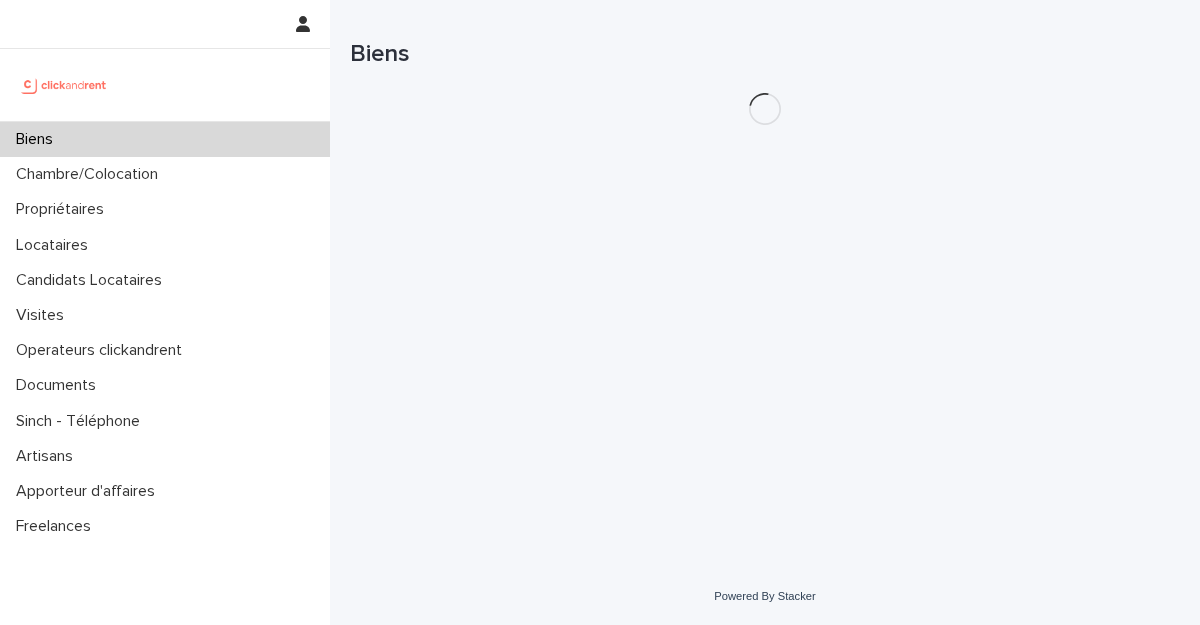 scroll, scrollTop: 0, scrollLeft: 0, axis: both 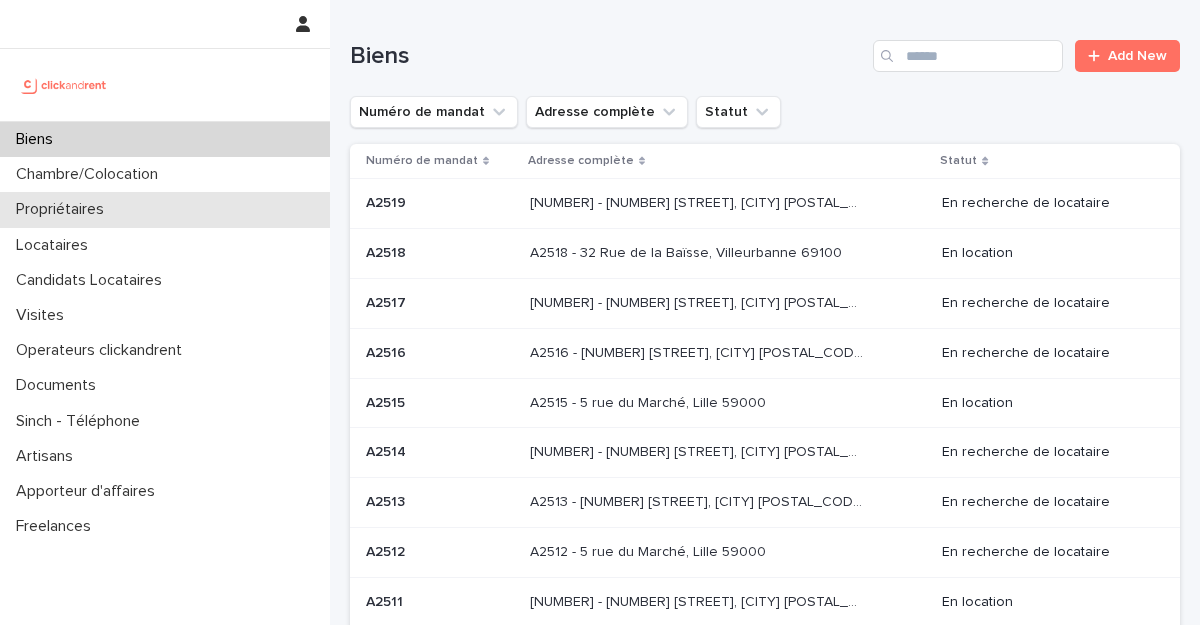 click on "Propriétaires" at bounding box center [64, 209] 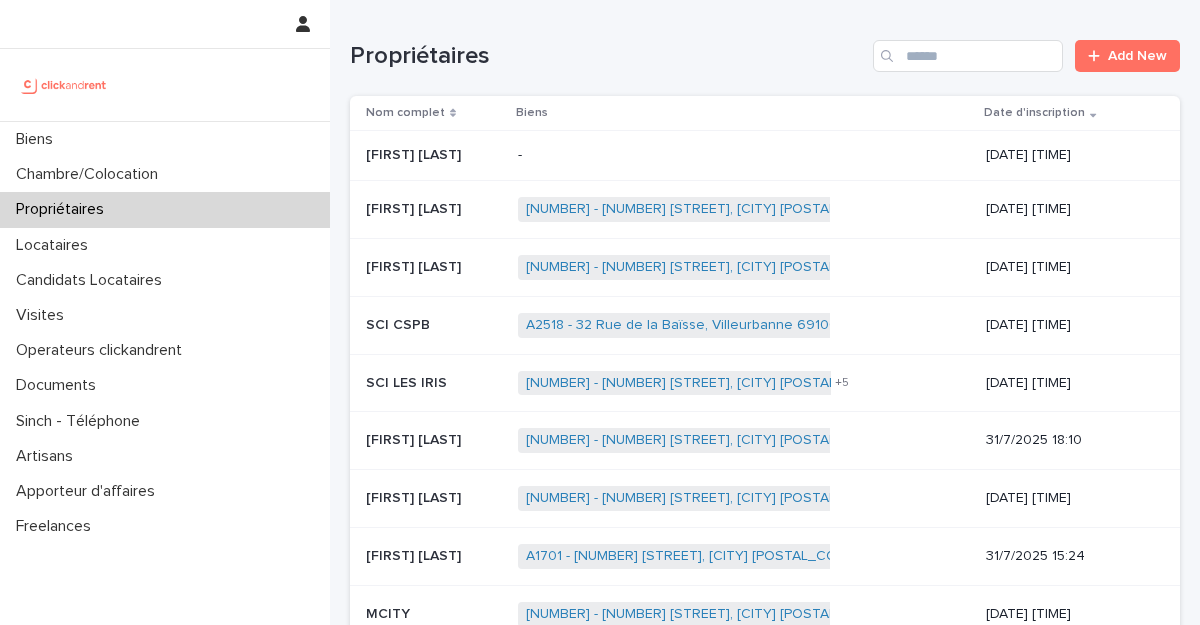 click on "-" at bounding box center [684, 155] 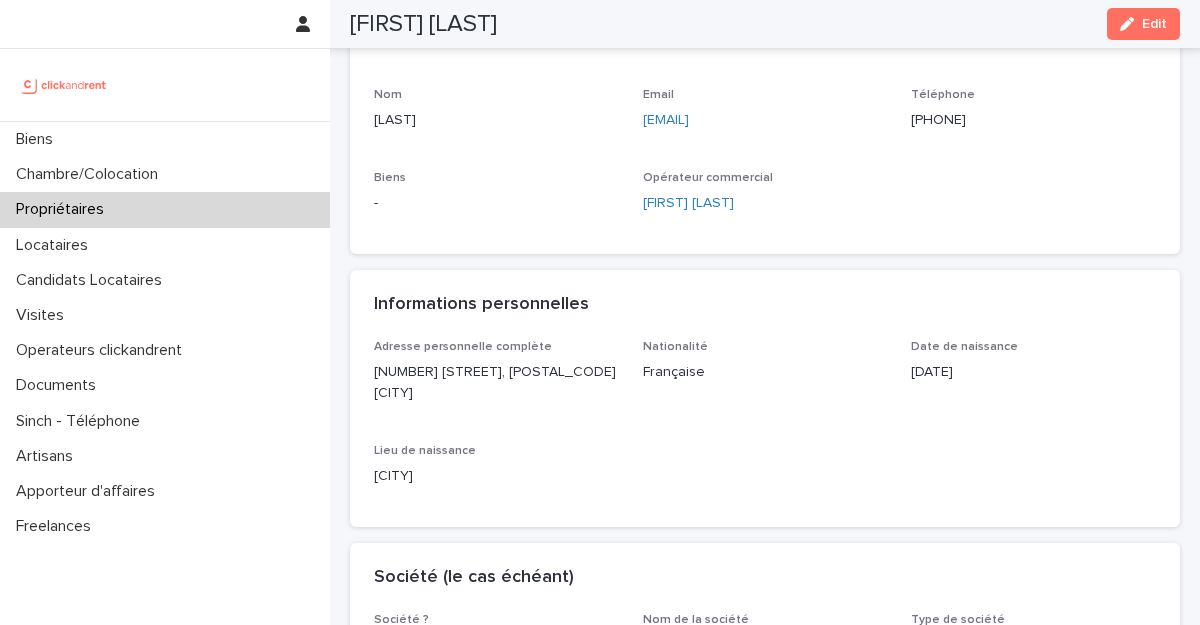 scroll, scrollTop: 0, scrollLeft: 0, axis: both 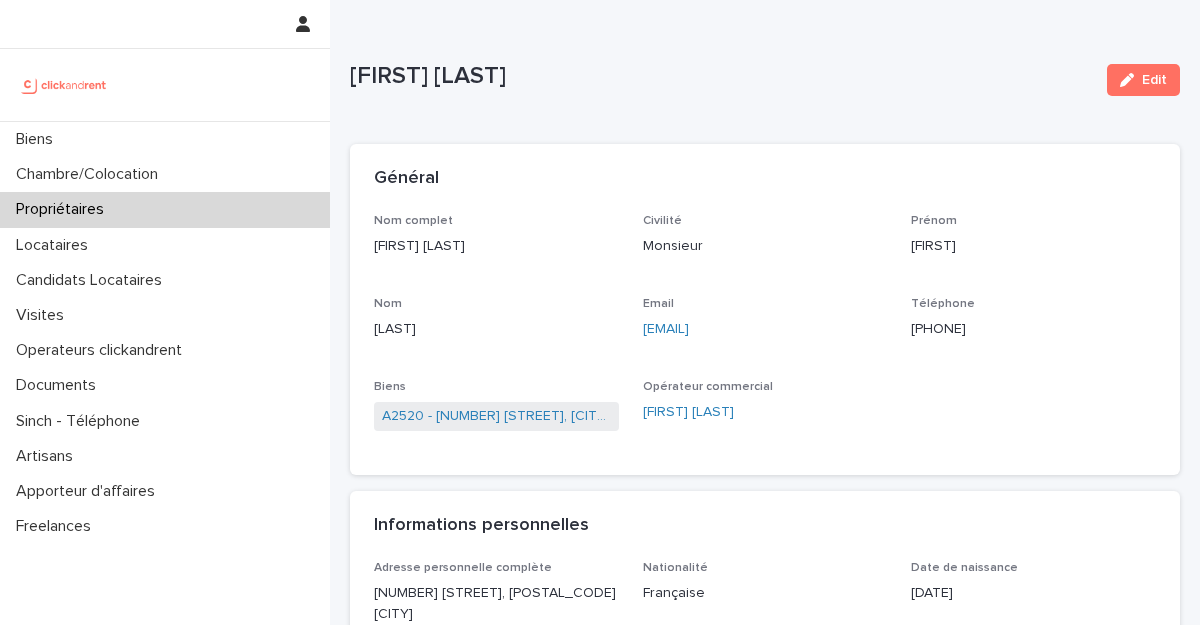 click on "Propriétaires" at bounding box center (64, 209) 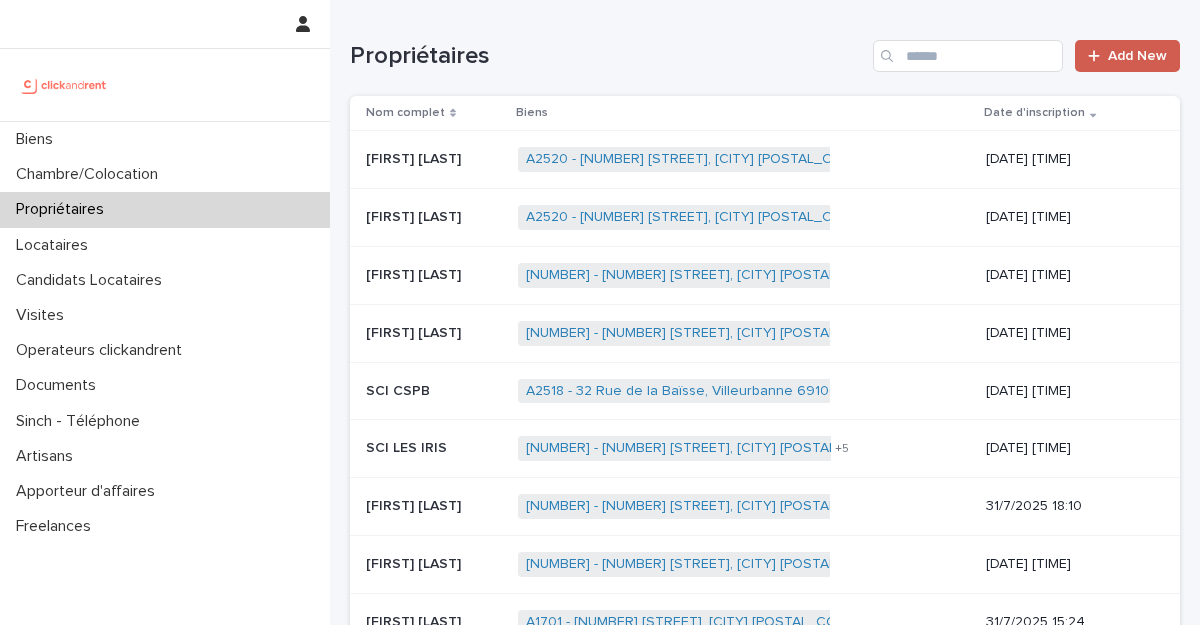 click on "Add New" at bounding box center [1137, 56] 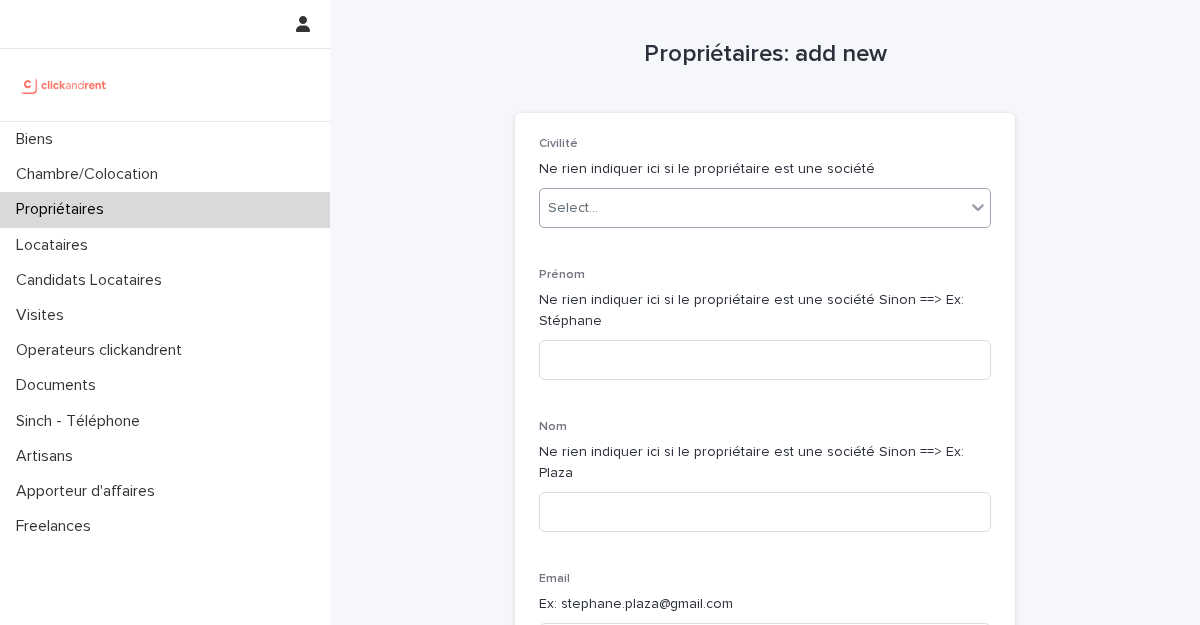 click on "Select..." at bounding box center (752, 208) 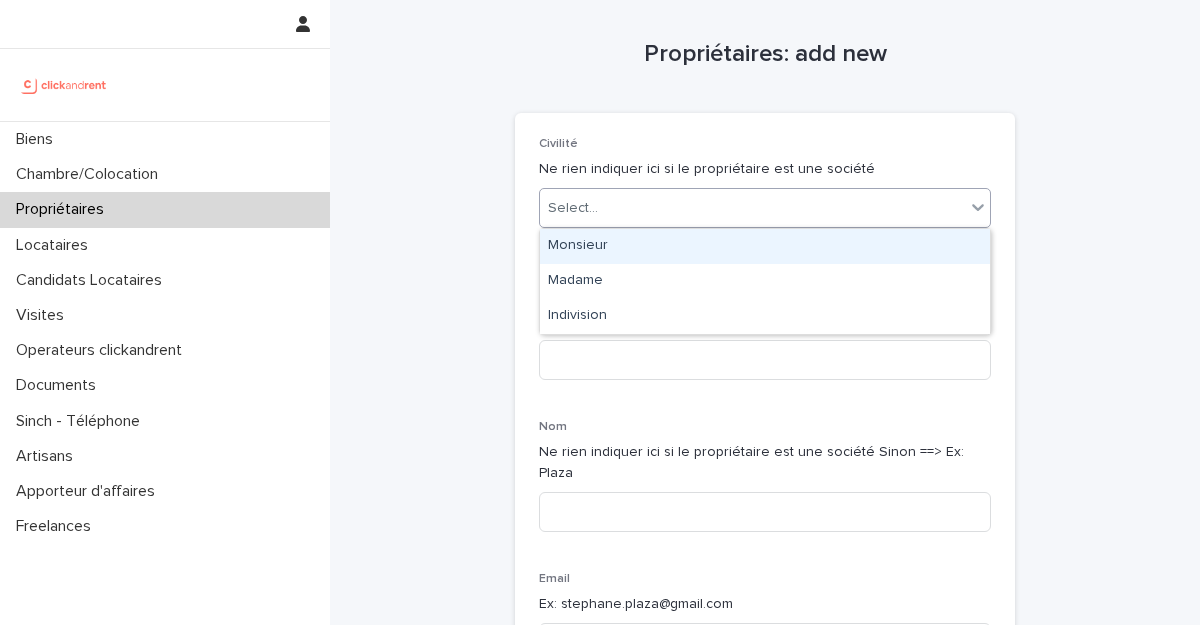 click on "Monsieur" at bounding box center [765, 246] 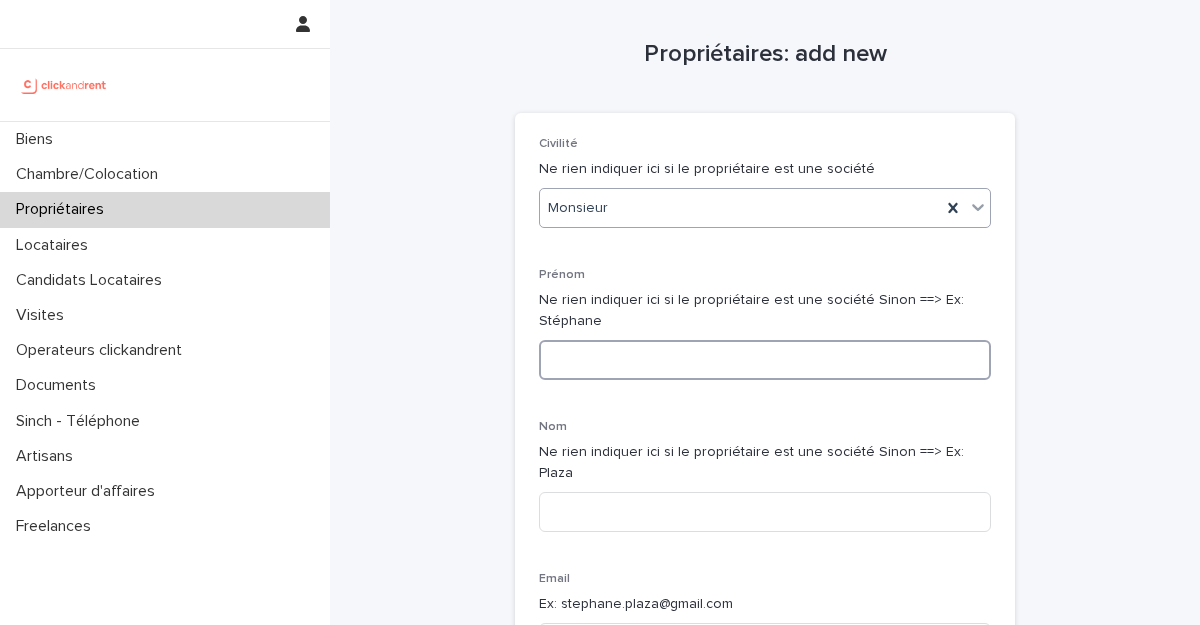 click at bounding box center [765, 360] 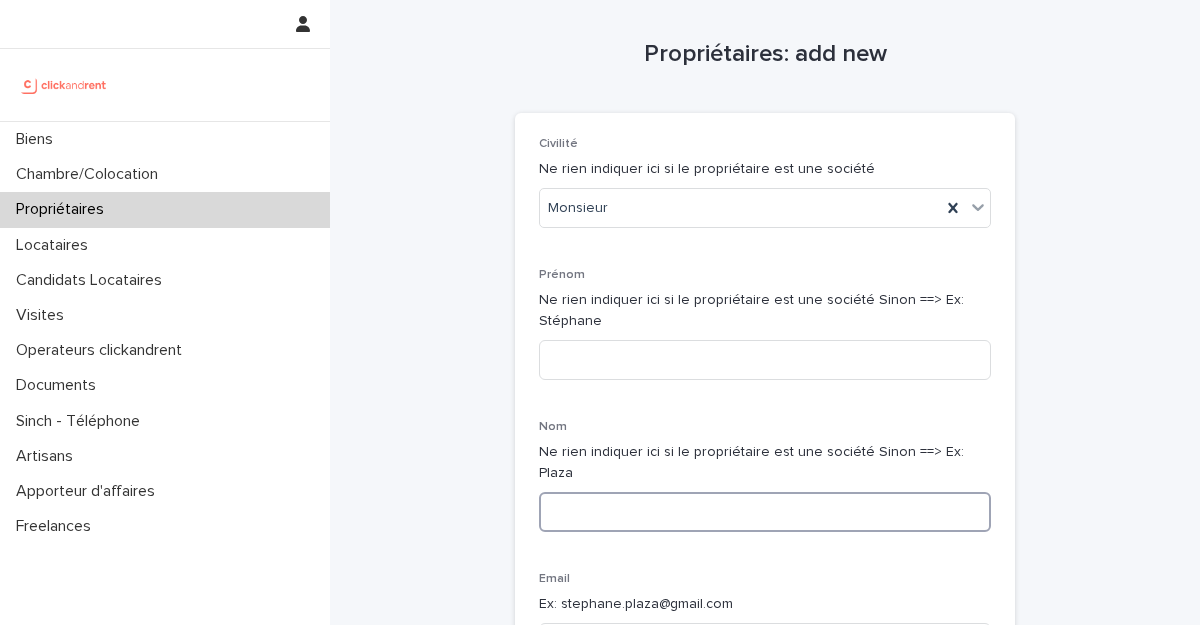 click at bounding box center [765, 512] 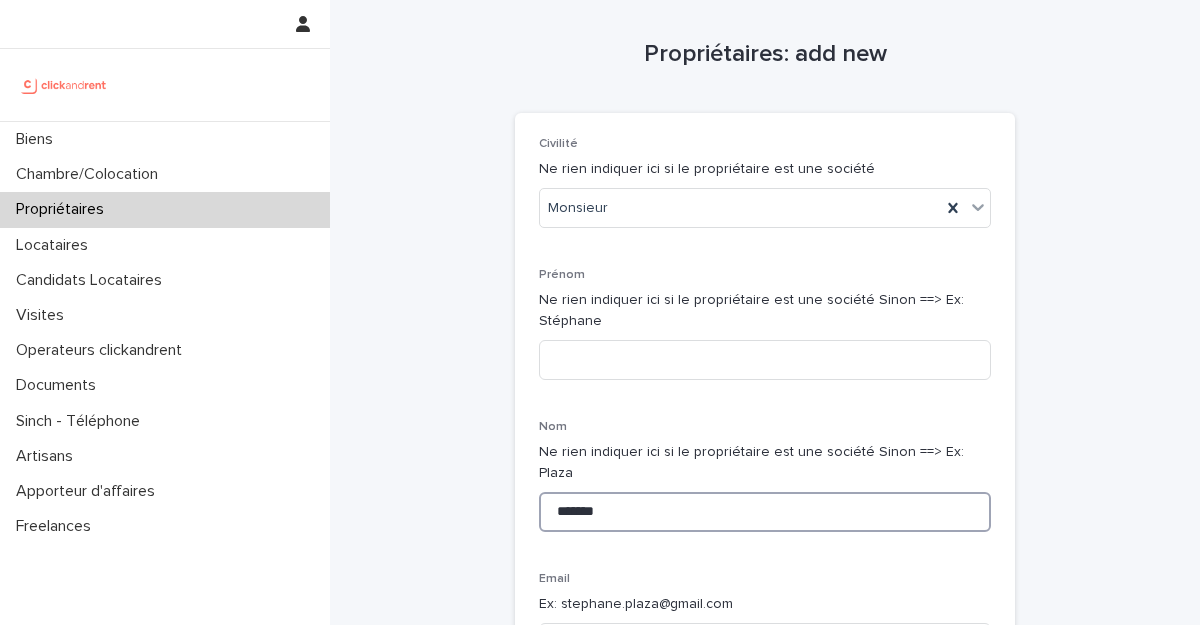 type on "******" 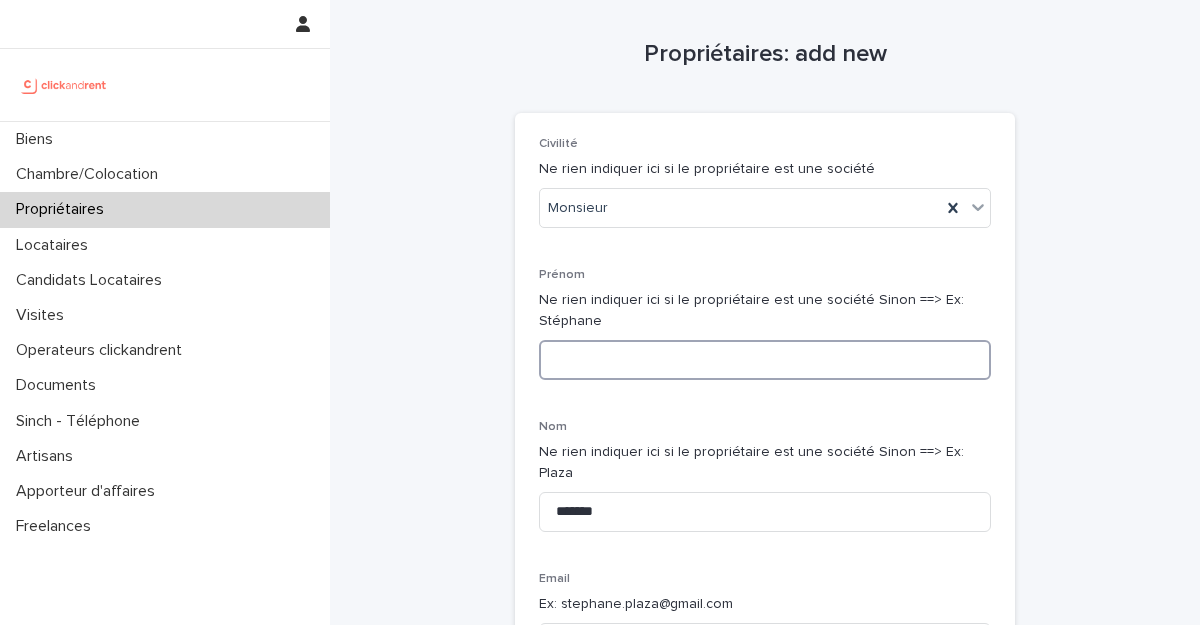 click at bounding box center (765, 360) 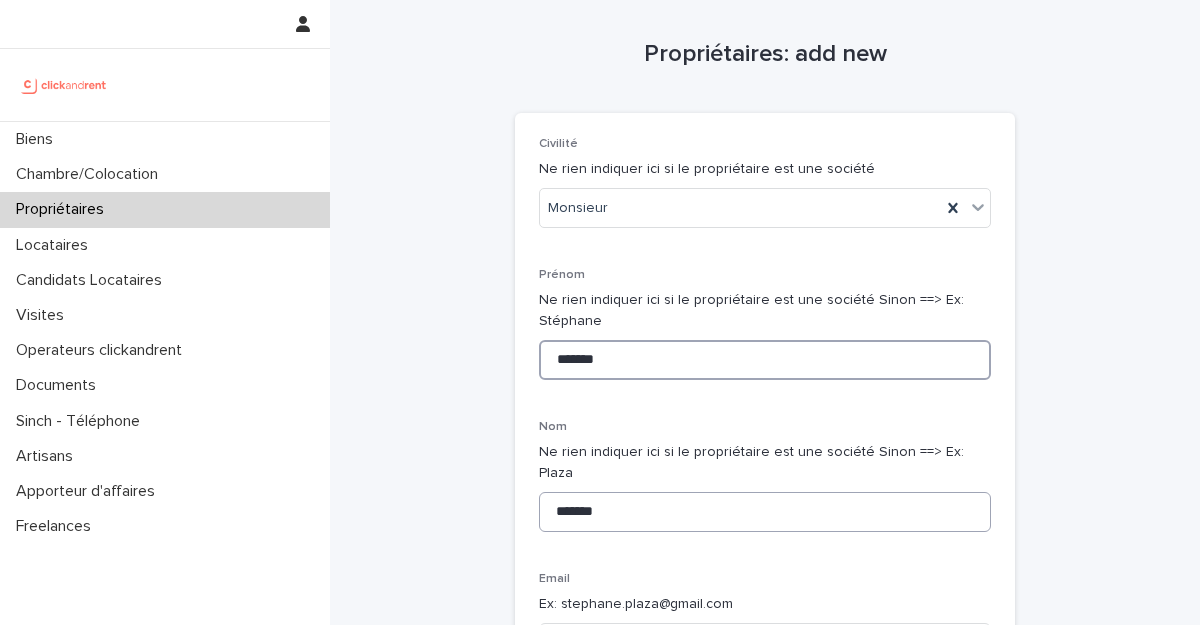 scroll, scrollTop: 92, scrollLeft: 0, axis: vertical 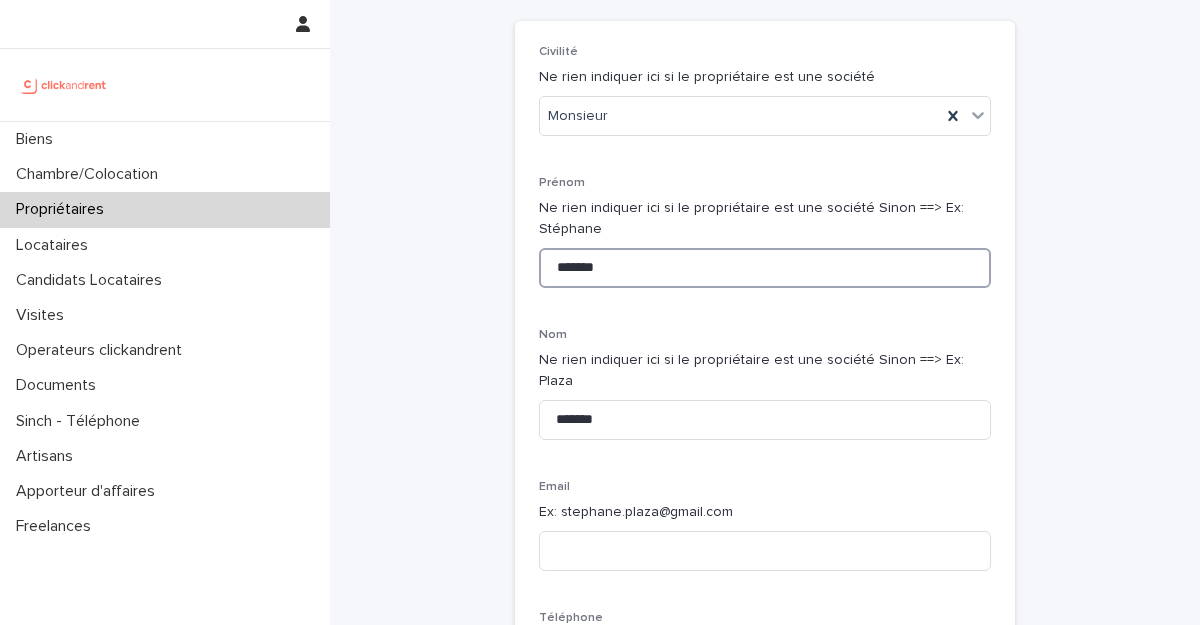 type on "*******" 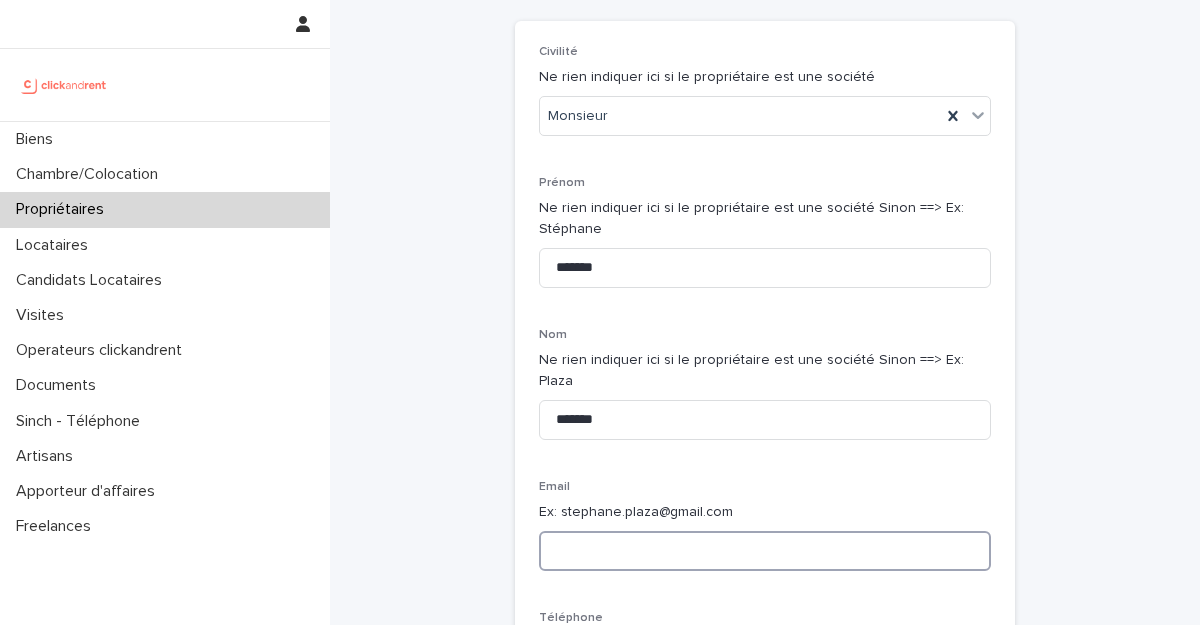 click at bounding box center [765, 551] 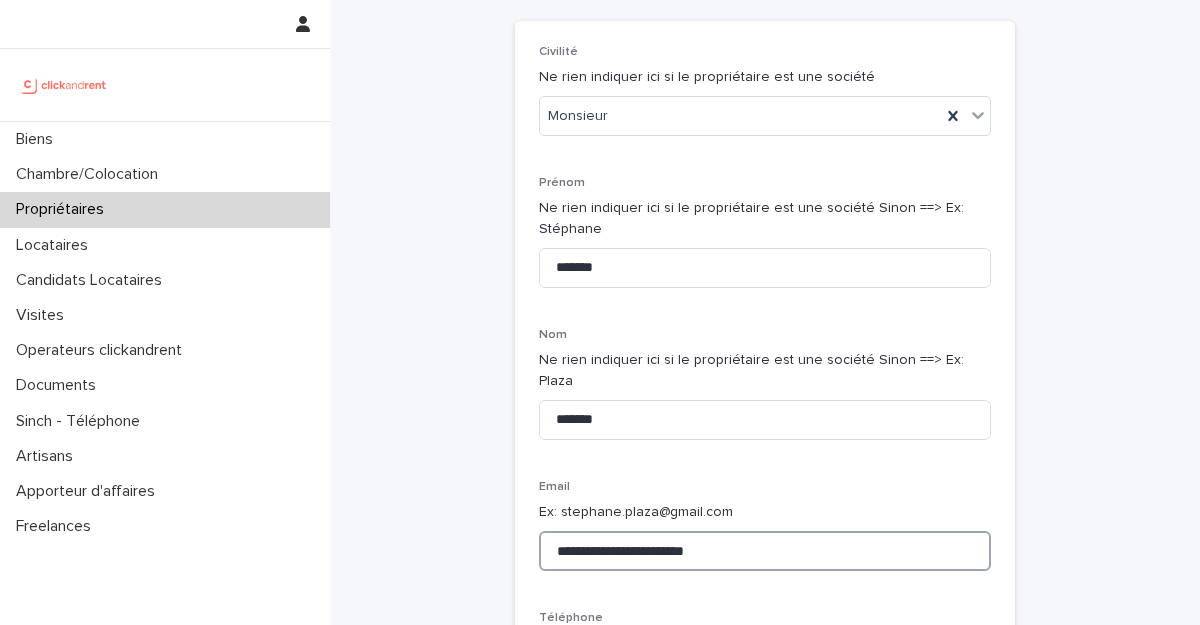 type on "**********" 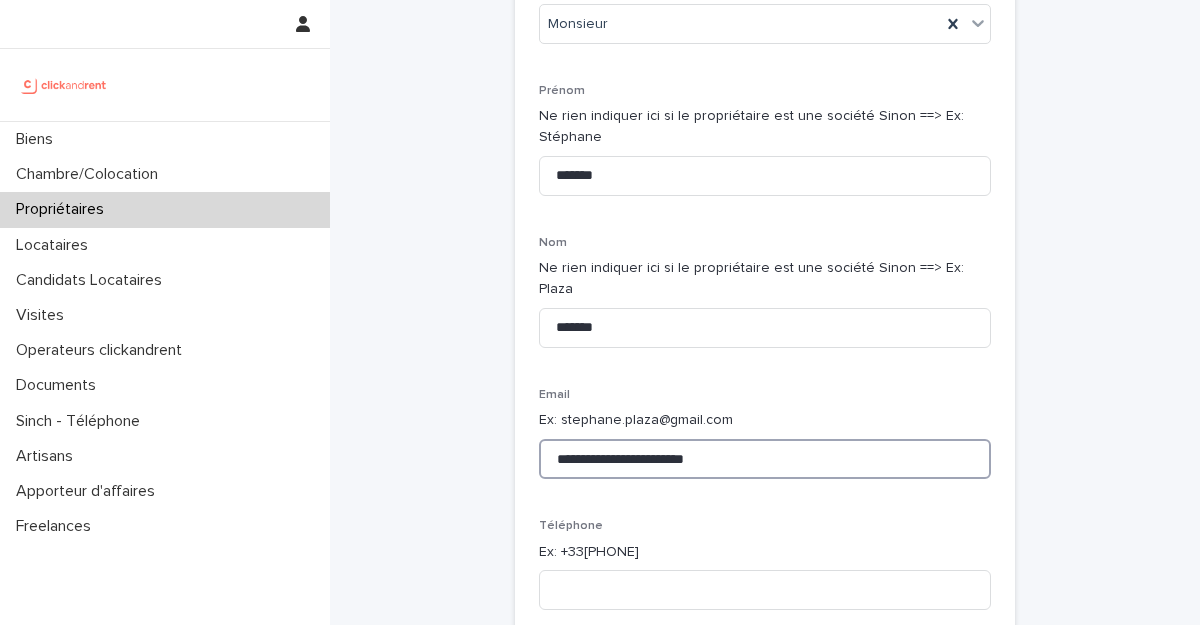 scroll, scrollTop: 217, scrollLeft: 0, axis: vertical 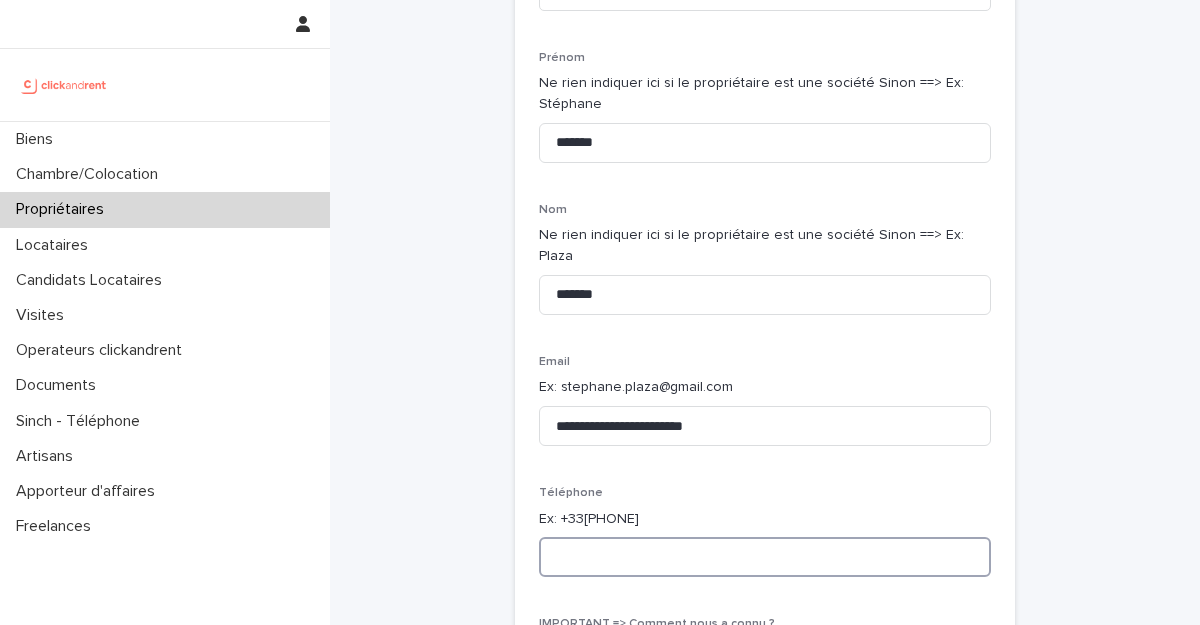 click at bounding box center (765, 557) 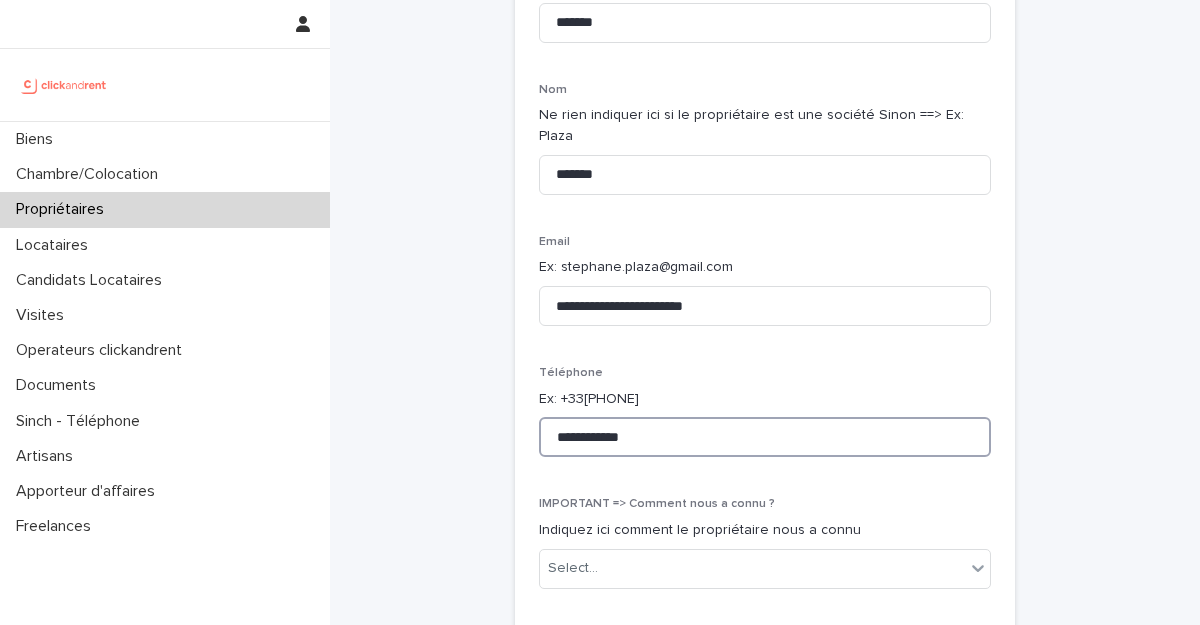 scroll, scrollTop: 336, scrollLeft: 0, axis: vertical 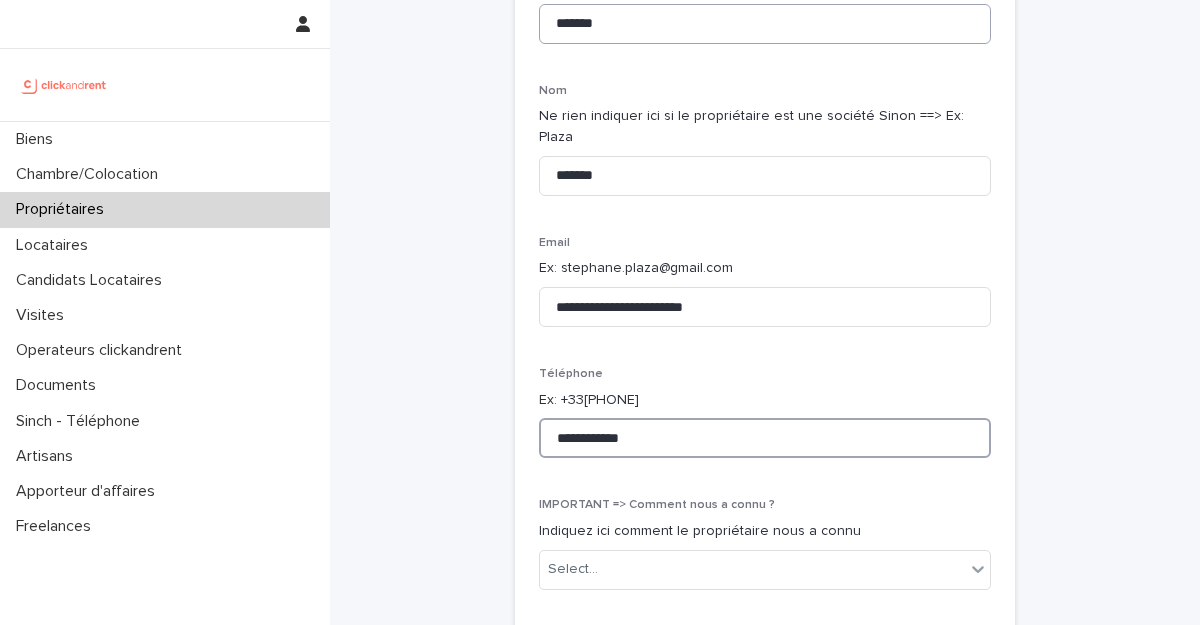 type on "**********" 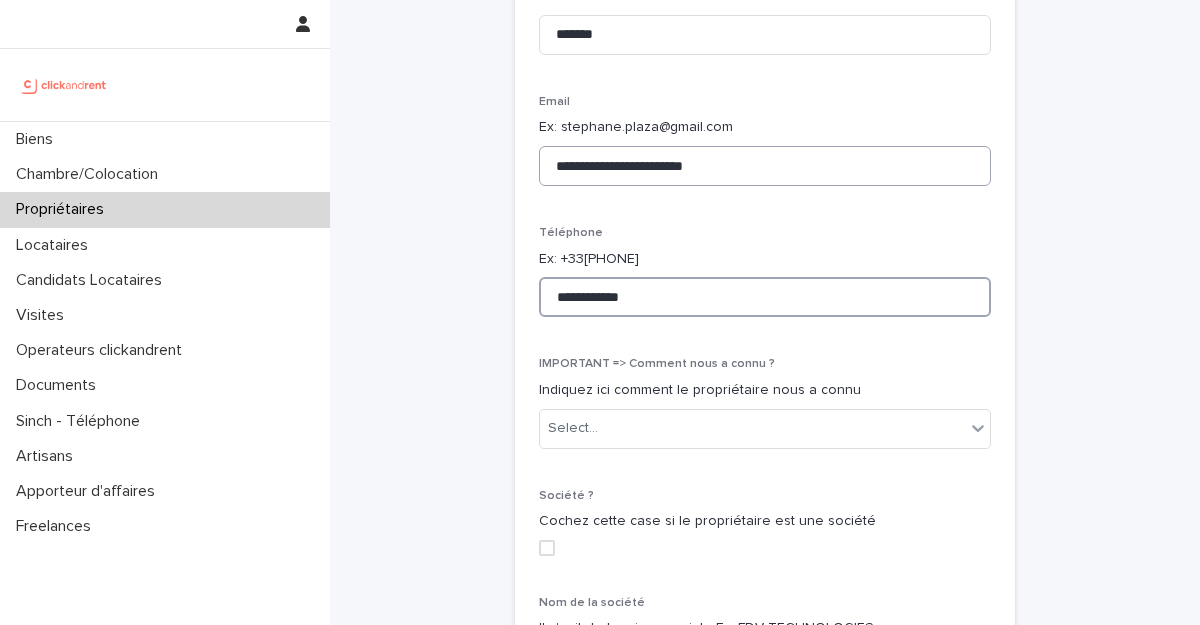scroll, scrollTop: 486, scrollLeft: 0, axis: vertical 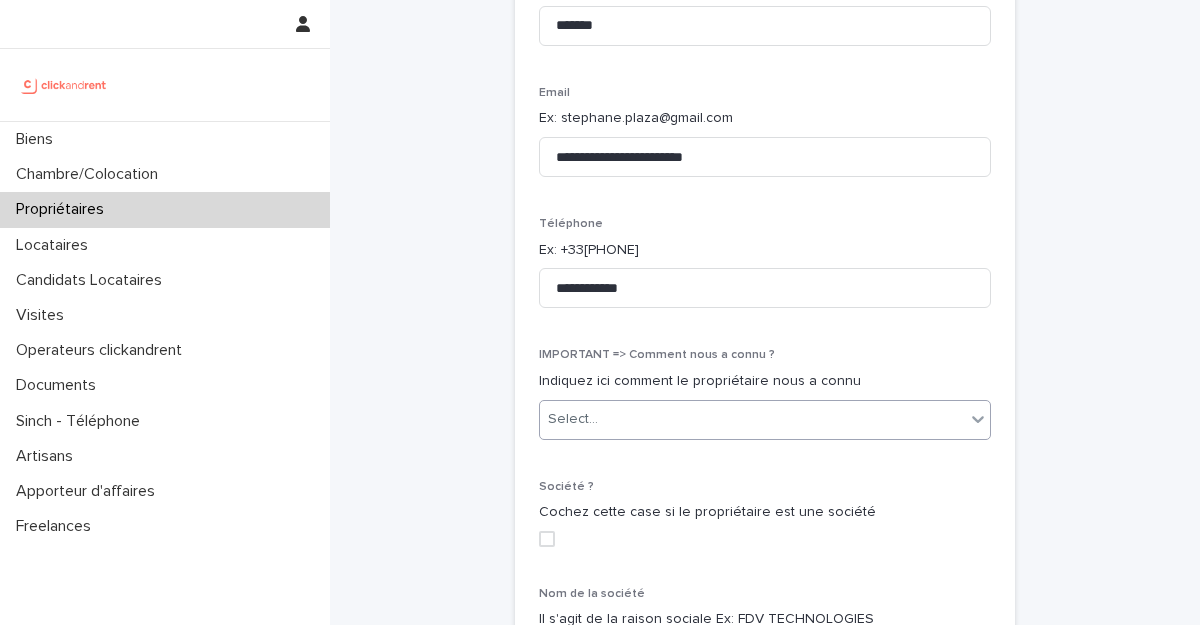 click on "Select..." at bounding box center (752, 419) 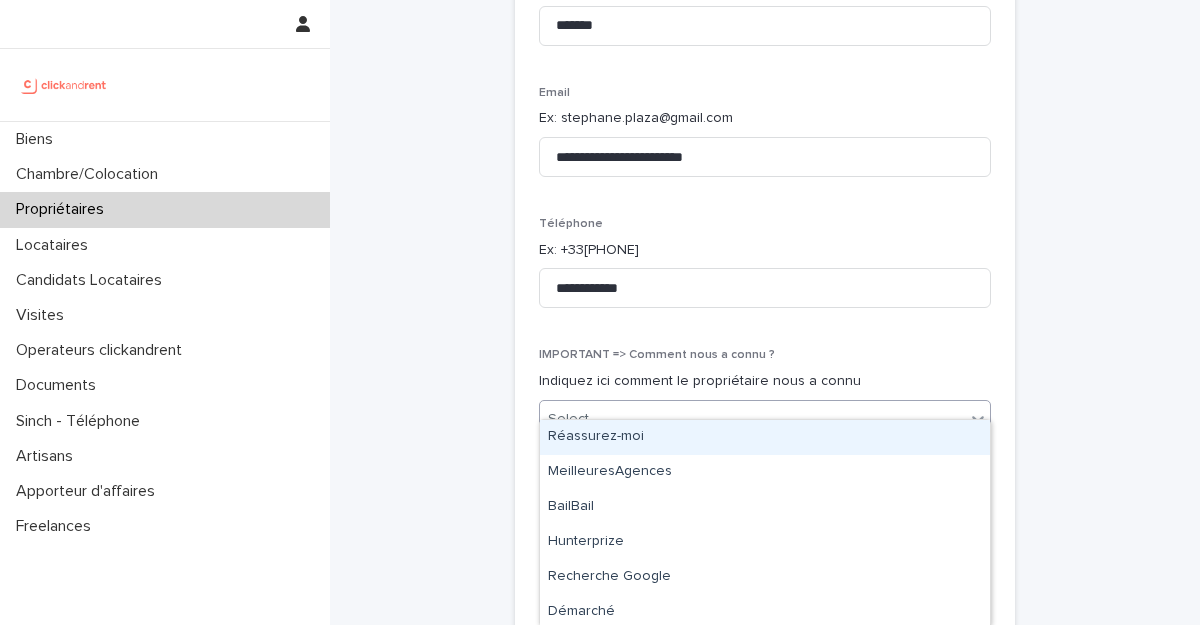 click on "Select..." at bounding box center (752, 419) 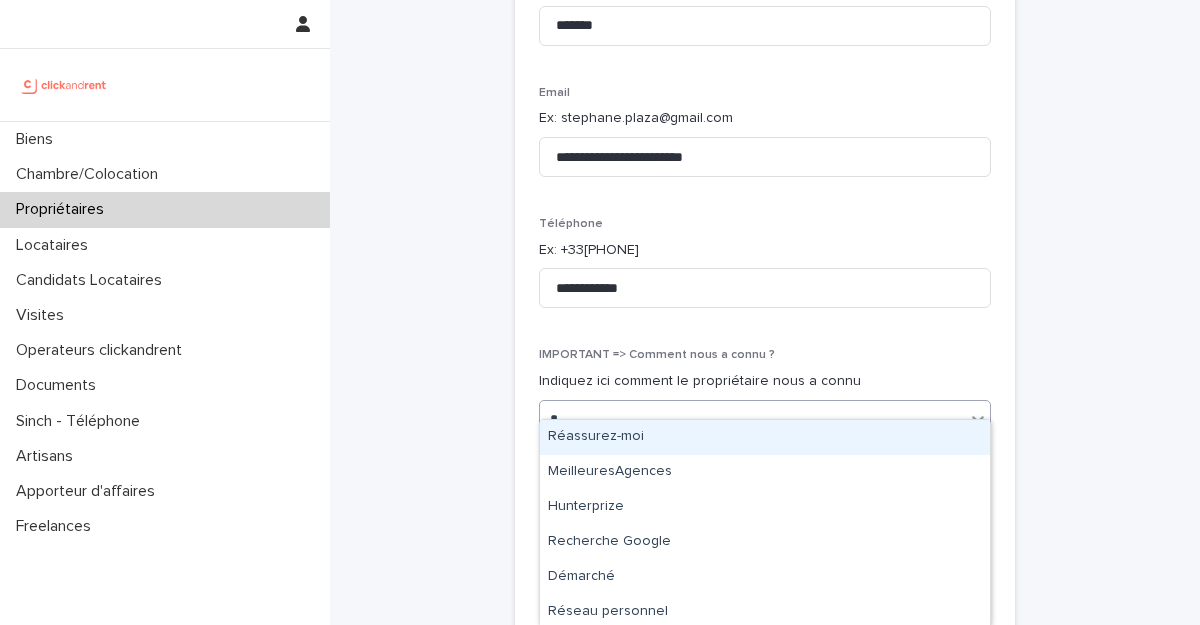 type on "**" 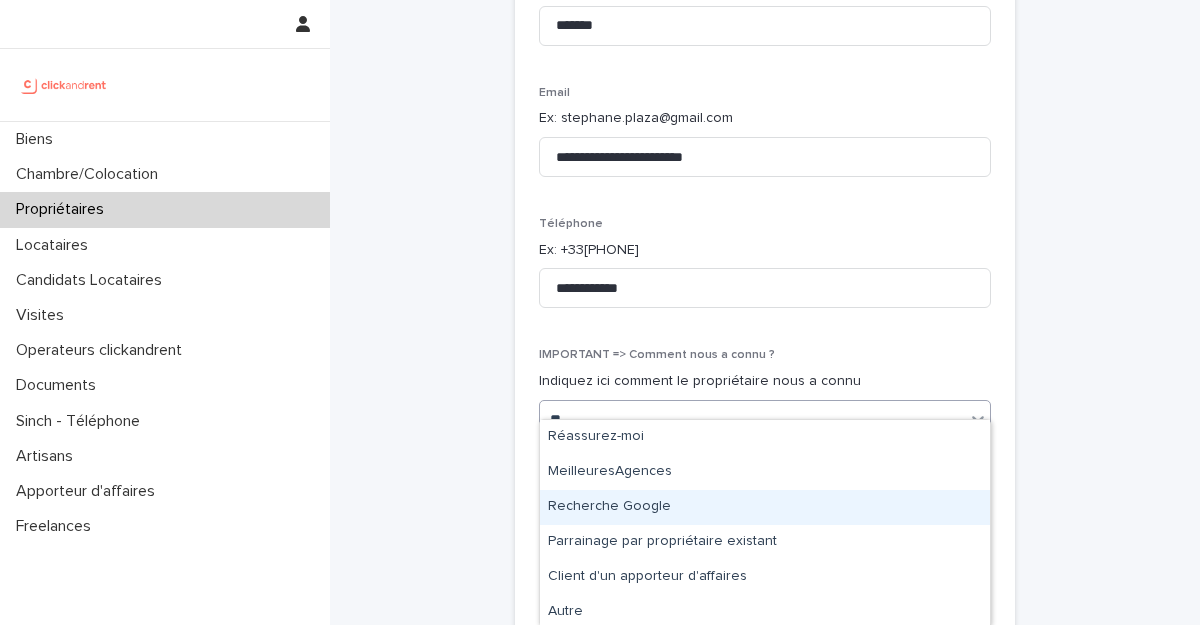 click on "Recherche Google" at bounding box center (765, 507) 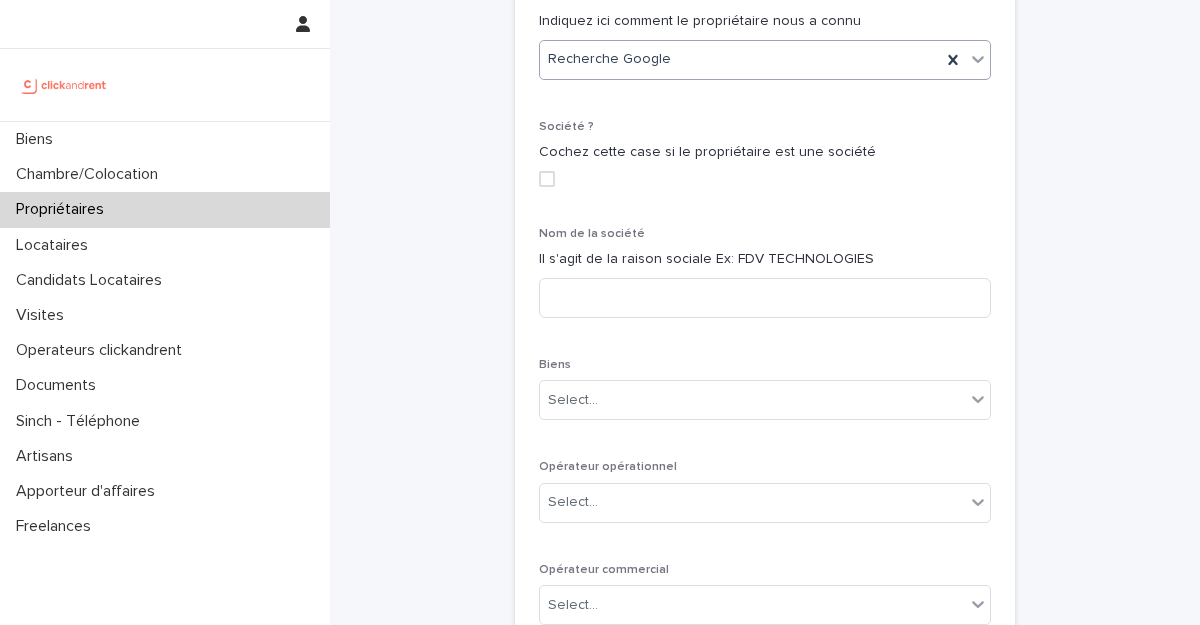 scroll, scrollTop: 928, scrollLeft: 0, axis: vertical 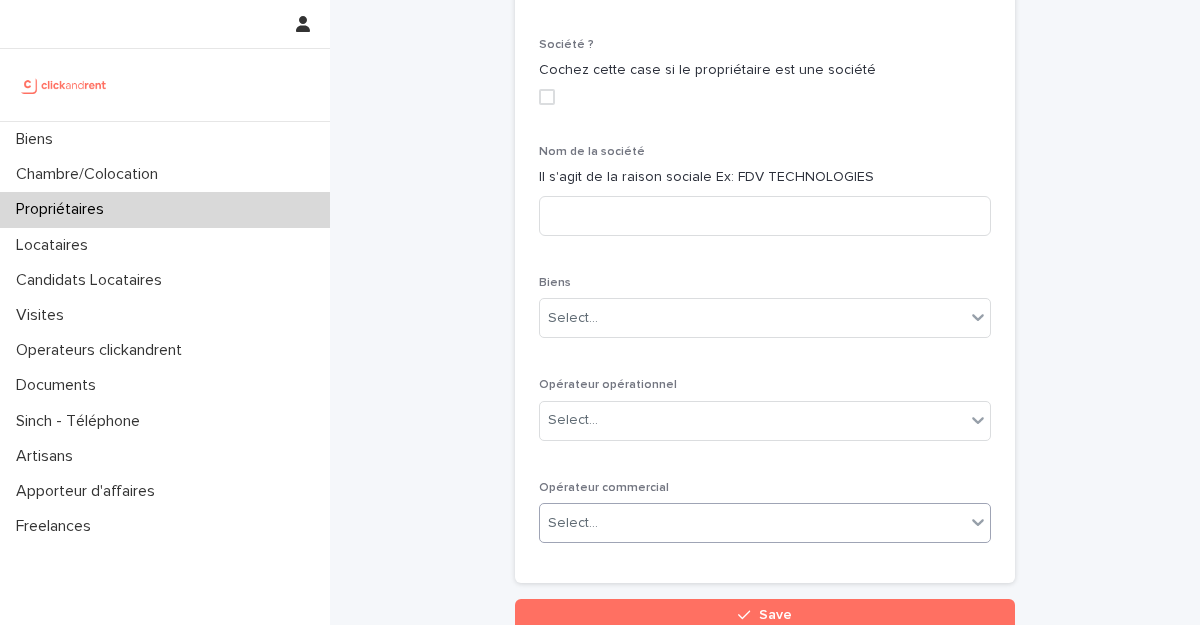 click on "Select..." at bounding box center [573, 523] 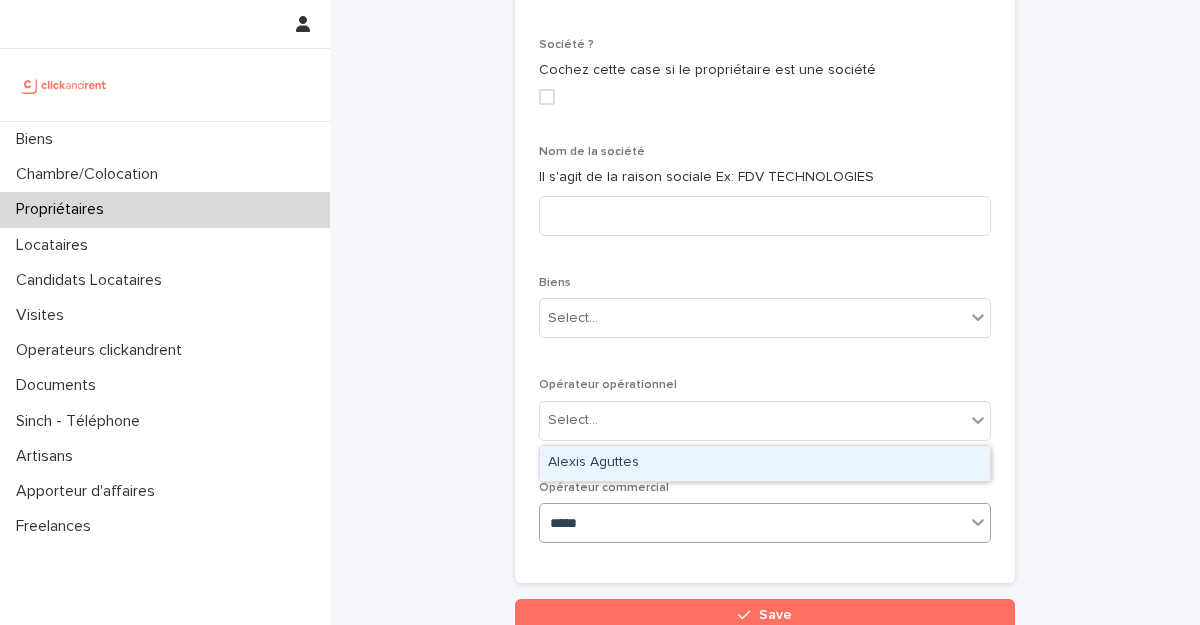 type on "******" 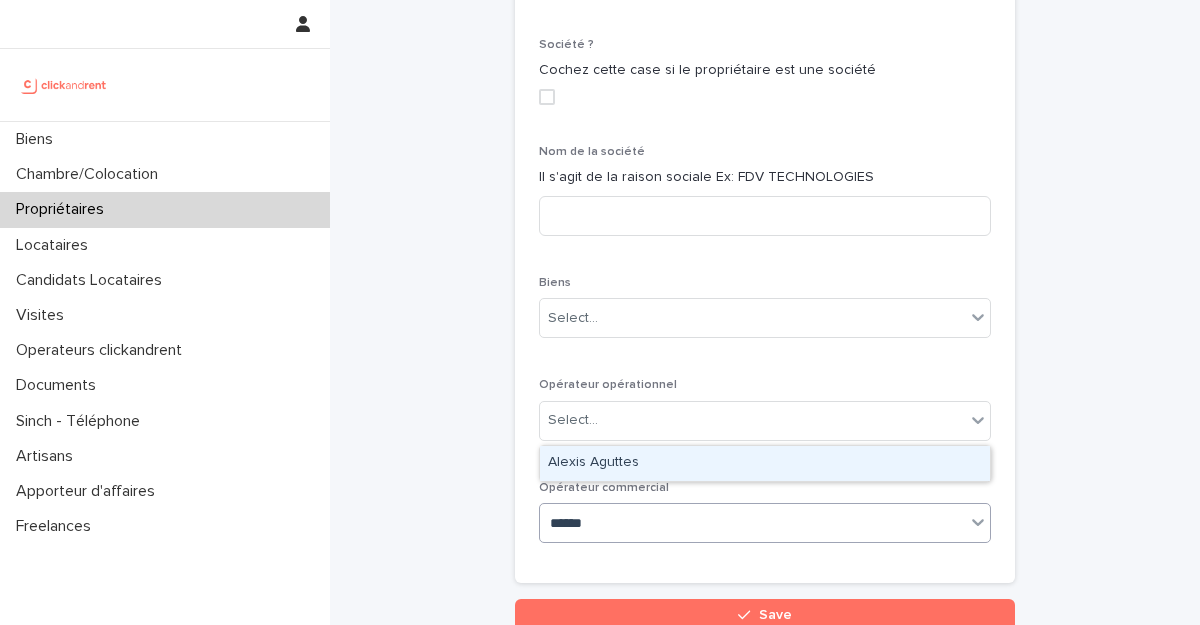 click on "Alexis Aguttes" at bounding box center (765, 463) 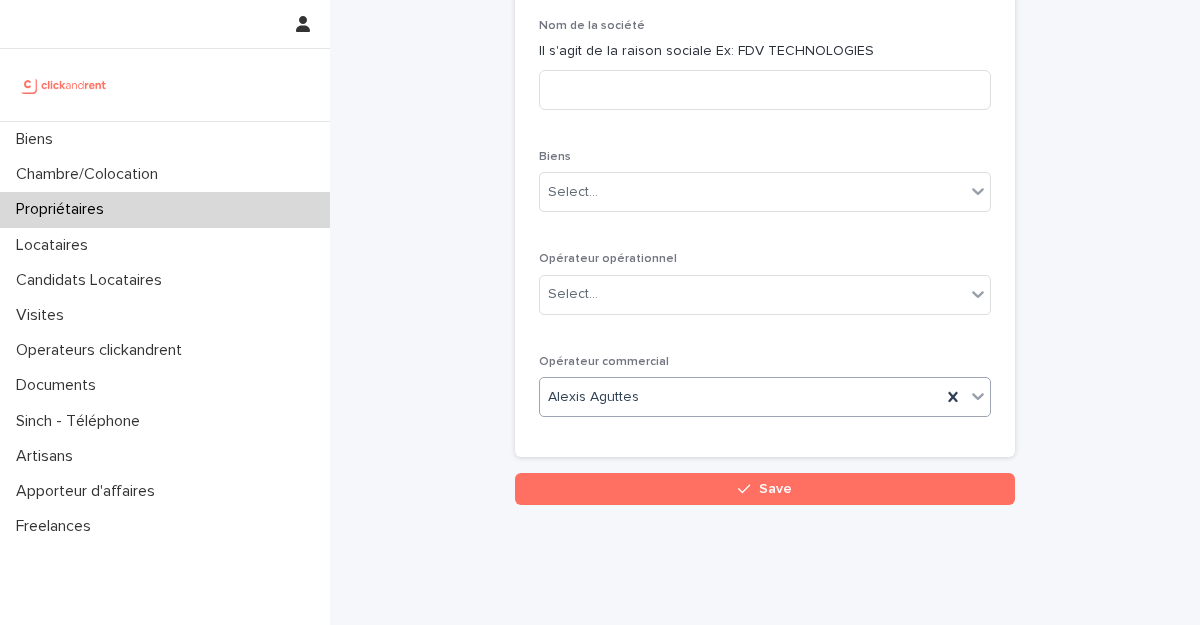 scroll, scrollTop: 1070, scrollLeft: 0, axis: vertical 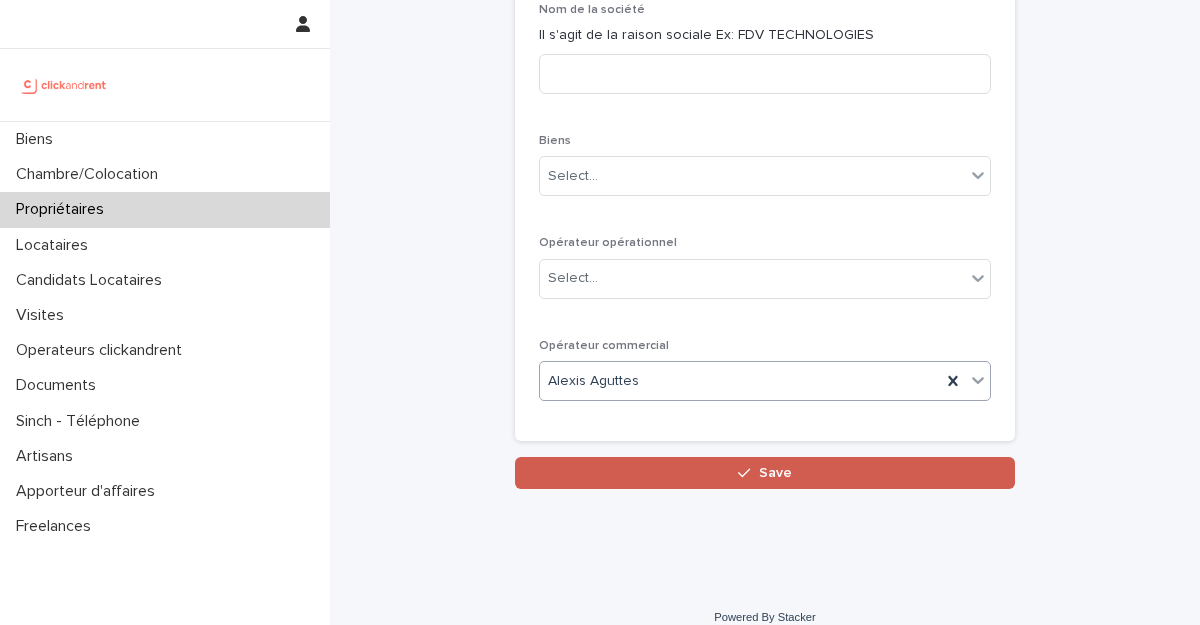 click on "Save" at bounding box center [765, 473] 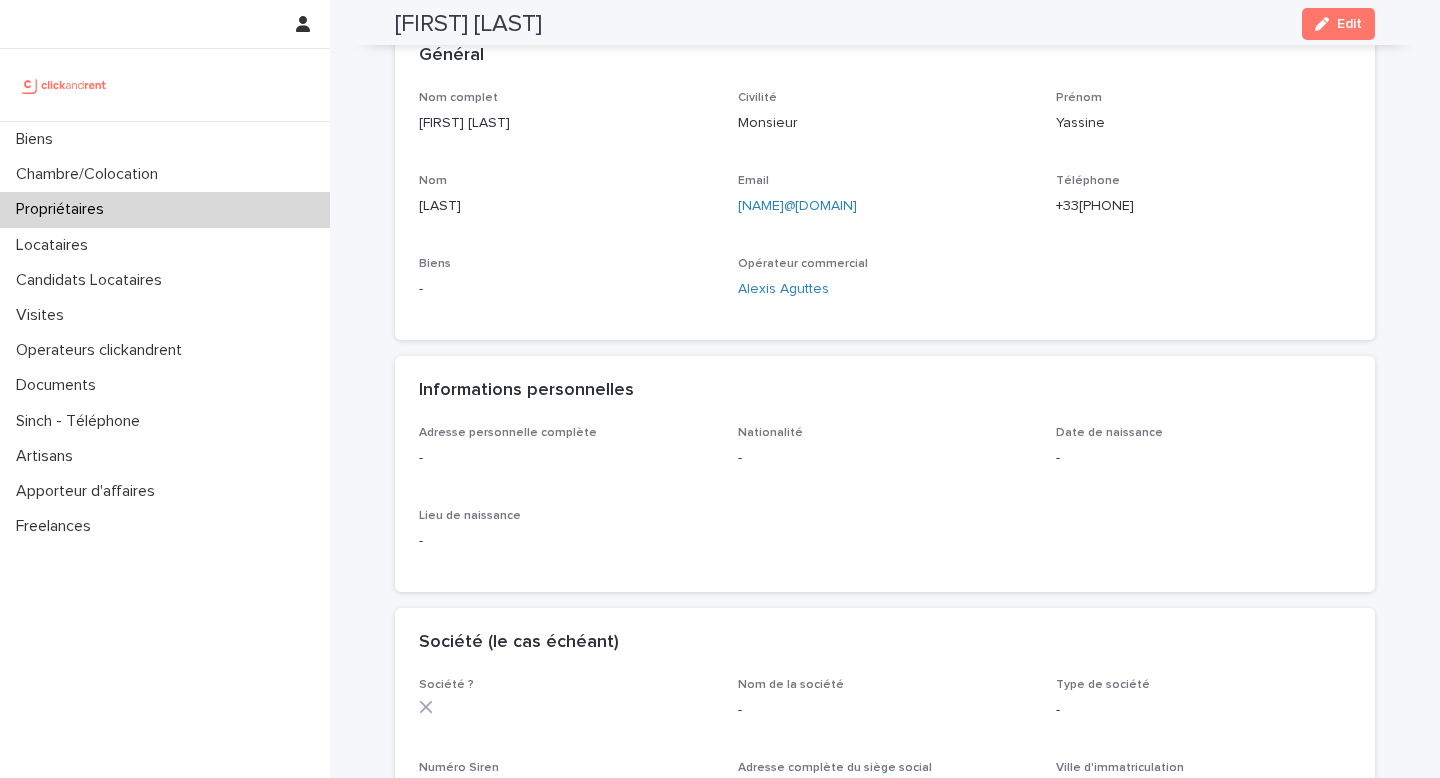 scroll, scrollTop: 28, scrollLeft: 0, axis: vertical 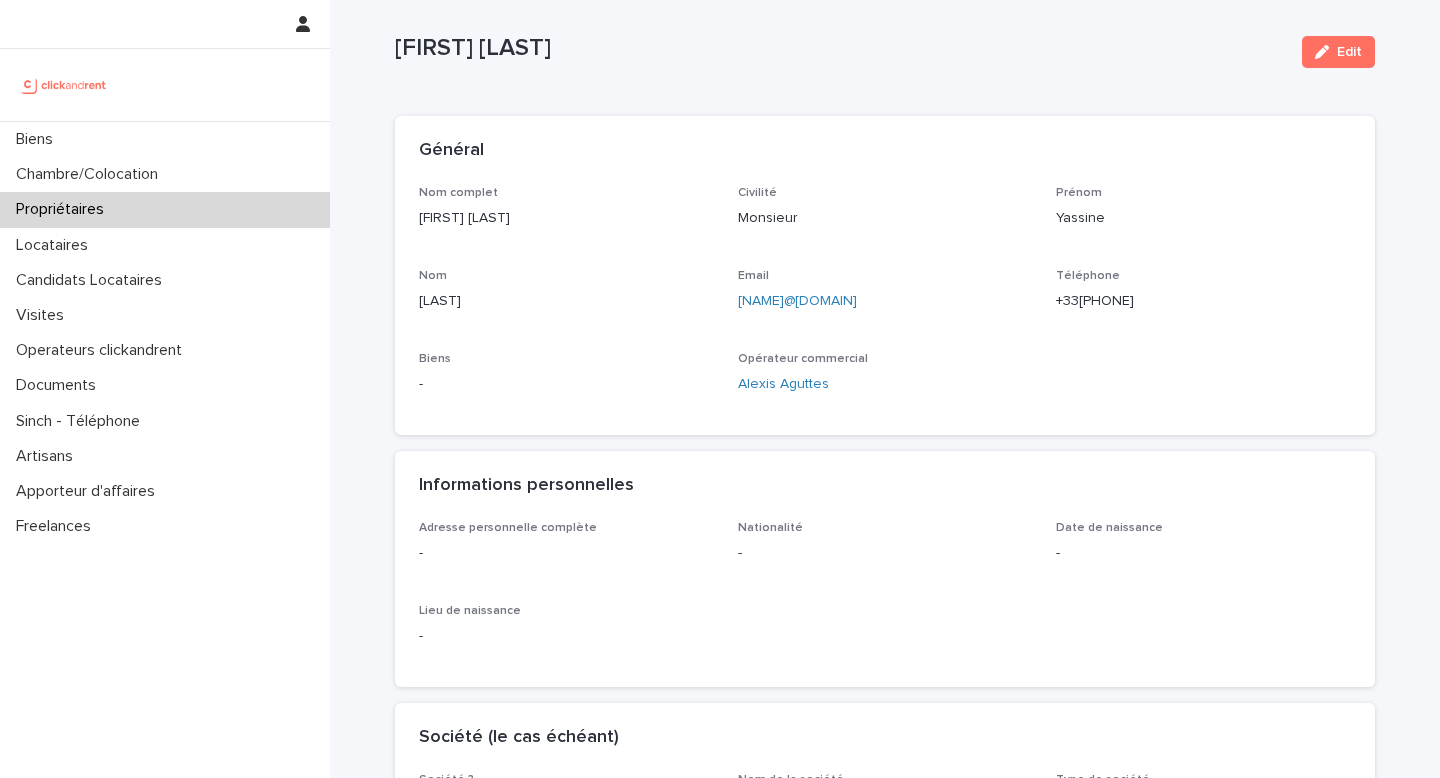click on "Edit" at bounding box center (1334, 52) 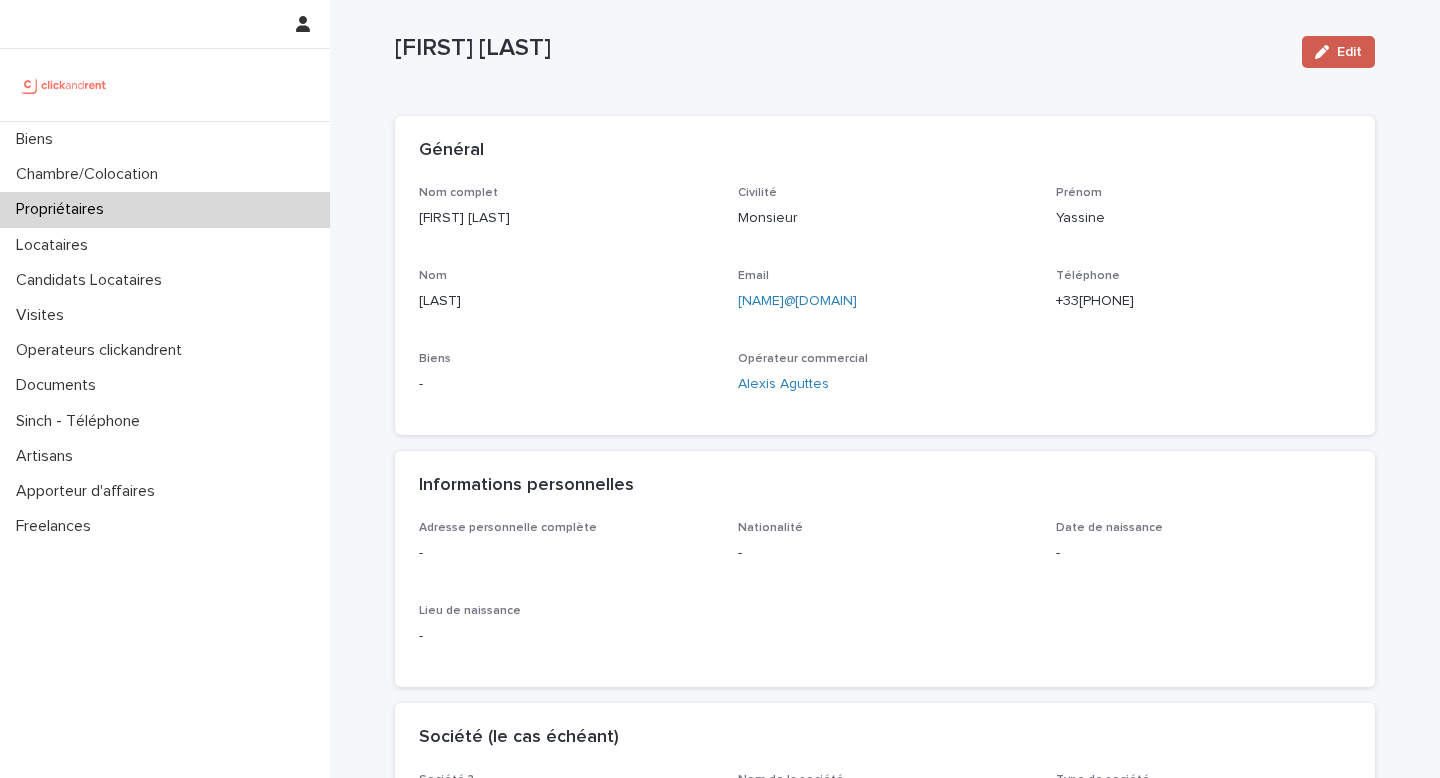 click on "Edit" at bounding box center [1349, 52] 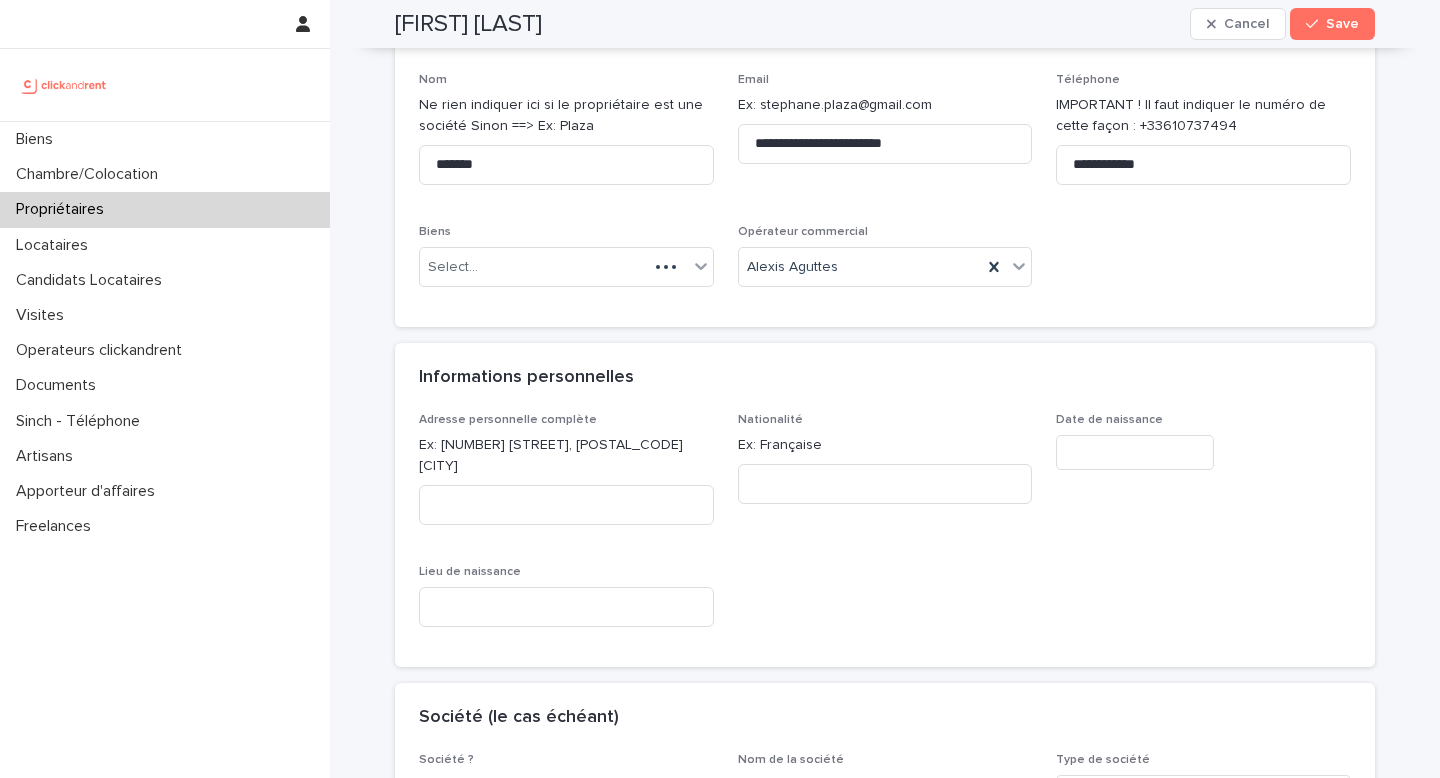 scroll, scrollTop: 322, scrollLeft: 0, axis: vertical 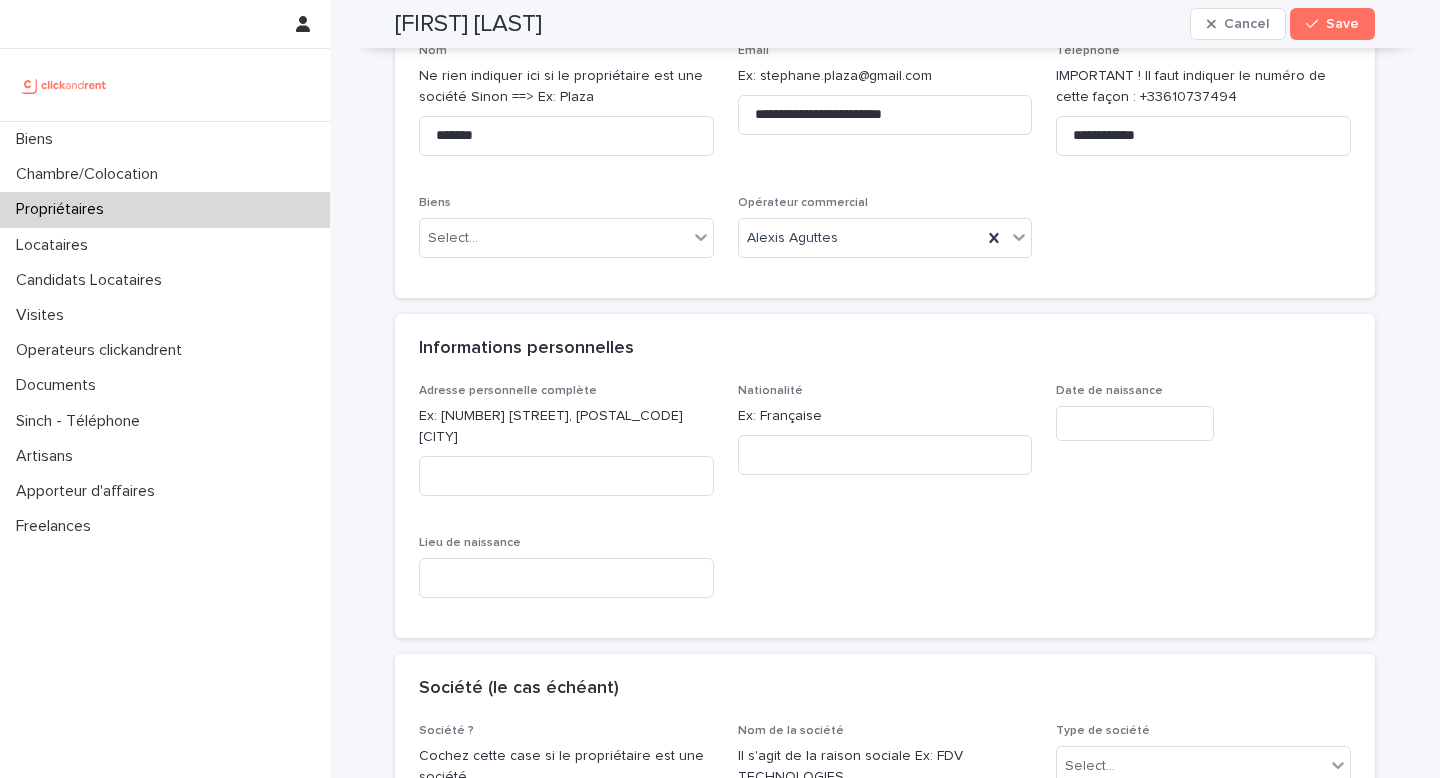 click on "Adresse personnelle complète Ex: [NUMBER] [STREET], [POSTAL_CODE] [CITY]" at bounding box center (566, 448) 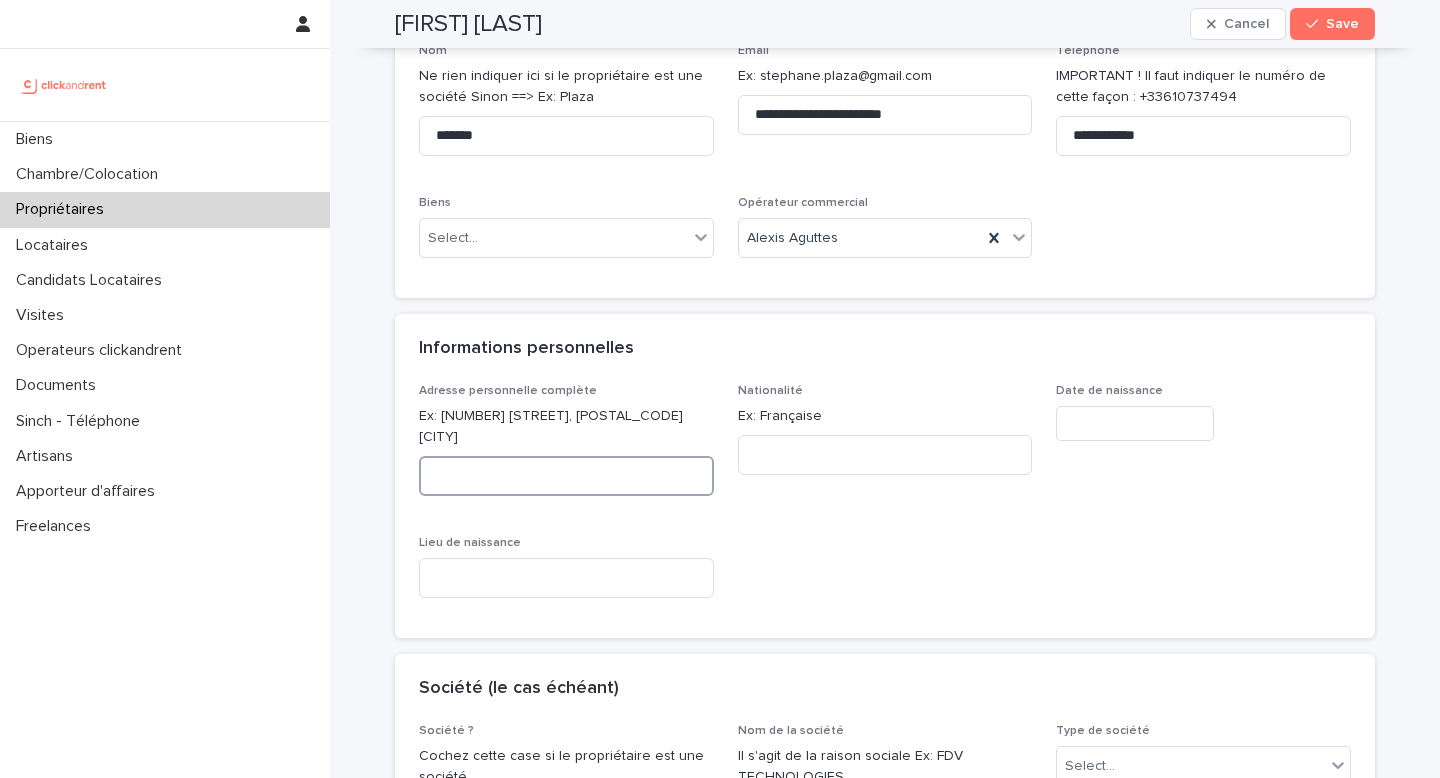 click at bounding box center [566, 476] 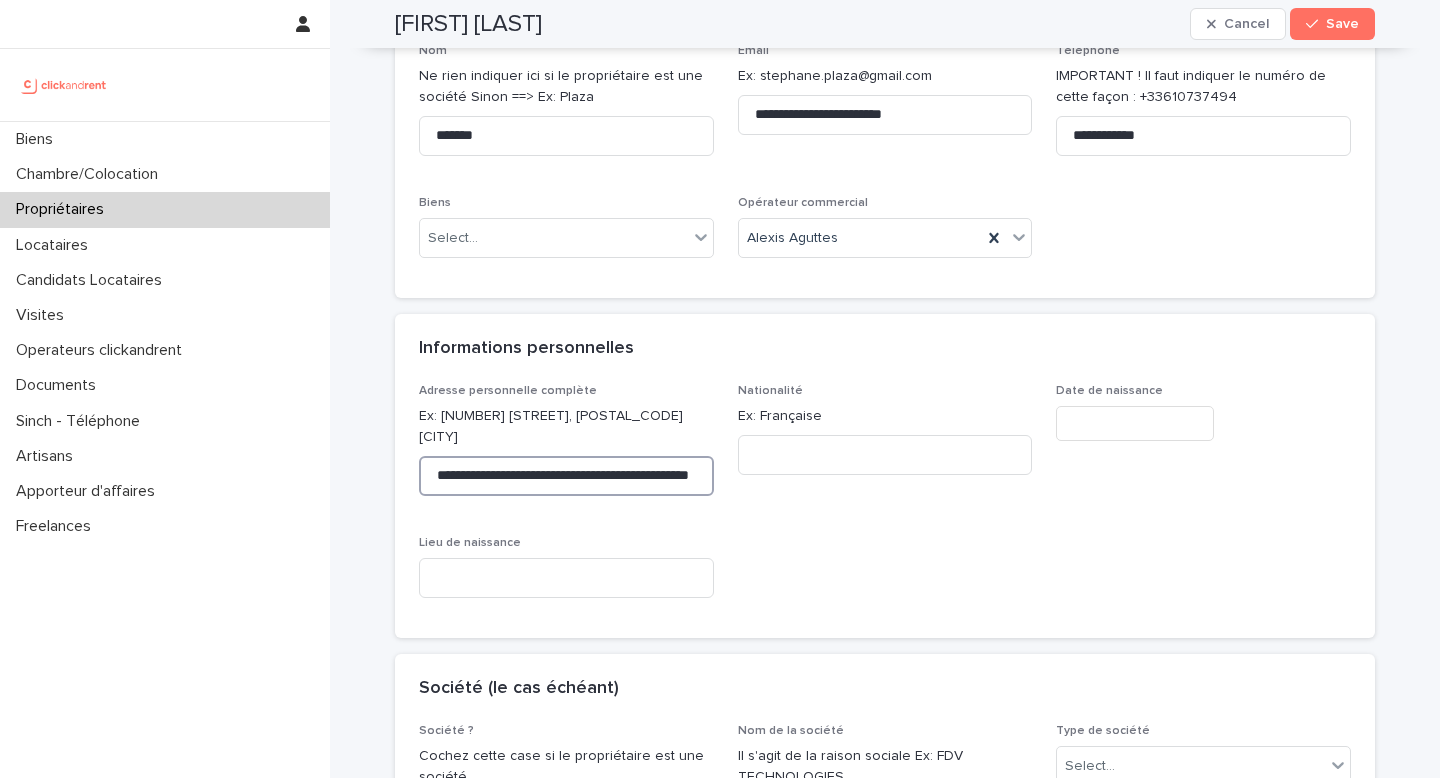 scroll, scrollTop: 0, scrollLeft: 65, axis: horizontal 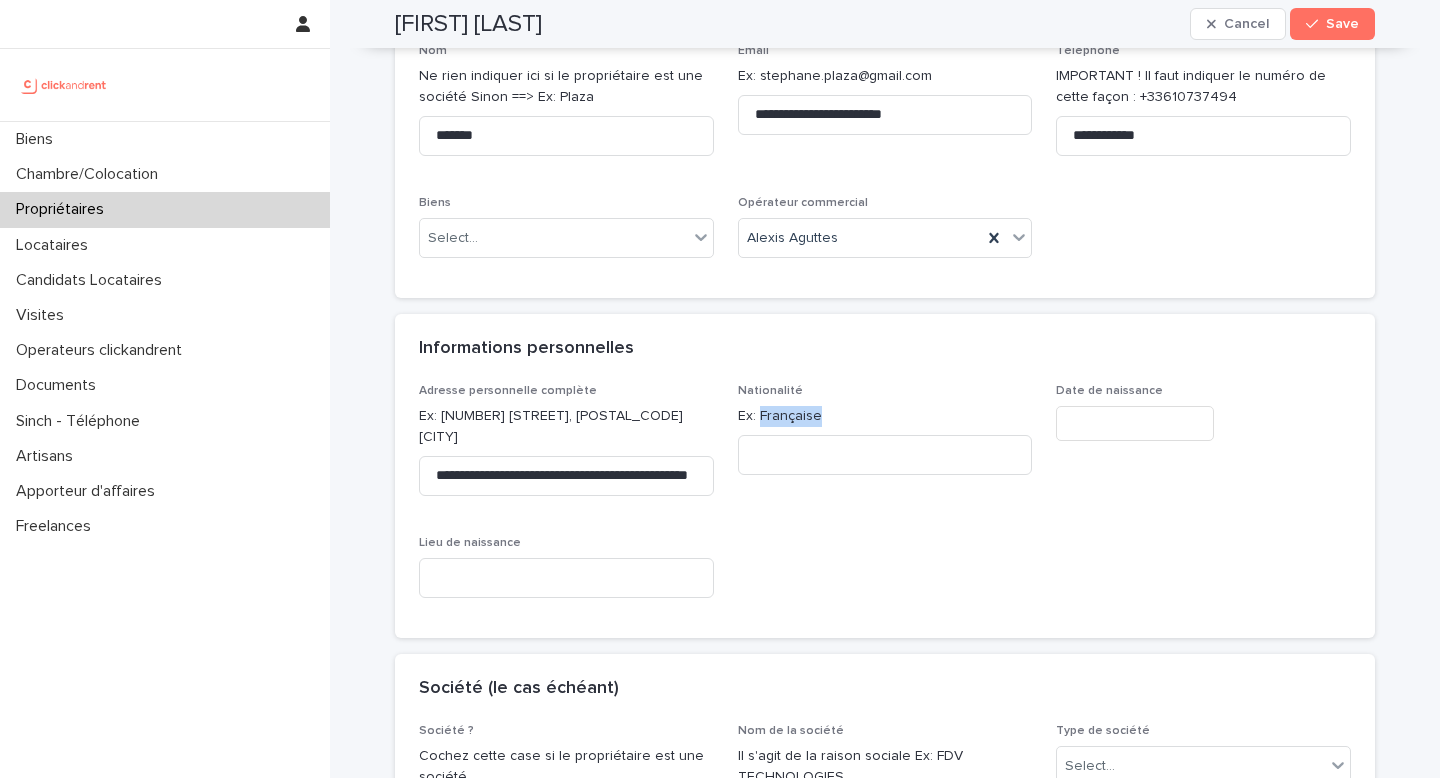 copy on "Française" 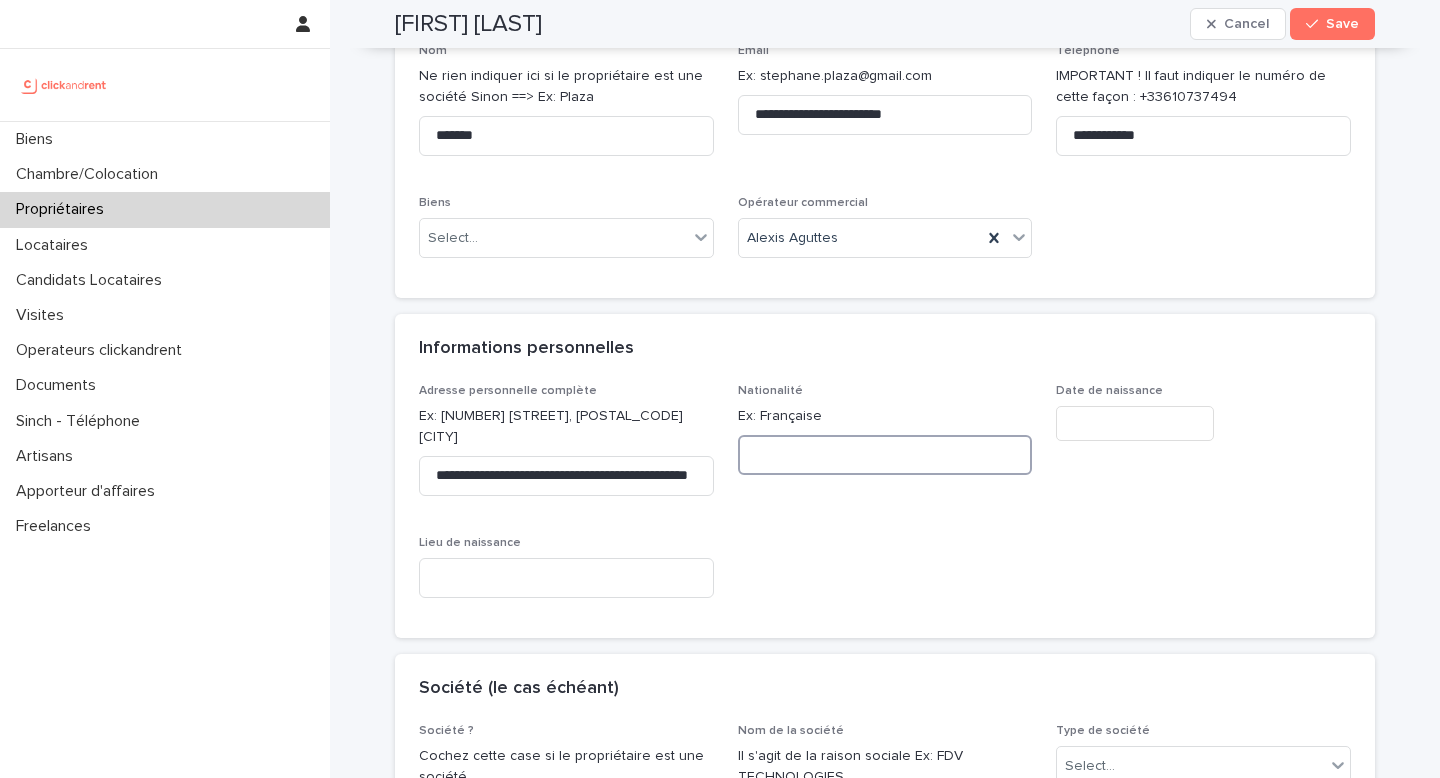 click at bounding box center (885, 455) 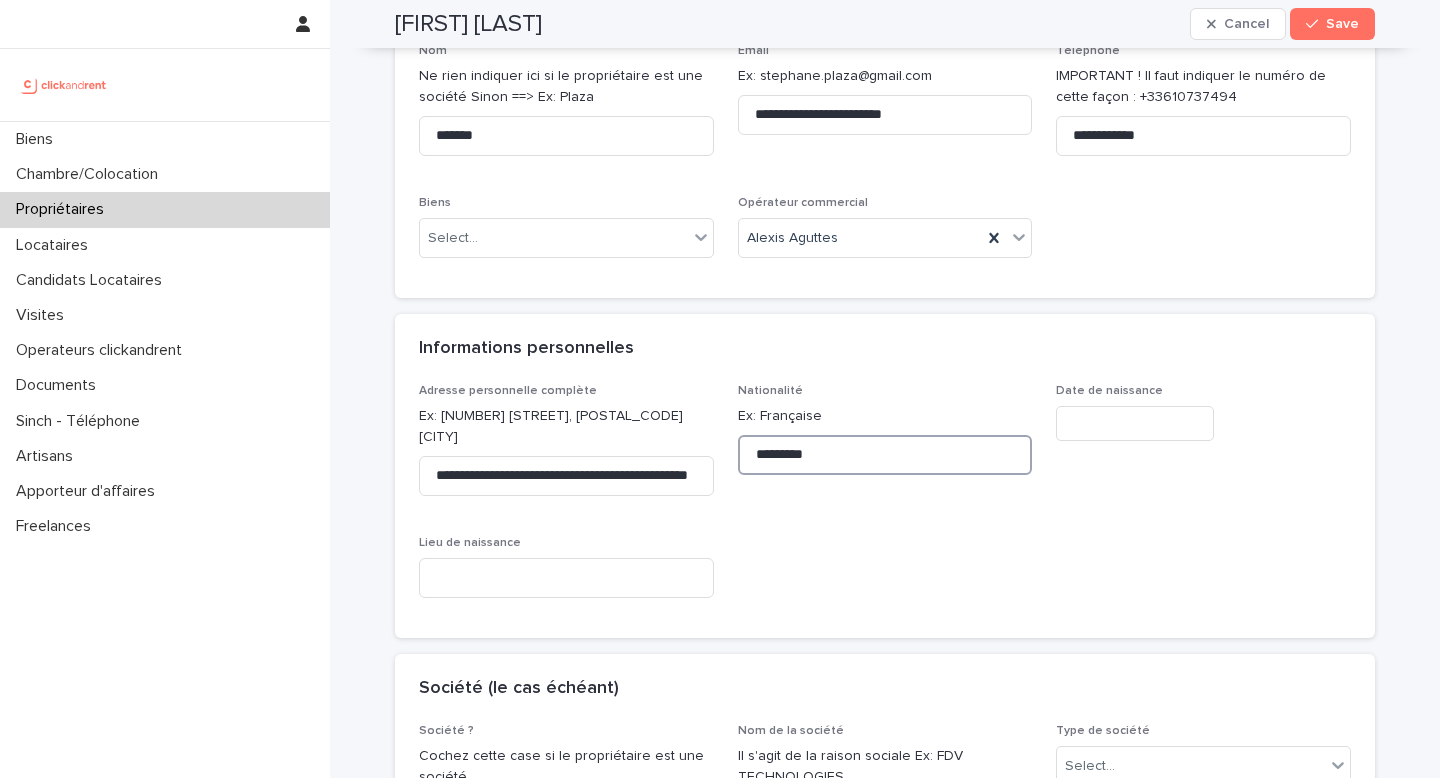type on "*********" 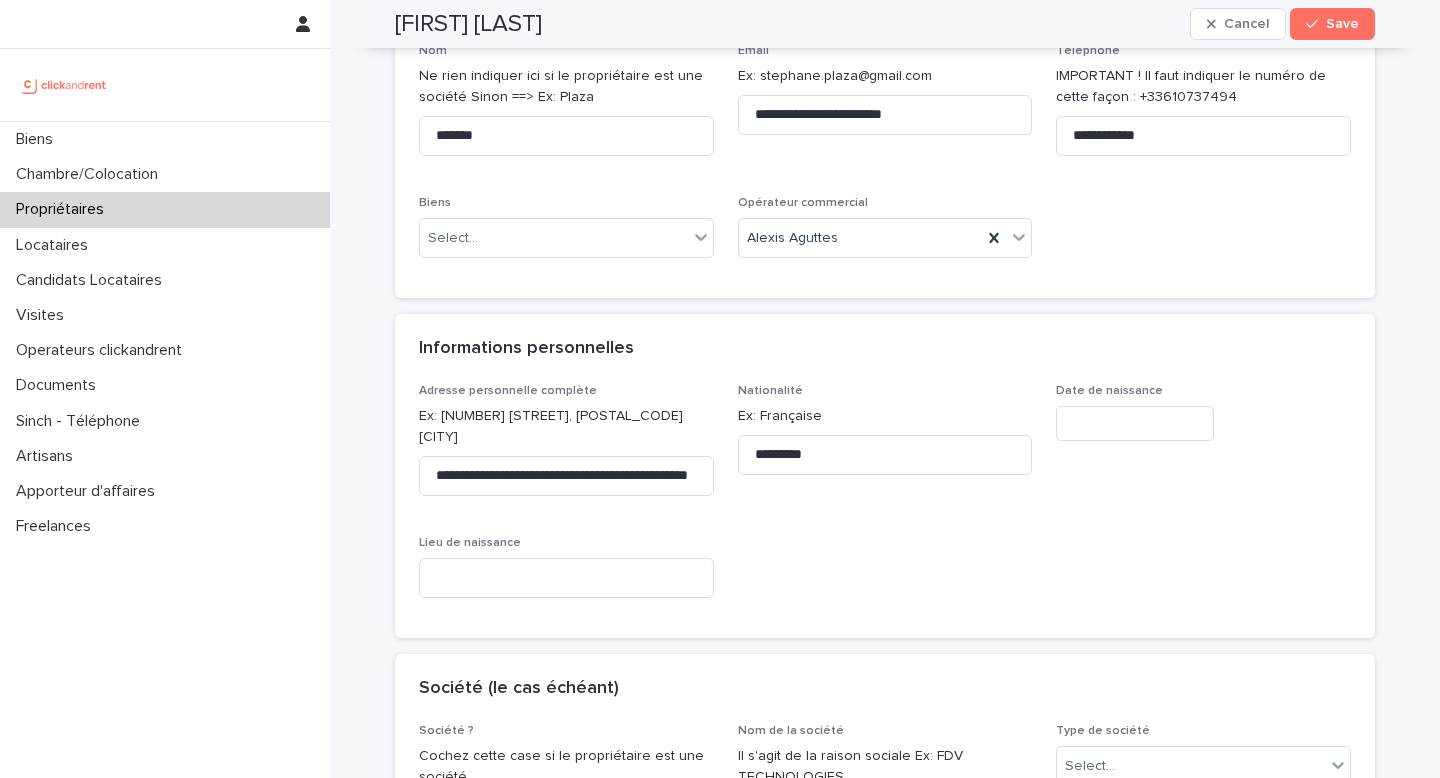 click at bounding box center [1135, 423] 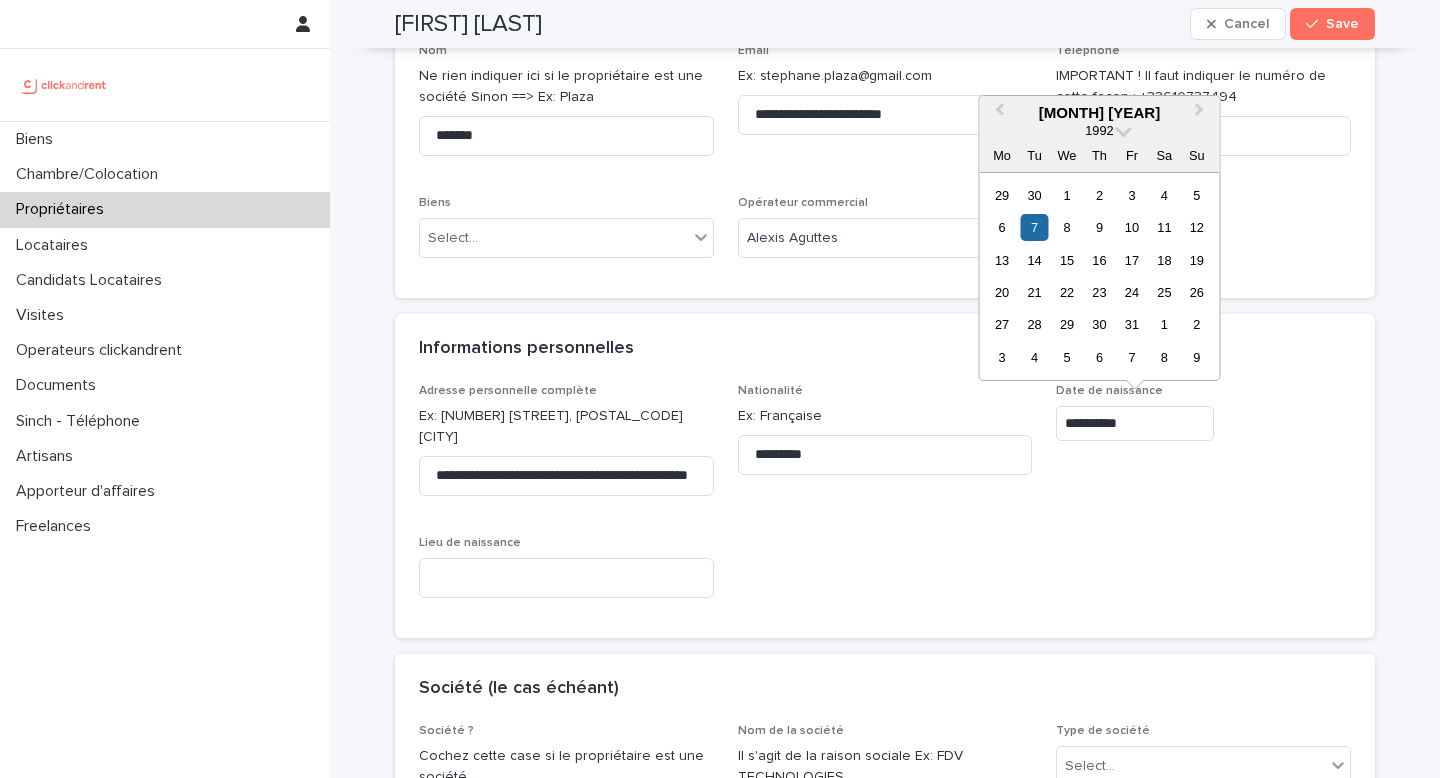 type on "********" 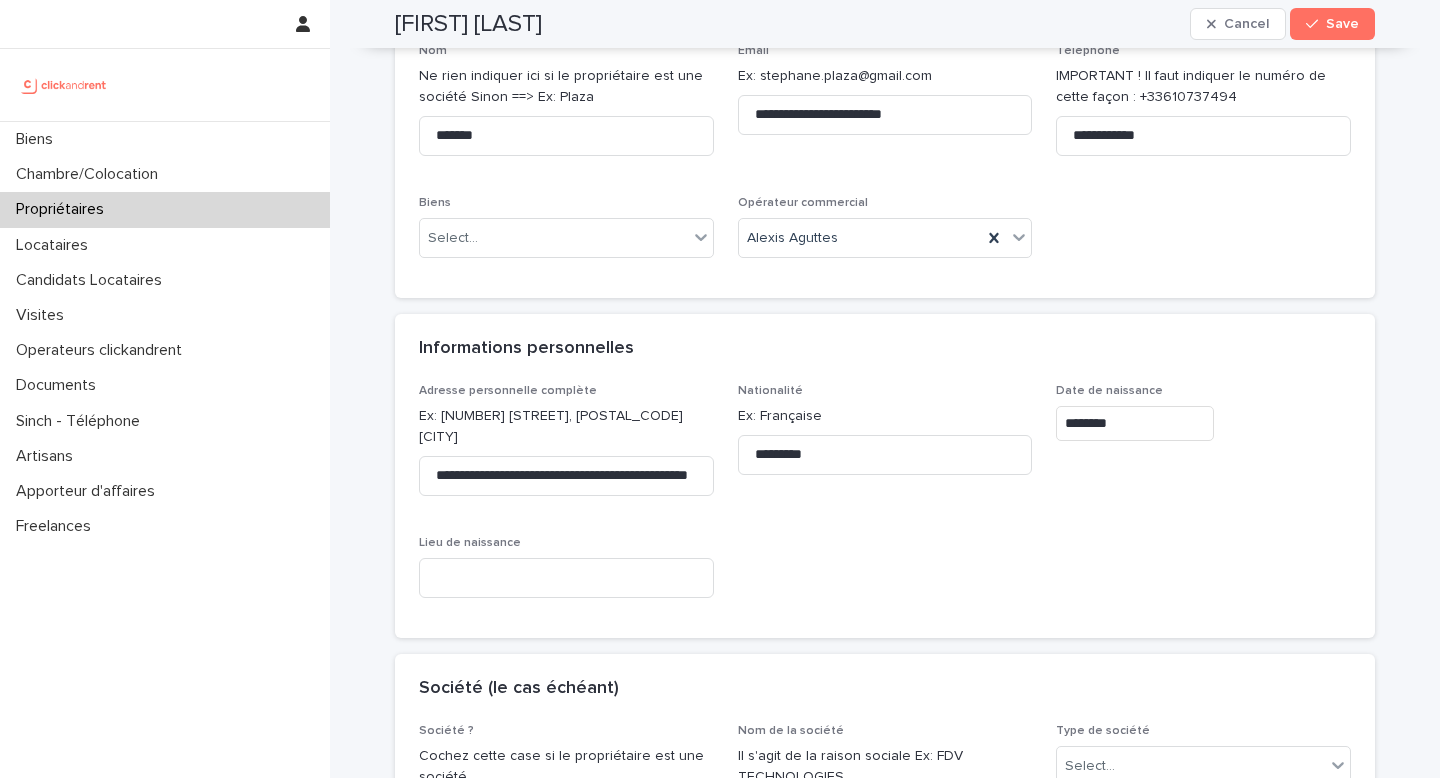 click on "**********" at bounding box center (885, 499) 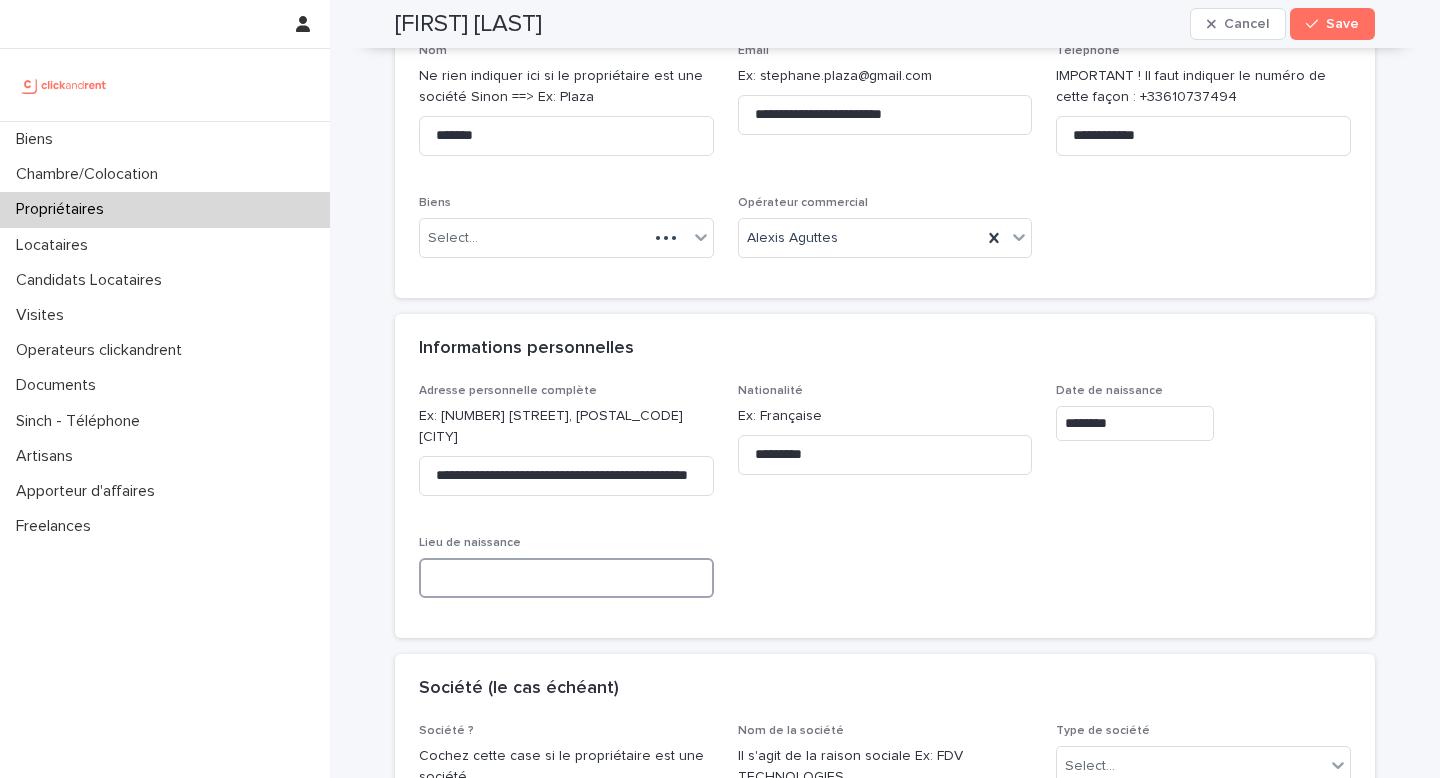 click at bounding box center [566, 578] 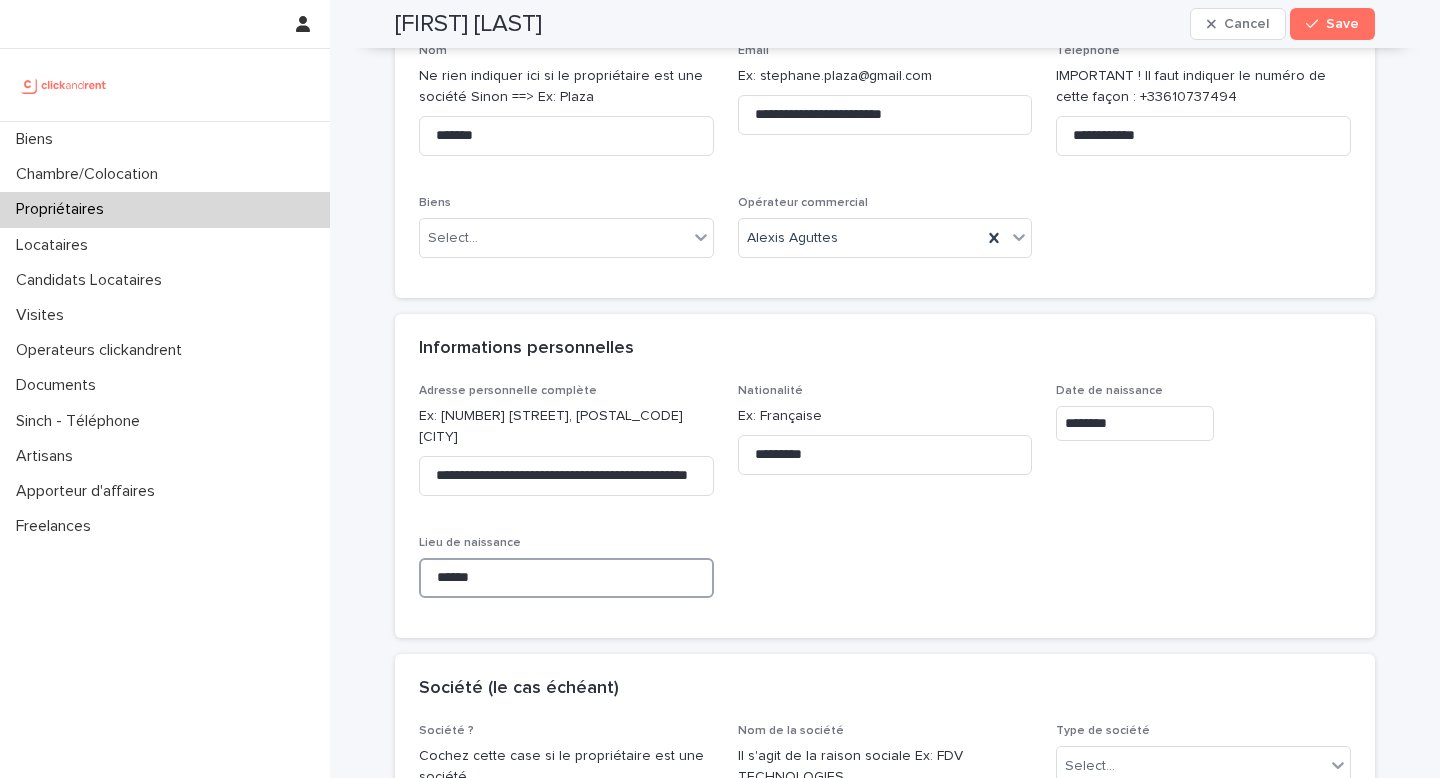 click on "******" at bounding box center [566, 578] 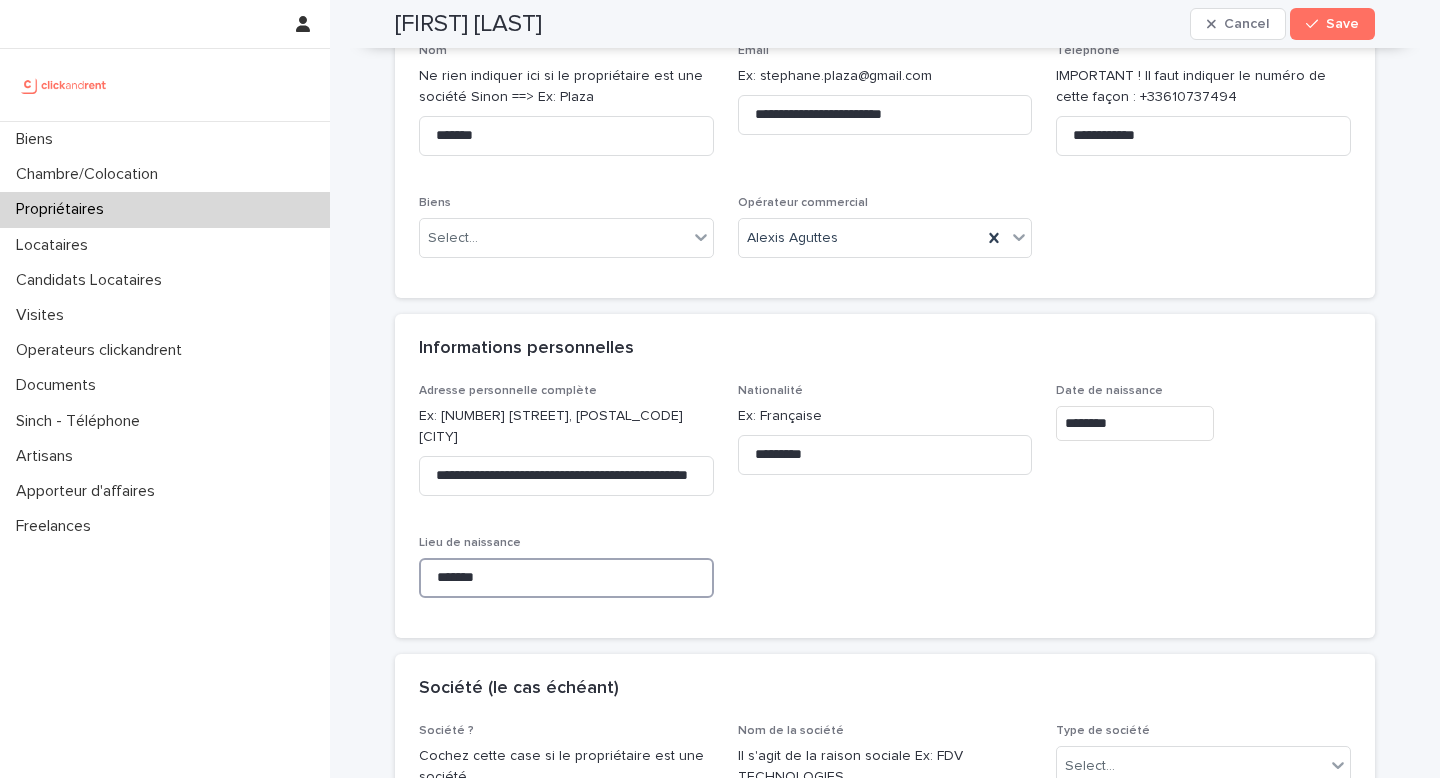 type on "*******" 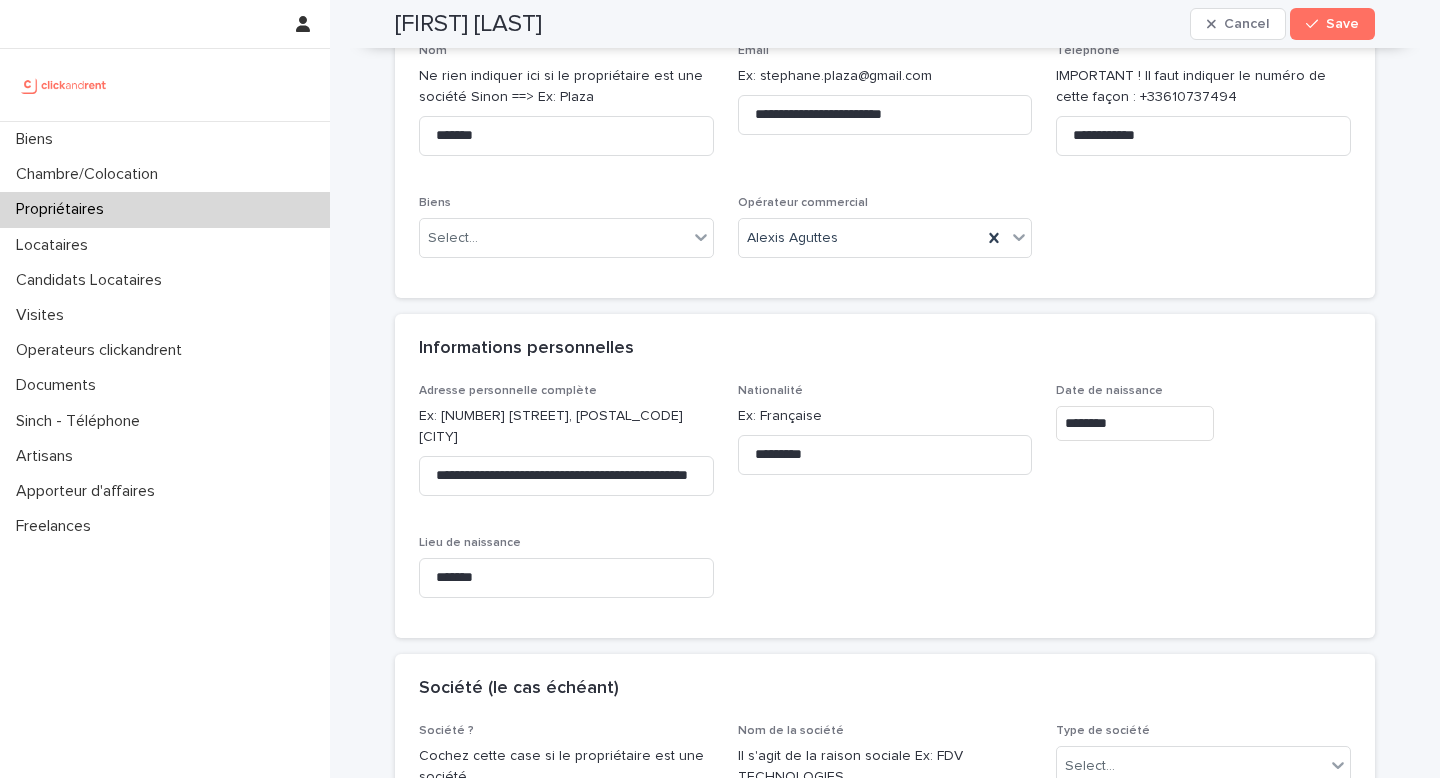 click on "**********" at bounding box center [885, 499] 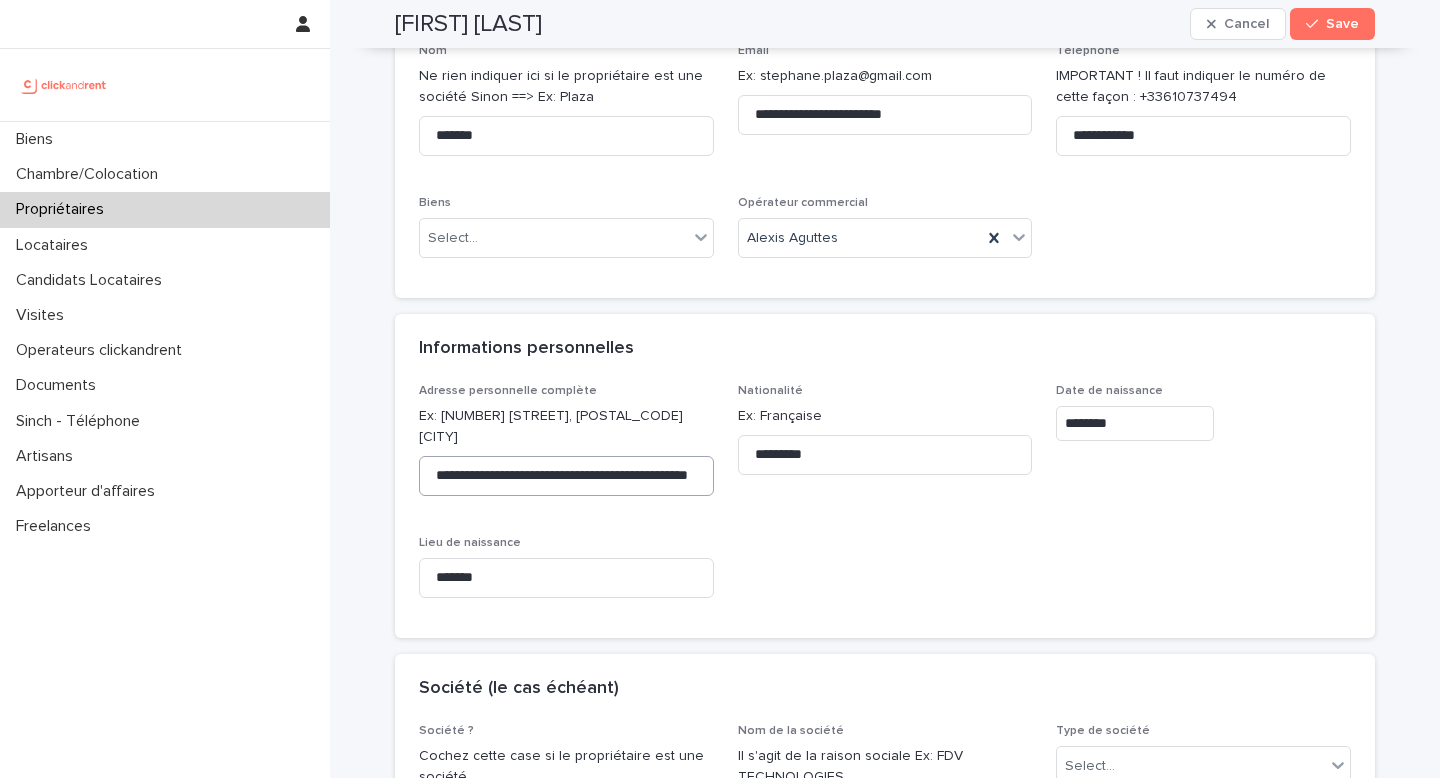 scroll, scrollTop: 0, scrollLeft: 63, axis: horizontal 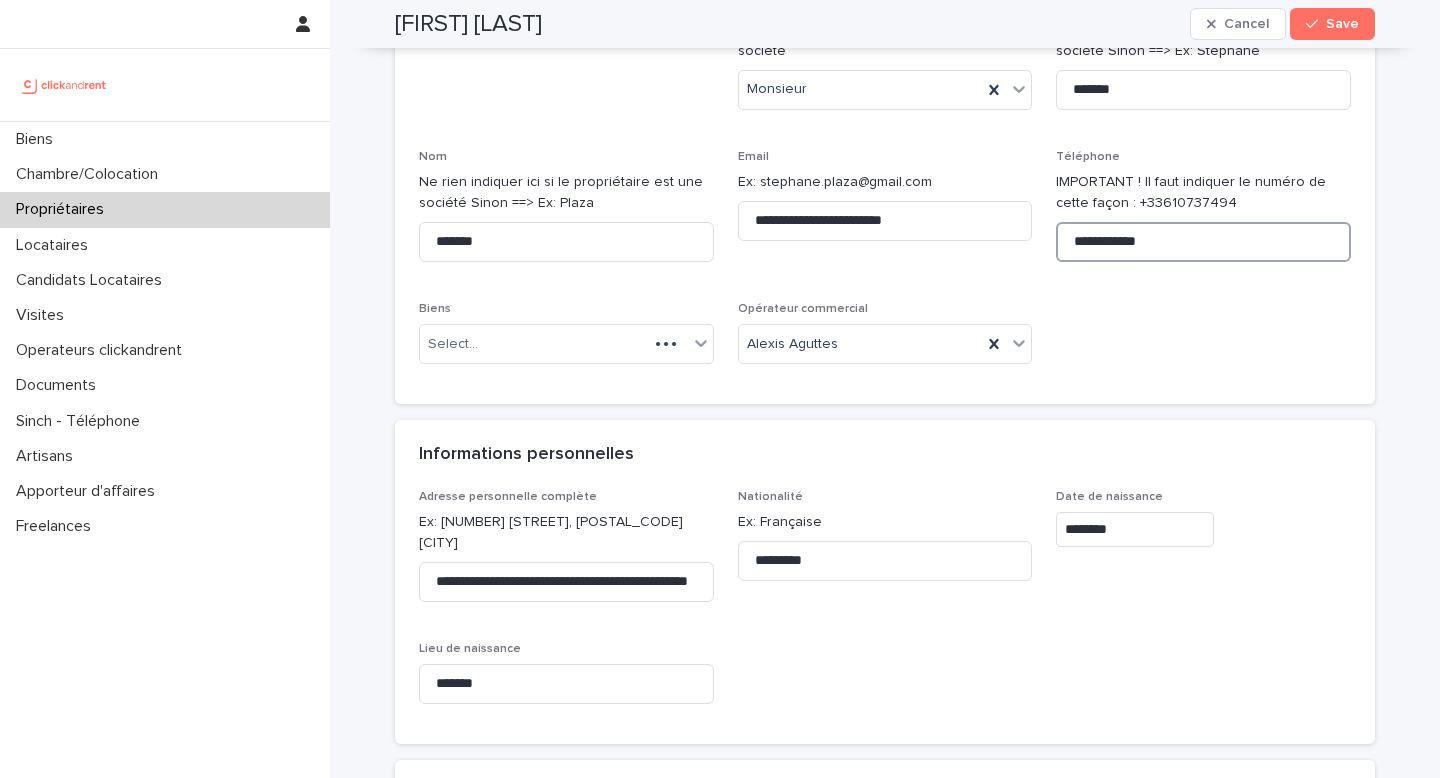 click on "**********" at bounding box center (1203, 242) 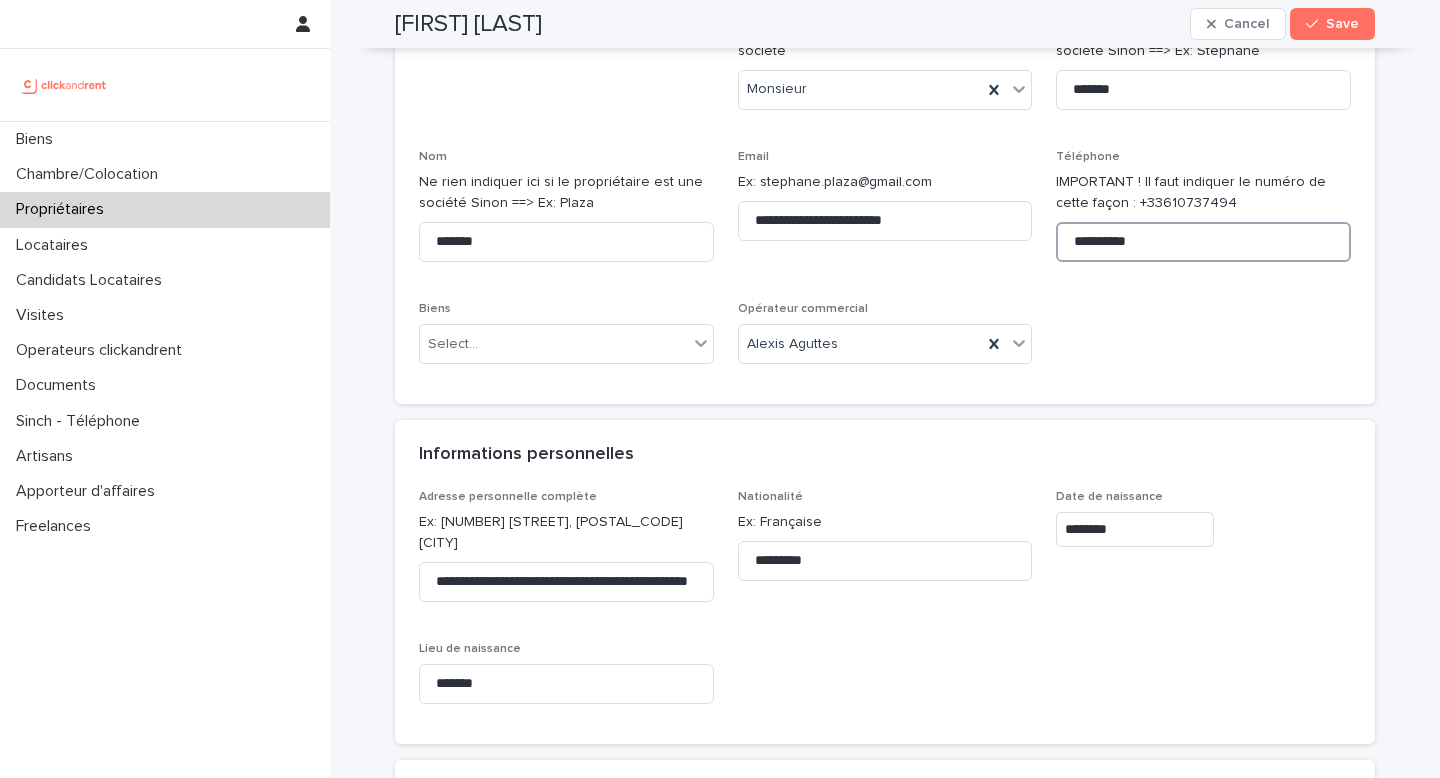 click on "**********" at bounding box center (1203, 242) 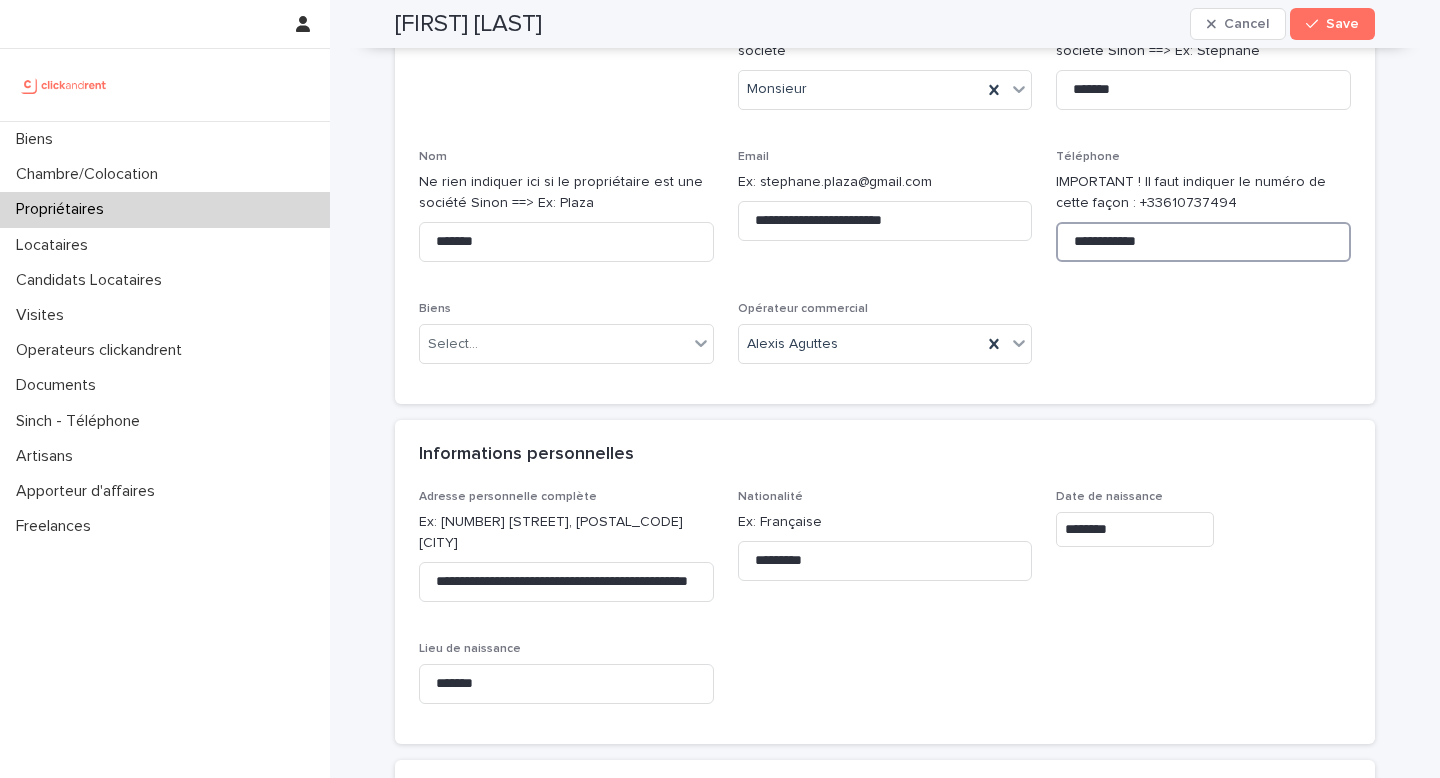 type on "**********" 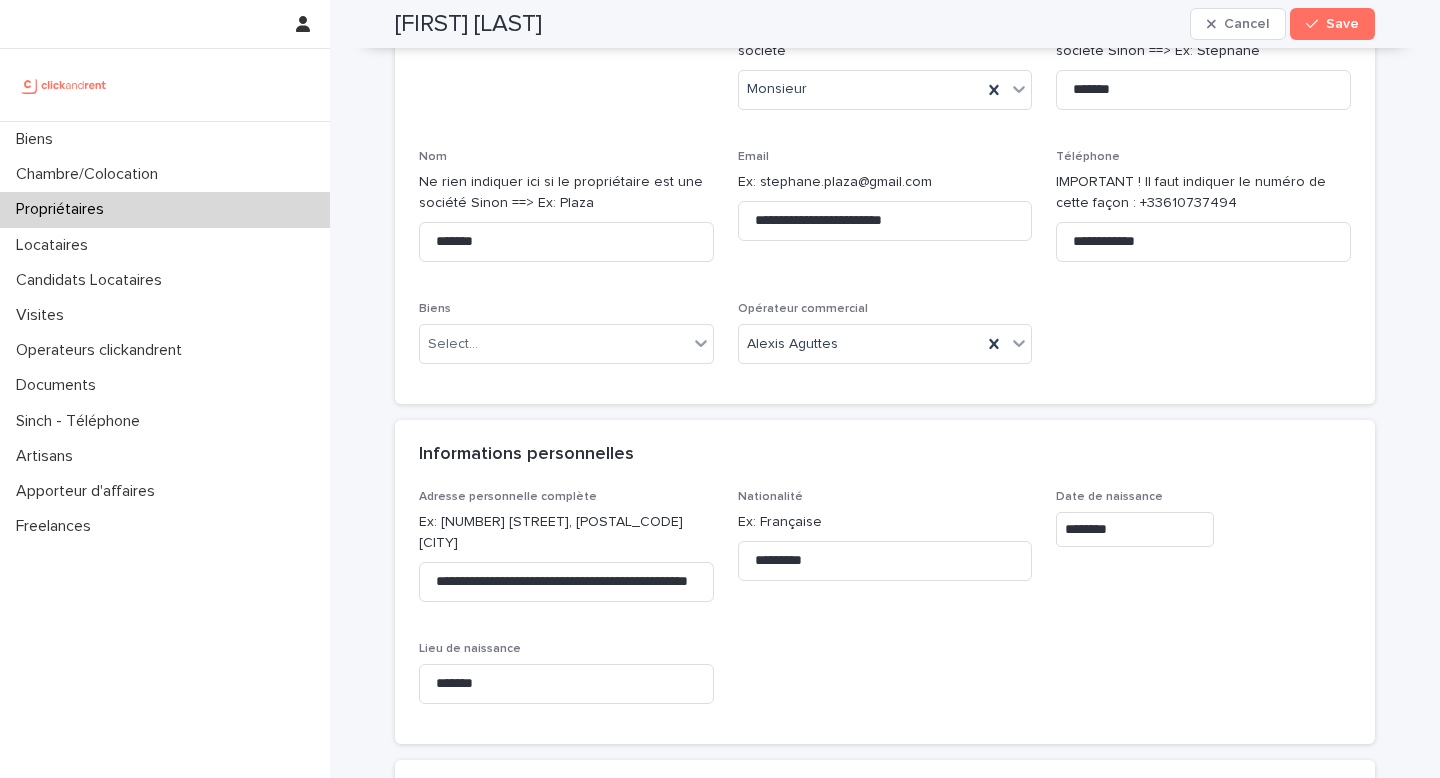 click on "**********" at bounding box center (885, 189) 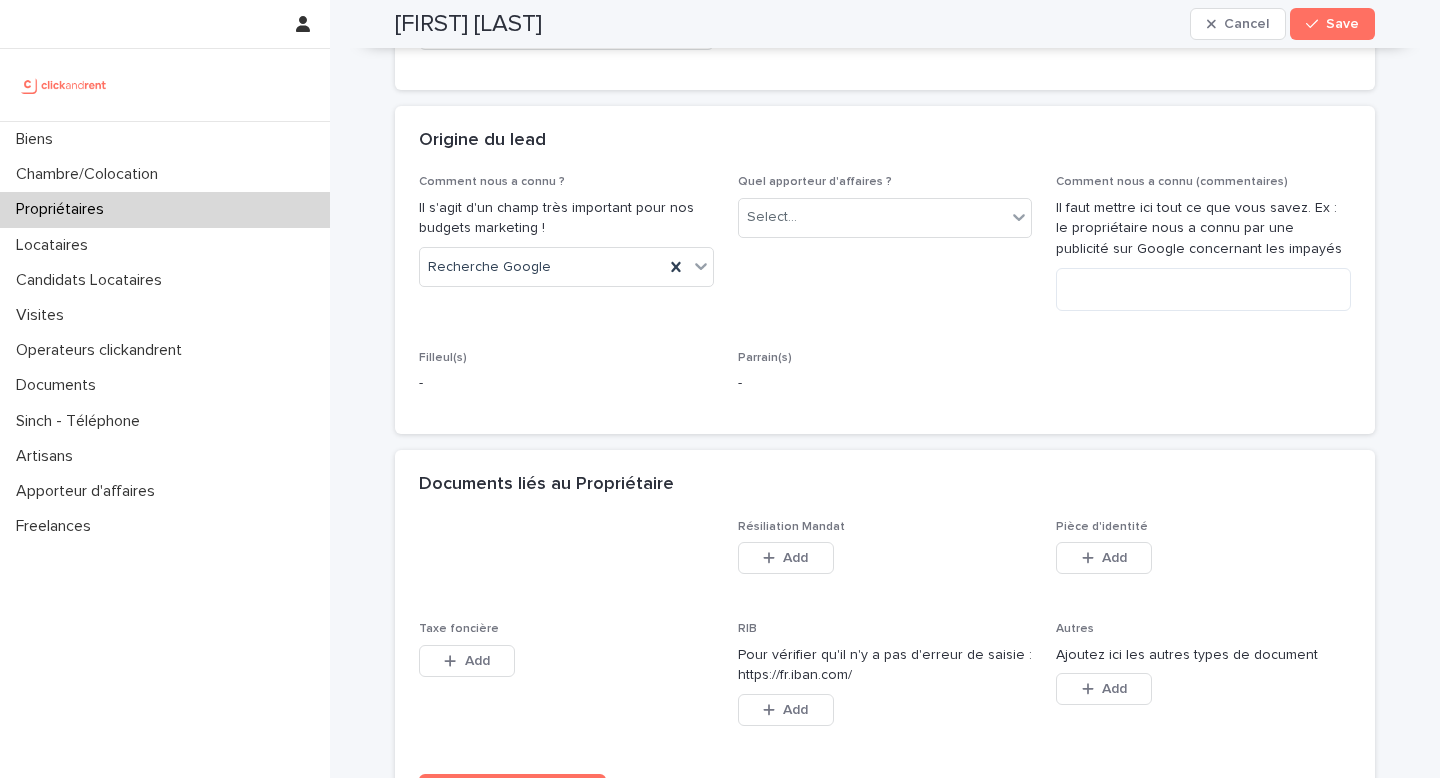 scroll, scrollTop: 1421, scrollLeft: 0, axis: vertical 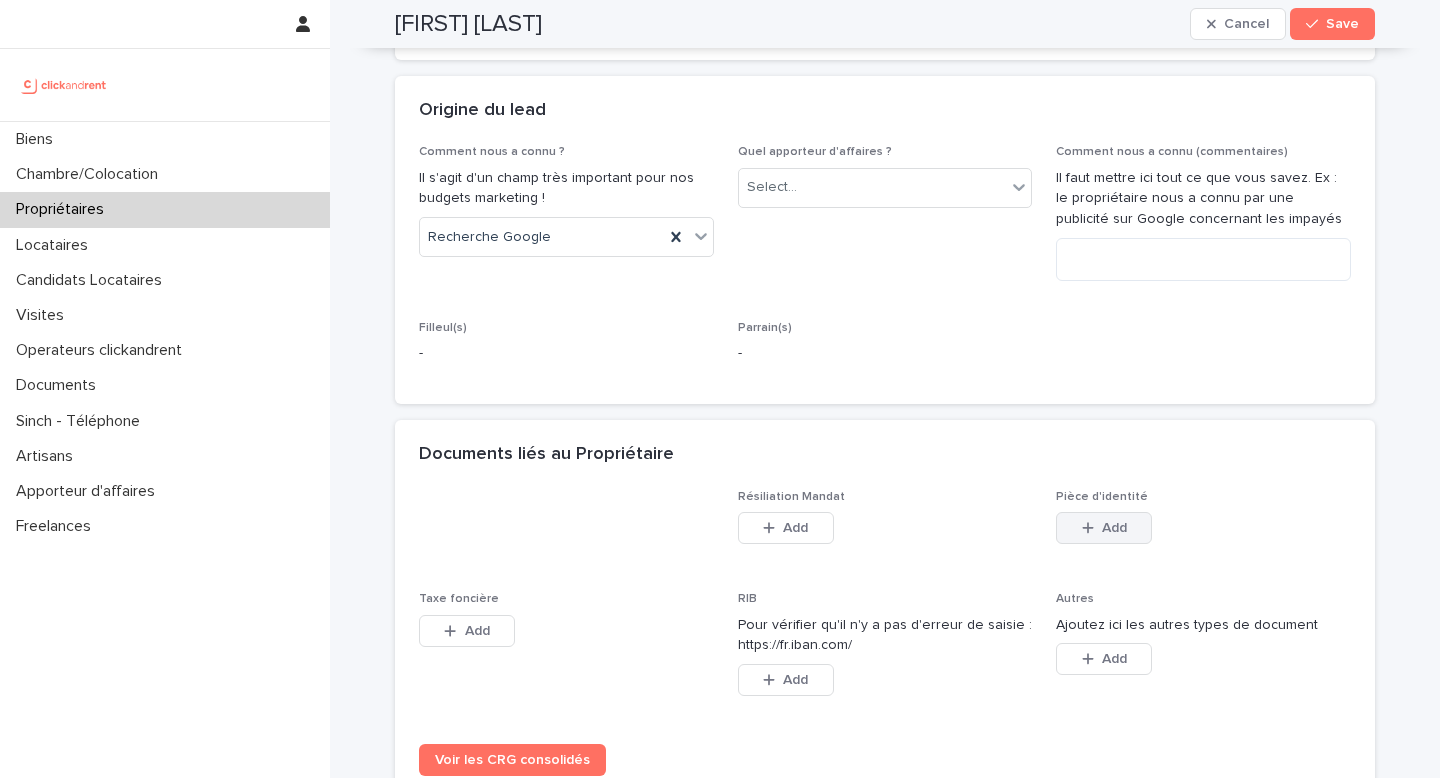 click on "Add" at bounding box center [1114, 528] 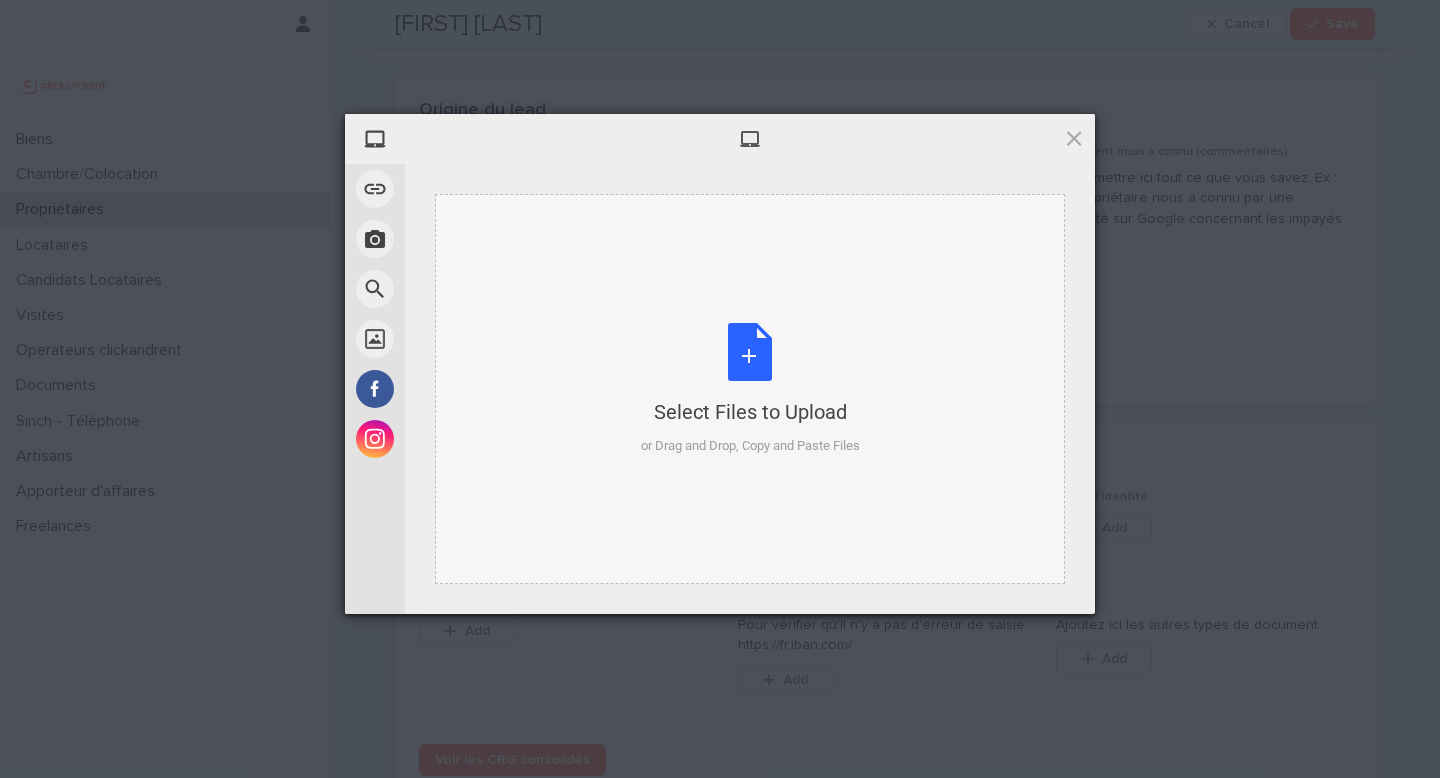 click on "Select Files to Upload
or Drag and Drop, Copy and Paste Files" at bounding box center (750, 389) 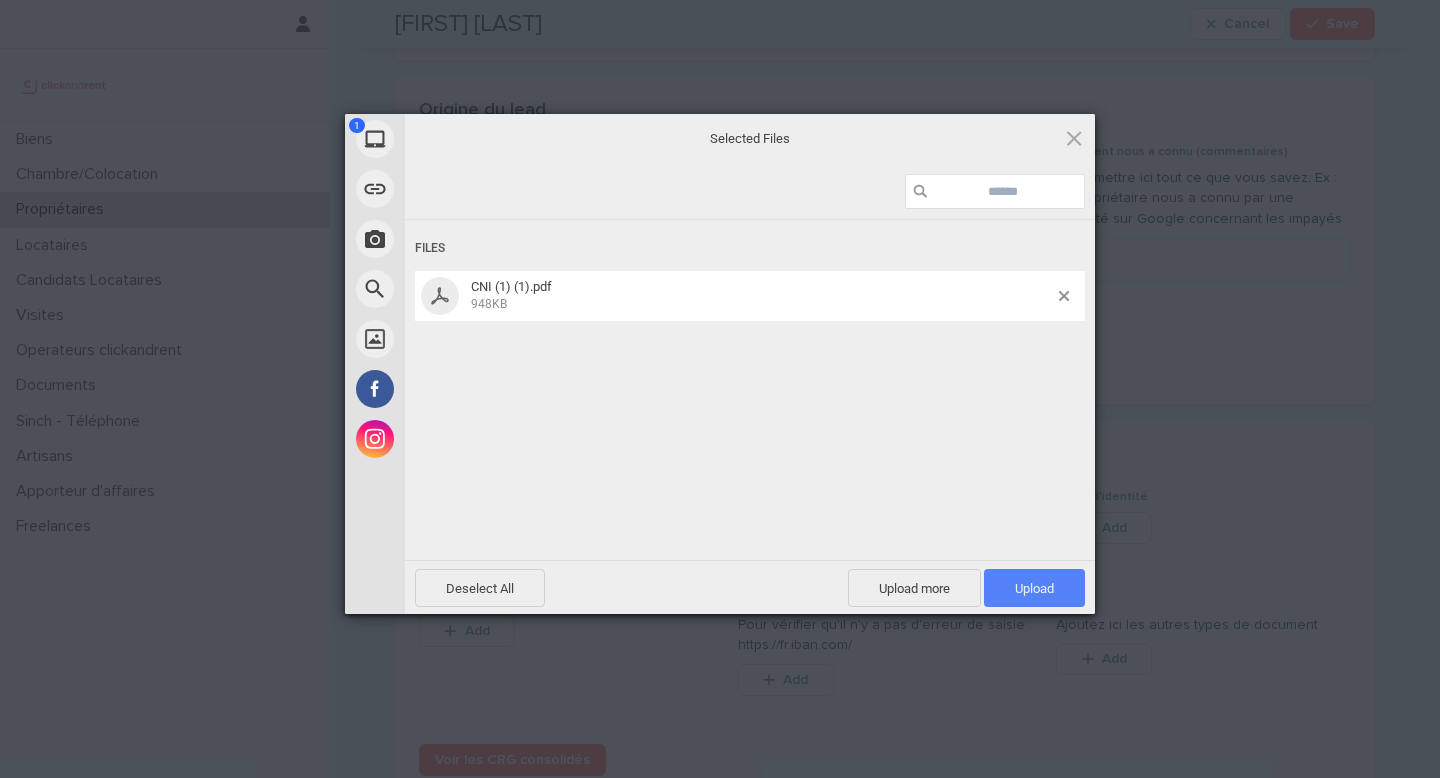 click on "Upload
1" at bounding box center (1034, 588) 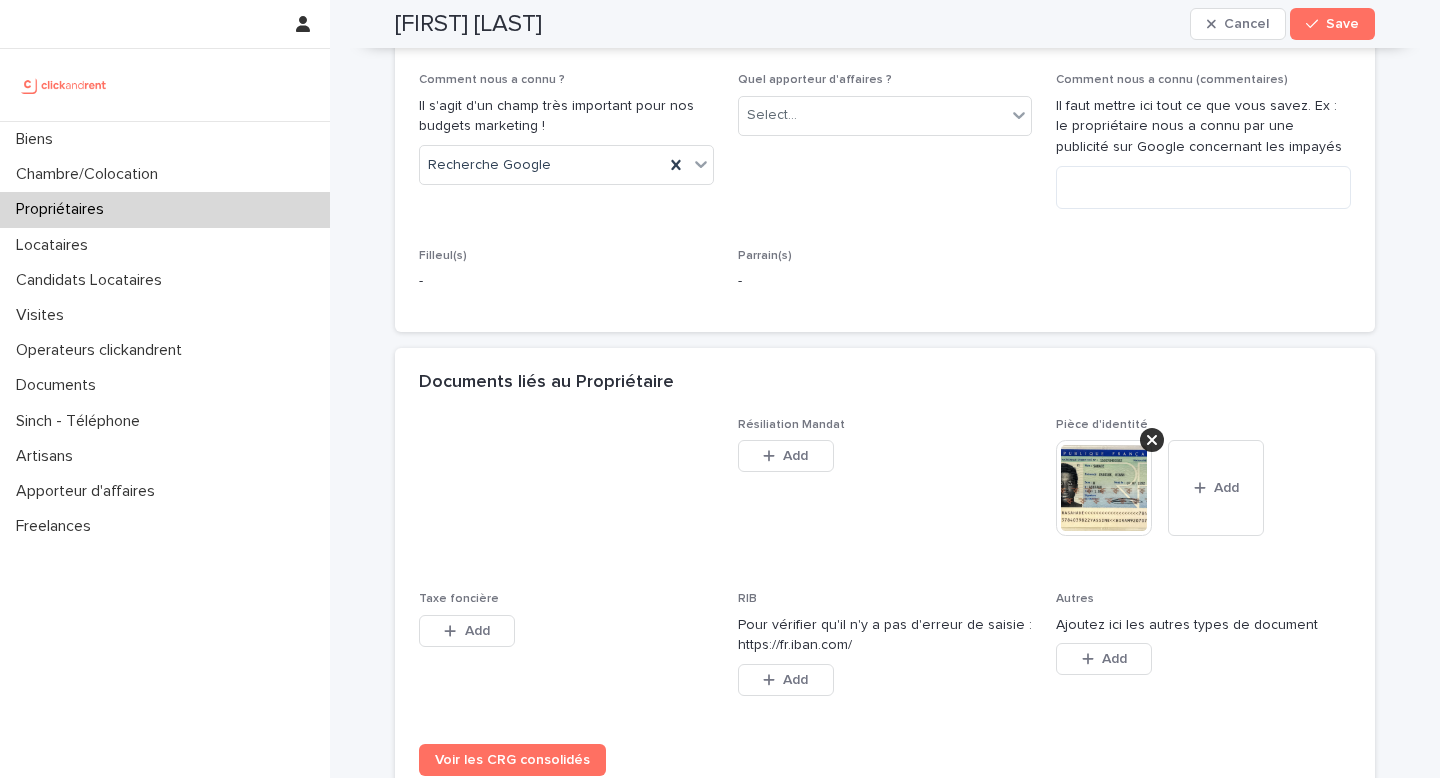 scroll, scrollTop: 1499, scrollLeft: 0, axis: vertical 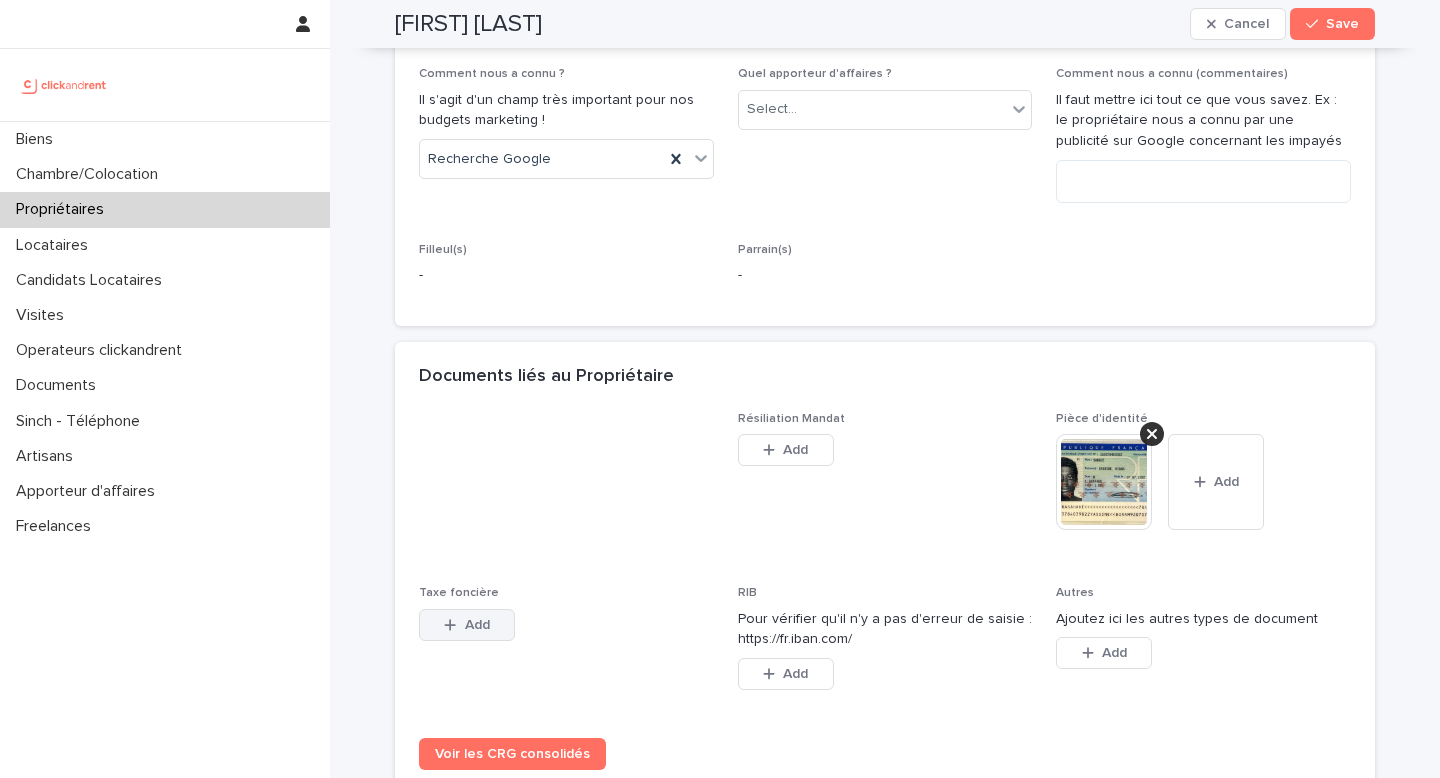 click on "Add" at bounding box center [467, 625] 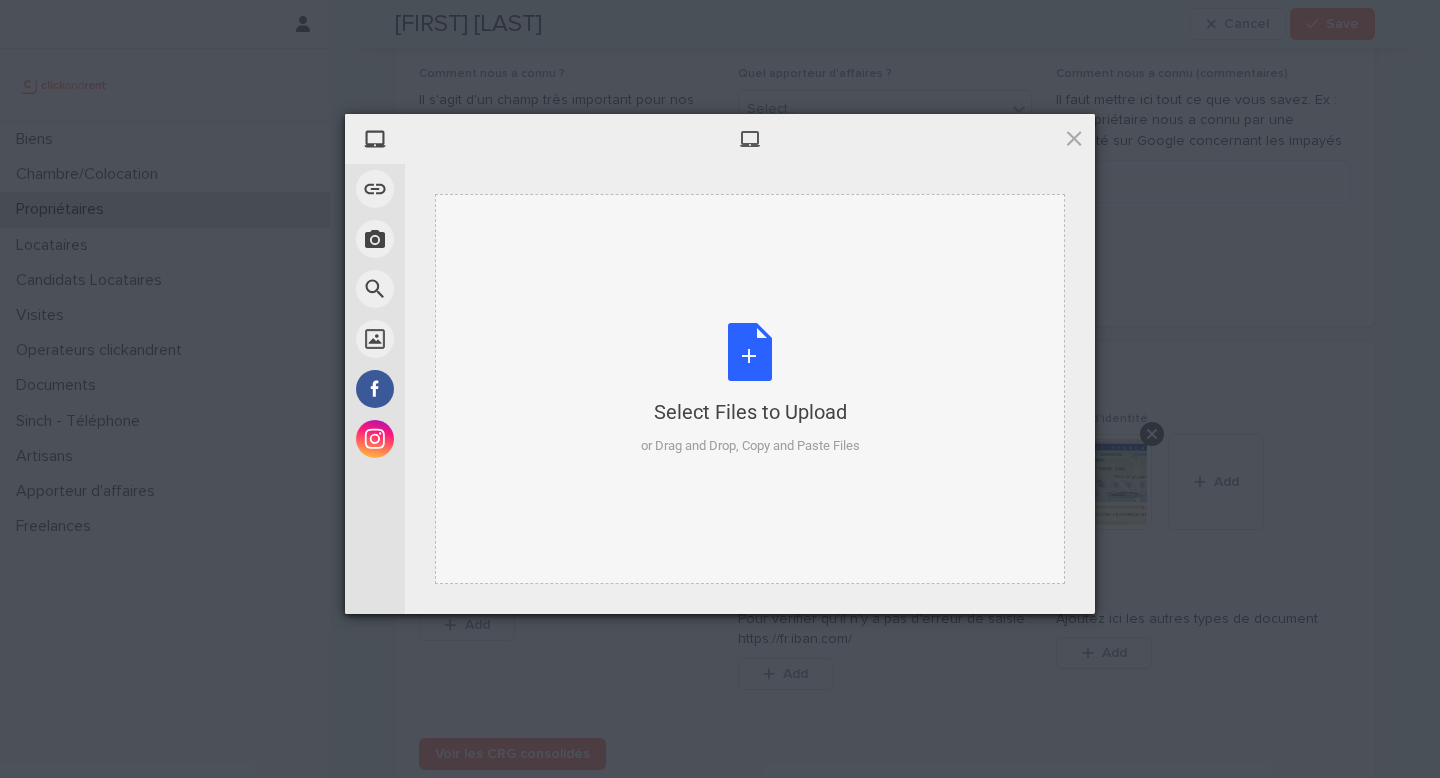 click on "Select Files to Upload
or Drag and Drop, Copy and Paste Files" at bounding box center (750, 389) 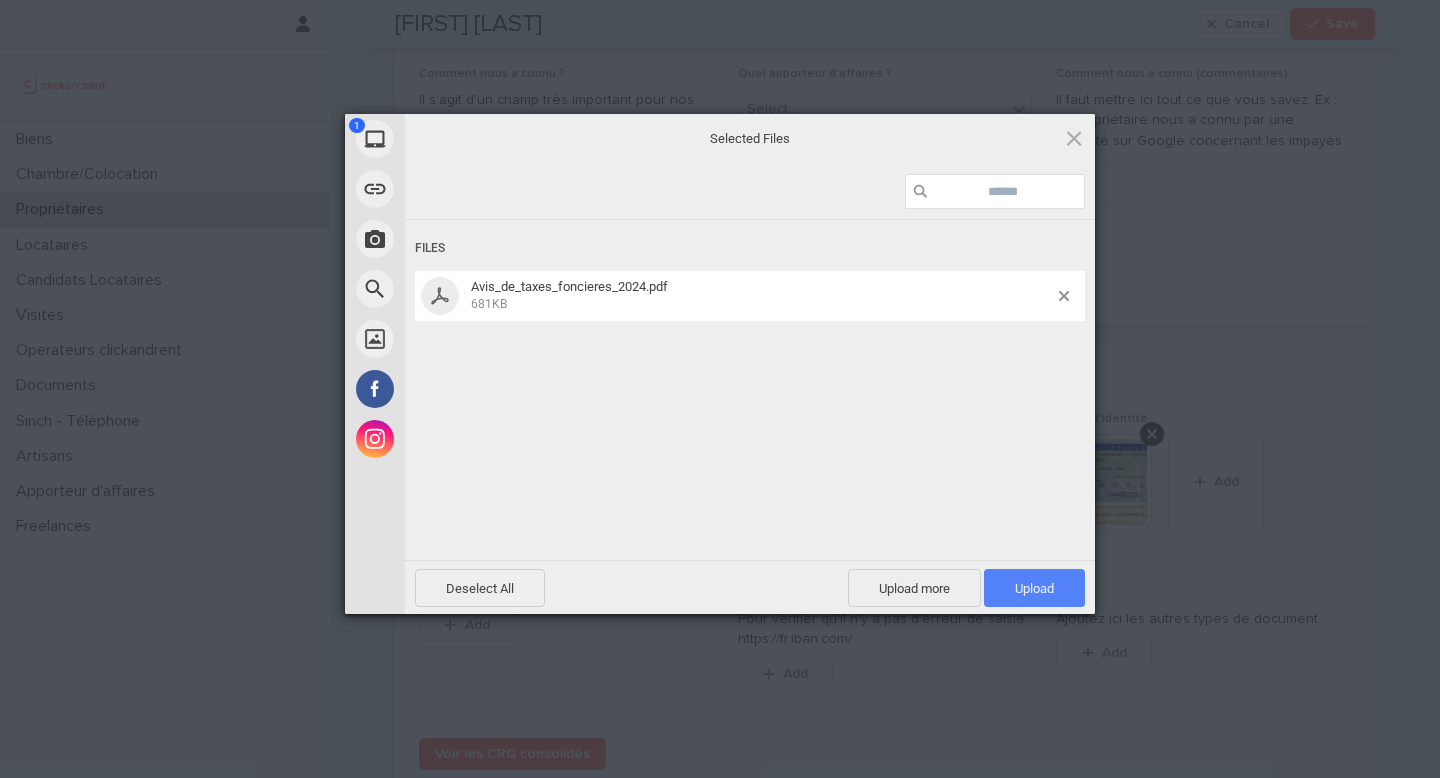 click on "Upload
1" at bounding box center (1034, 588) 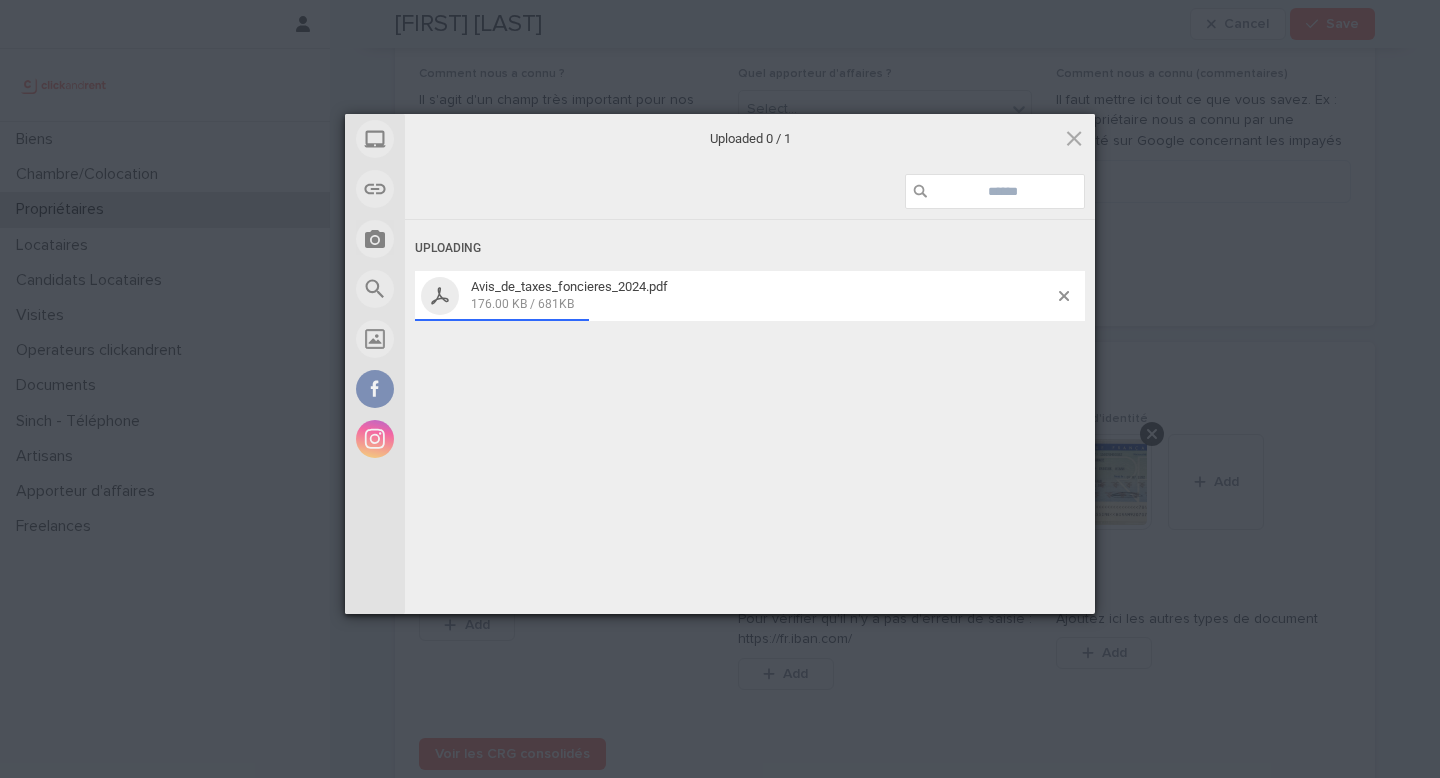 click on "Uploading
Avis_de_taxes_foncieres_2024.pdf
176.00 KB /
681KB" at bounding box center (750, 420) 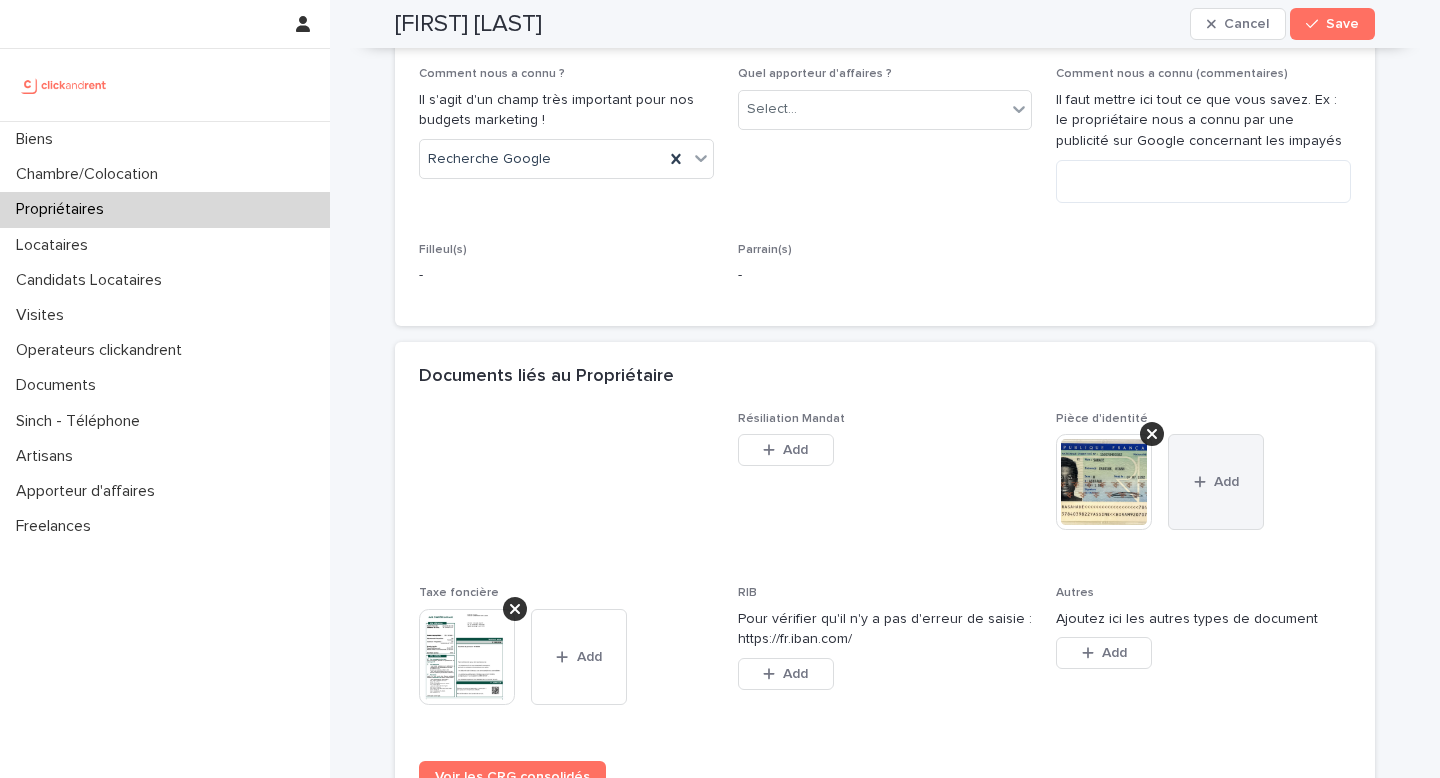 scroll, scrollTop: 1505, scrollLeft: 0, axis: vertical 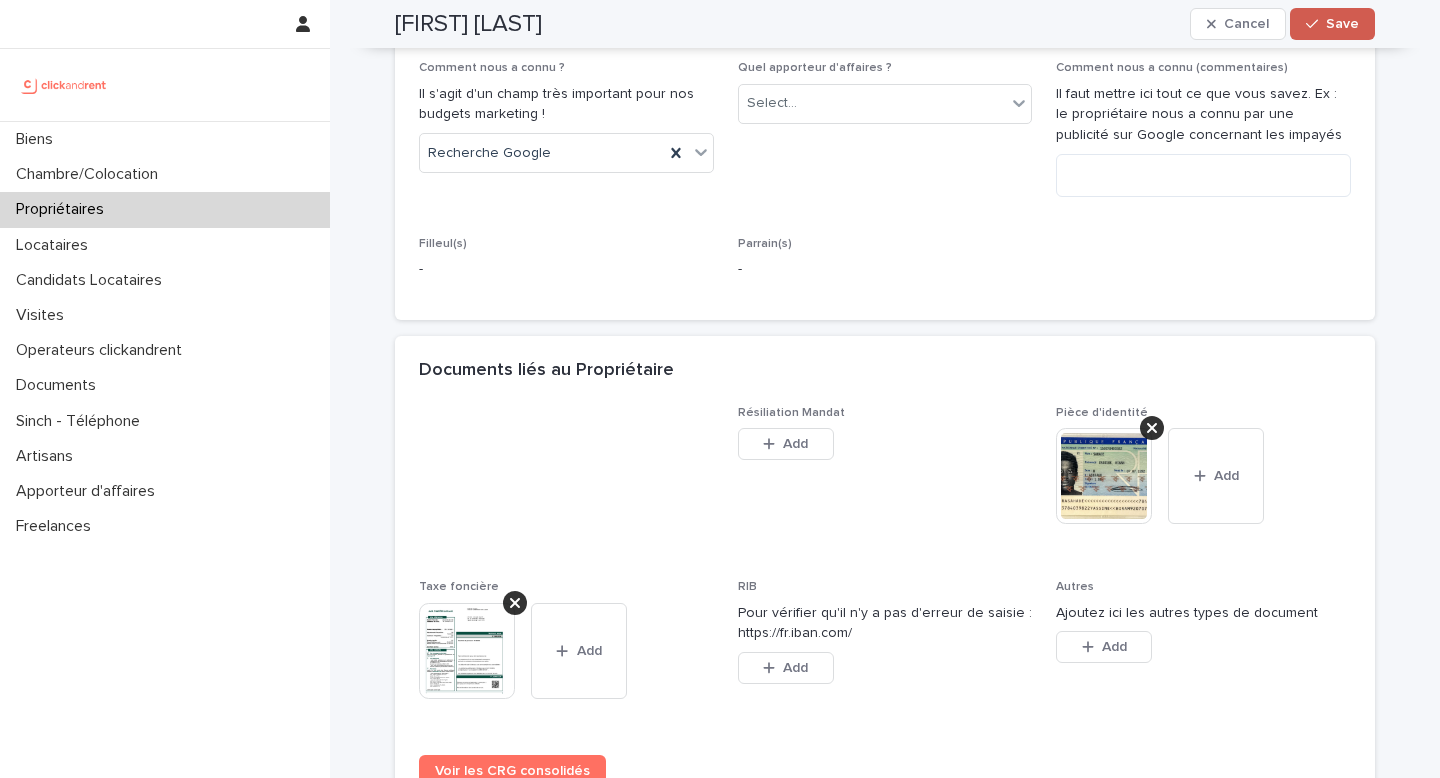 click on "Save" at bounding box center (1332, 24) 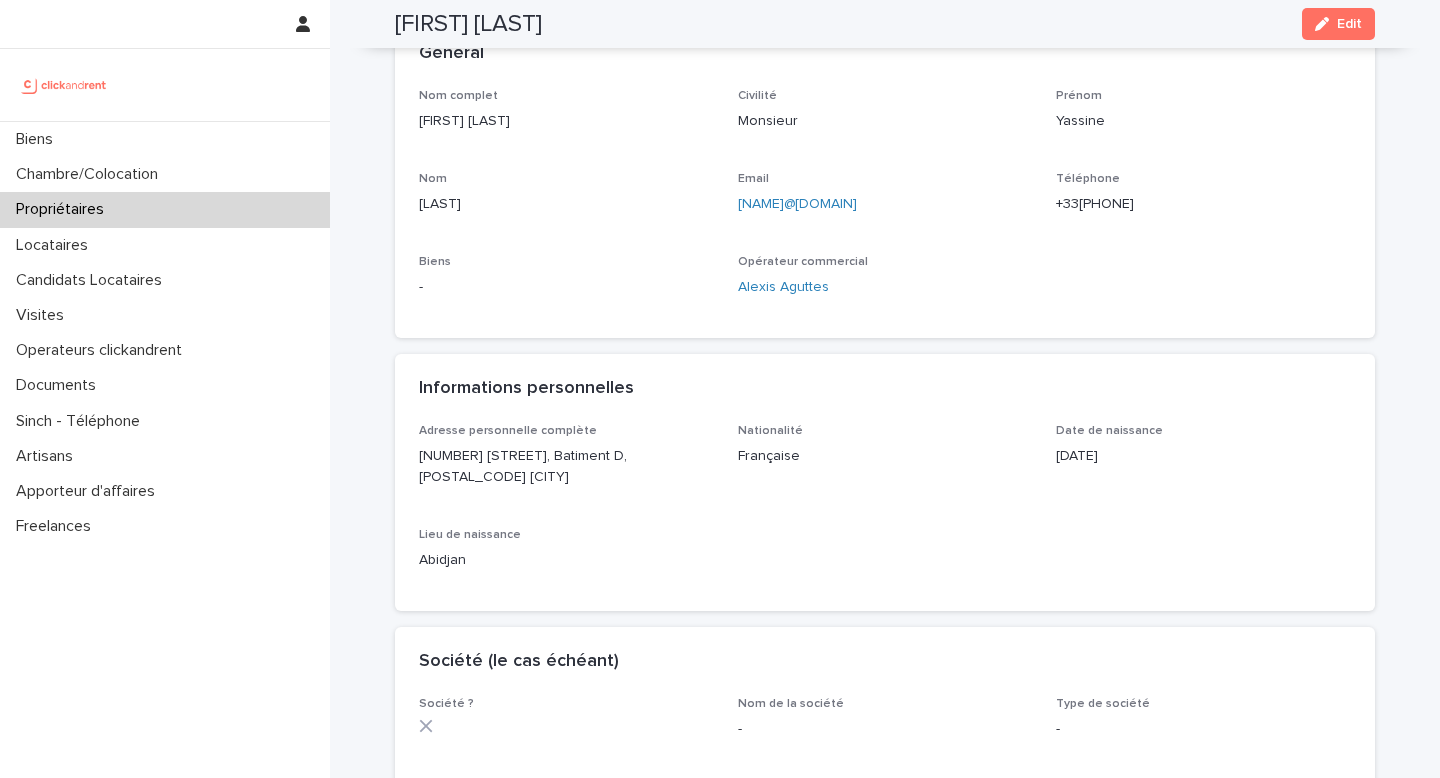 scroll, scrollTop: 0, scrollLeft: 0, axis: both 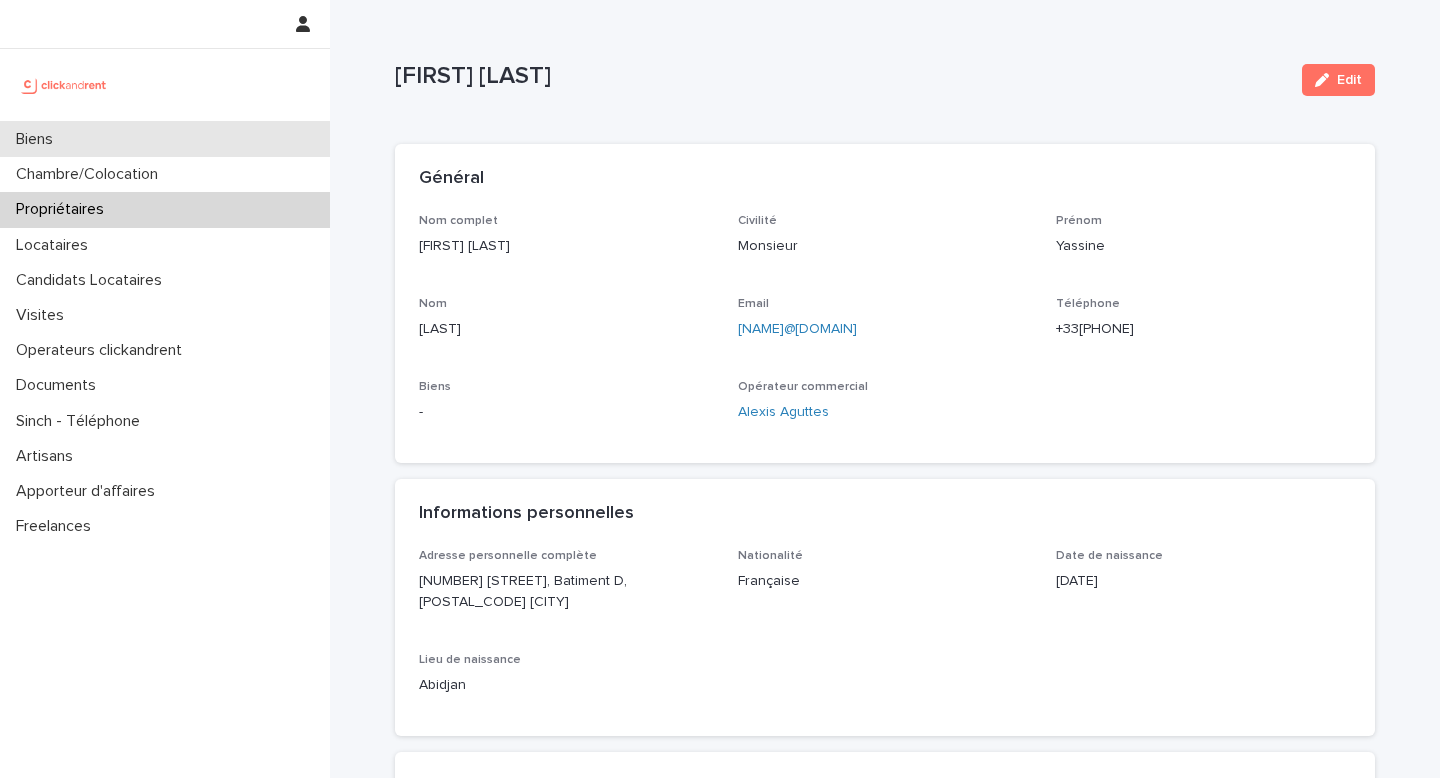 click on "Biens" at bounding box center [165, 139] 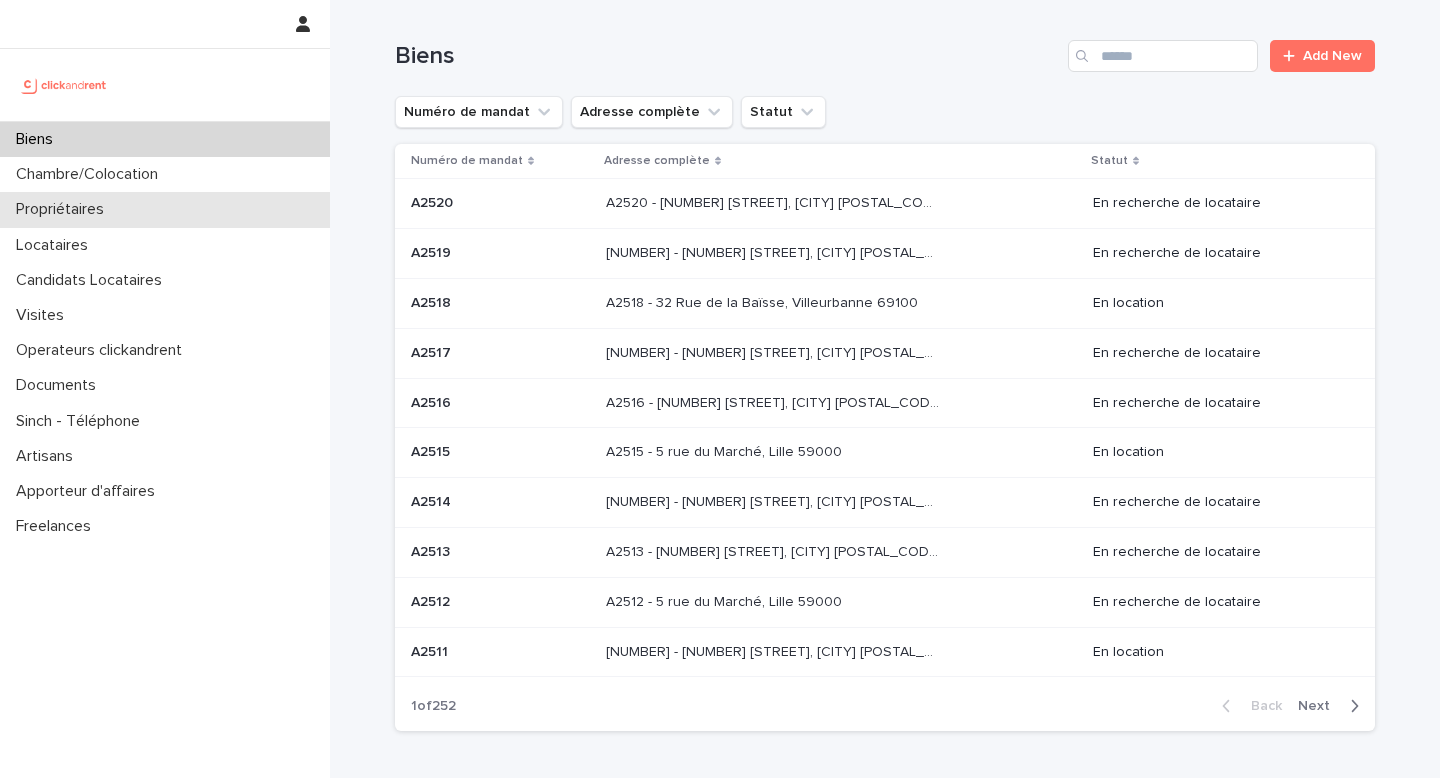 click on "Propriétaires" at bounding box center (64, 209) 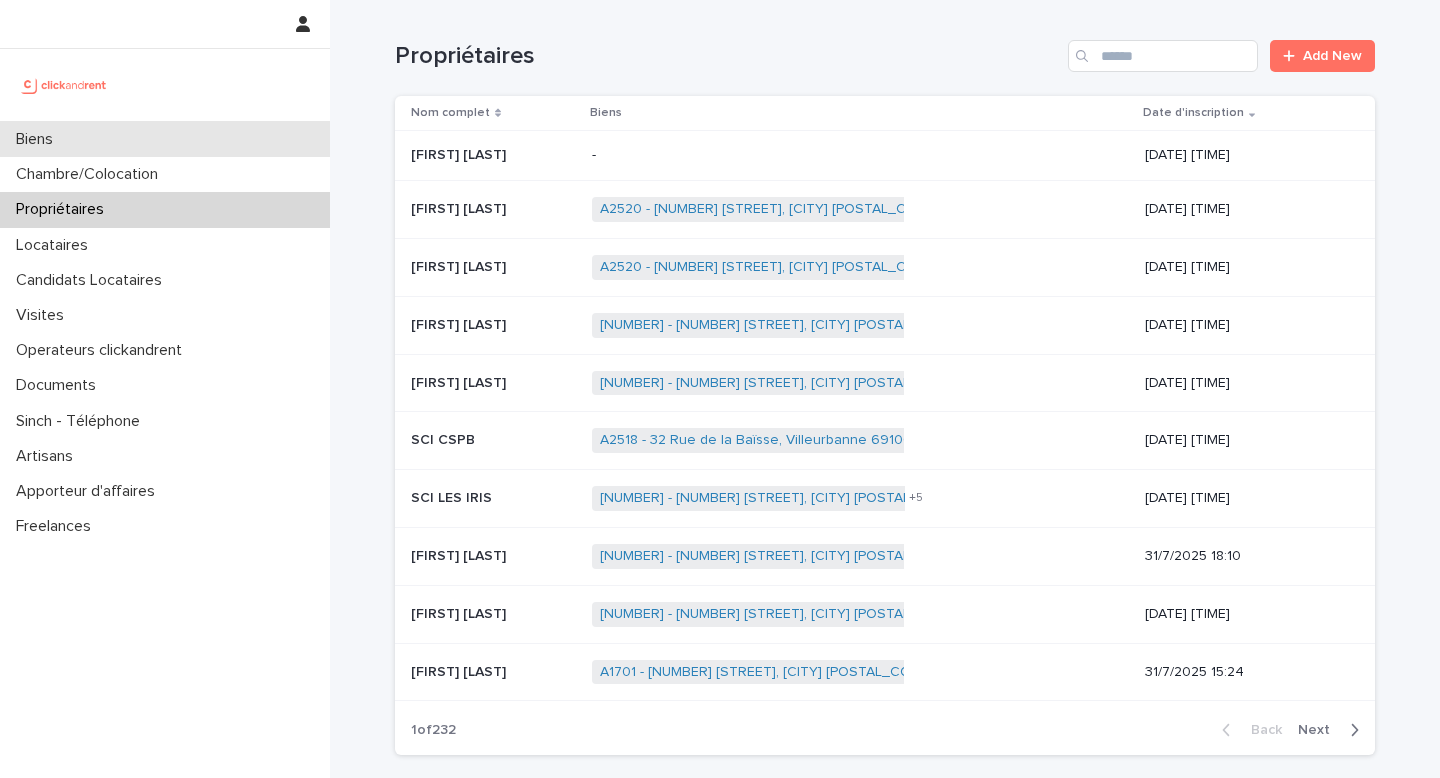 click on "Biens" at bounding box center (38, 139) 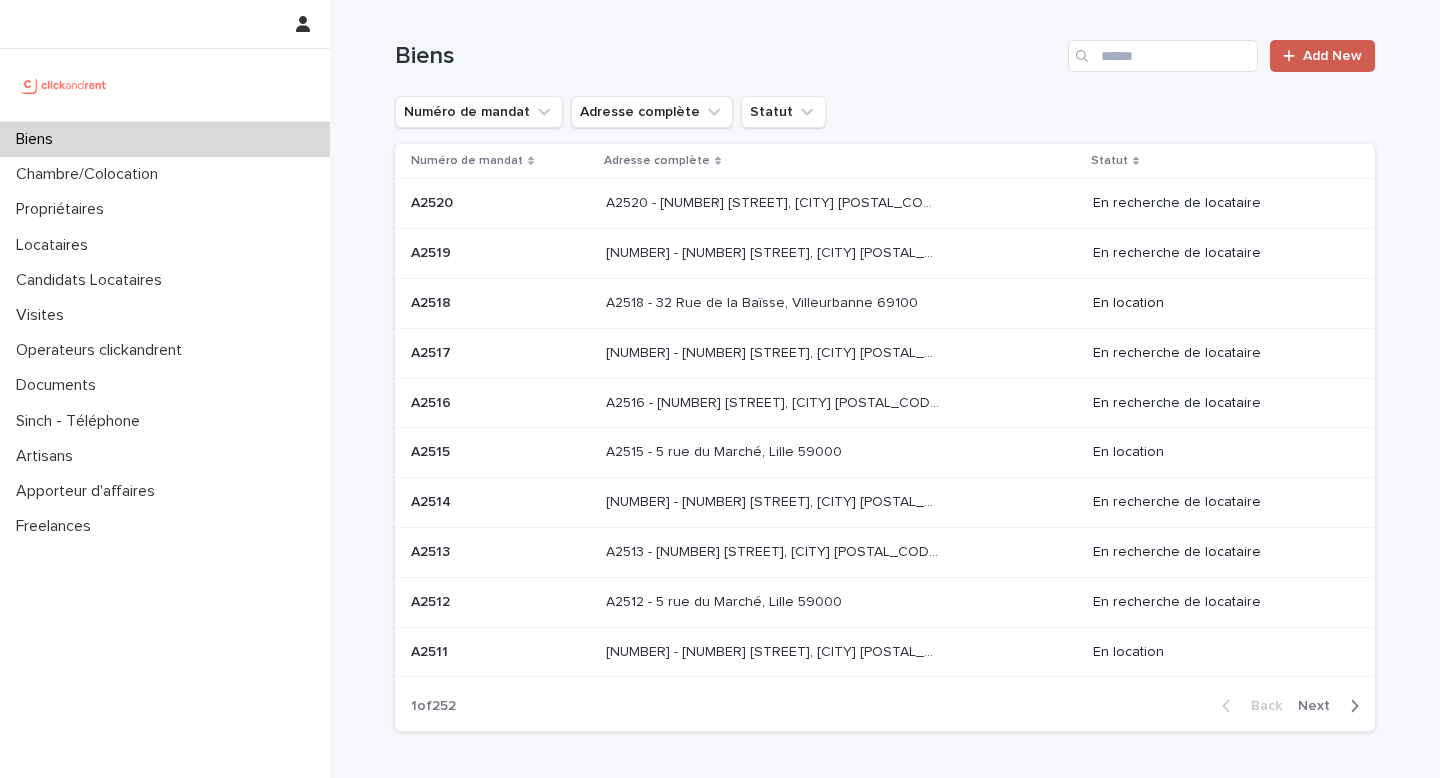 click on "Add New" at bounding box center [1322, 56] 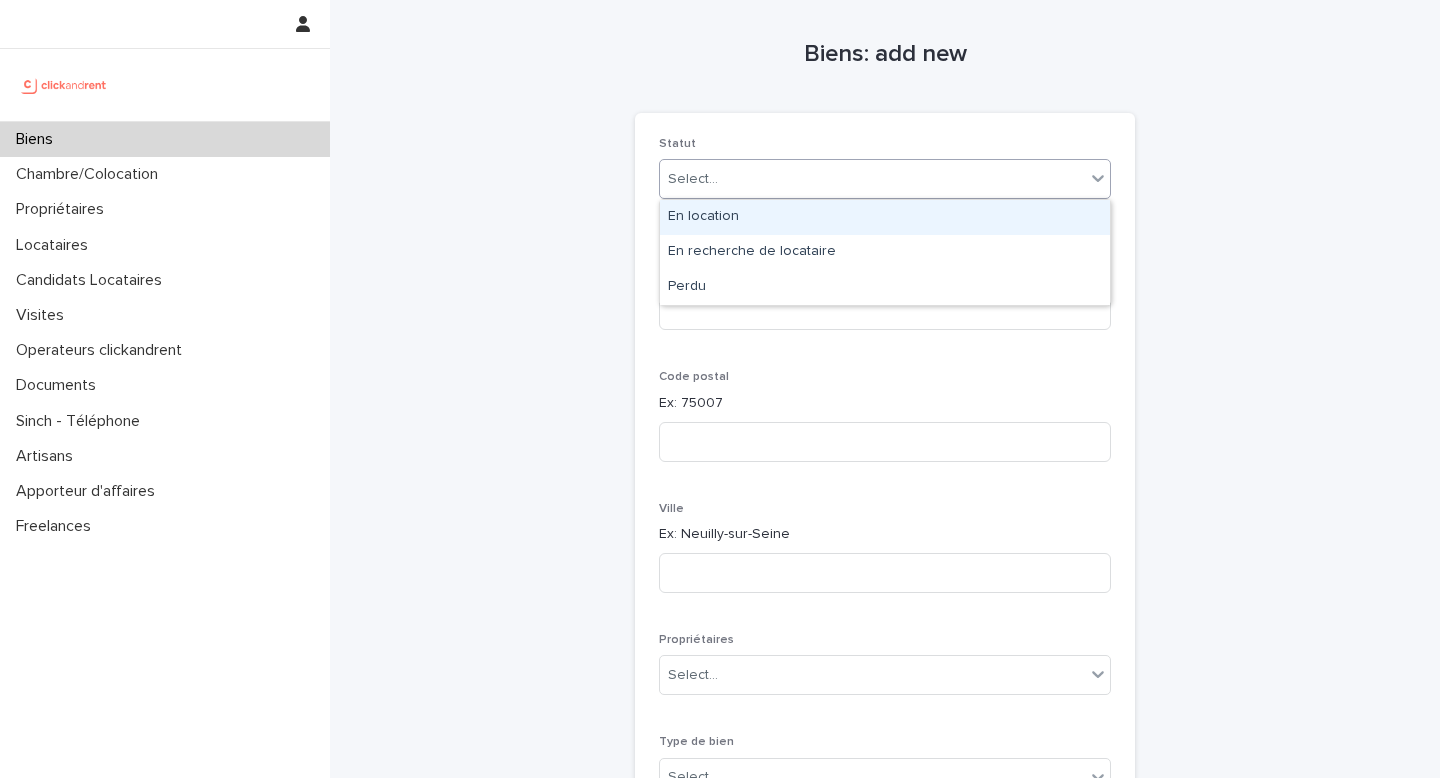 click on "Select..." at bounding box center (885, 179) 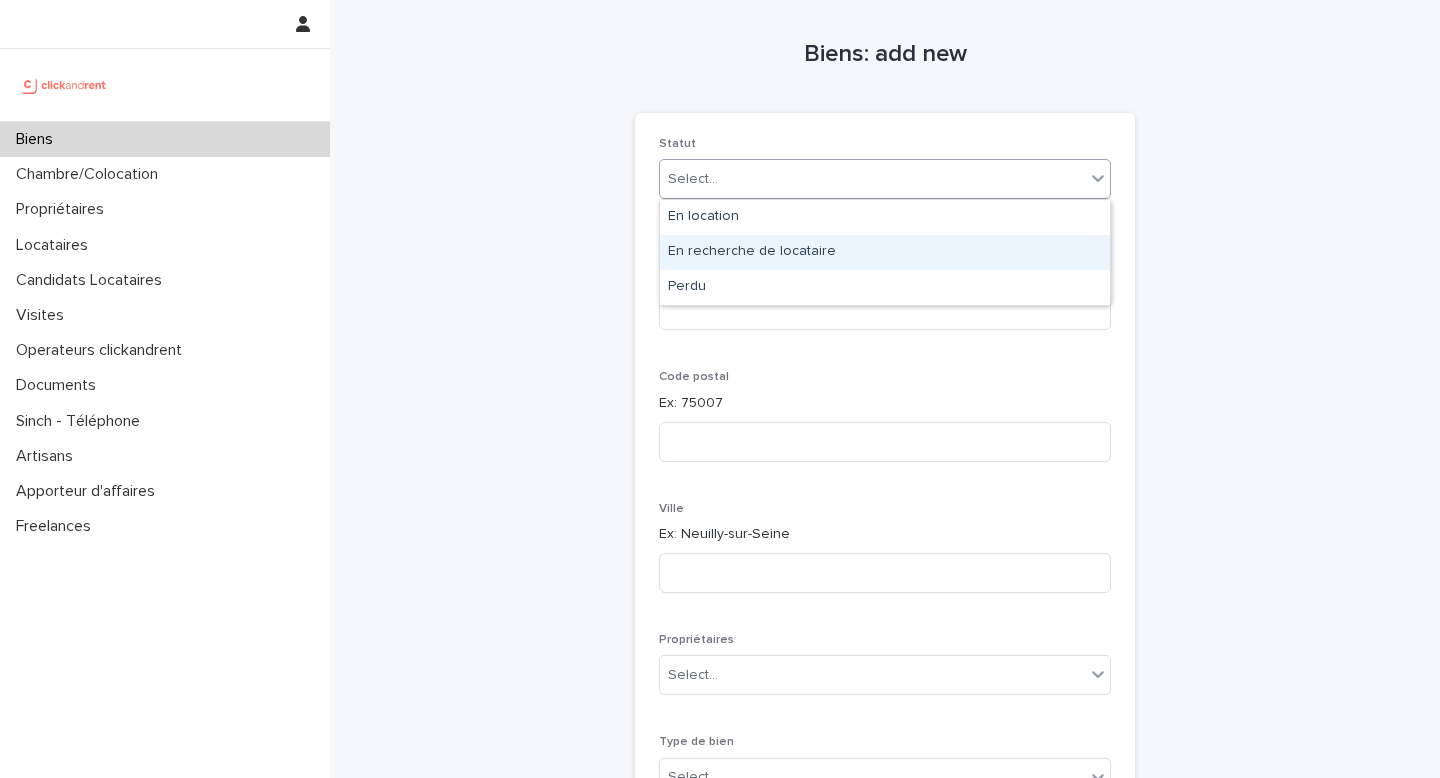click on "En recherche de locataire" at bounding box center (885, 252) 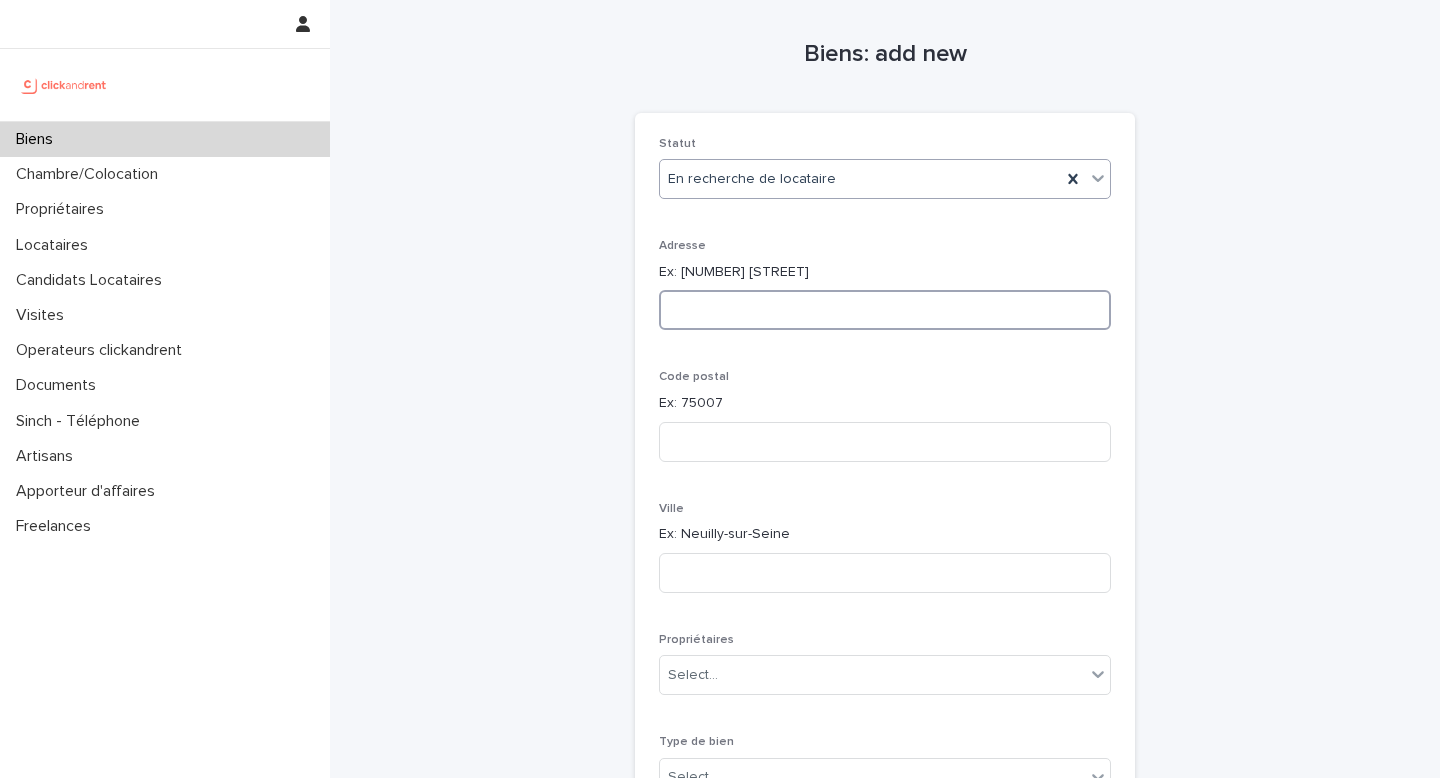 click at bounding box center [885, 310] 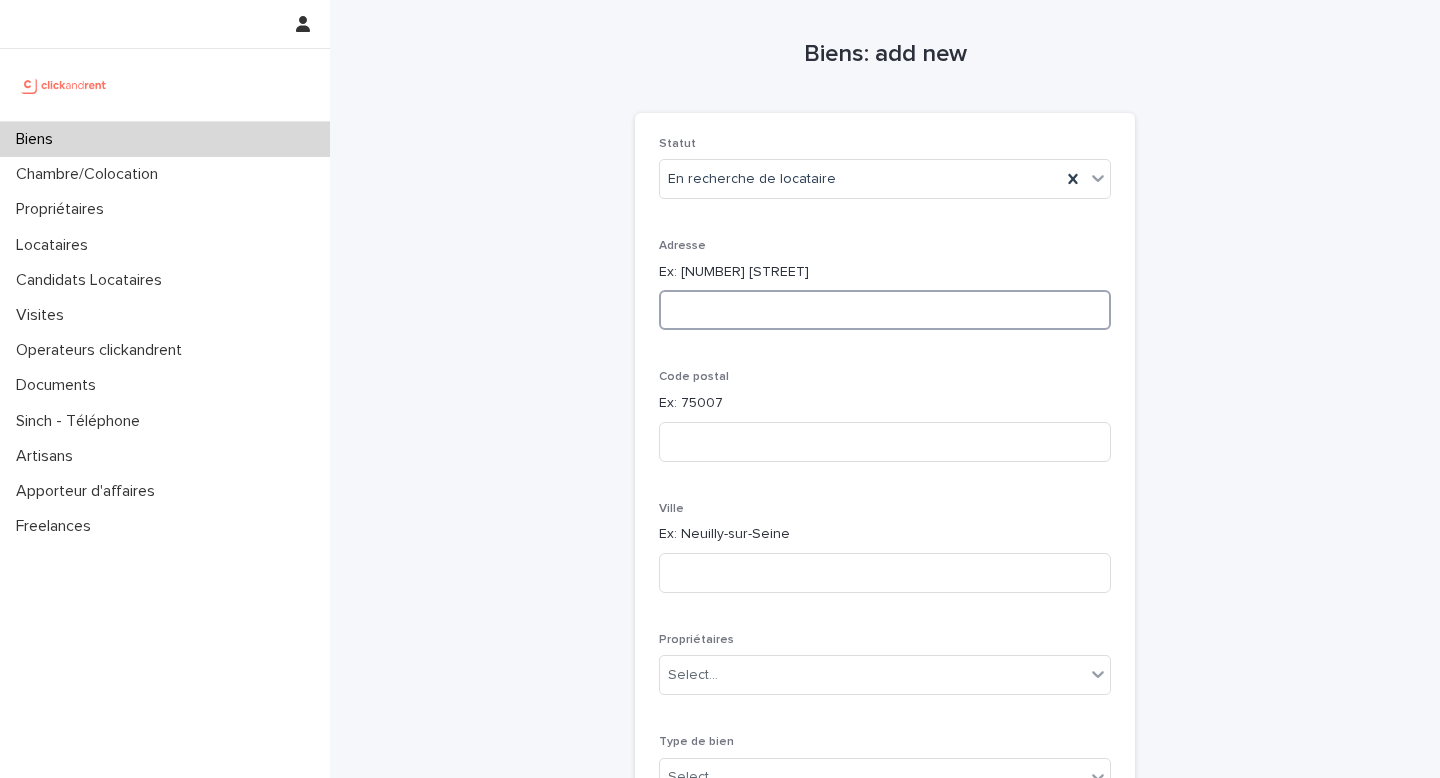 paste on "**********" 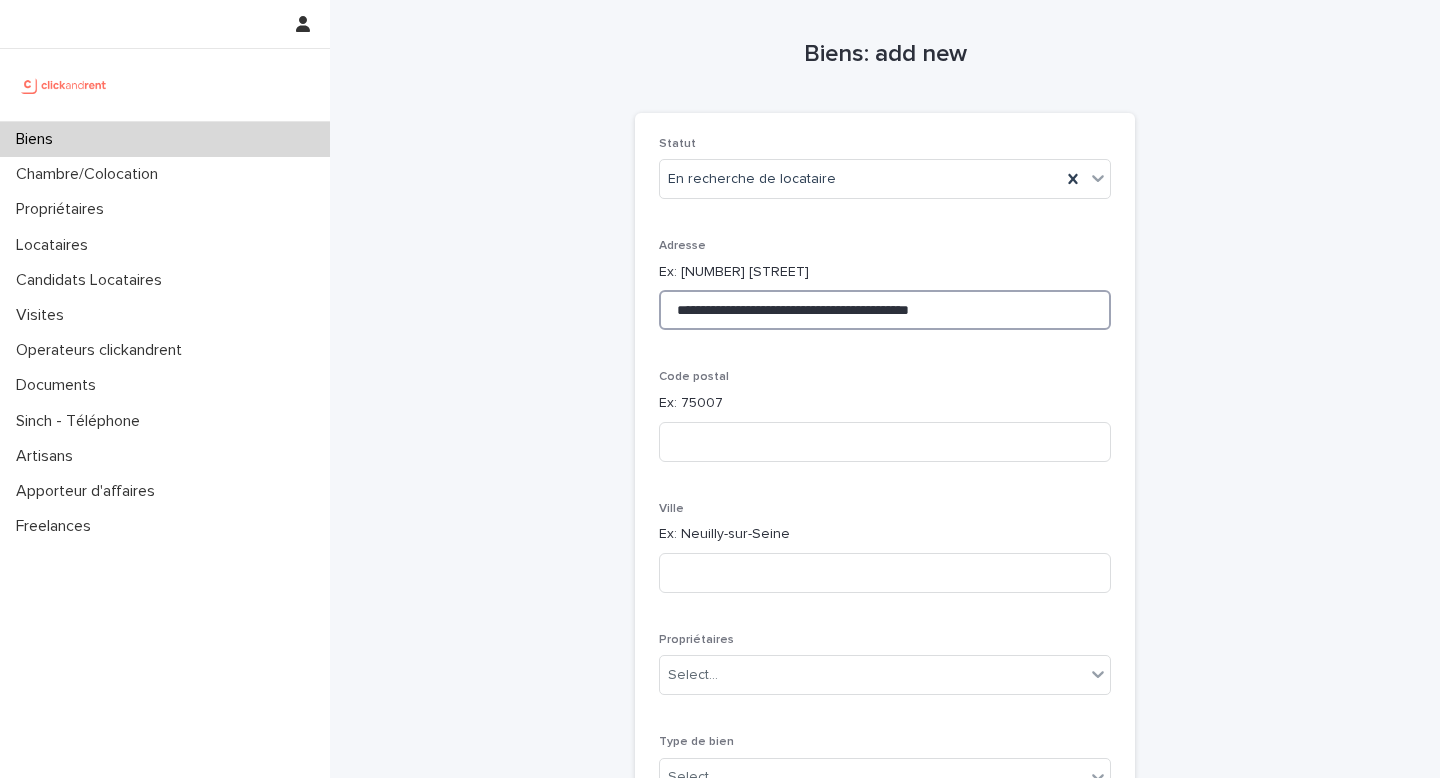 drag, startPoint x: 676, startPoint y: 305, endPoint x: 986, endPoint y: 300, distance: 310.0403 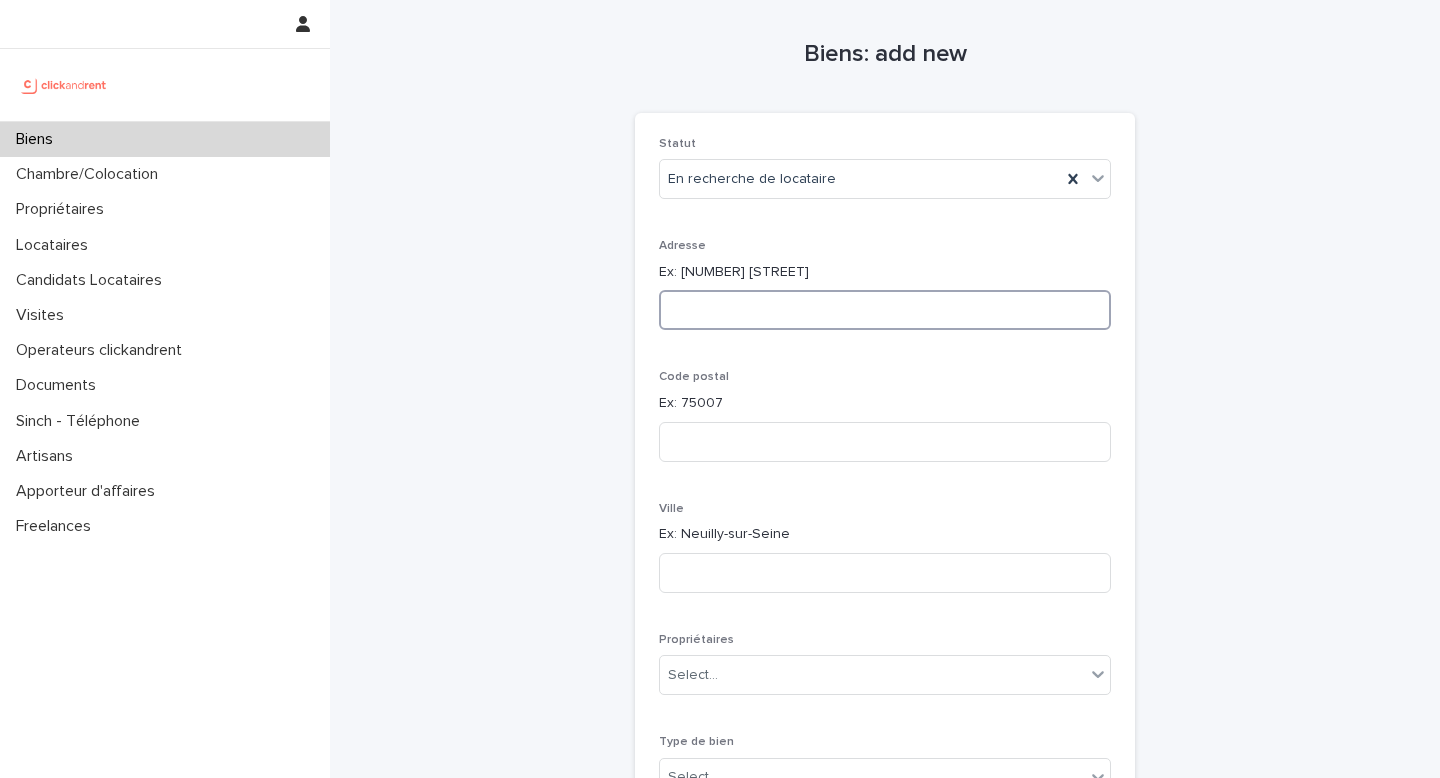 paste on "**********" 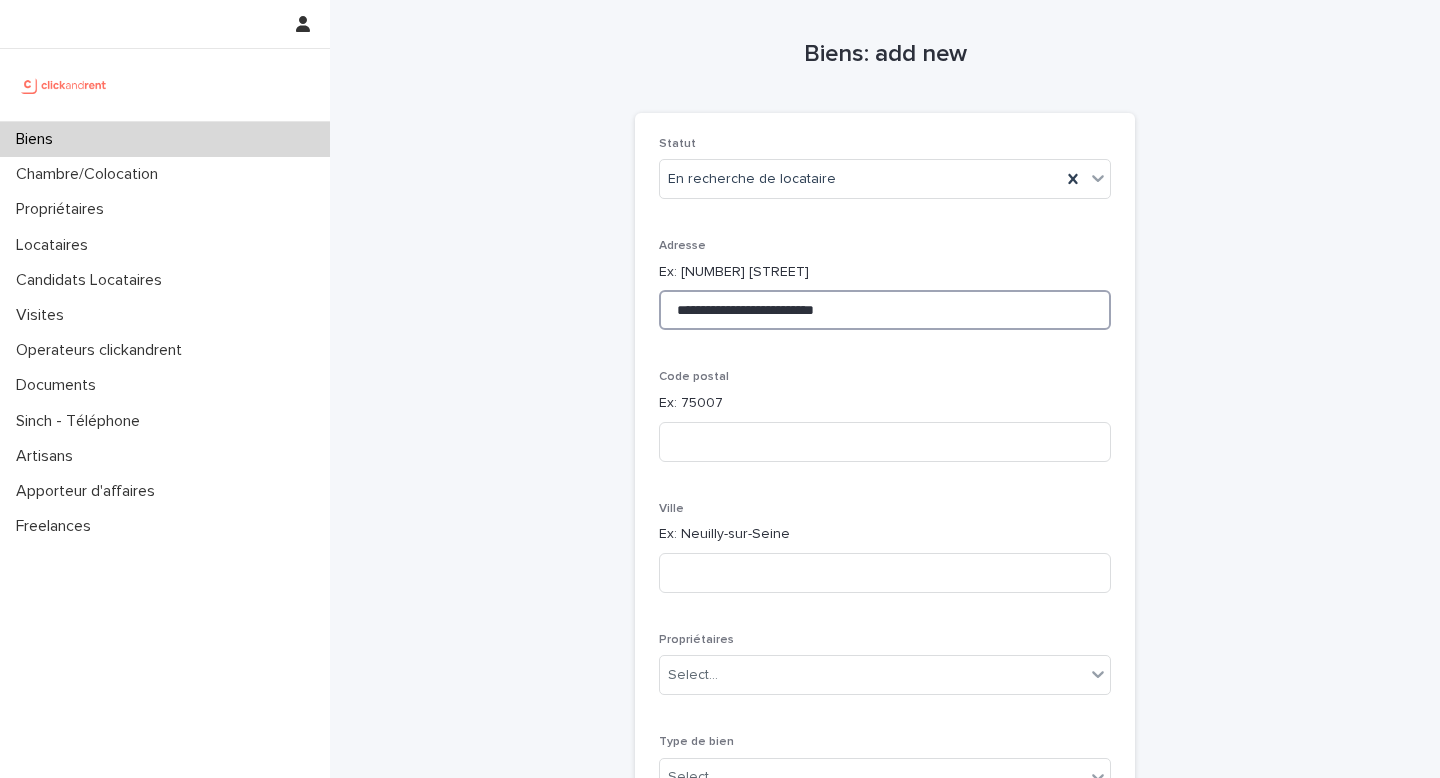 type on "**********" 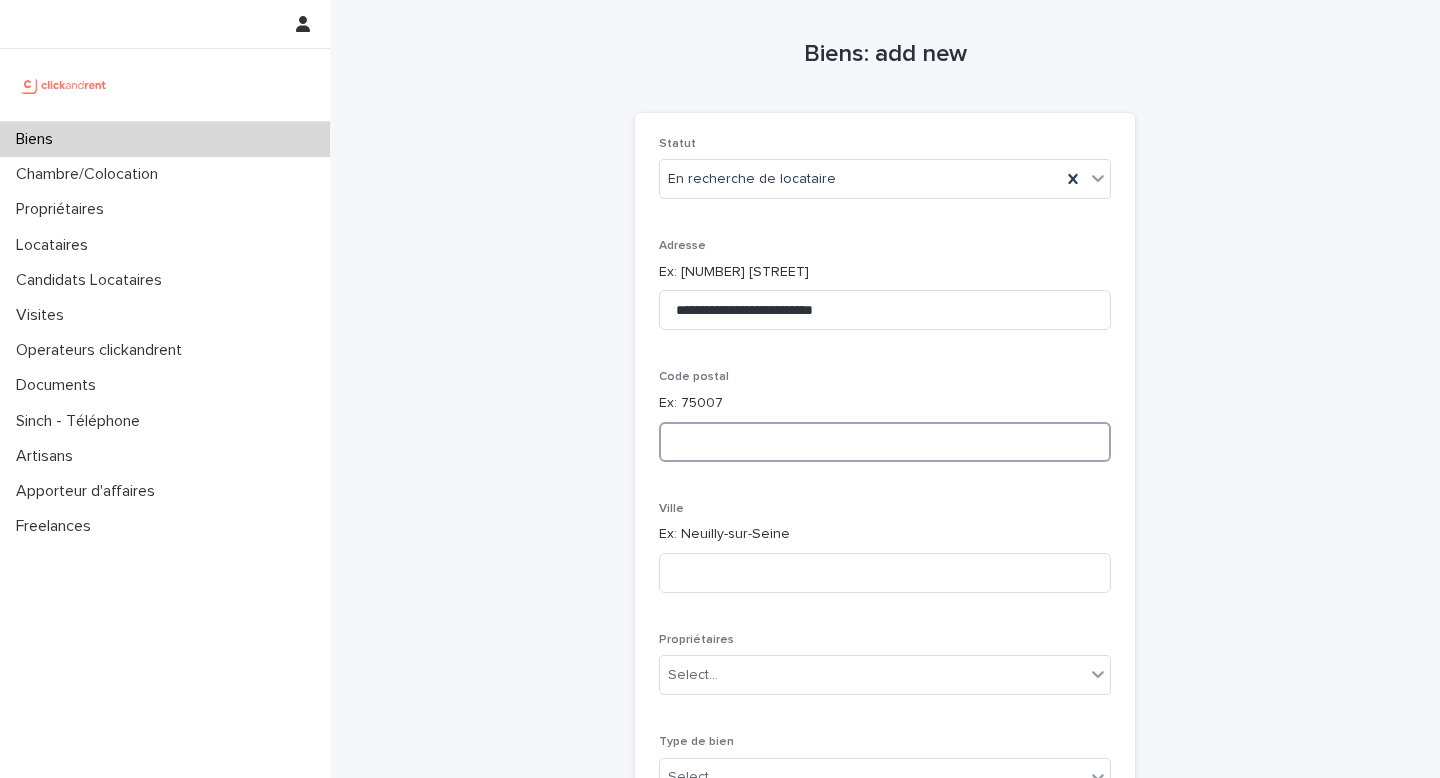 click at bounding box center (885, 442) 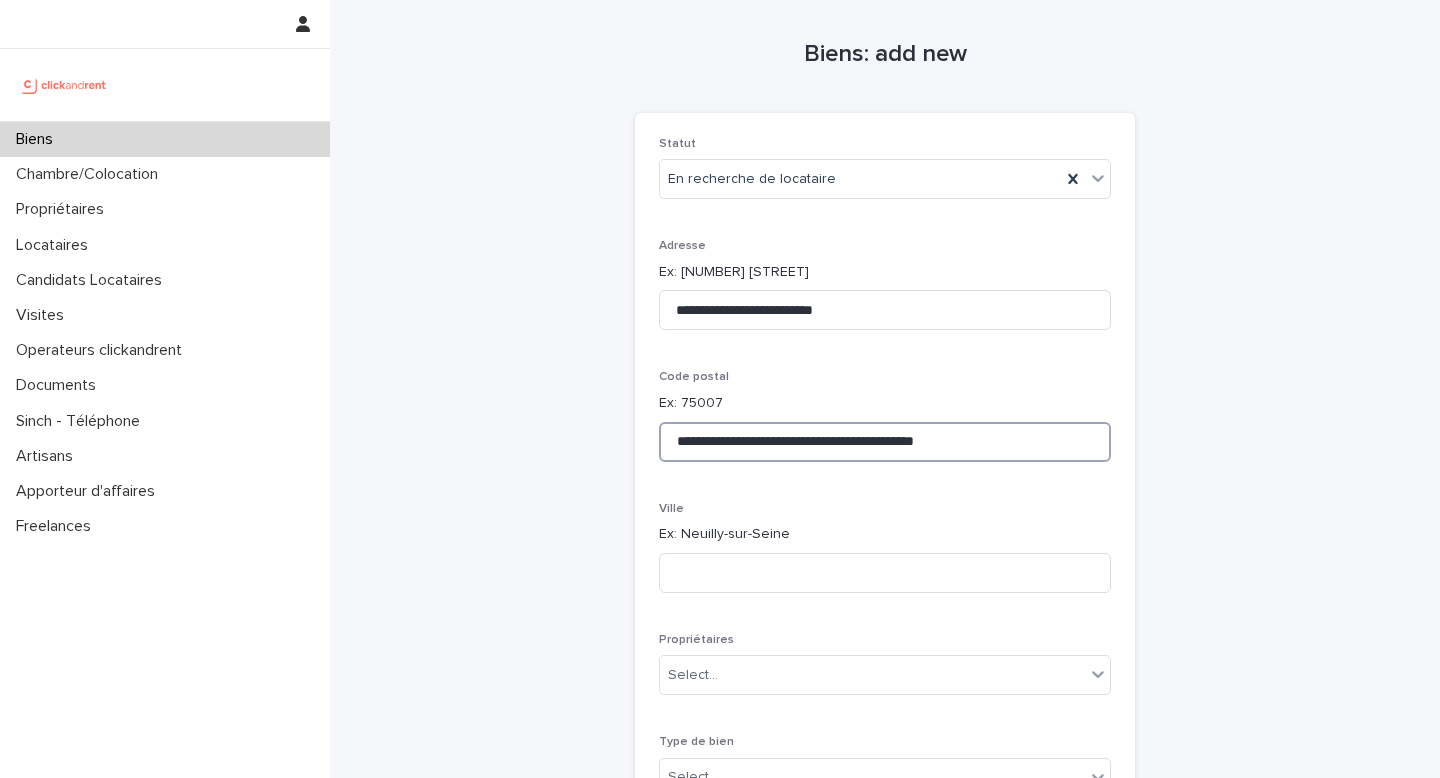 drag, startPoint x: 828, startPoint y: 444, endPoint x: 659, endPoint y: 434, distance: 169.2956 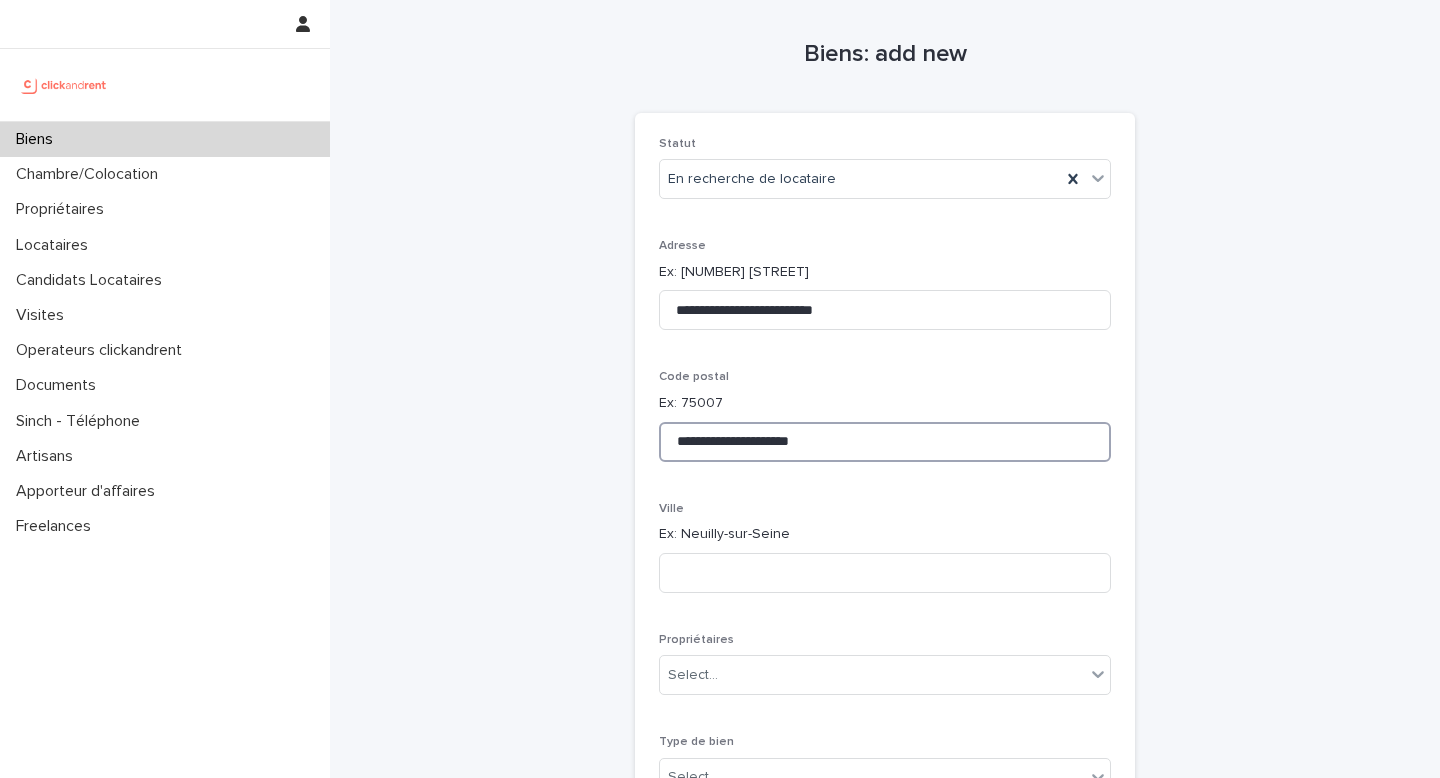 drag, startPoint x: 821, startPoint y: 447, endPoint x: 724, endPoint y: 443, distance: 97.082436 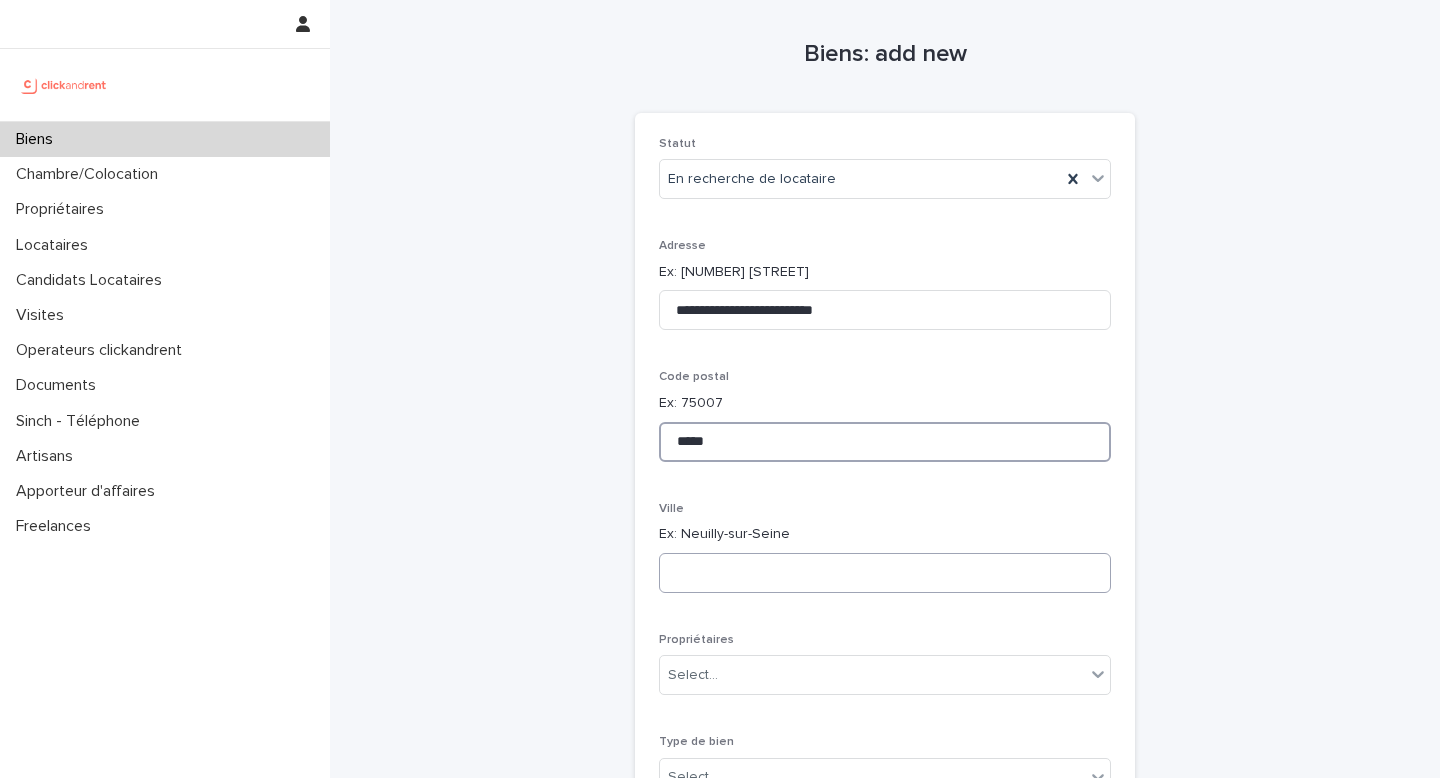type on "*****" 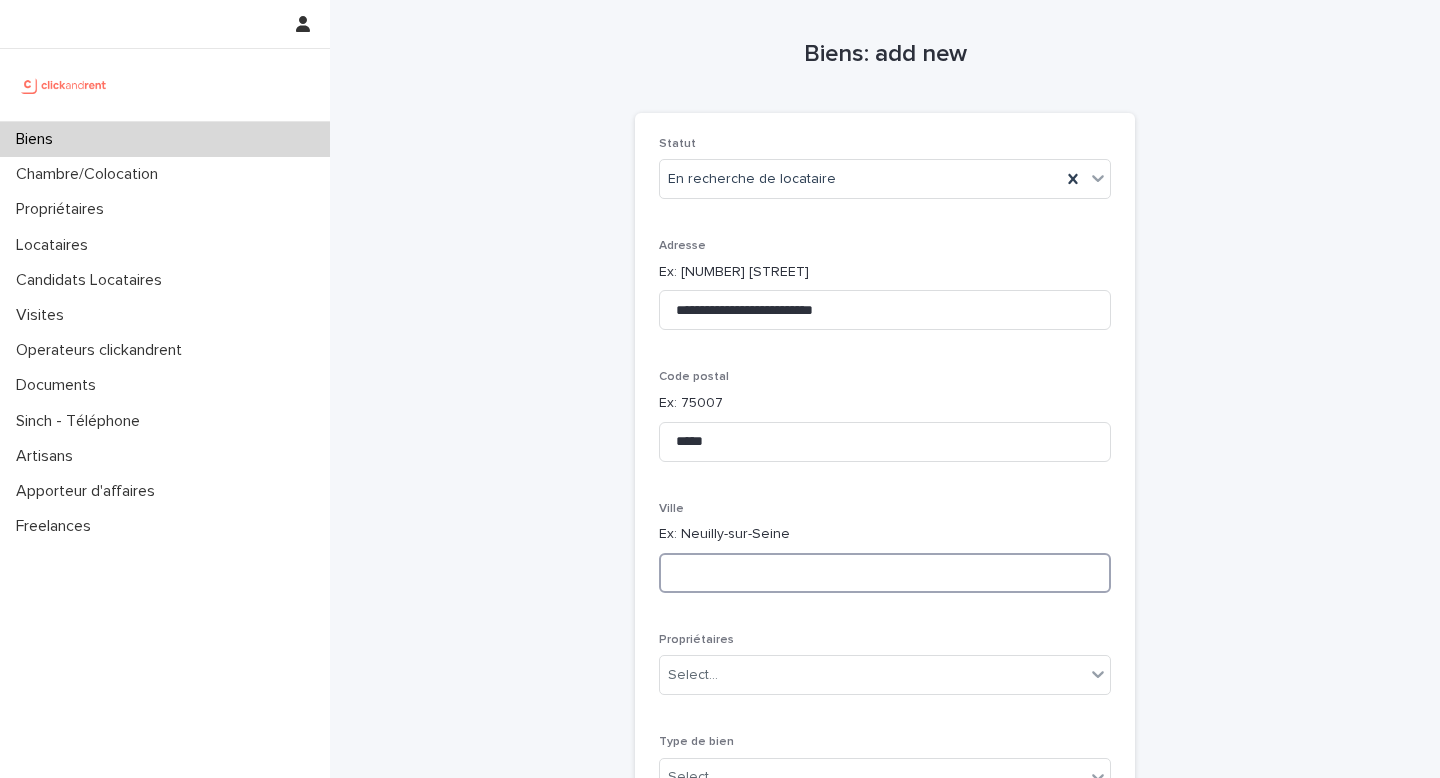 click at bounding box center [885, 573] 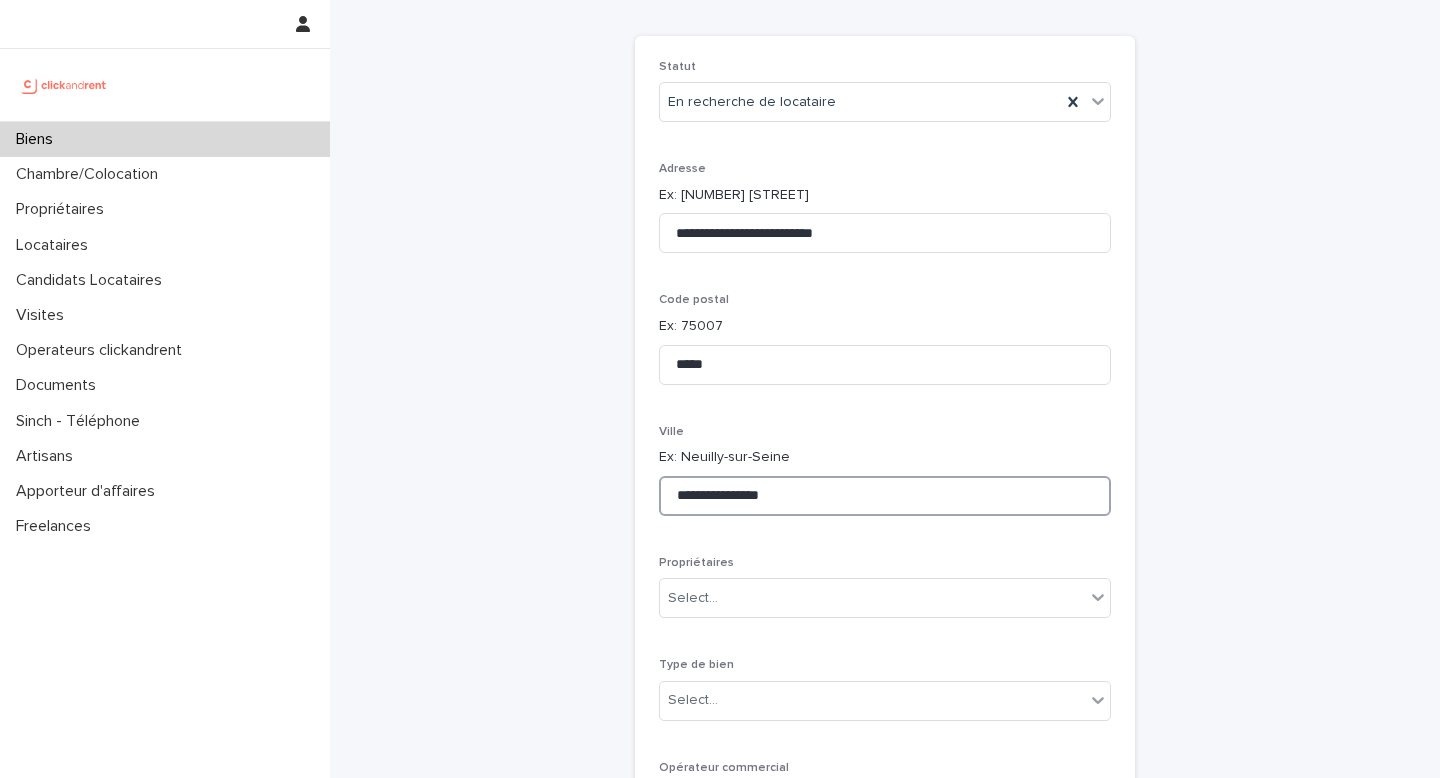 scroll, scrollTop: 129, scrollLeft: 0, axis: vertical 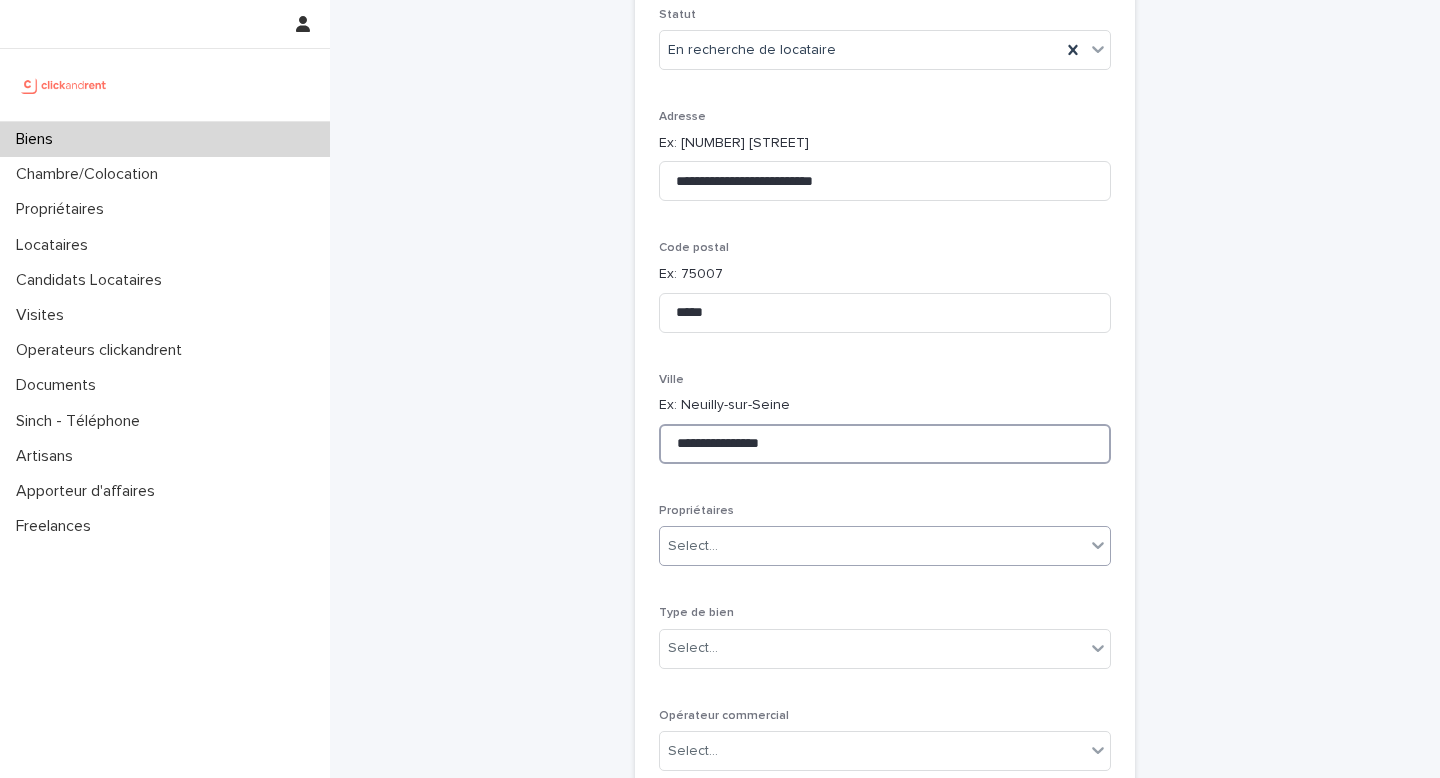 type on "**********" 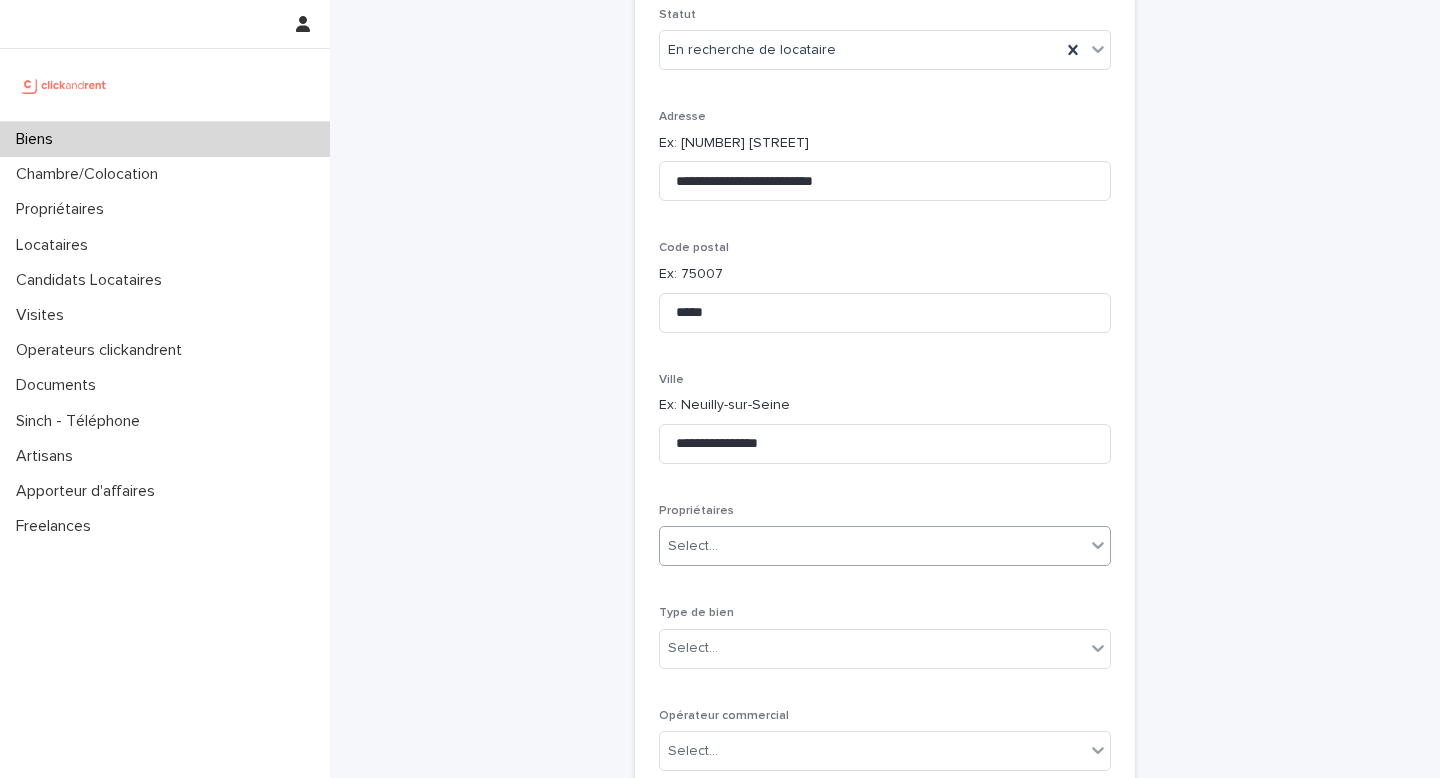 click on "Select..." at bounding box center [872, 546] 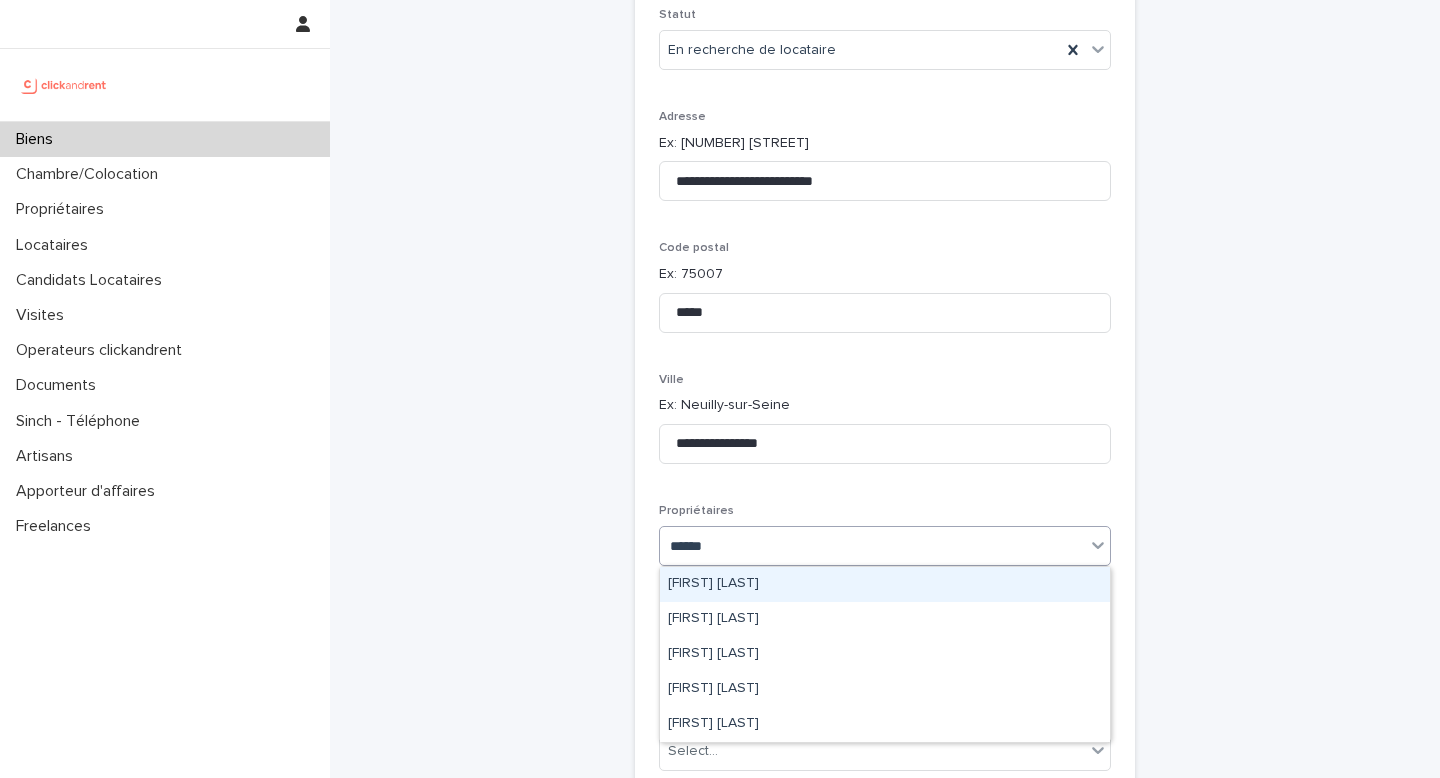 type on "*******" 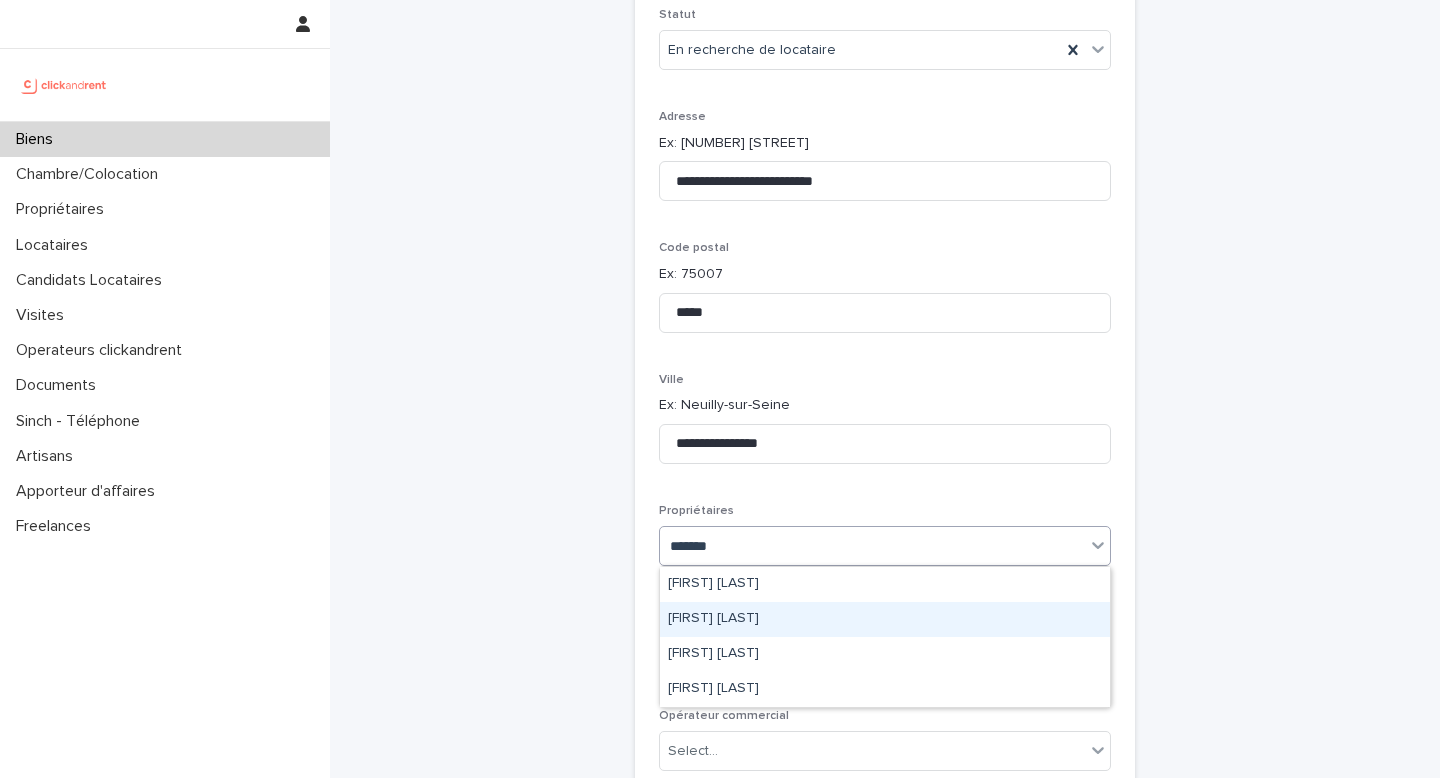 click on "[FIRST] [LAST]" at bounding box center [885, 619] 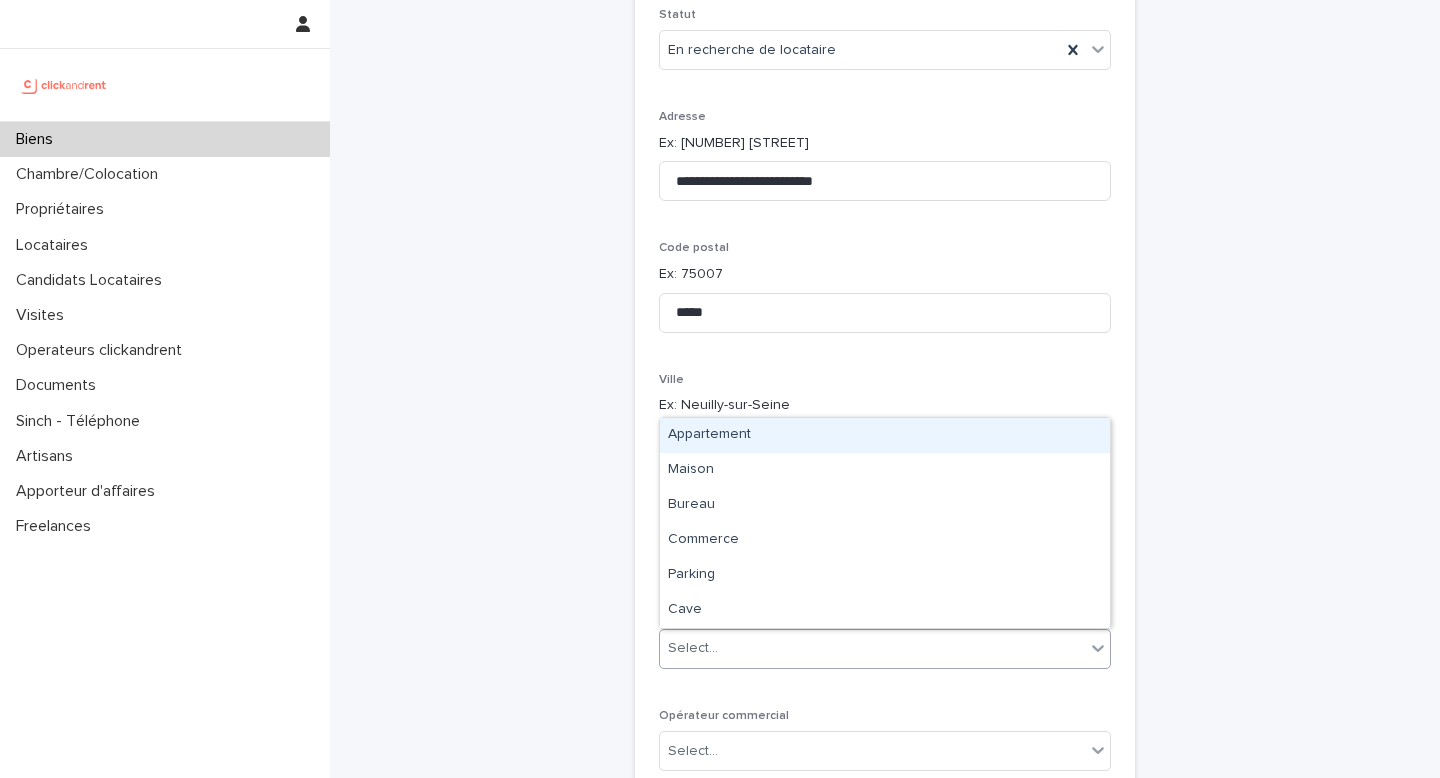 click on "Select..." at bounding box center [872, 648] 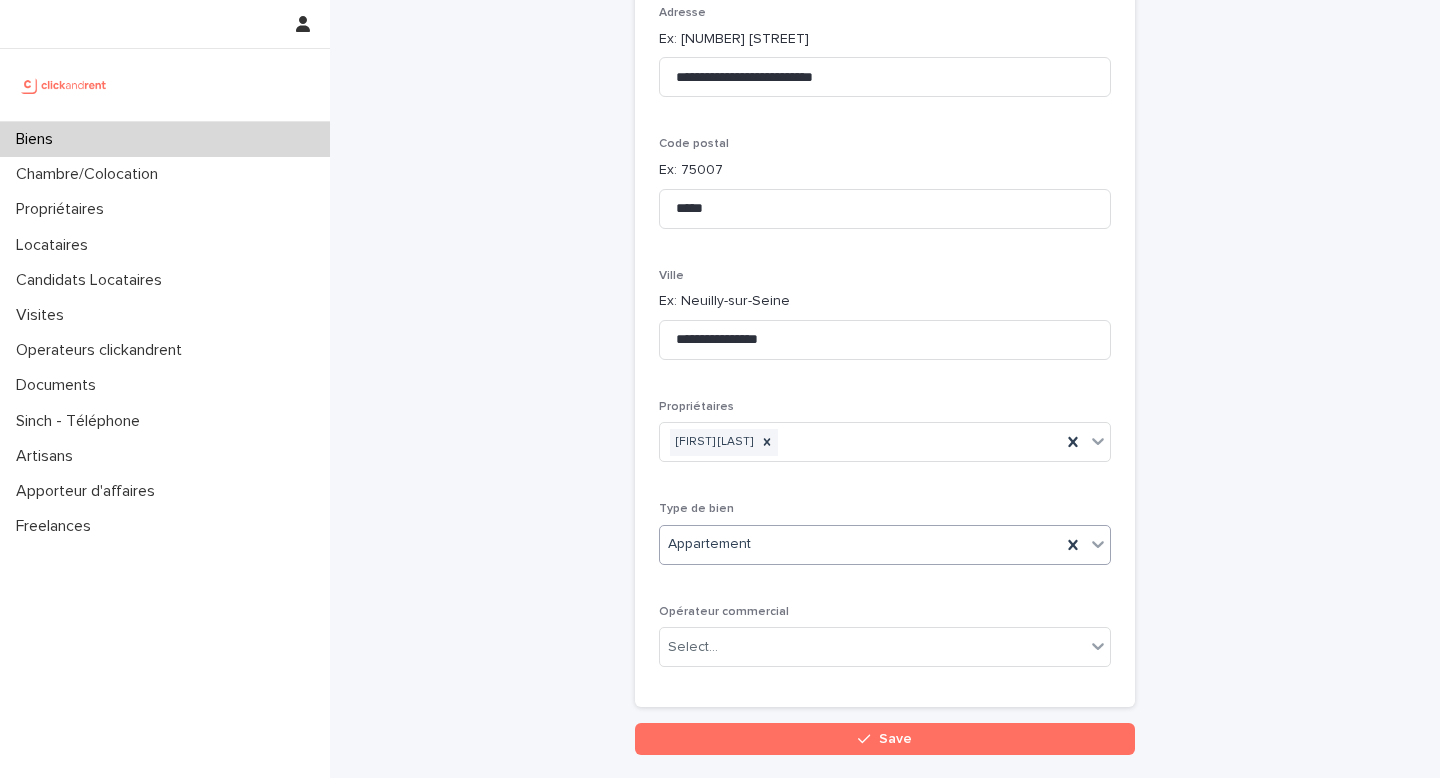 scroll, scrollTop: 295, scrollLeft: 0, axis: vertical 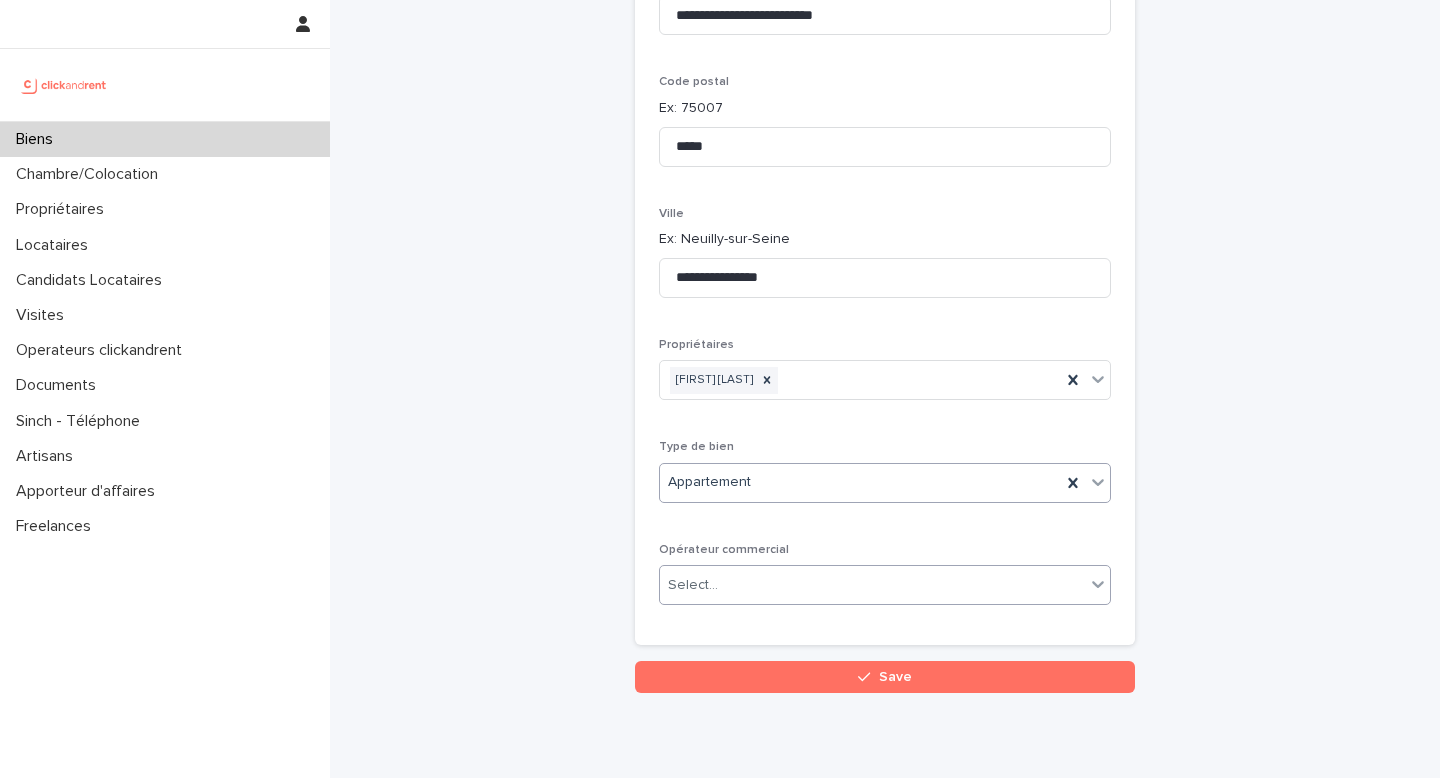click on "Select..." at bounding box center (693, 585) 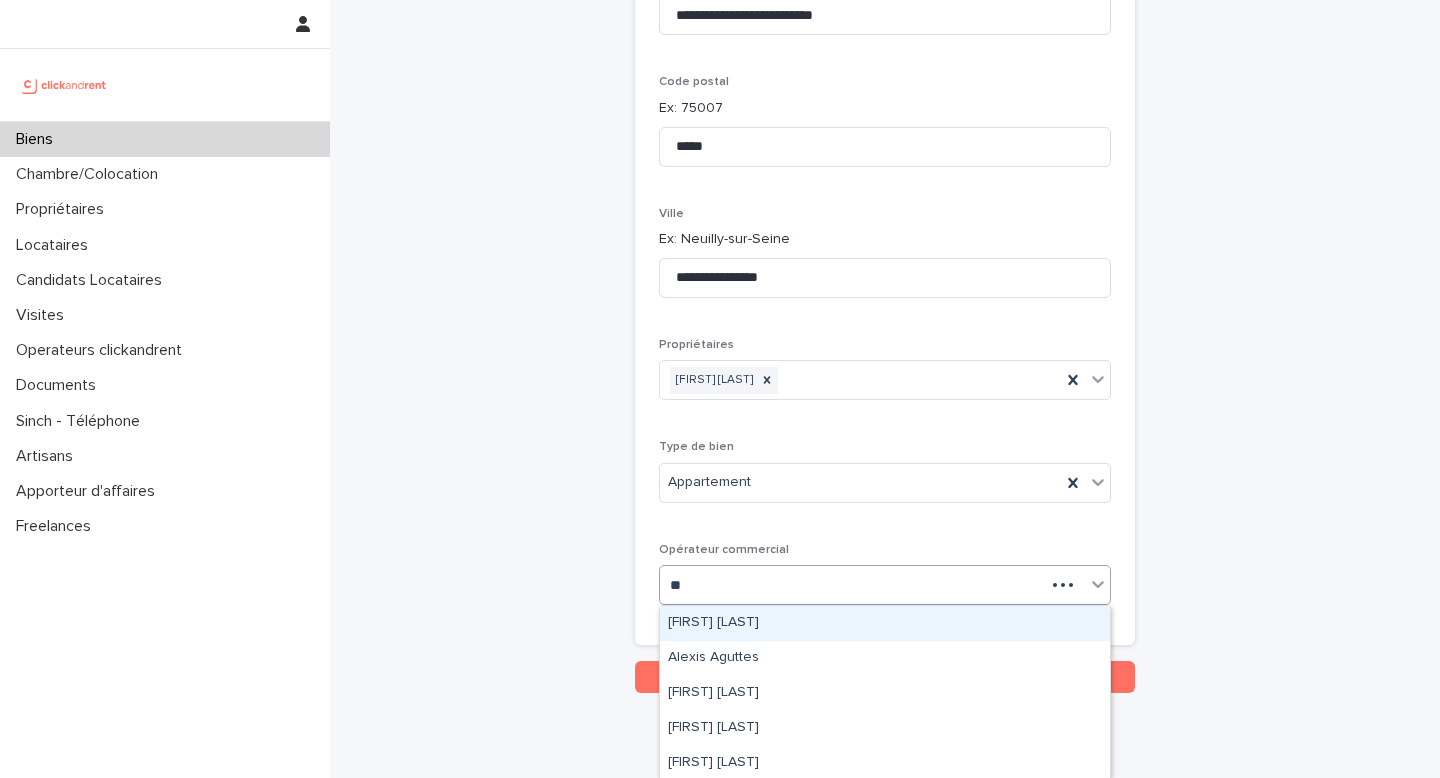 type on "***" 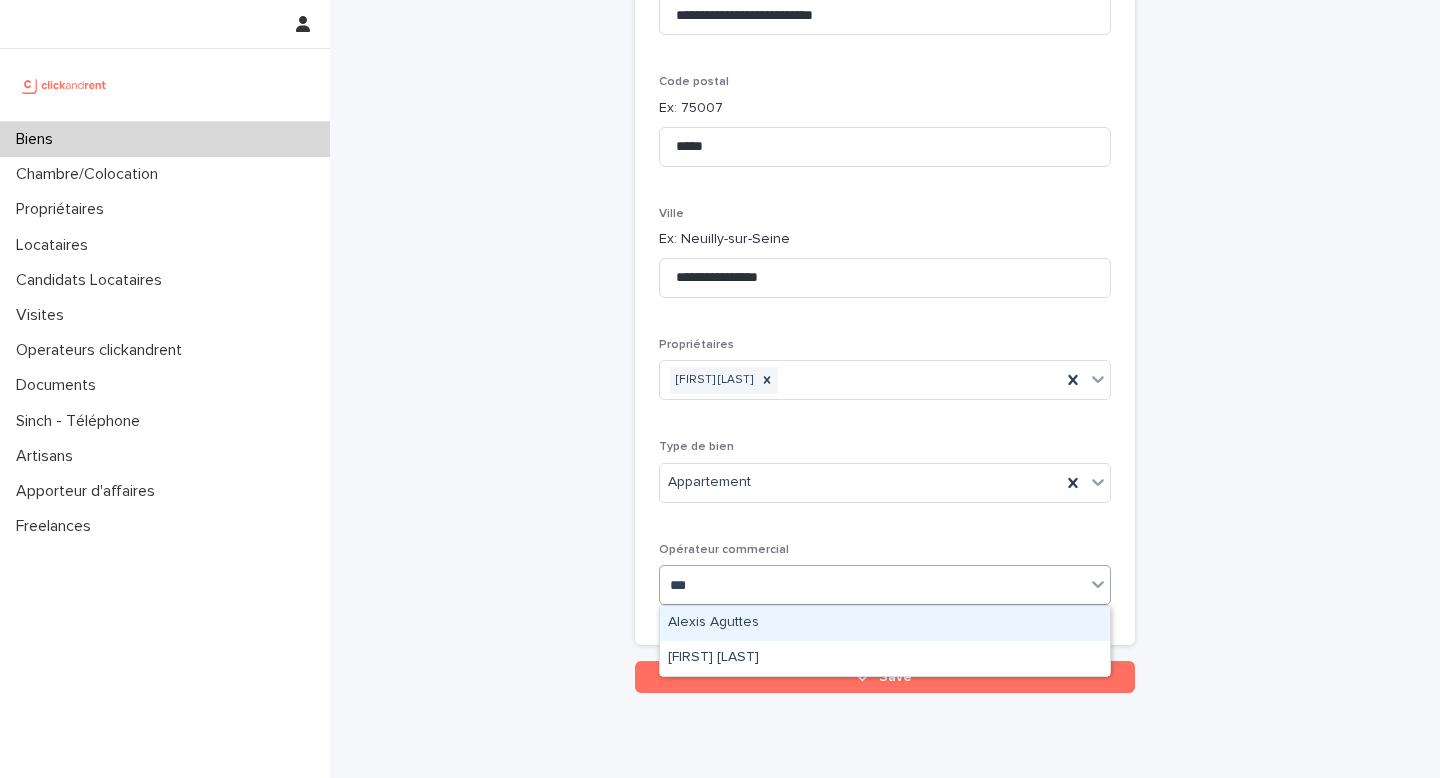 click on "Alexis Aguttes" at bounding box center (885, 623) 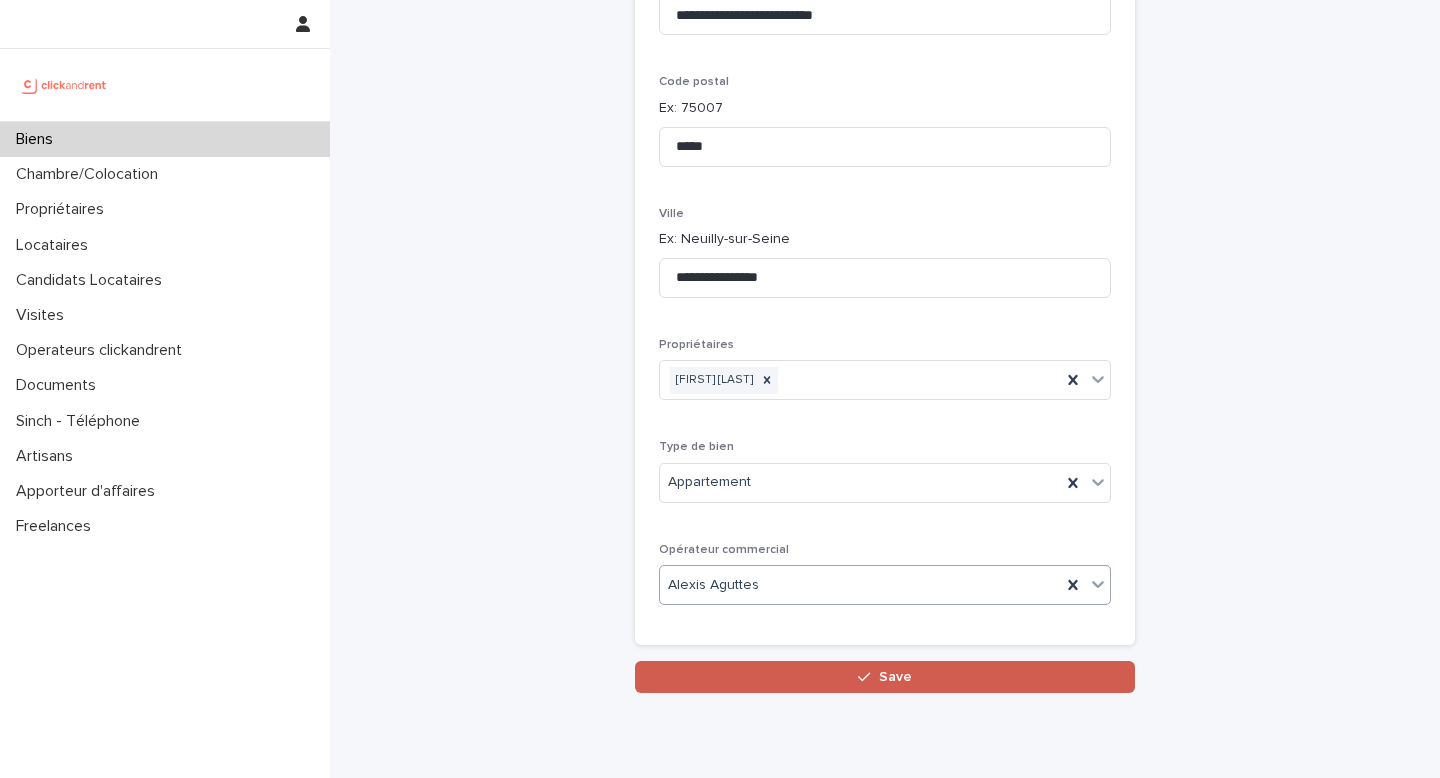 click on "Save" at bounding box center (885, 677) 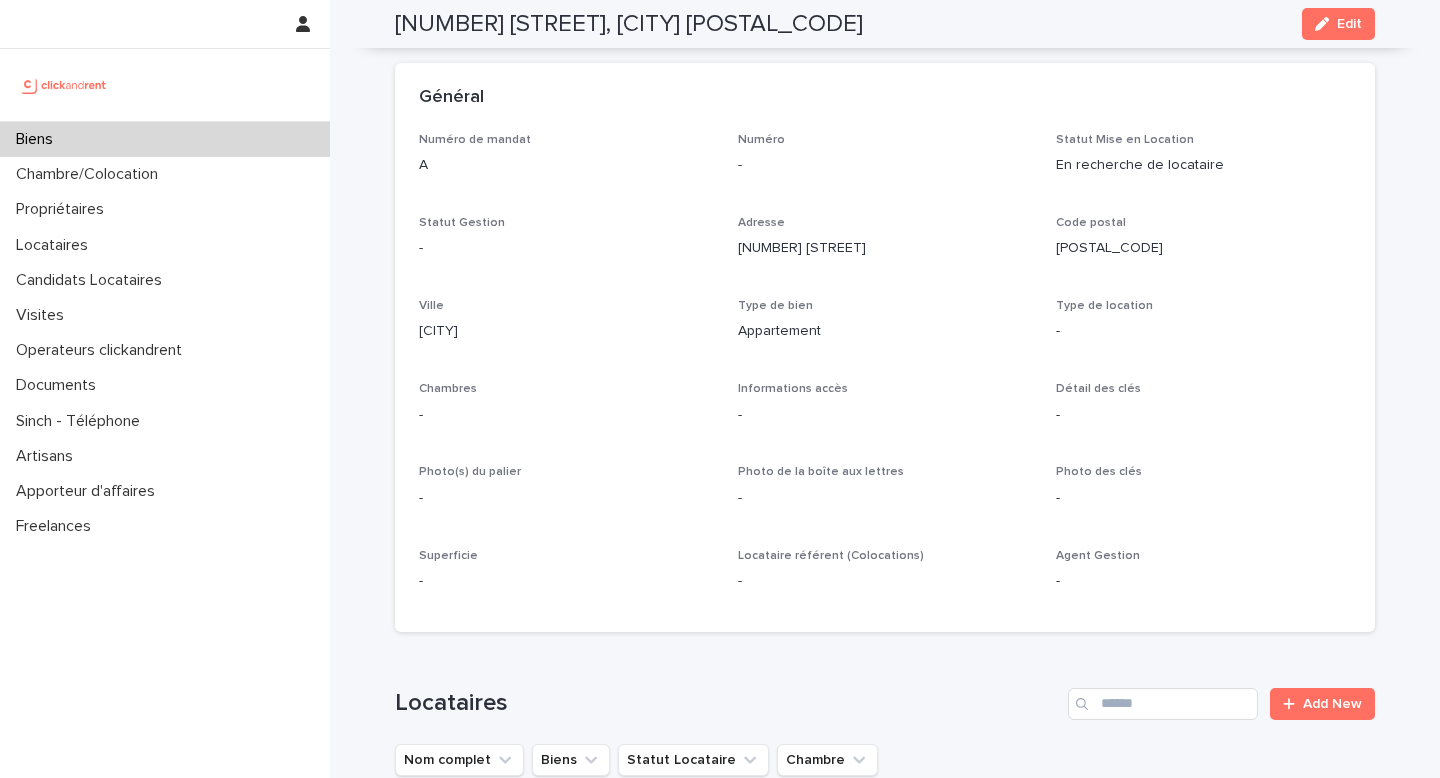 scroll, scrollTop: 0, scrollLeft: 0, axis: both 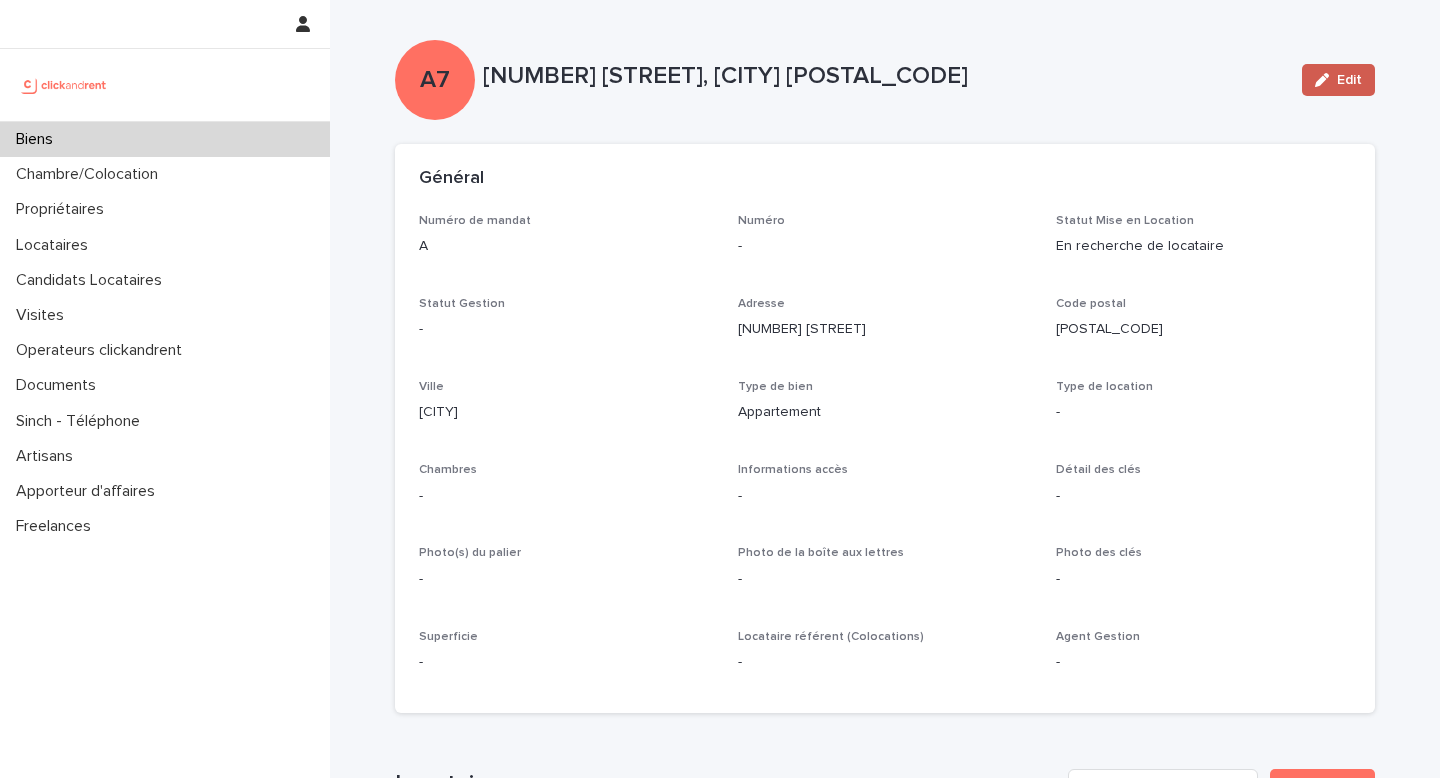 click on "Edit" at bounding box center [1349, 80] 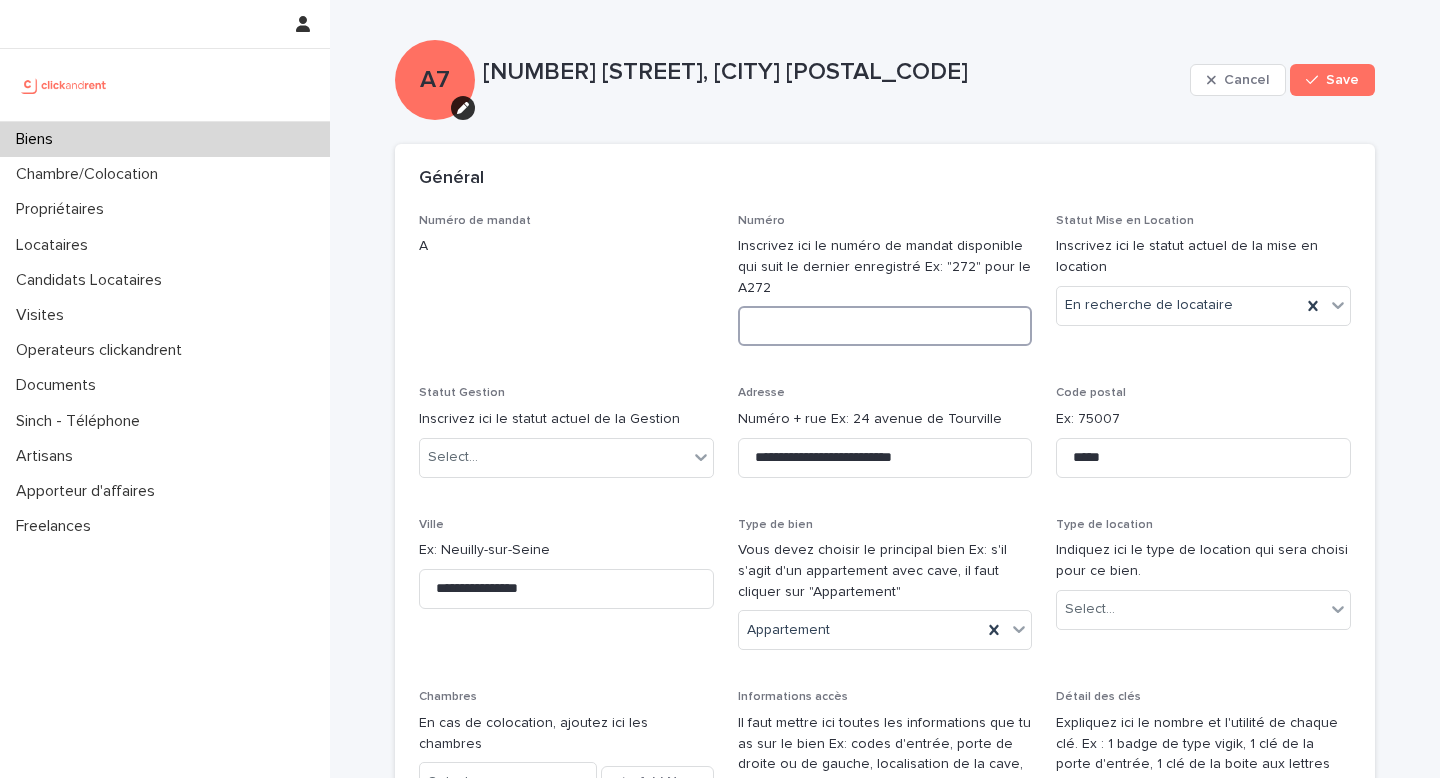 click at bounding box center [885, 326] 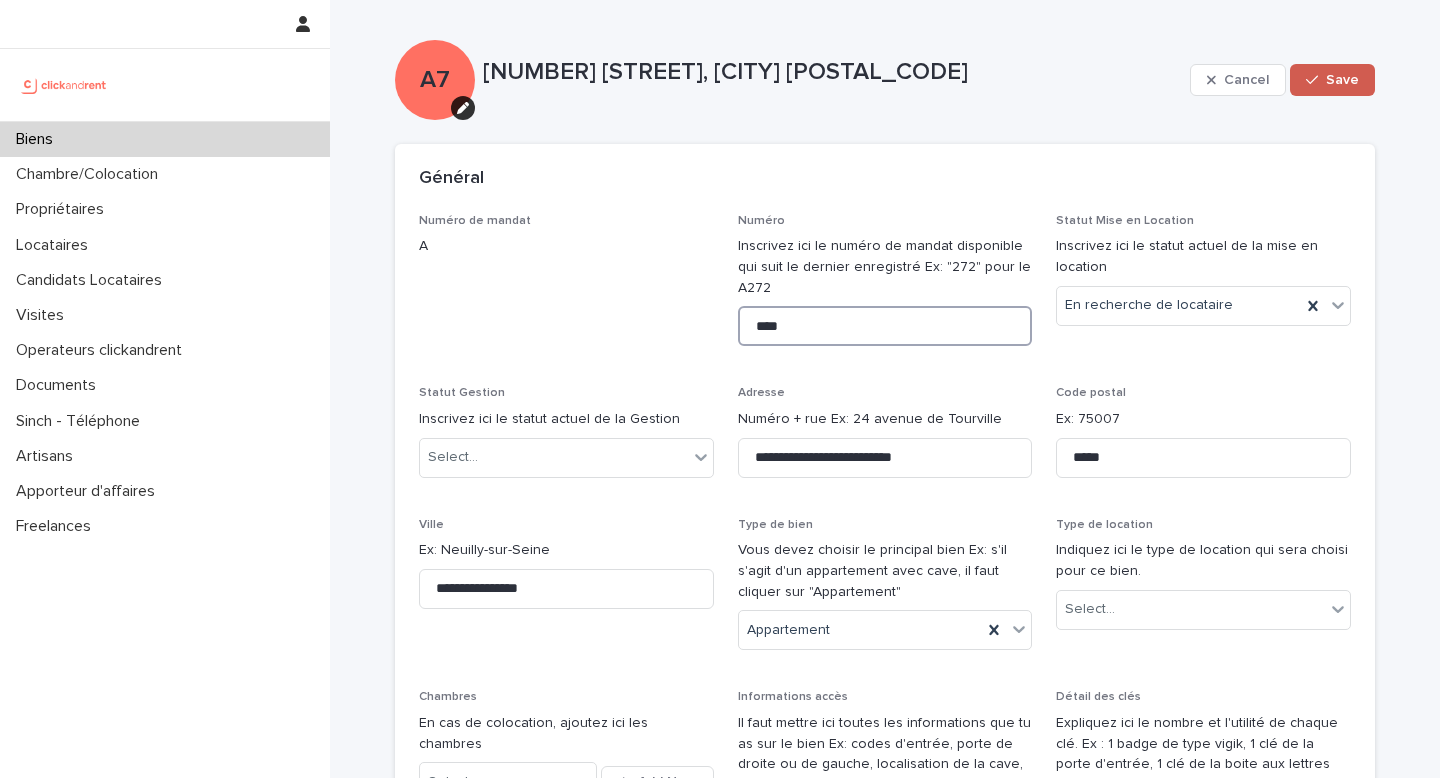 type on "****" 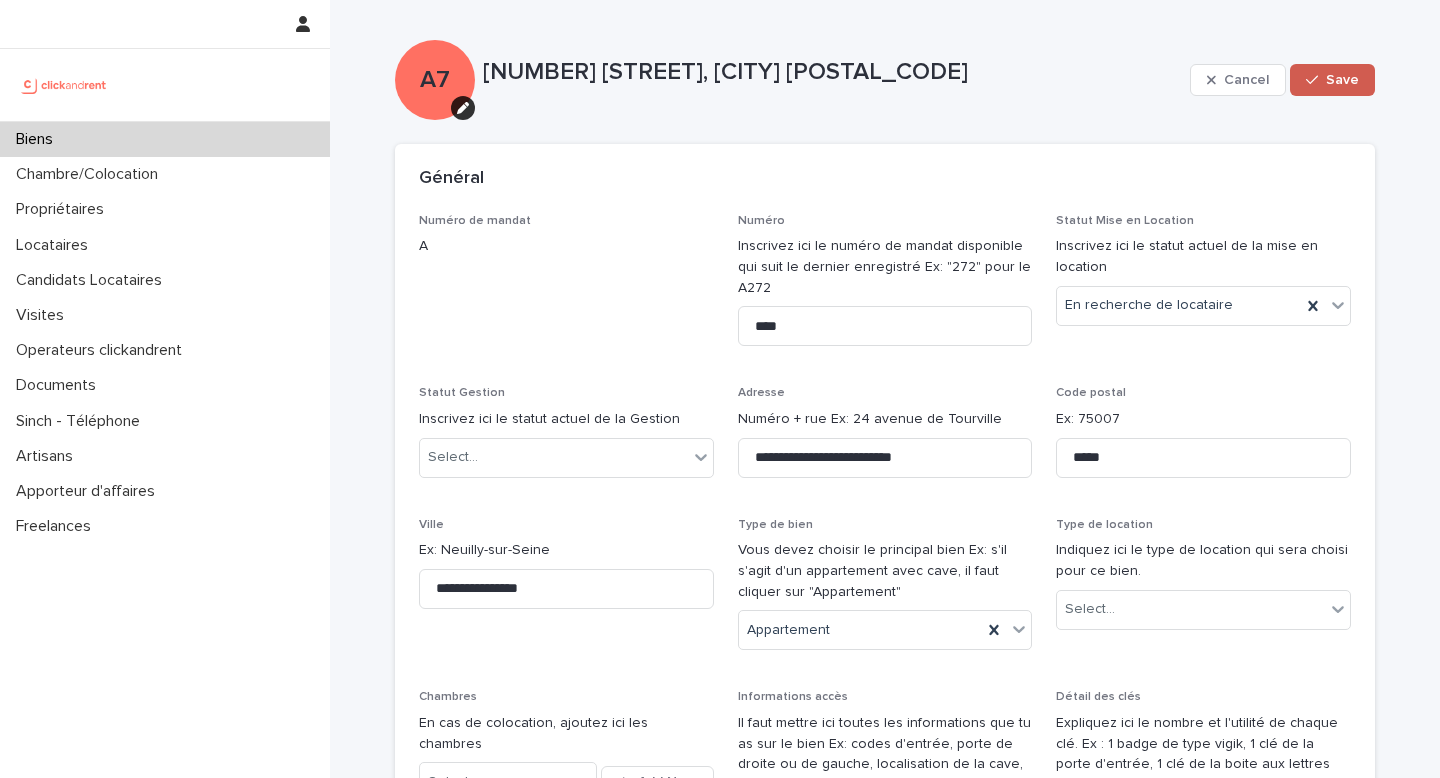 click on "Save" at bounding box center (1332, 80) 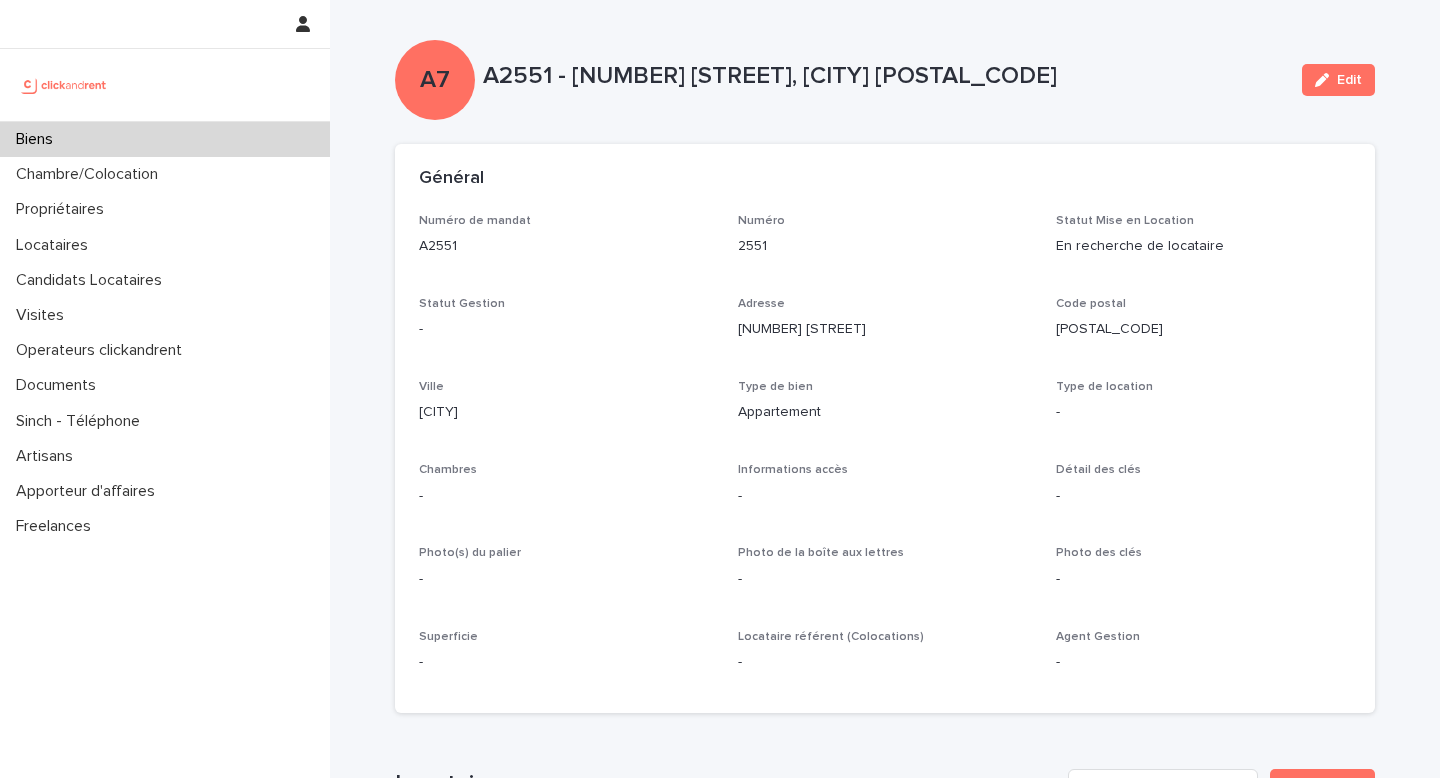 click on "Biens" at bounding box center (165, 139) 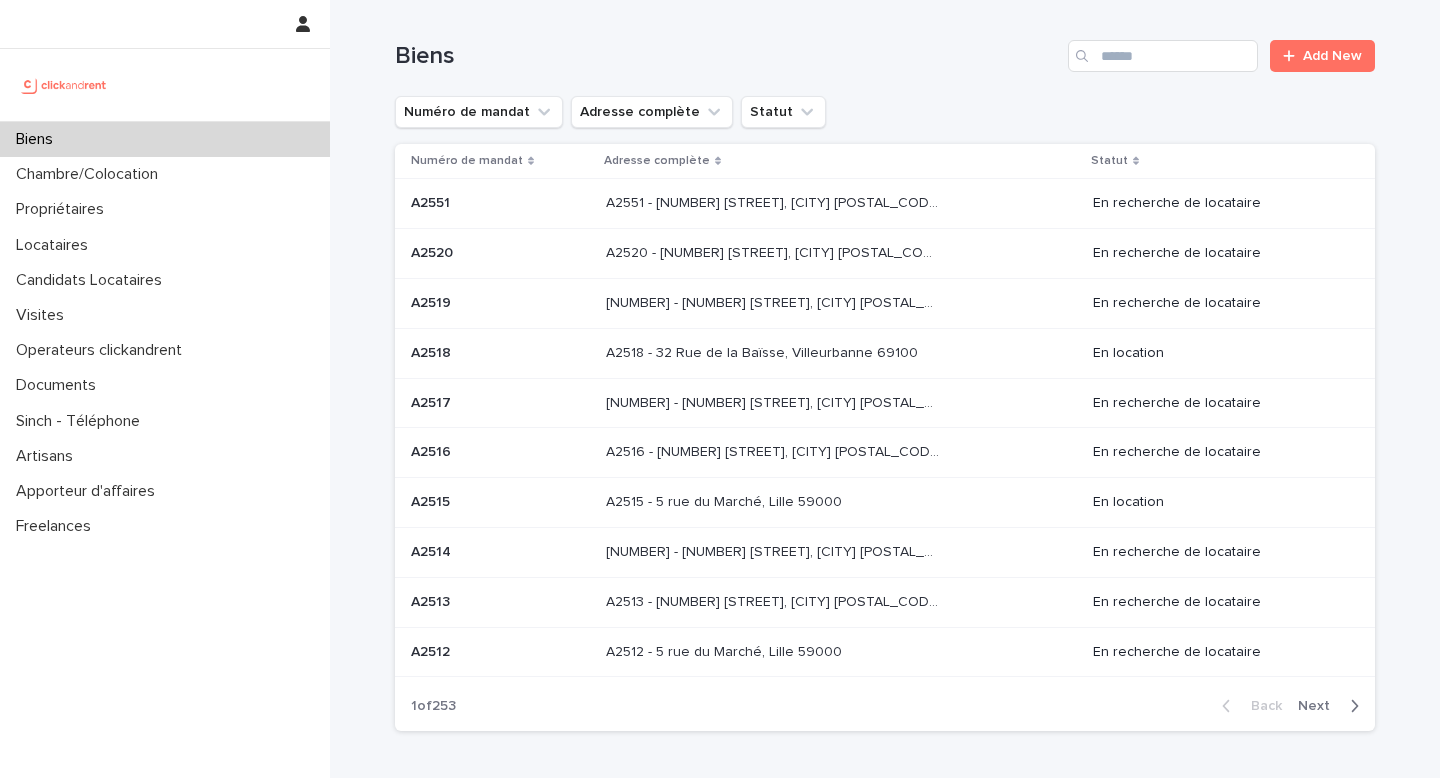 click on "A2551 - [NUMBER] [STREET], [CITY] [POSTAL_CODE]" at bounding box center [774, 201] 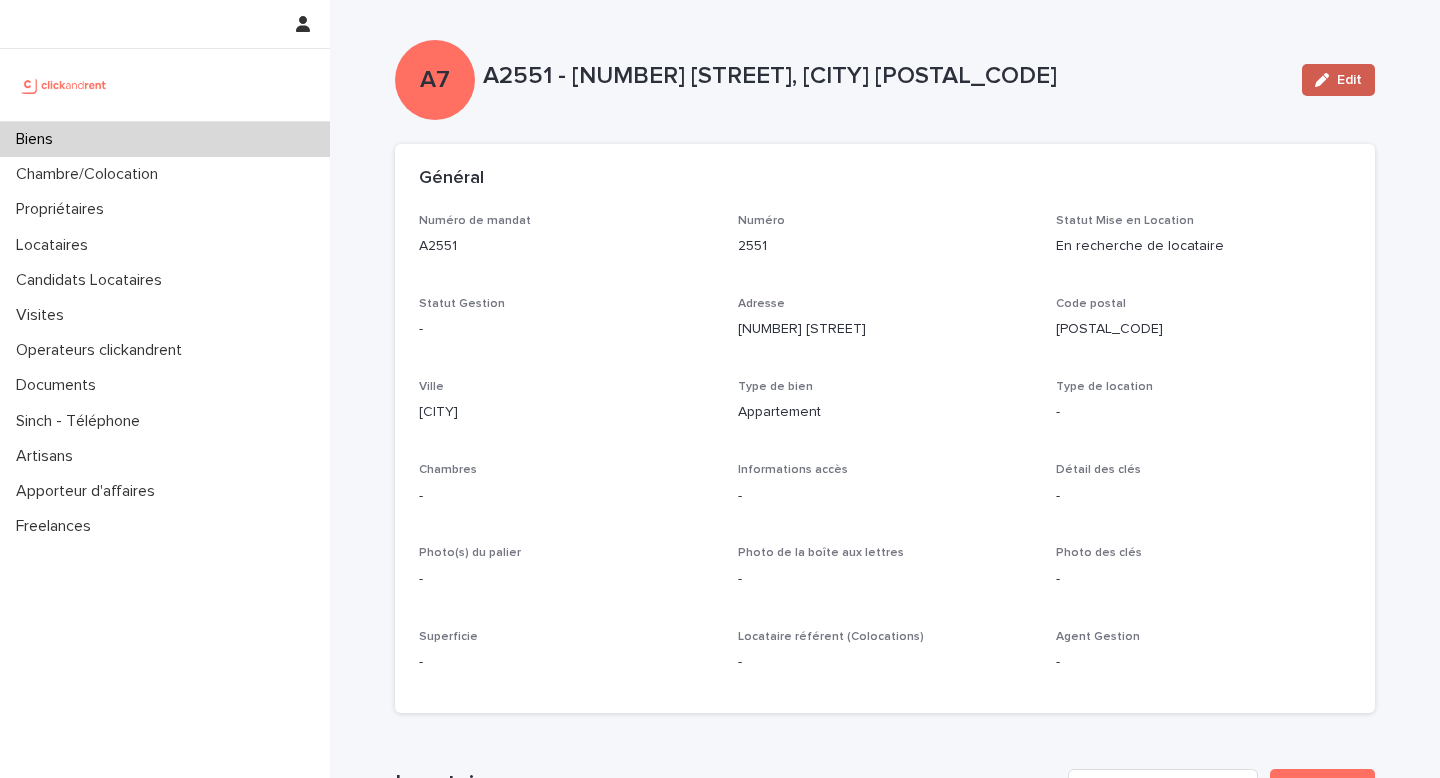 click on "Edit" at bounding box center [1349, 80] 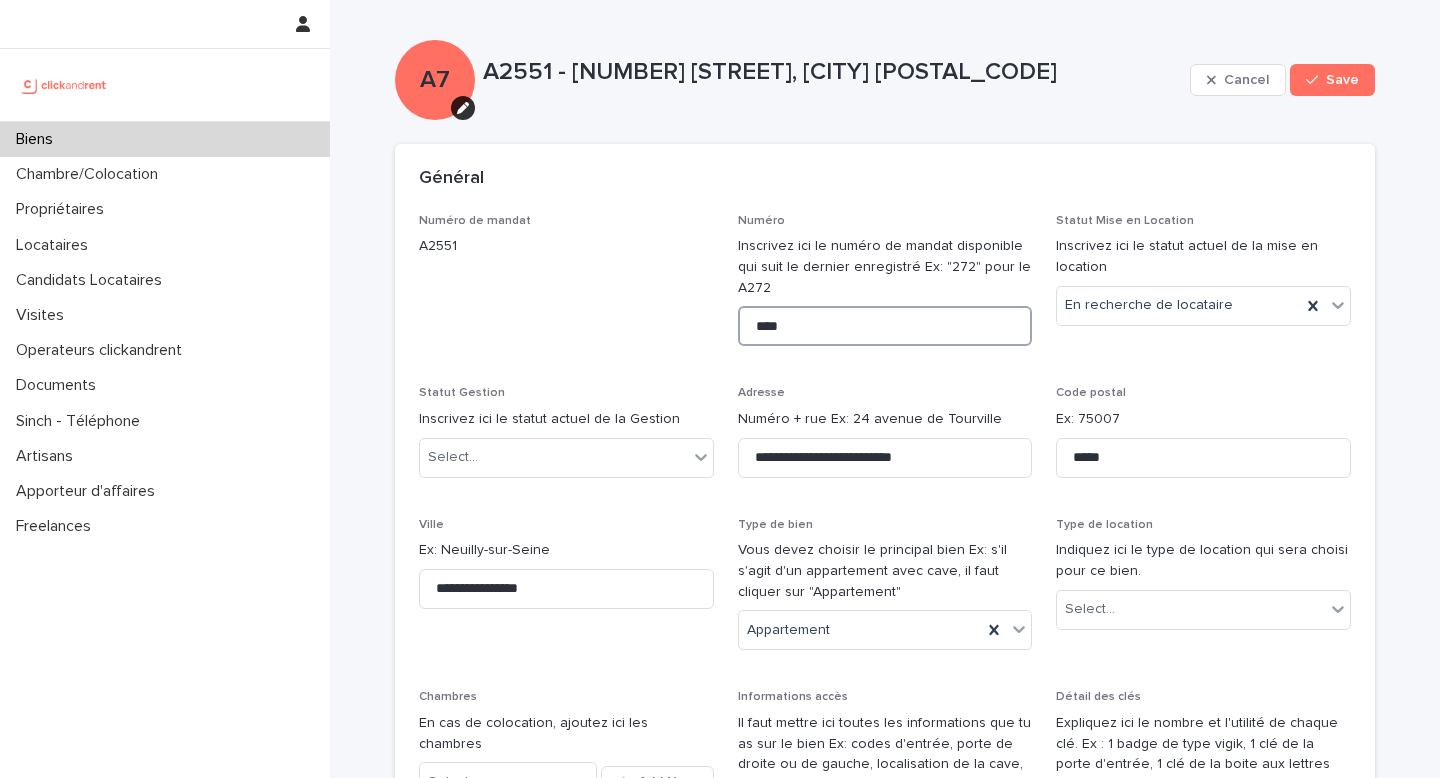 click on "****" at bounding box center (885, 326) 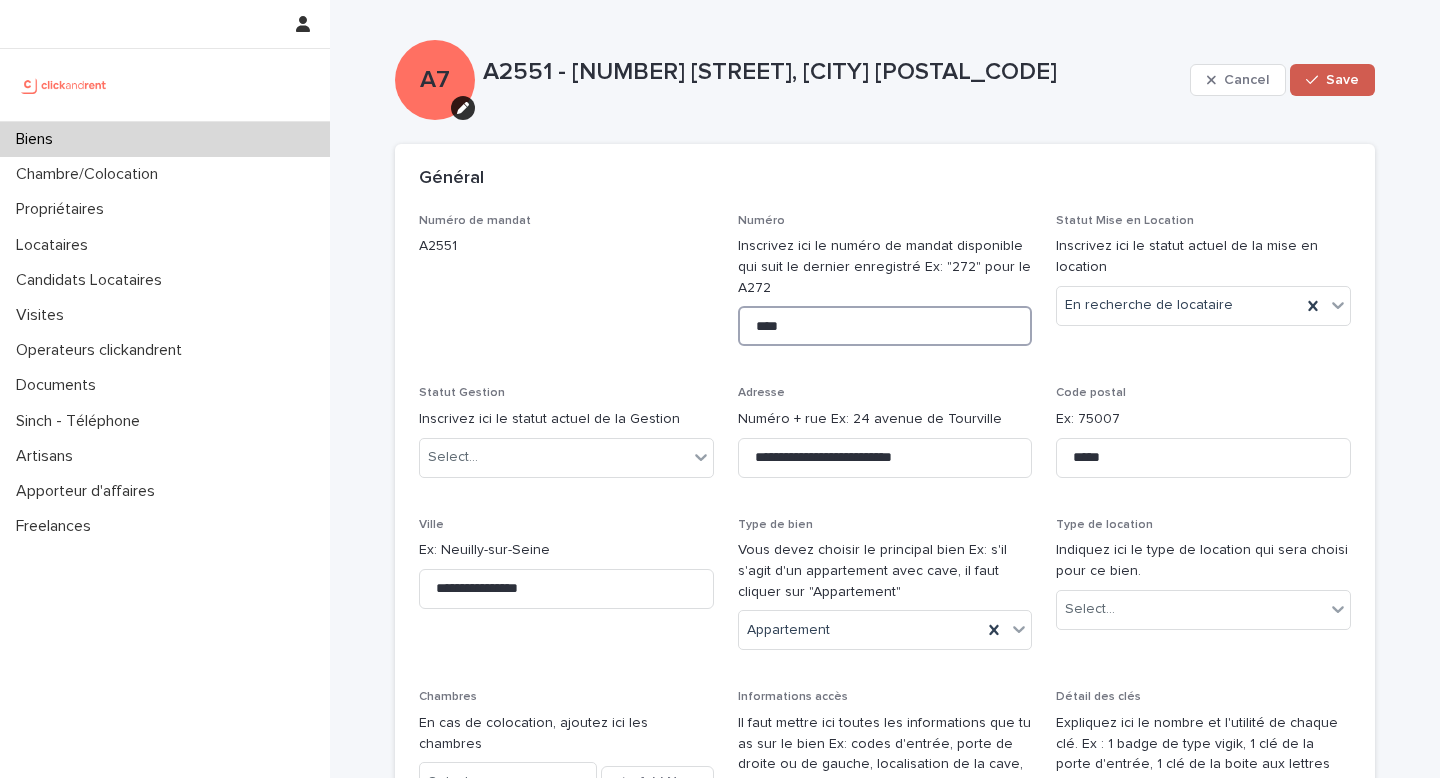 type on "****" 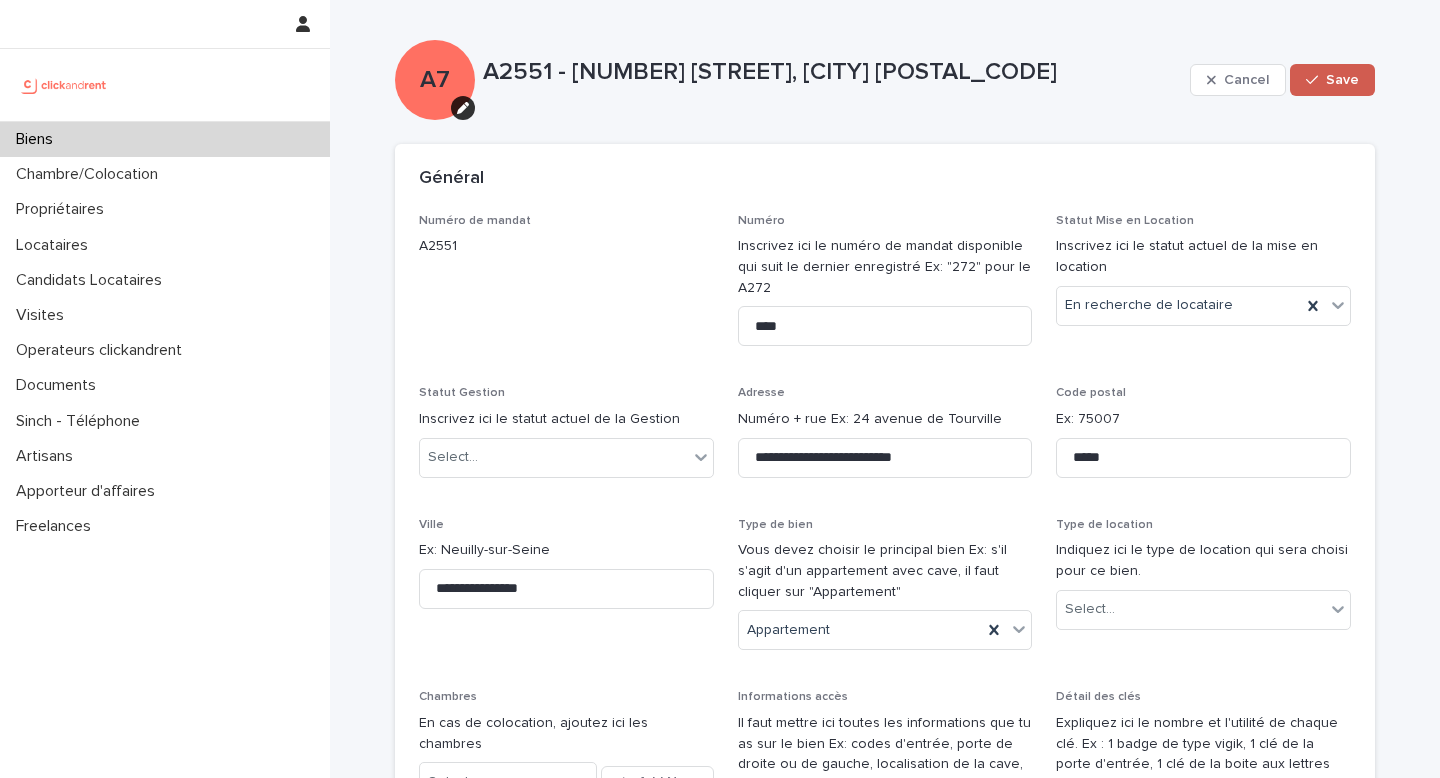 click on "Save" at bounding box center (1332, 80) 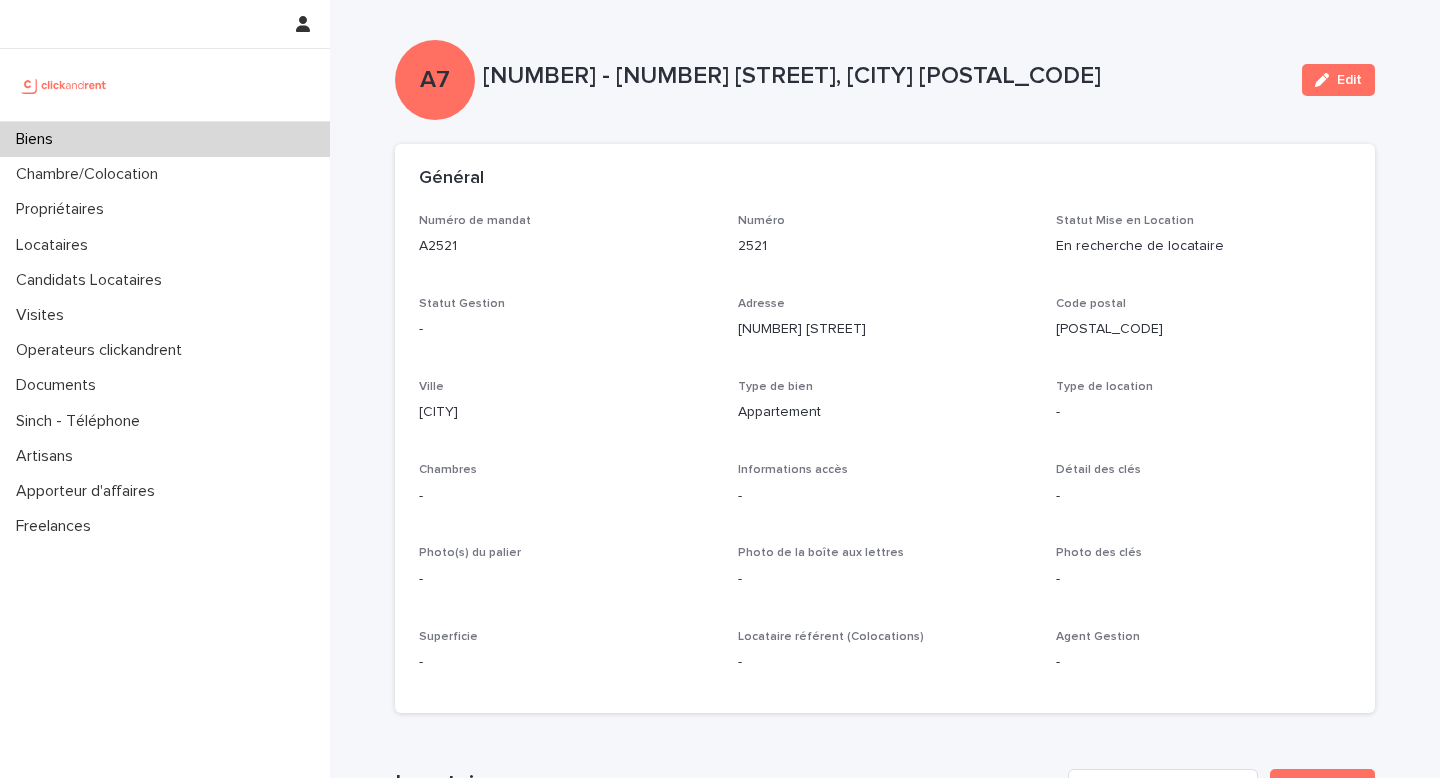 click on "Edit" at bounding box center [1338, 80] 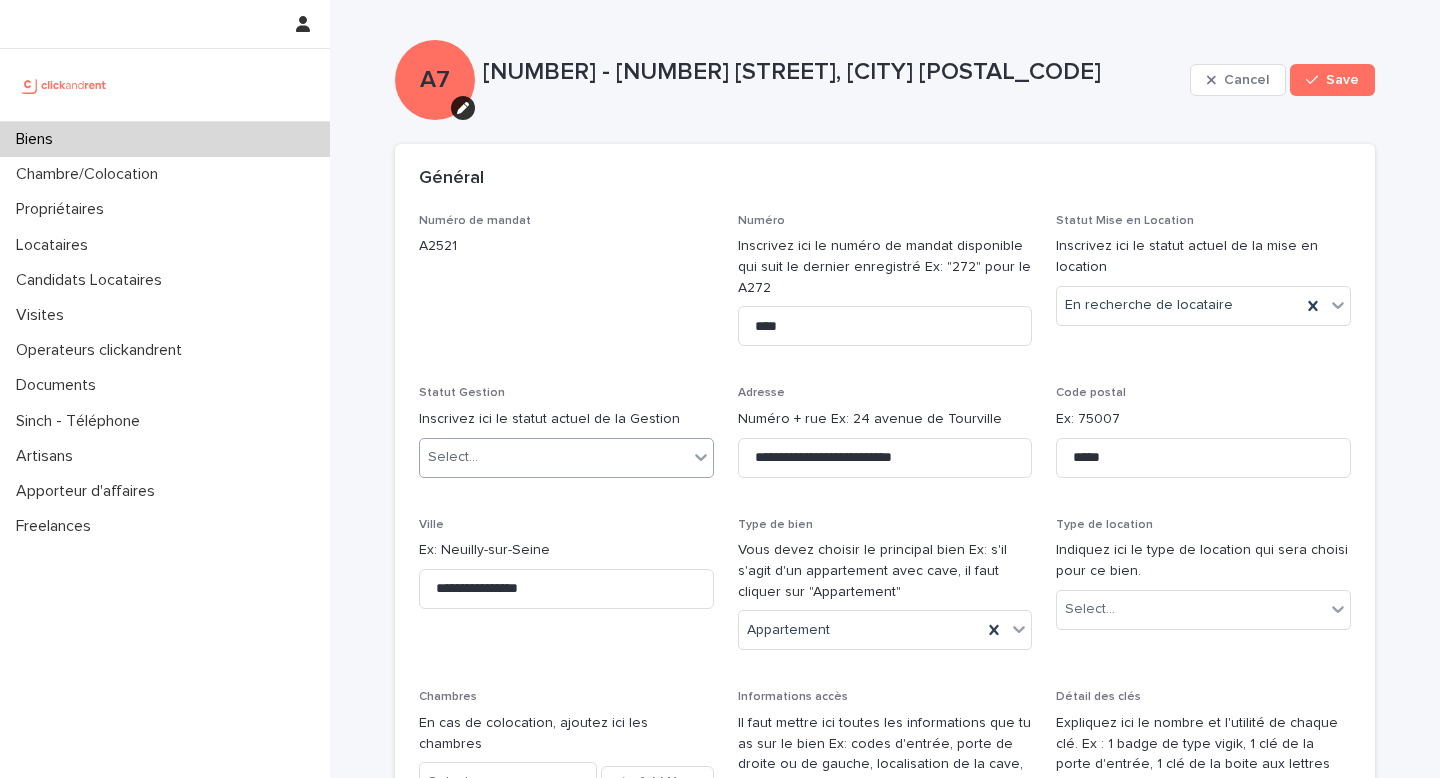 click on "Select..." at bounding box center [554, 457] 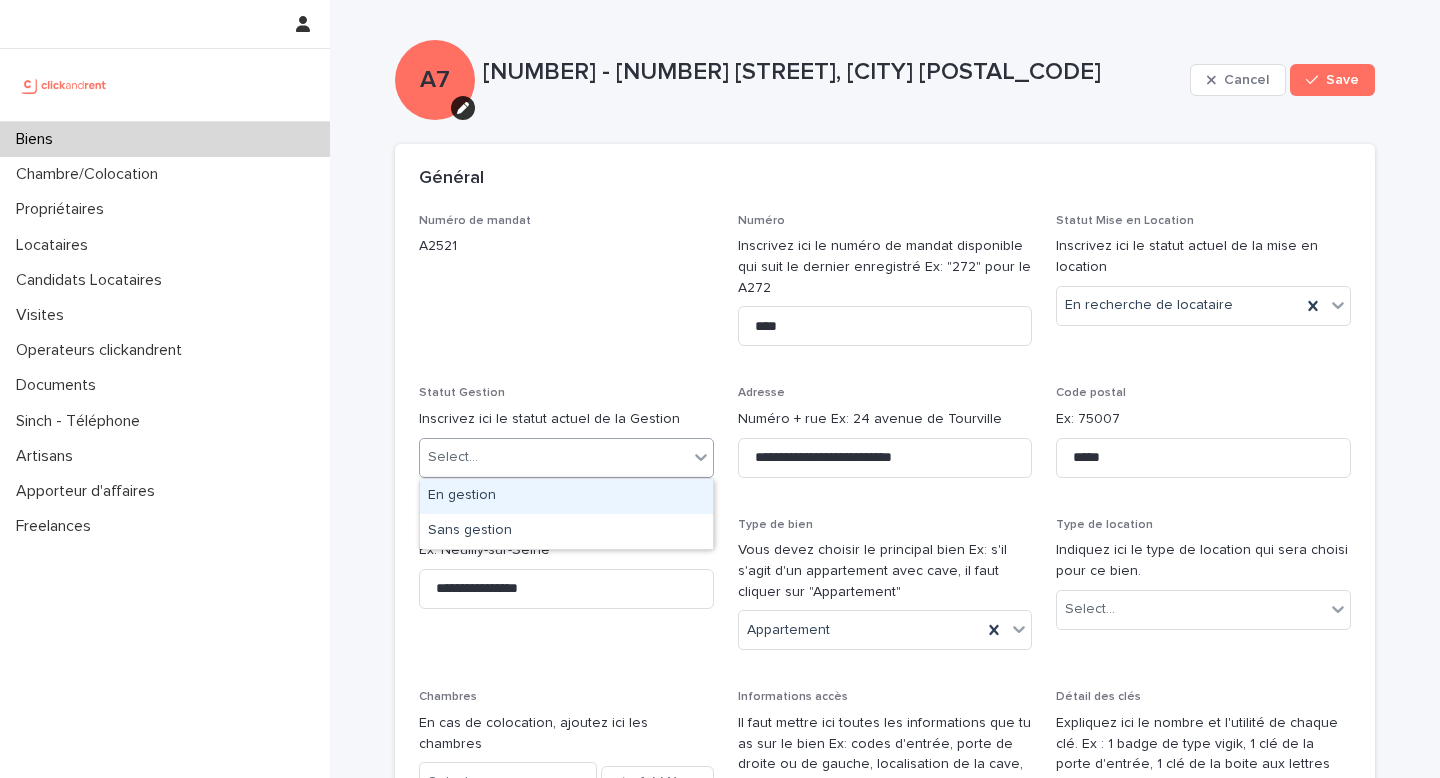click on "En gestion" at bounding box center [566, 496] 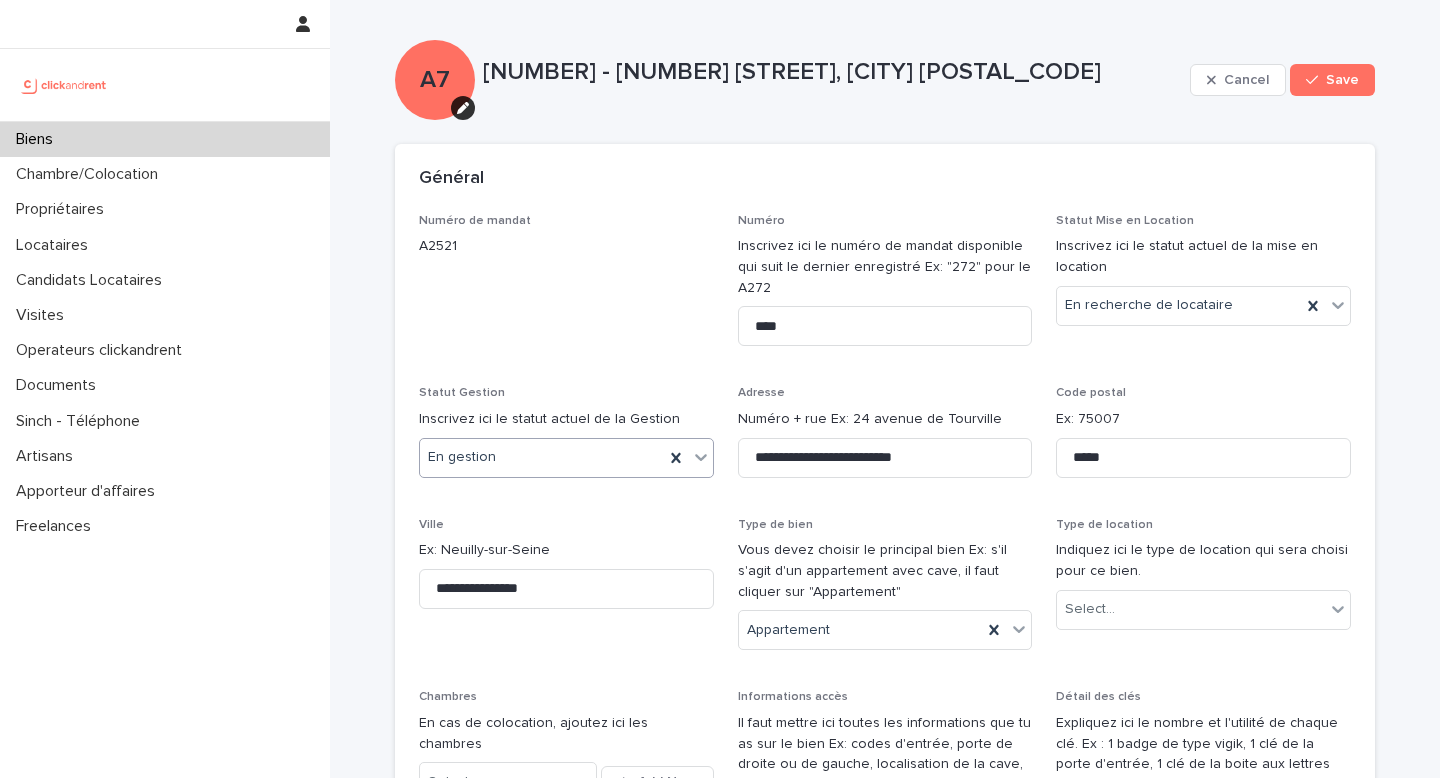 scroll, scrollTop: 83, scrollLeft: 0, axis: vertical 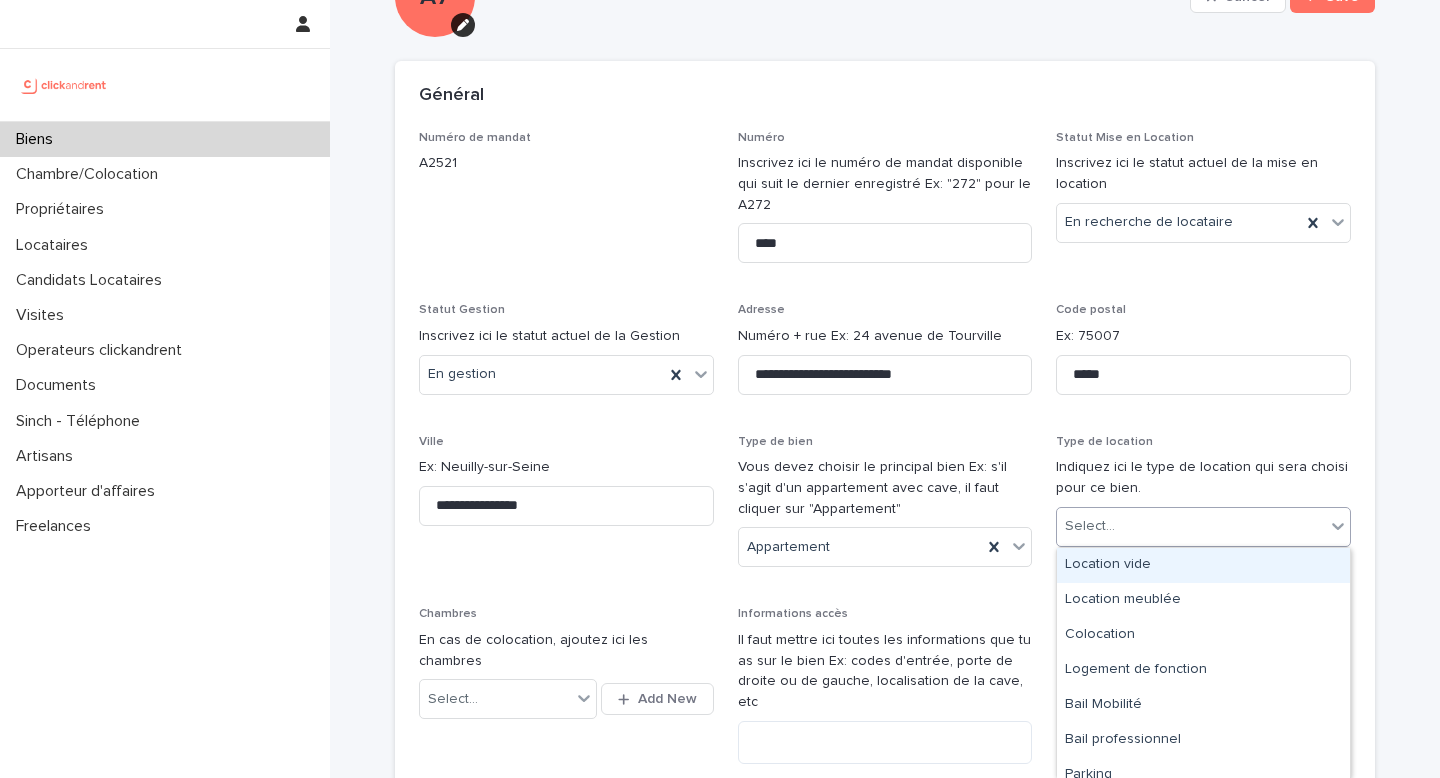 click on "Select..." at bounding box center (1191, 526) 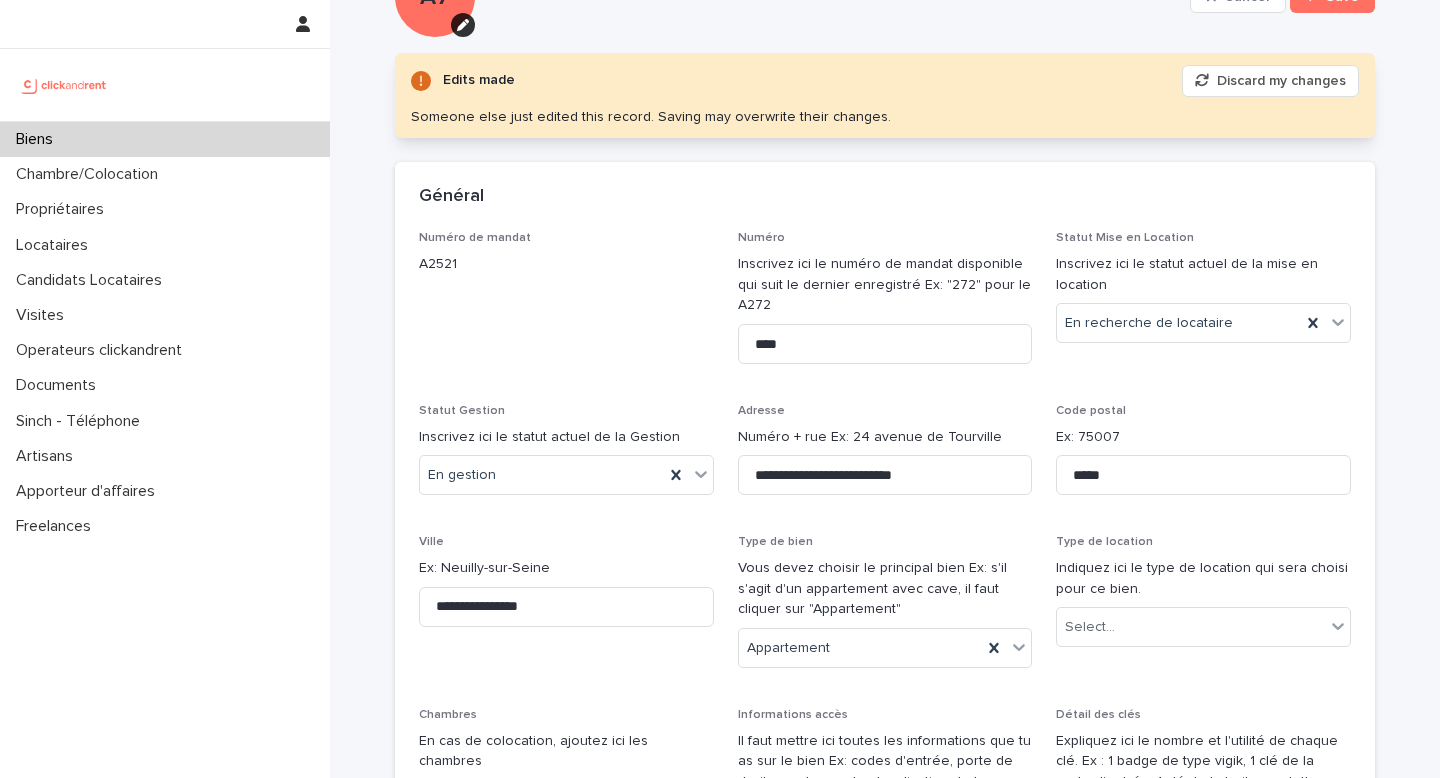click on "**********" at bounding box center (885, 457) 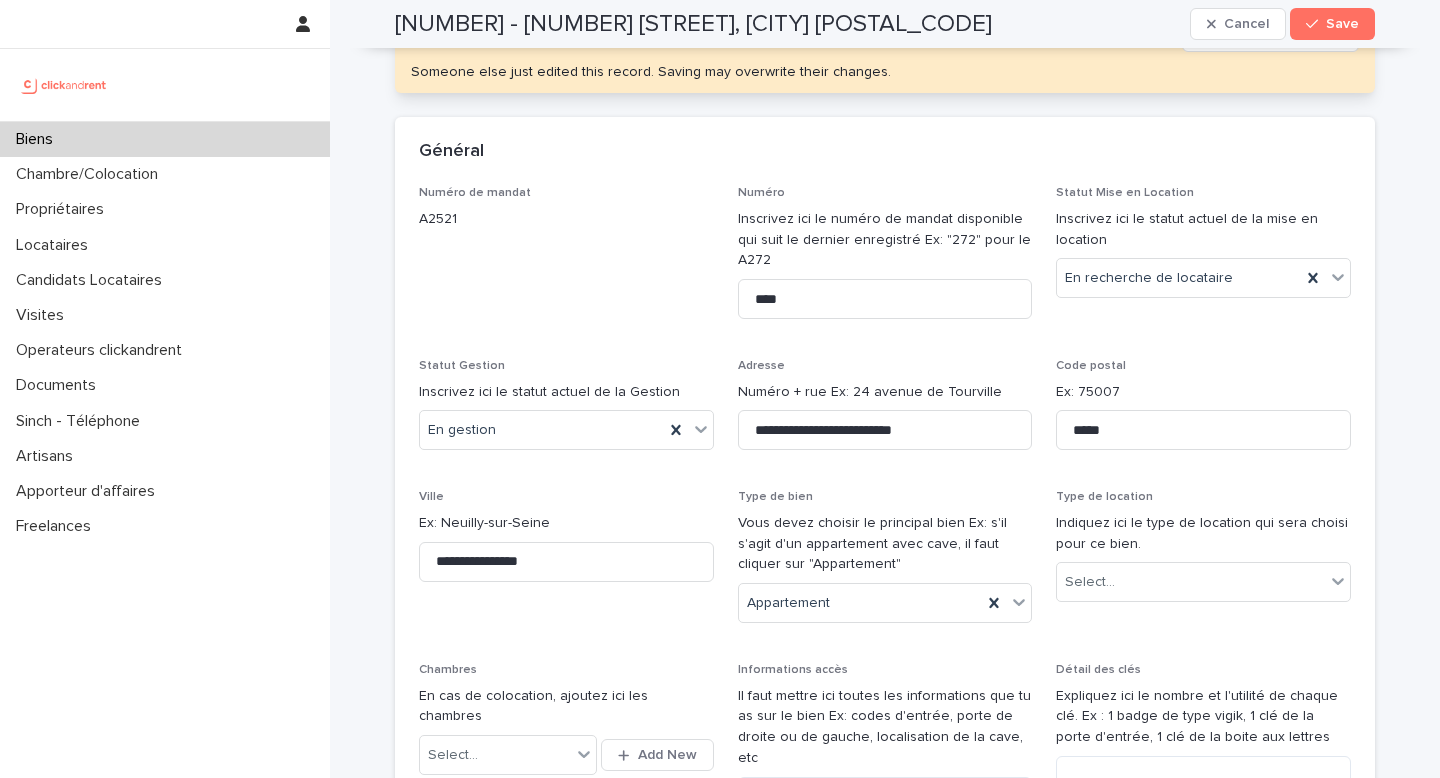 scroll, scrollTop: 67, scrollLeft: 0, axis: vertical 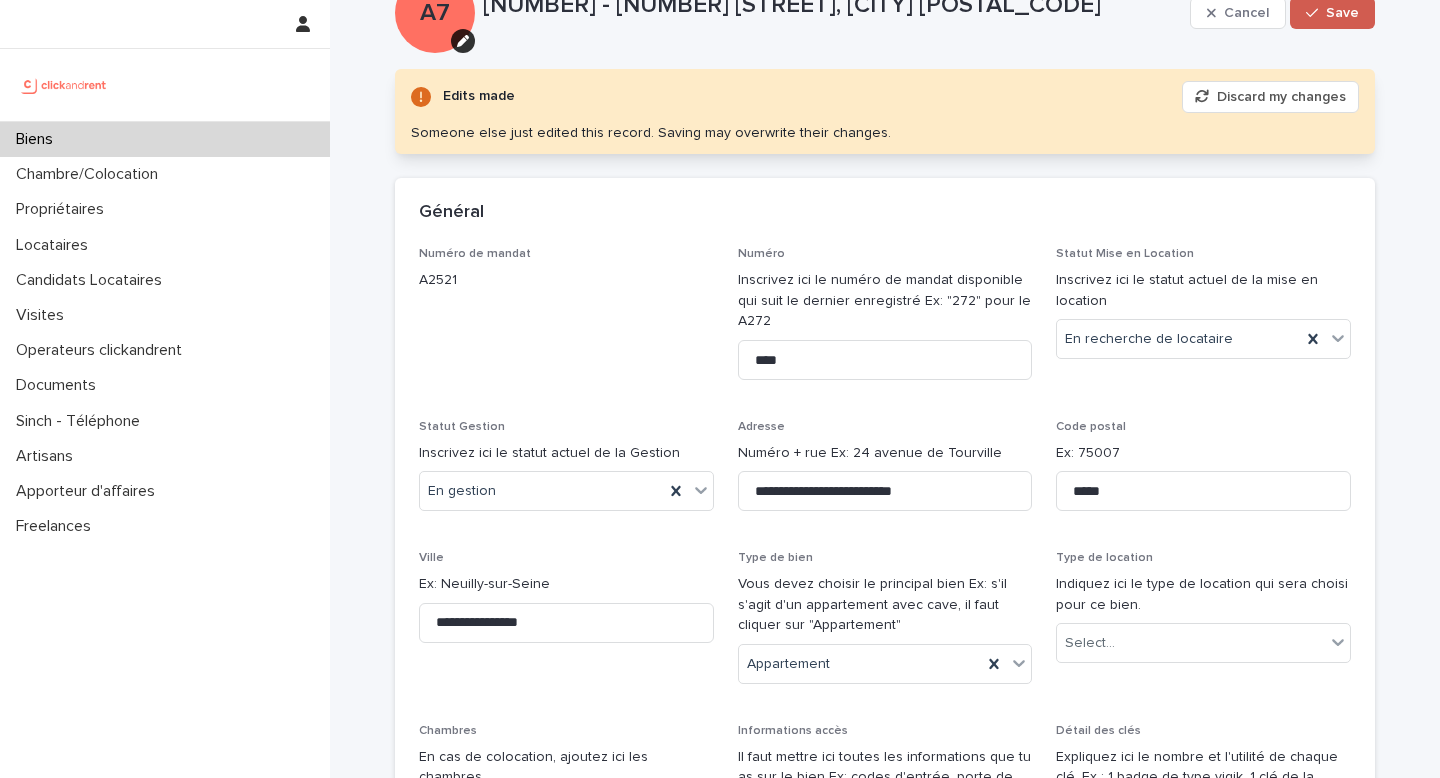 click on "Save" at bounding box center (1332, 13) 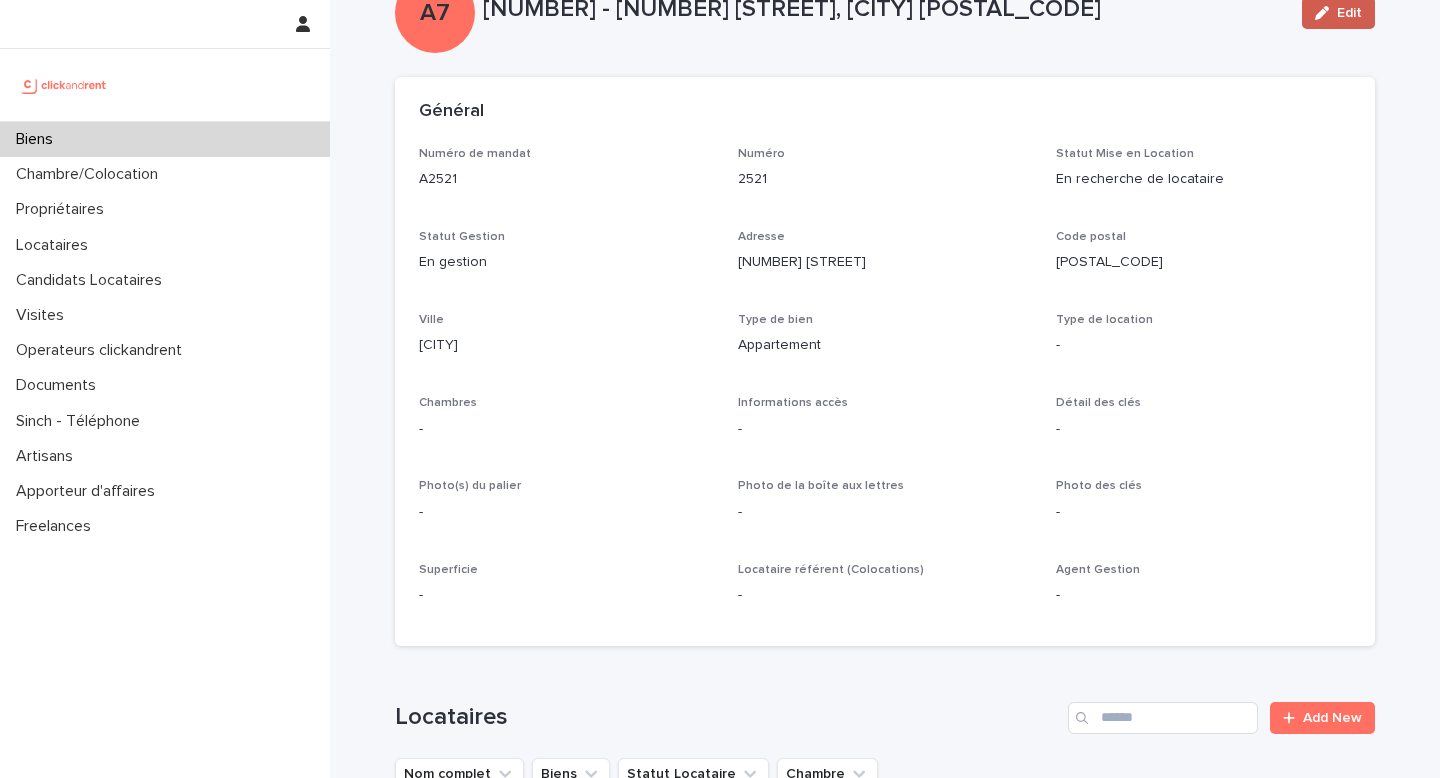 click on "Edit" at bounding box center [1338, 13] 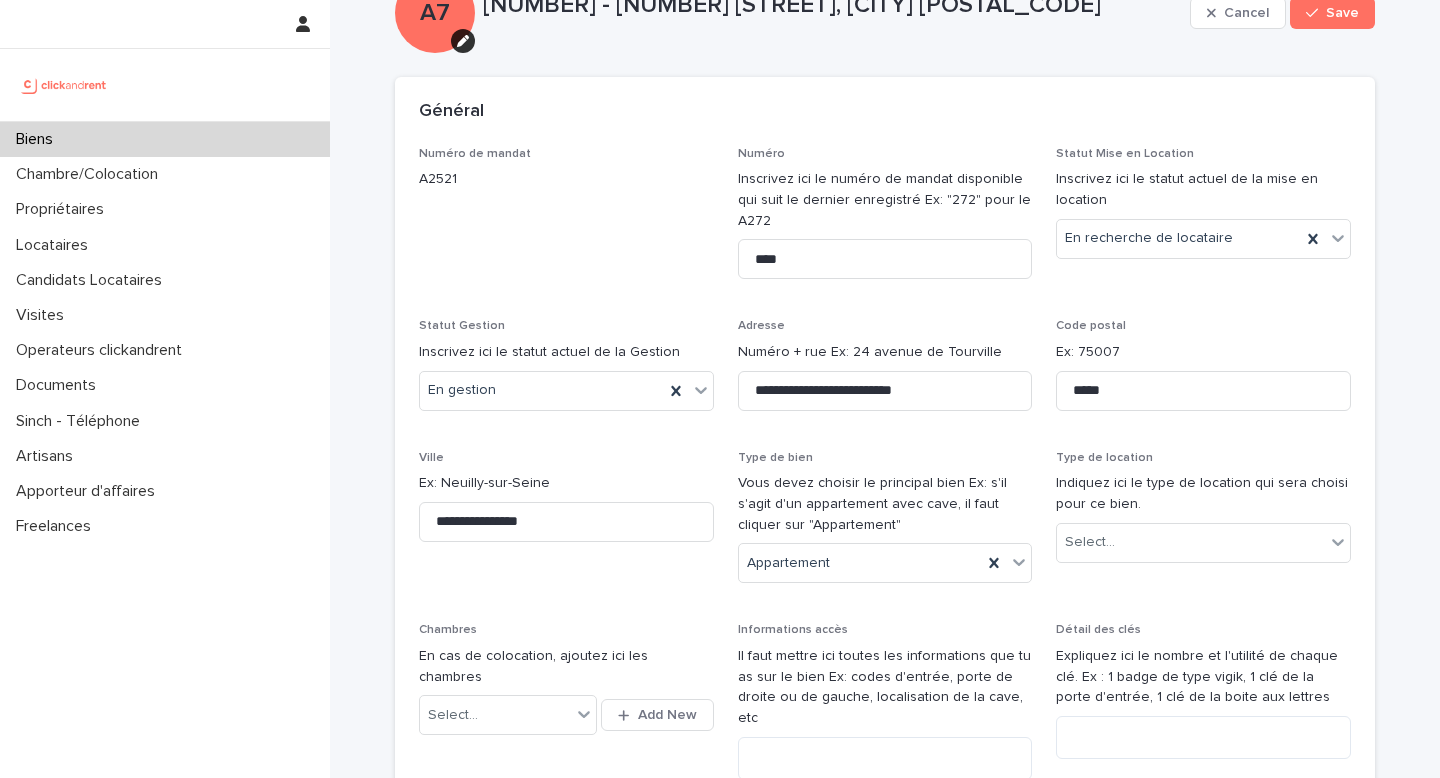 scroll, scrollTop: 0, scrollLeft: 0, axis: both 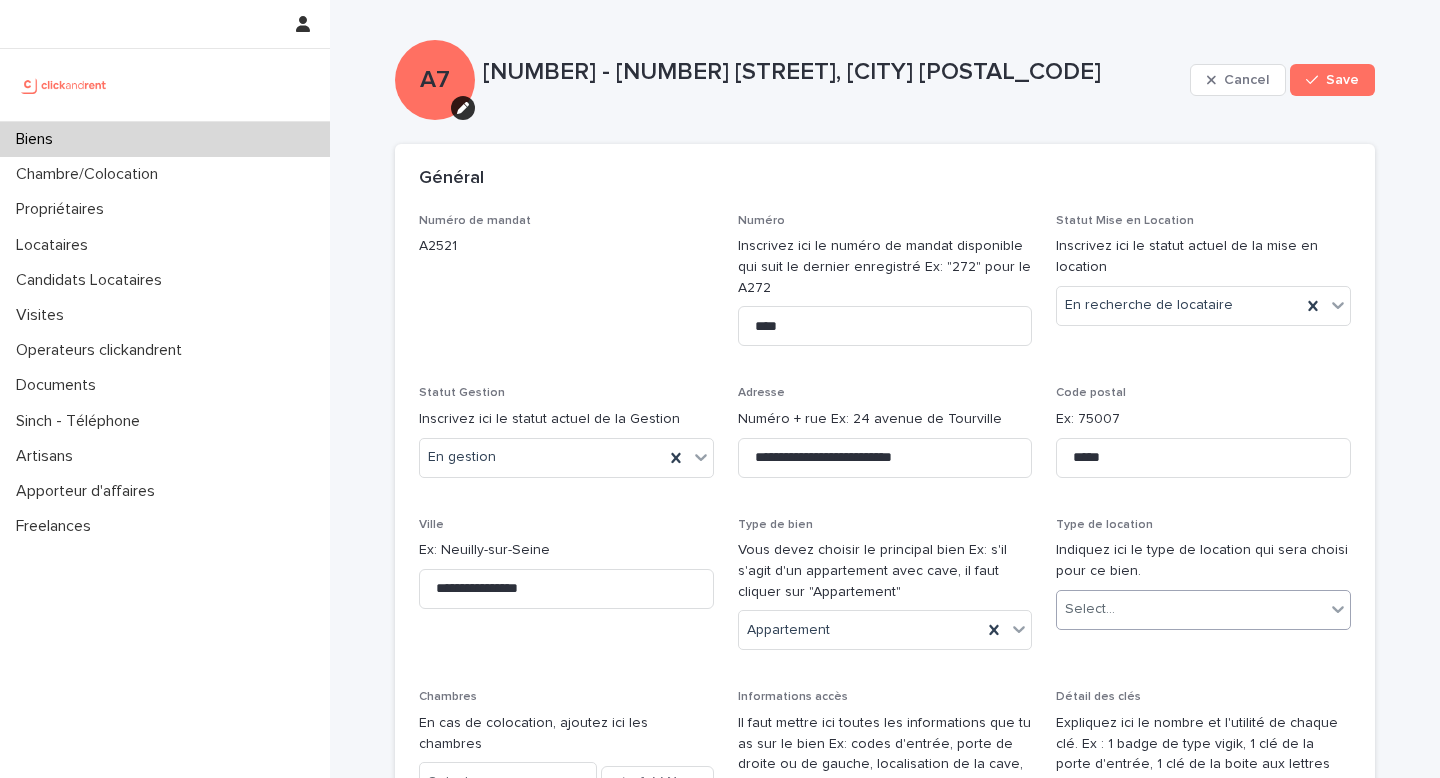 click on "Select..." at bounding box center [1191, 609] 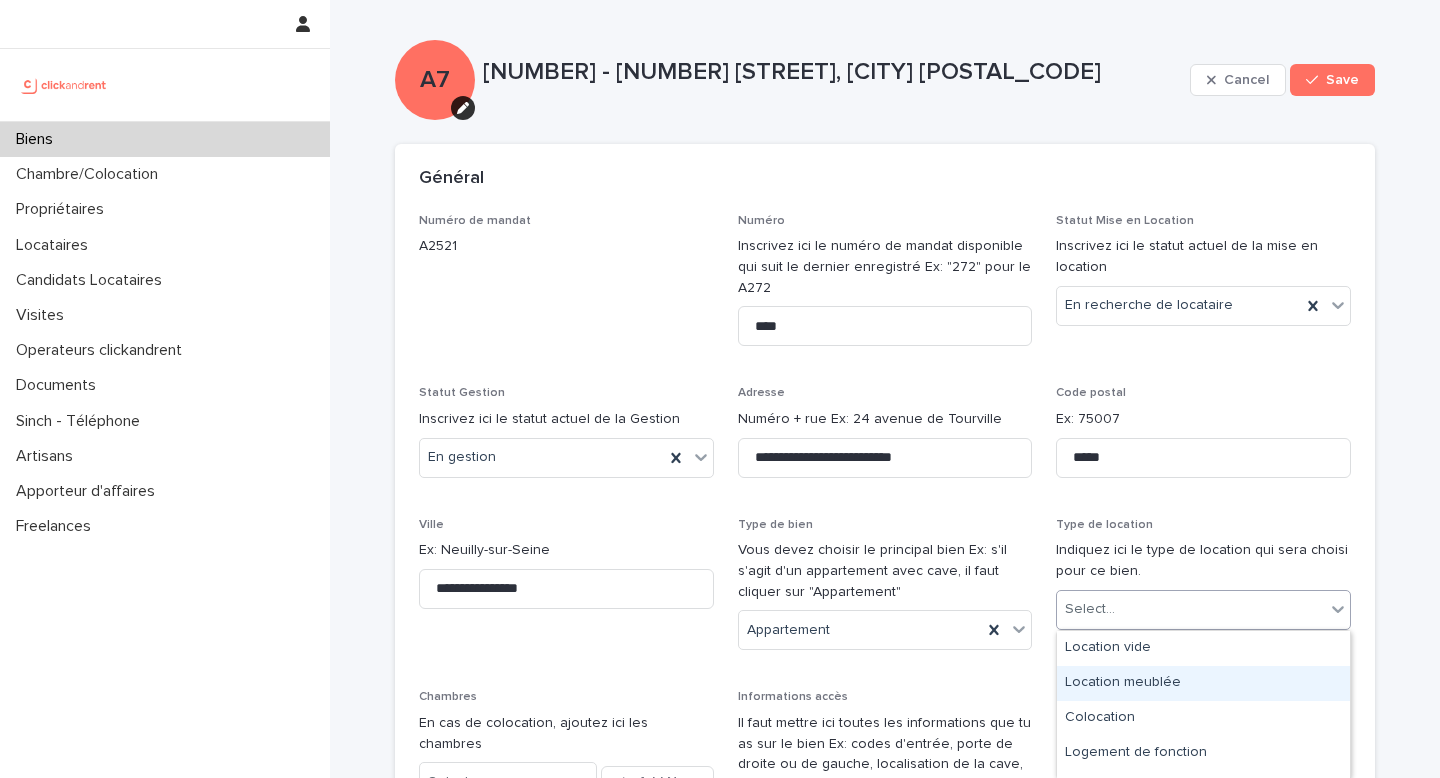 click on "Location meublée" at bounding box center [1203, 683] 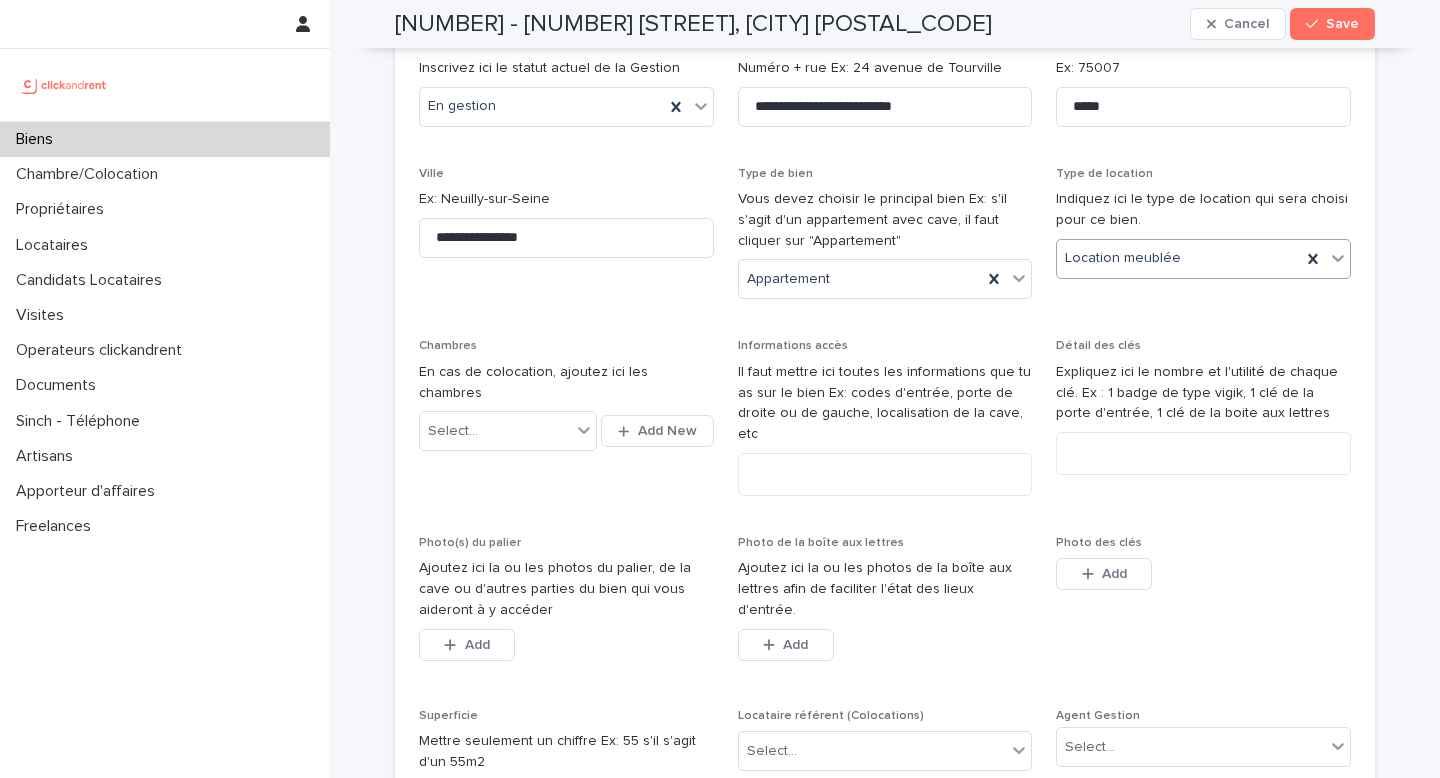 scroll, scrollTop: 437, scrollLeft: 0, axis: vertical 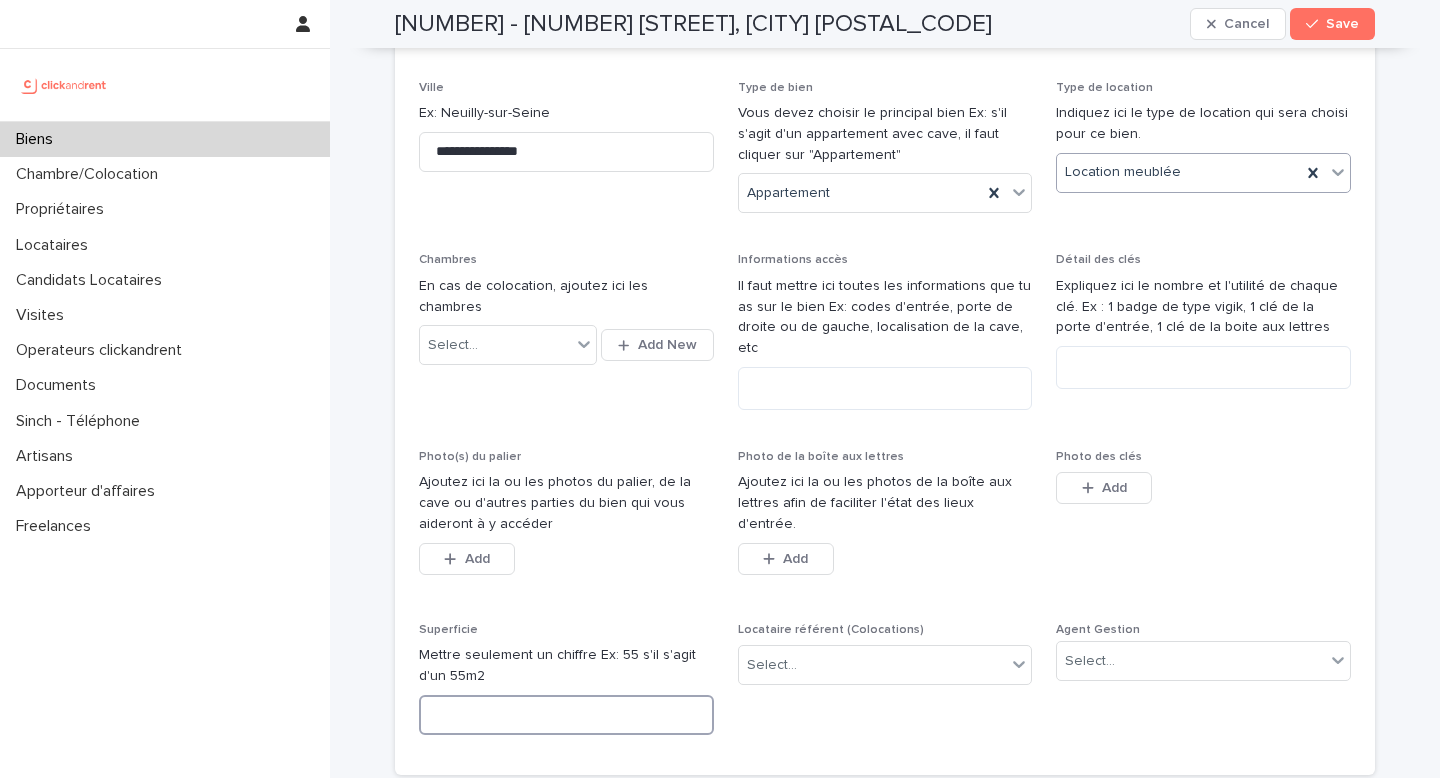 click at bounding box center [566, 715] 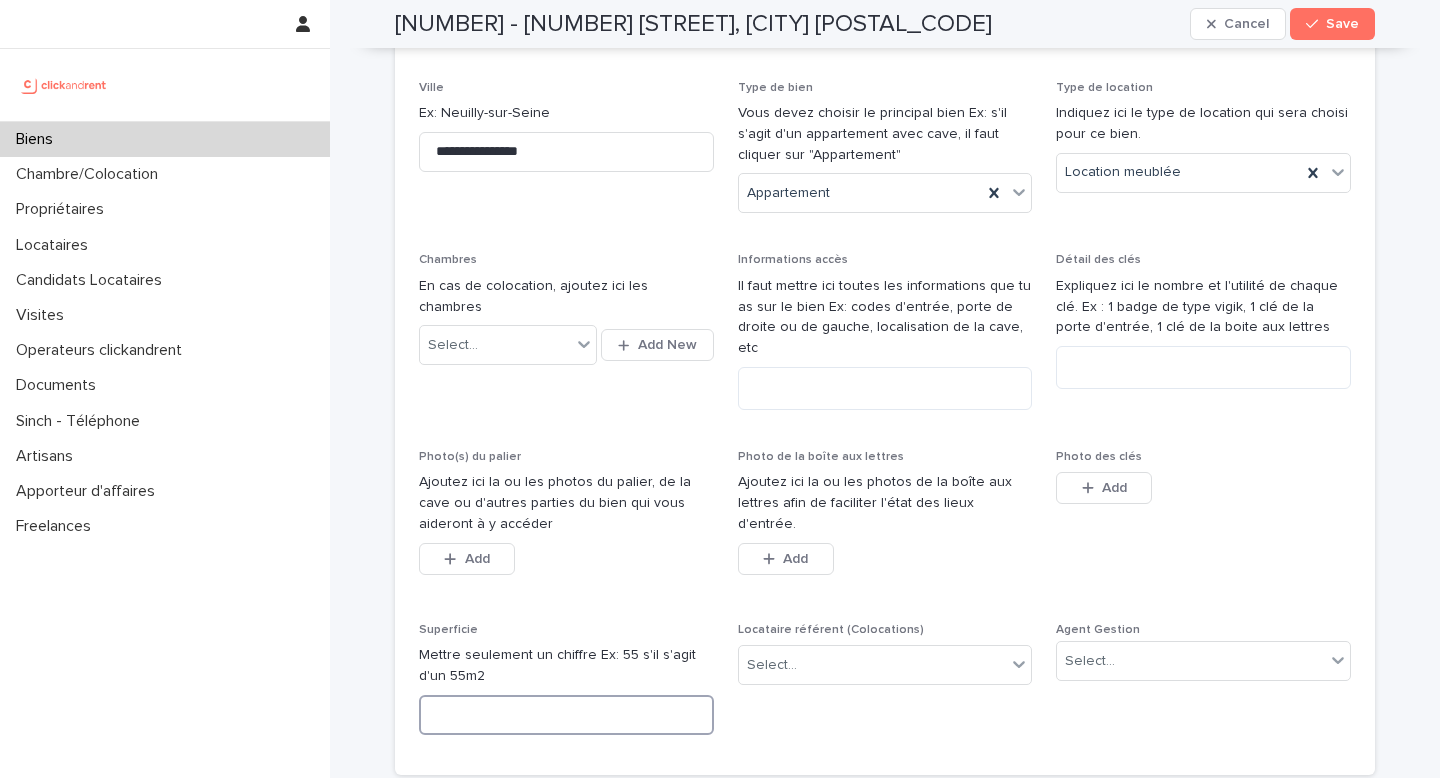 paste on "****" 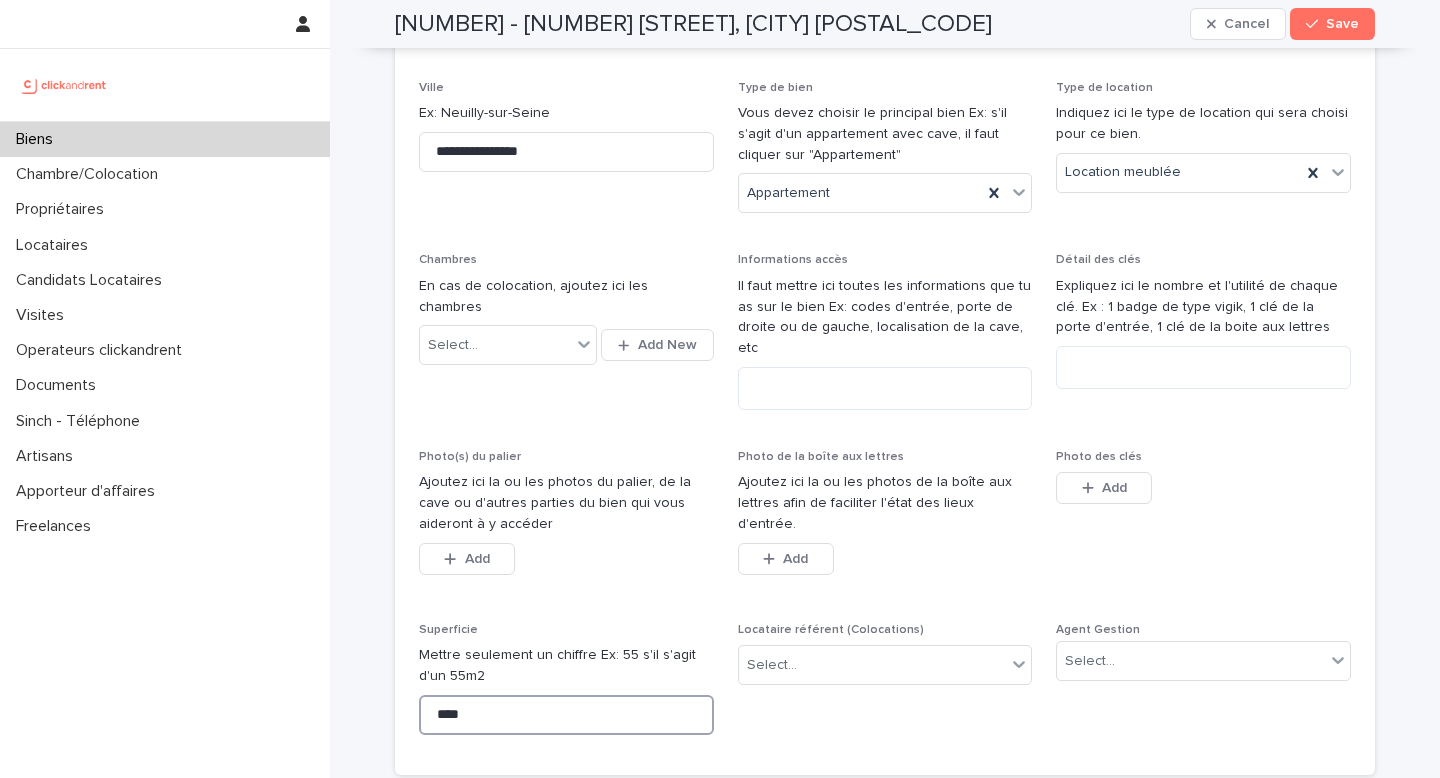 type on "****" 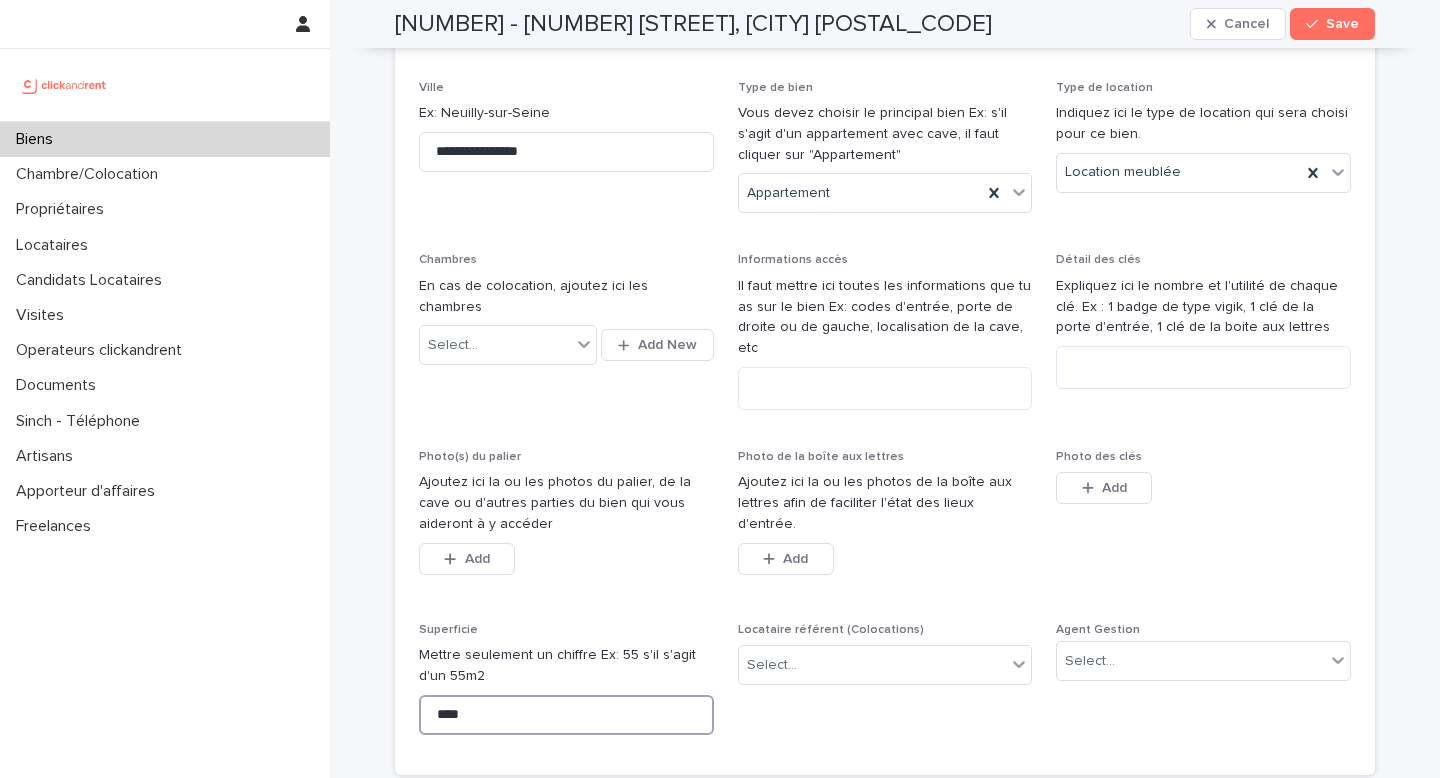 click on "****" at bounding box center [566, 715] 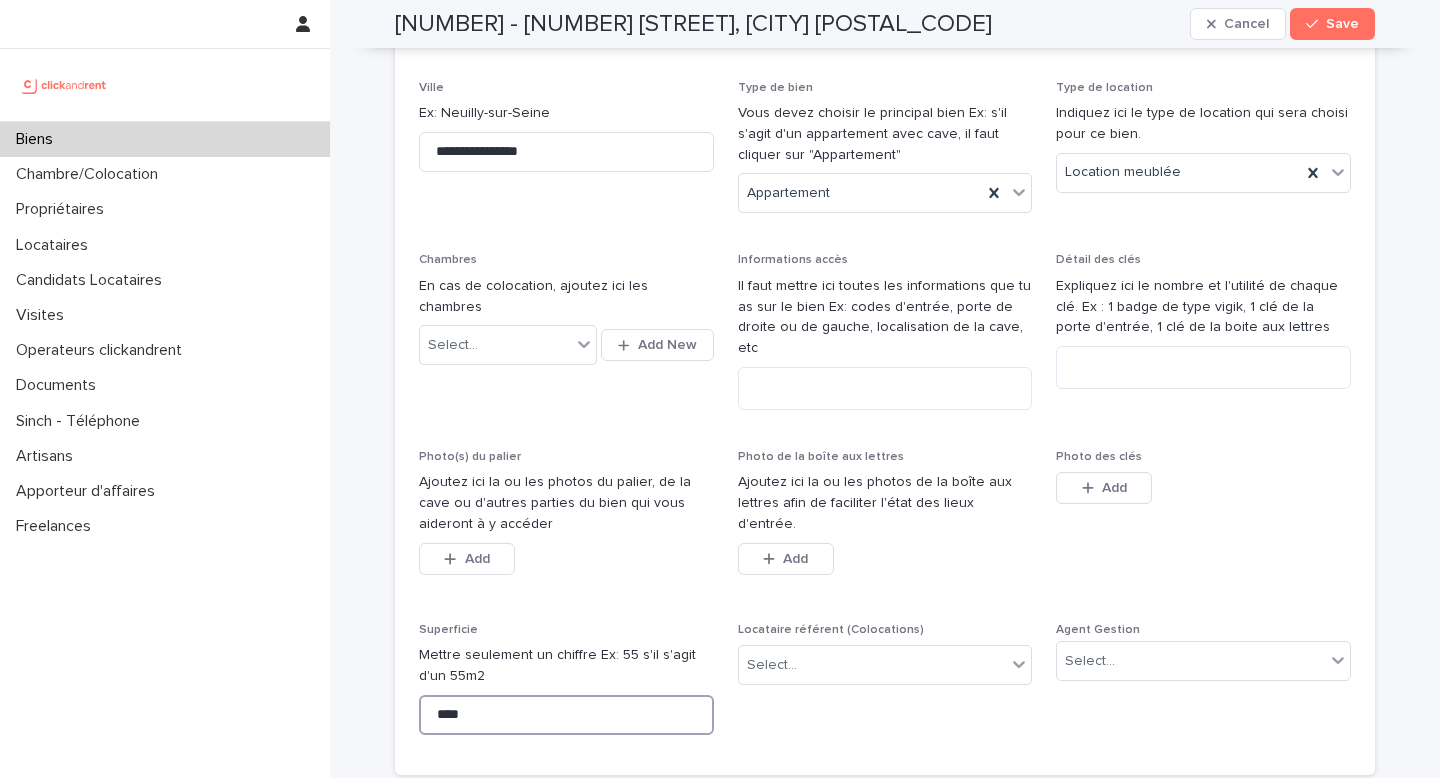 type on "*****" 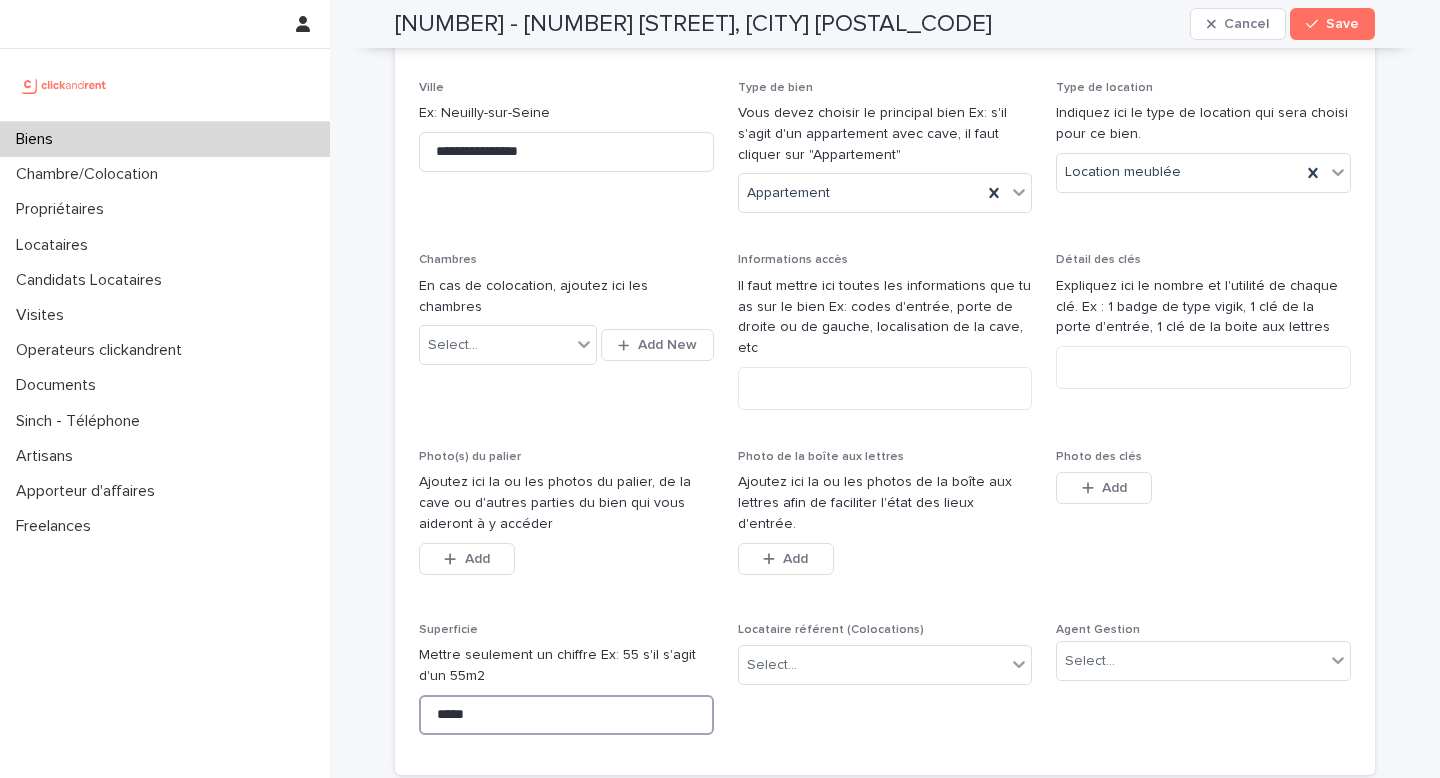 type on "*****" 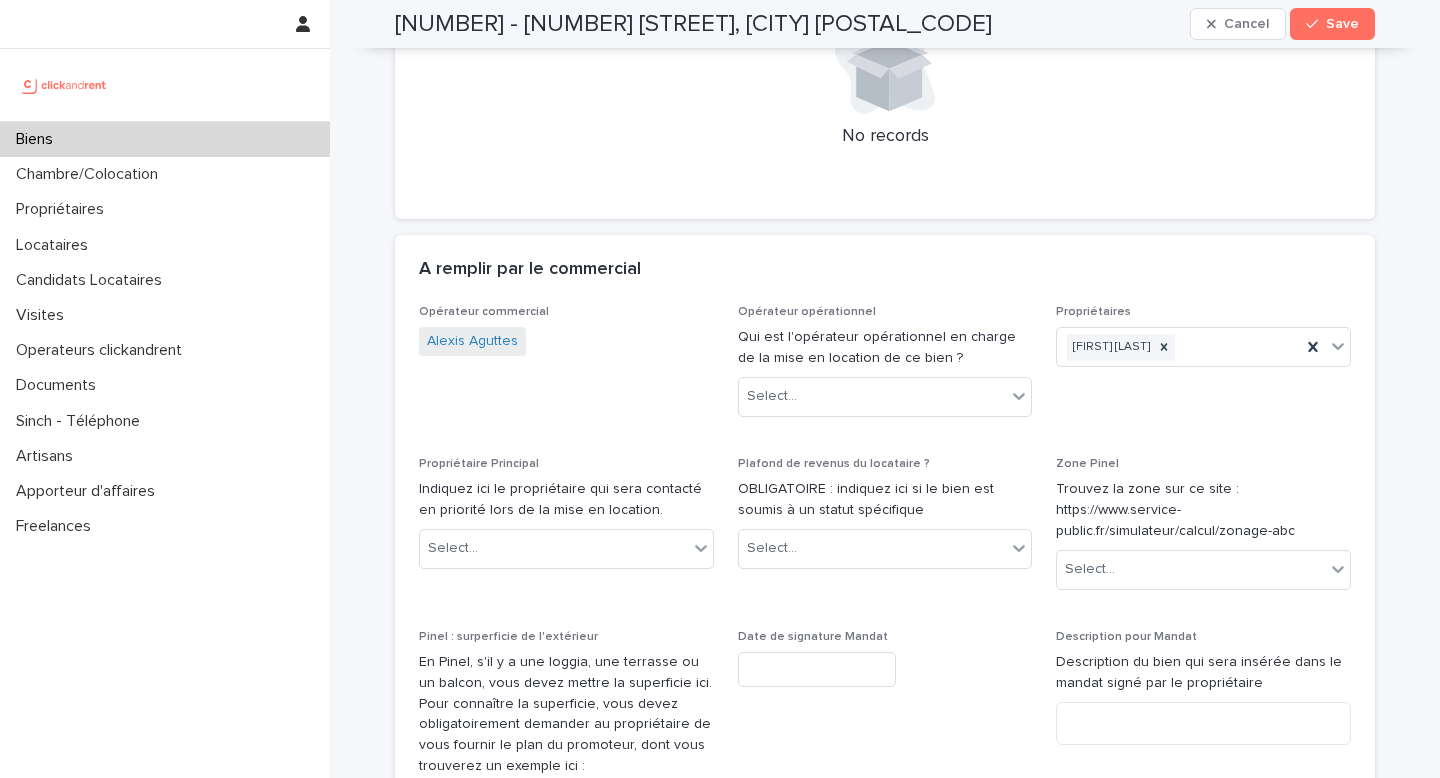 scroll, scrollTop: 1383, scrollLeft: 0, axis: vertical 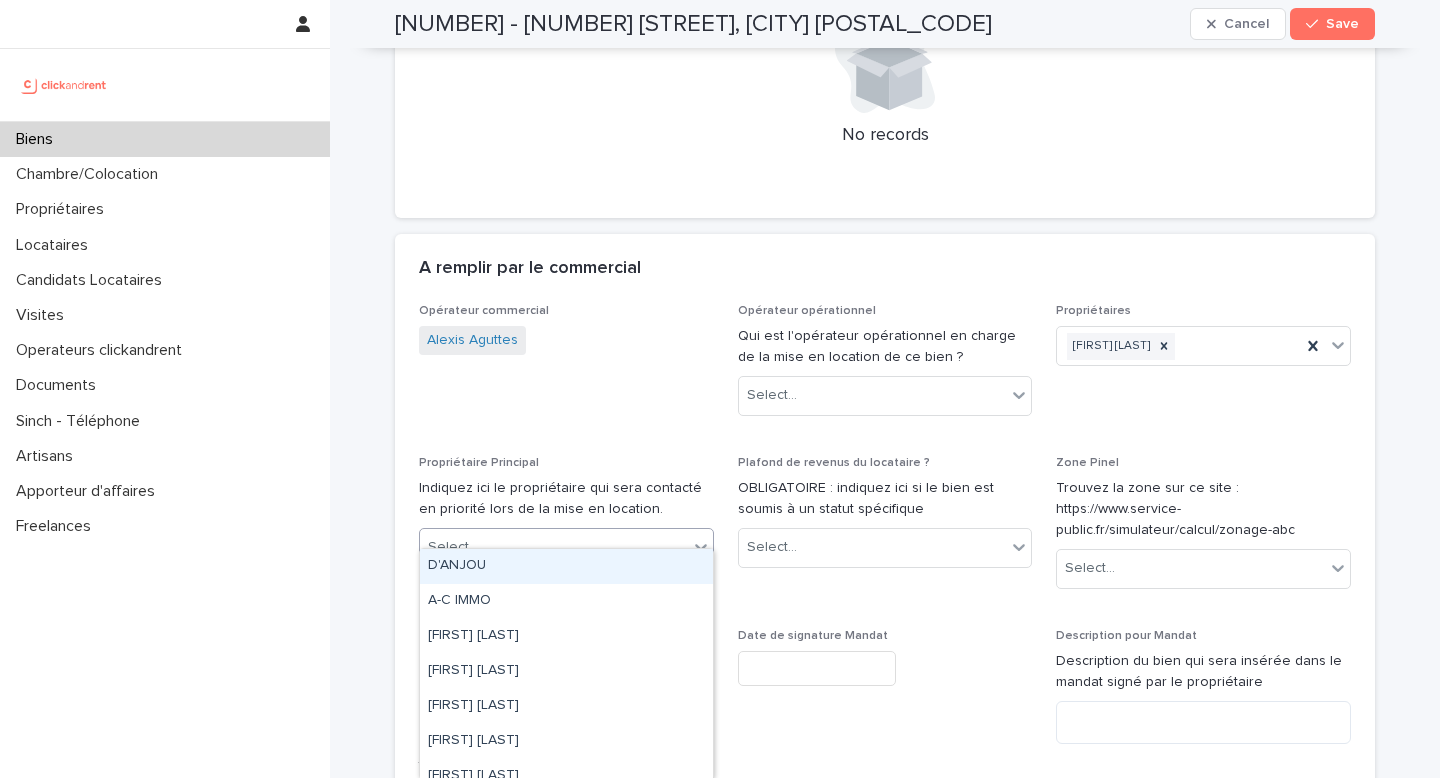 click 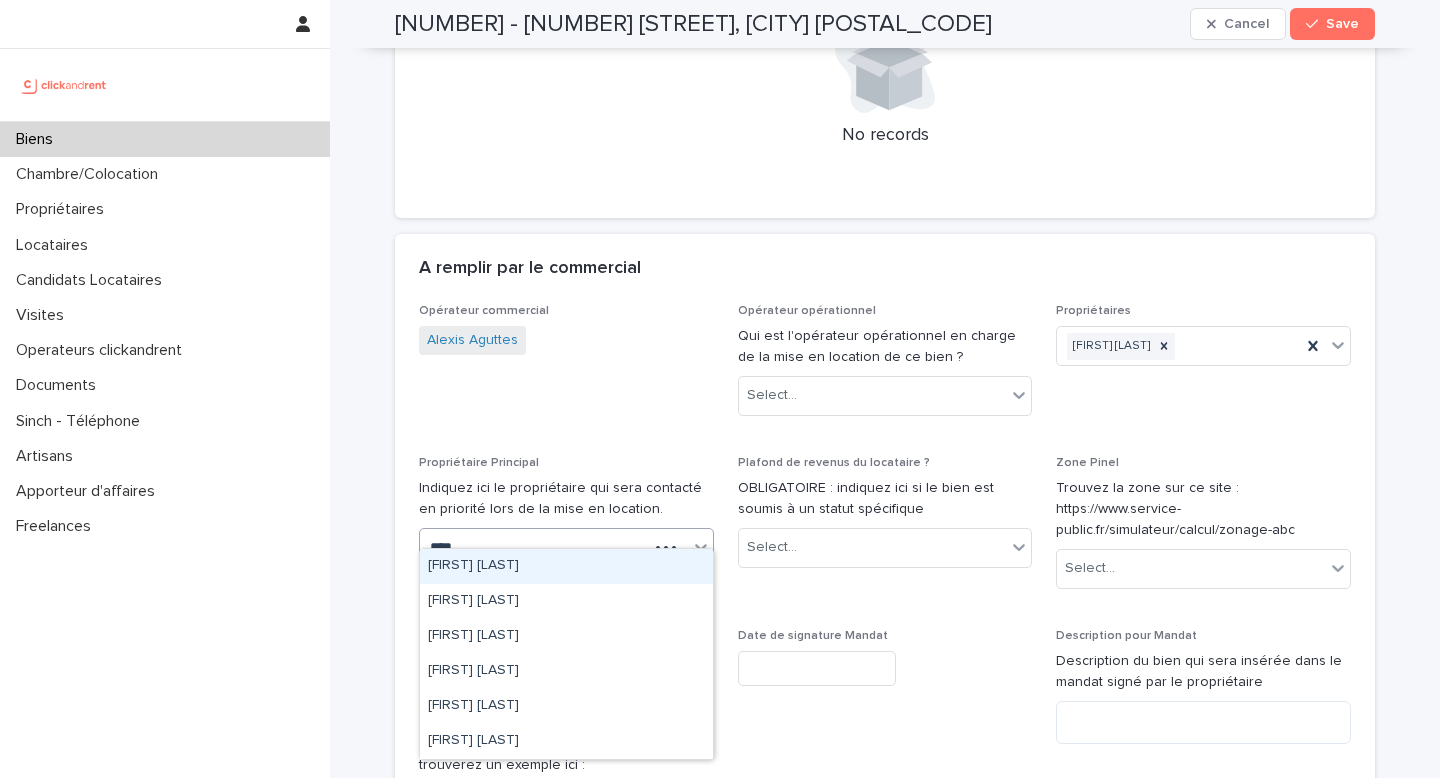 type on "*****" 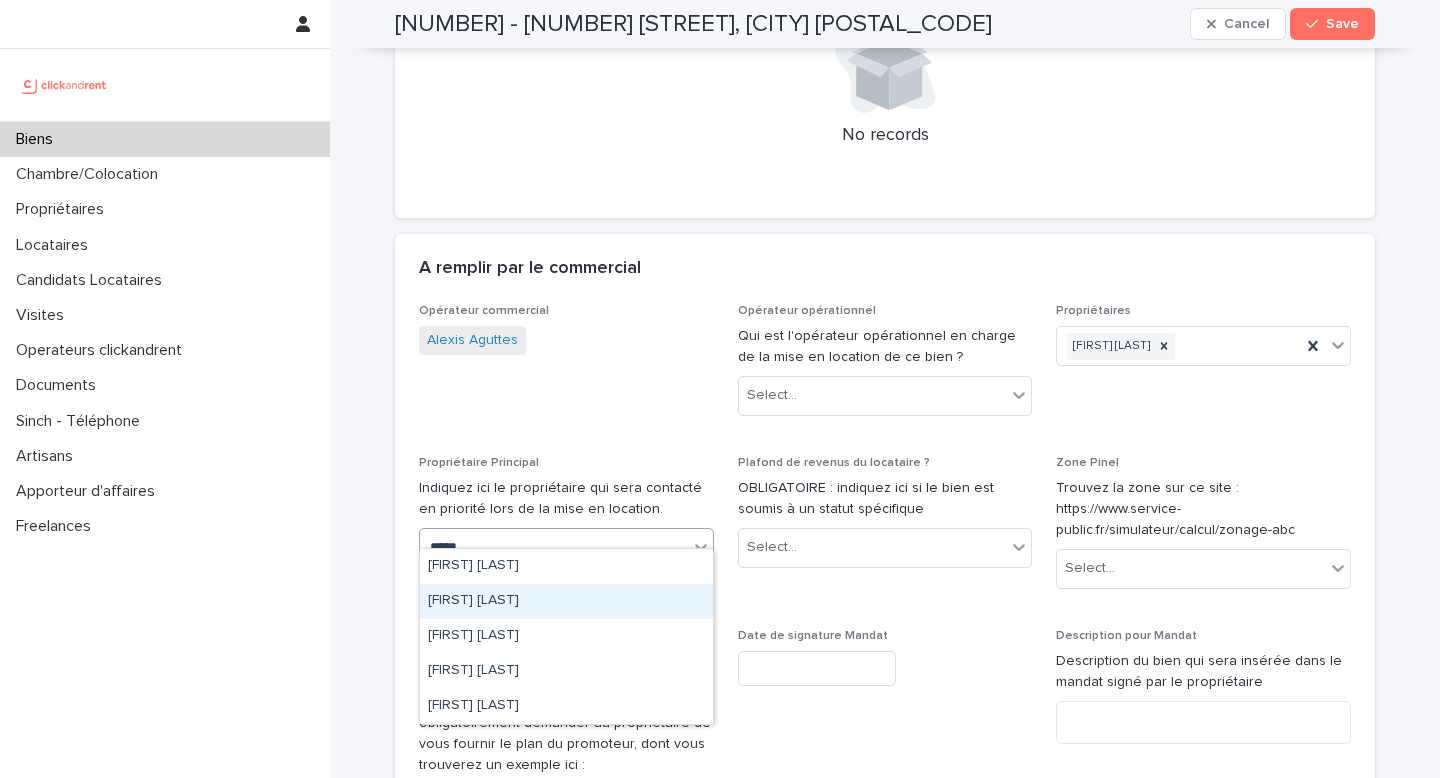 click on "[FIRST] [LAST]" at bounding box center (566, 601) 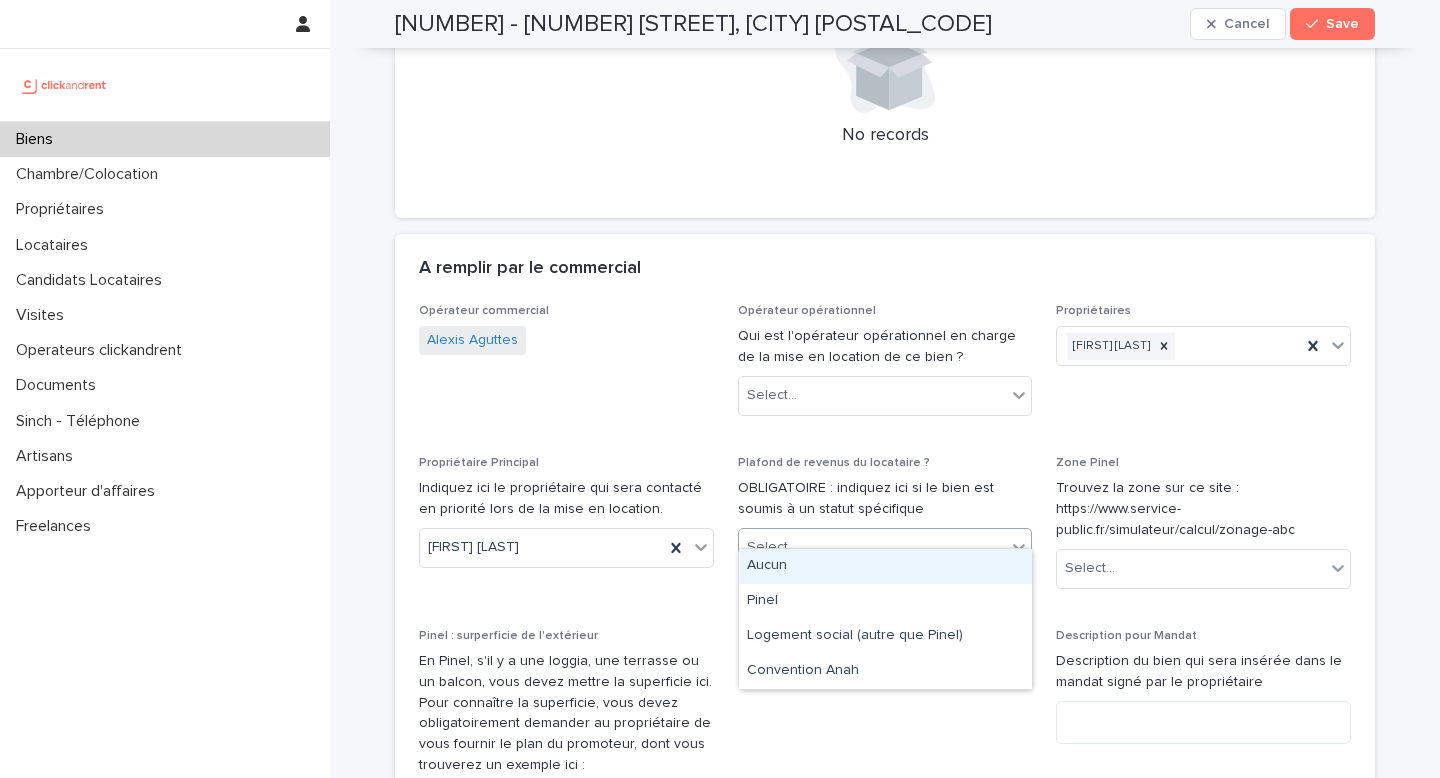 click on "Select..." at bounding box center [873, 547] 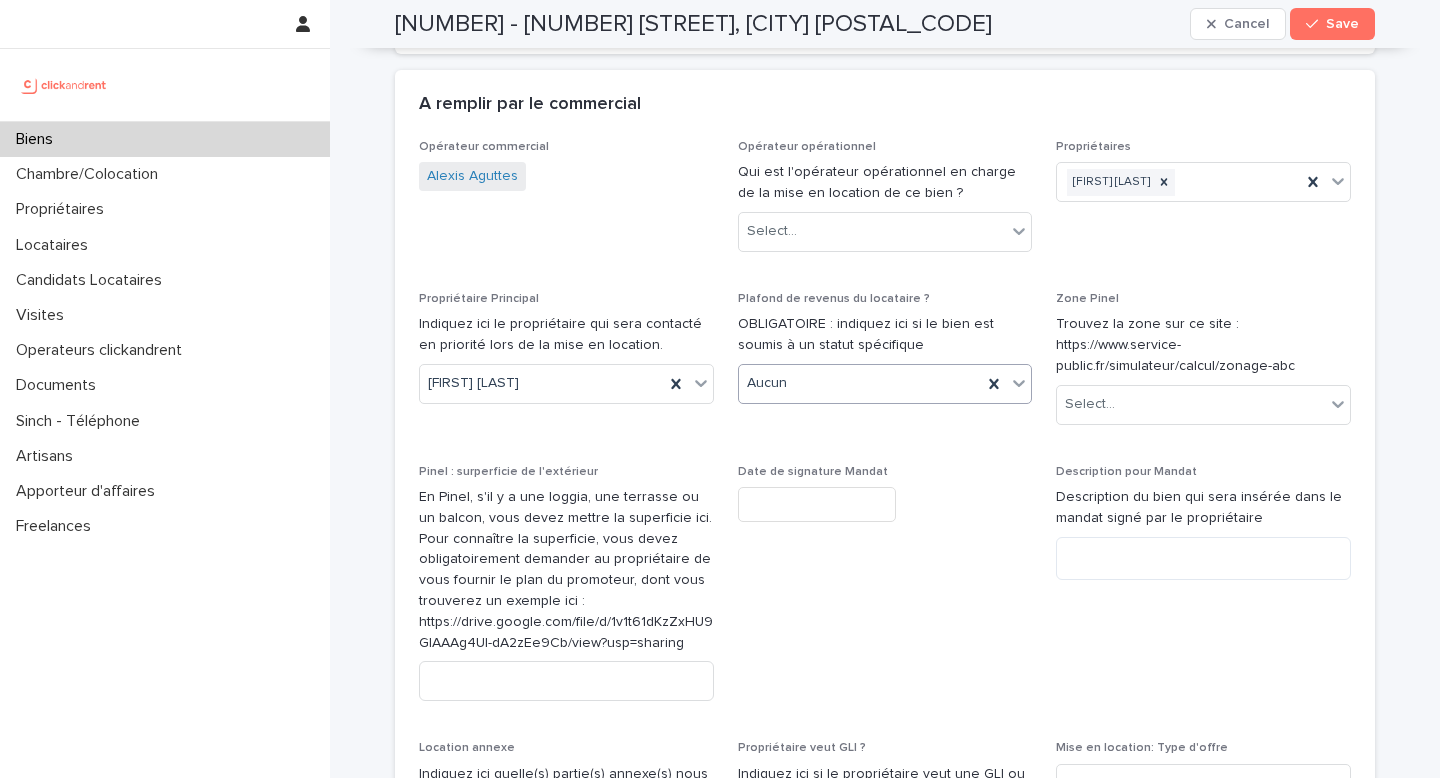scroll, scrollTop: 1553, scrollLeft: 0, axis: vertical 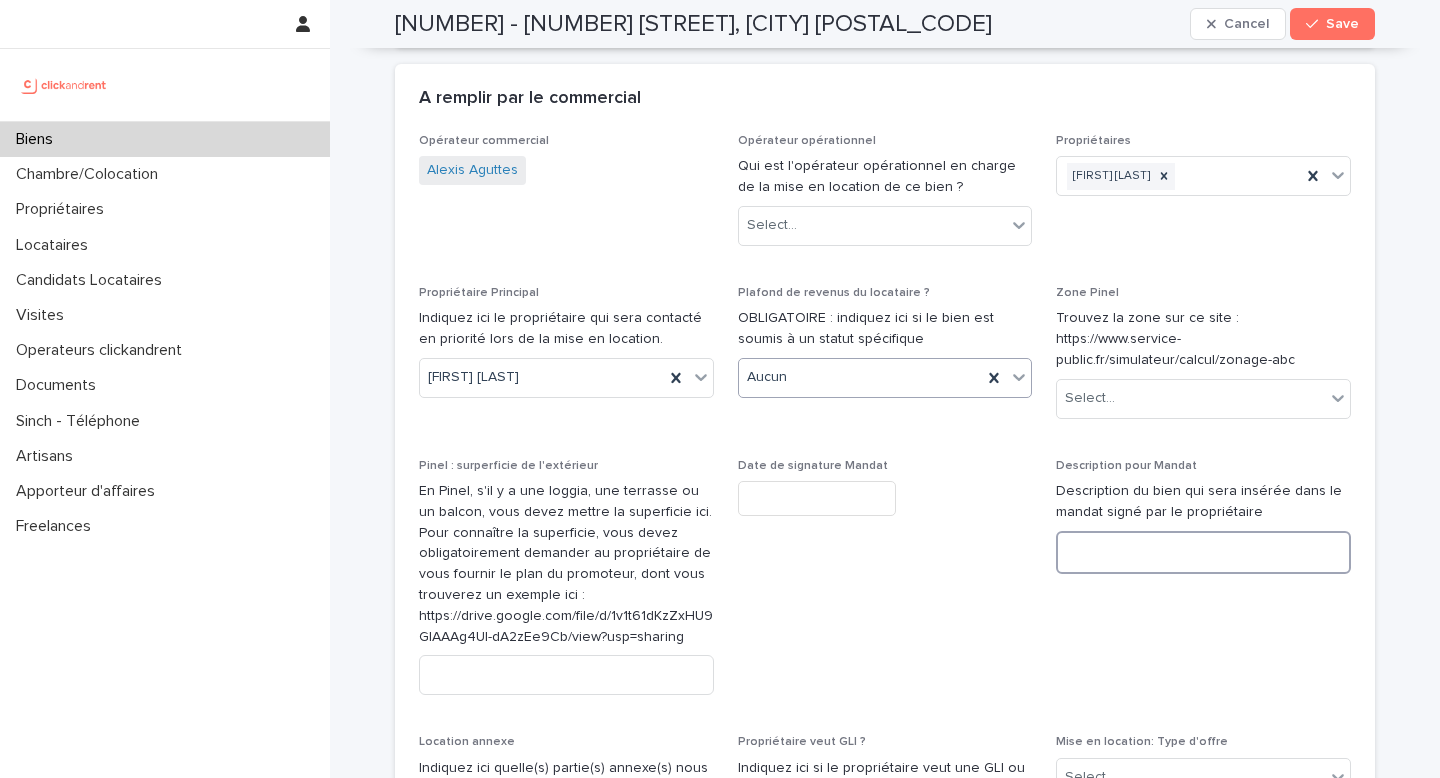 click at bounding box center (1203, 552) 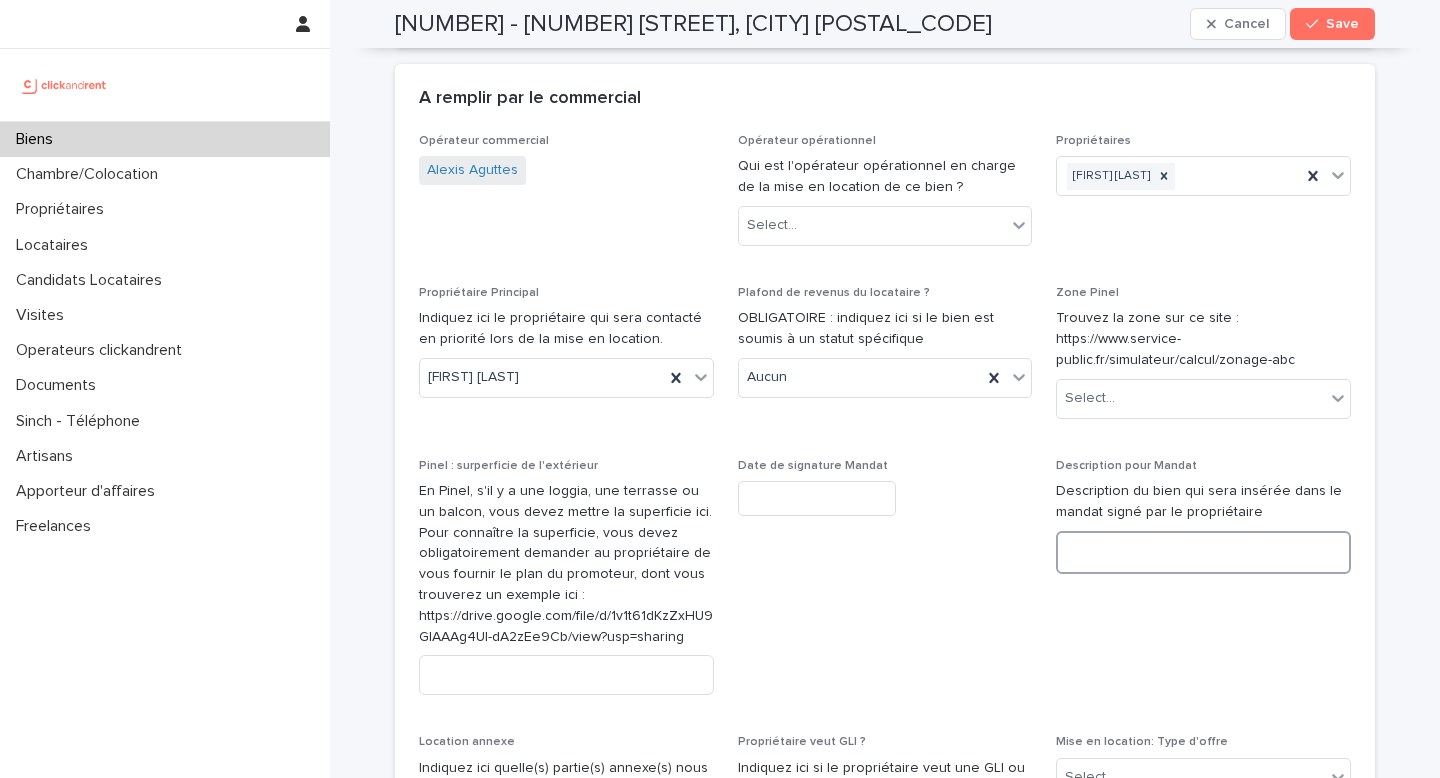 paste on "**********" 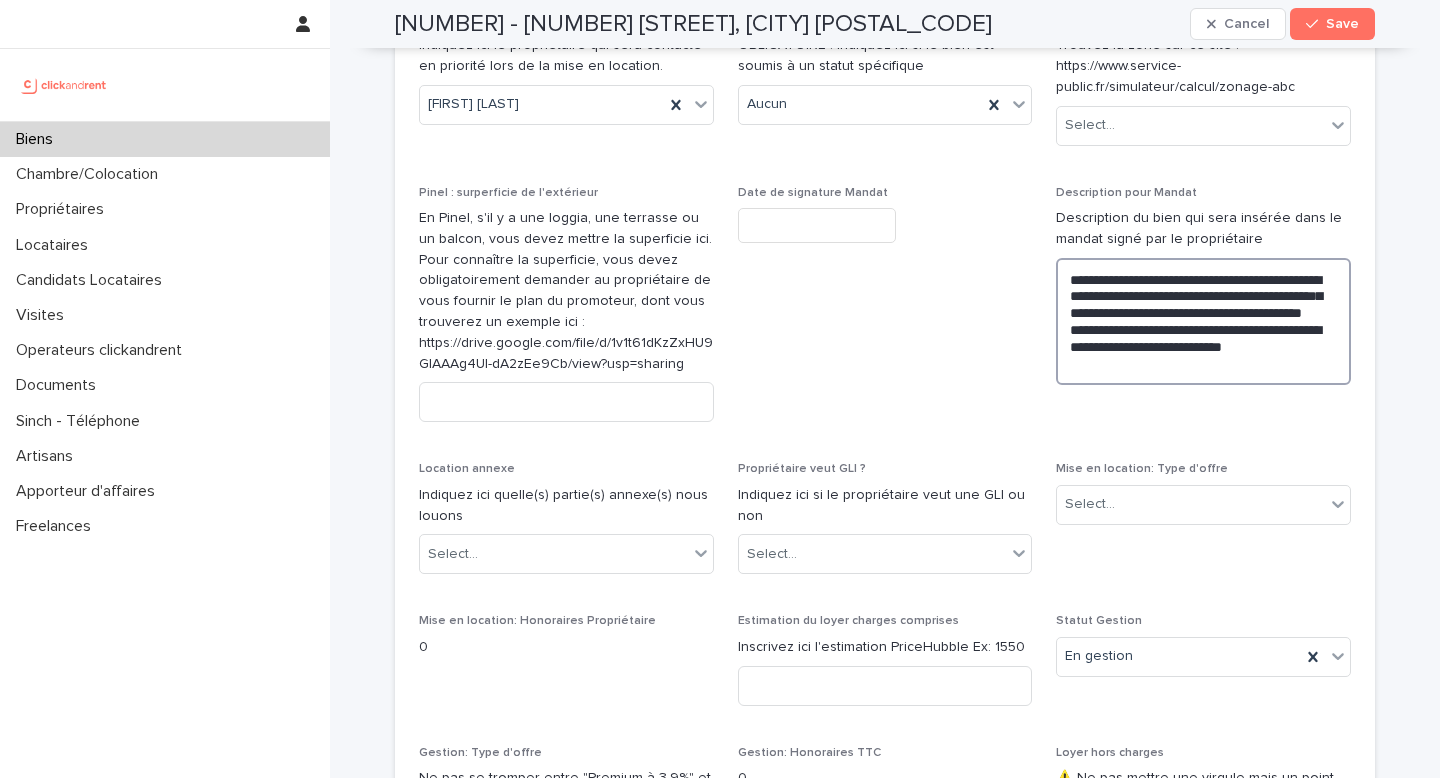 scroll, scrollTop: 1832, scrollLeft: 0, axis: vertical 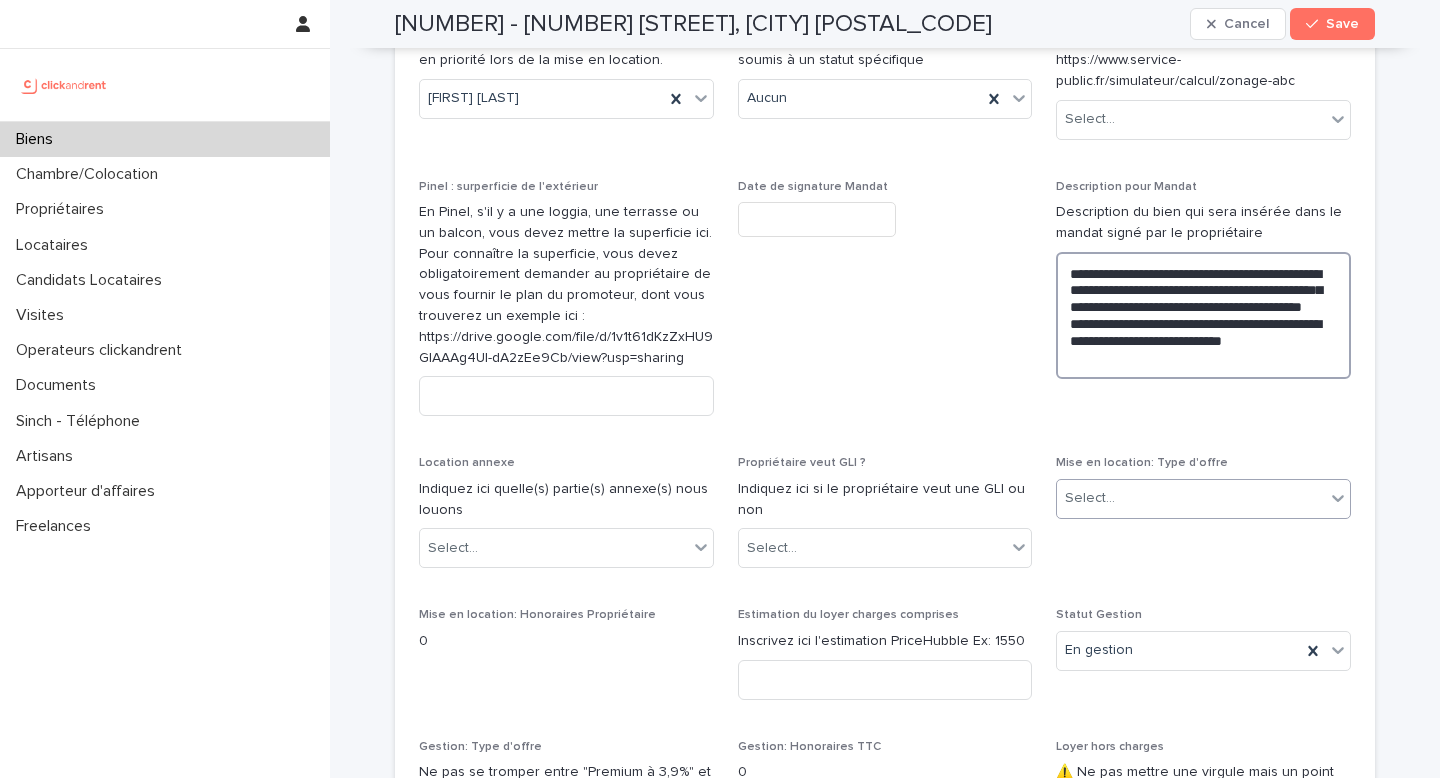 type on "**********" 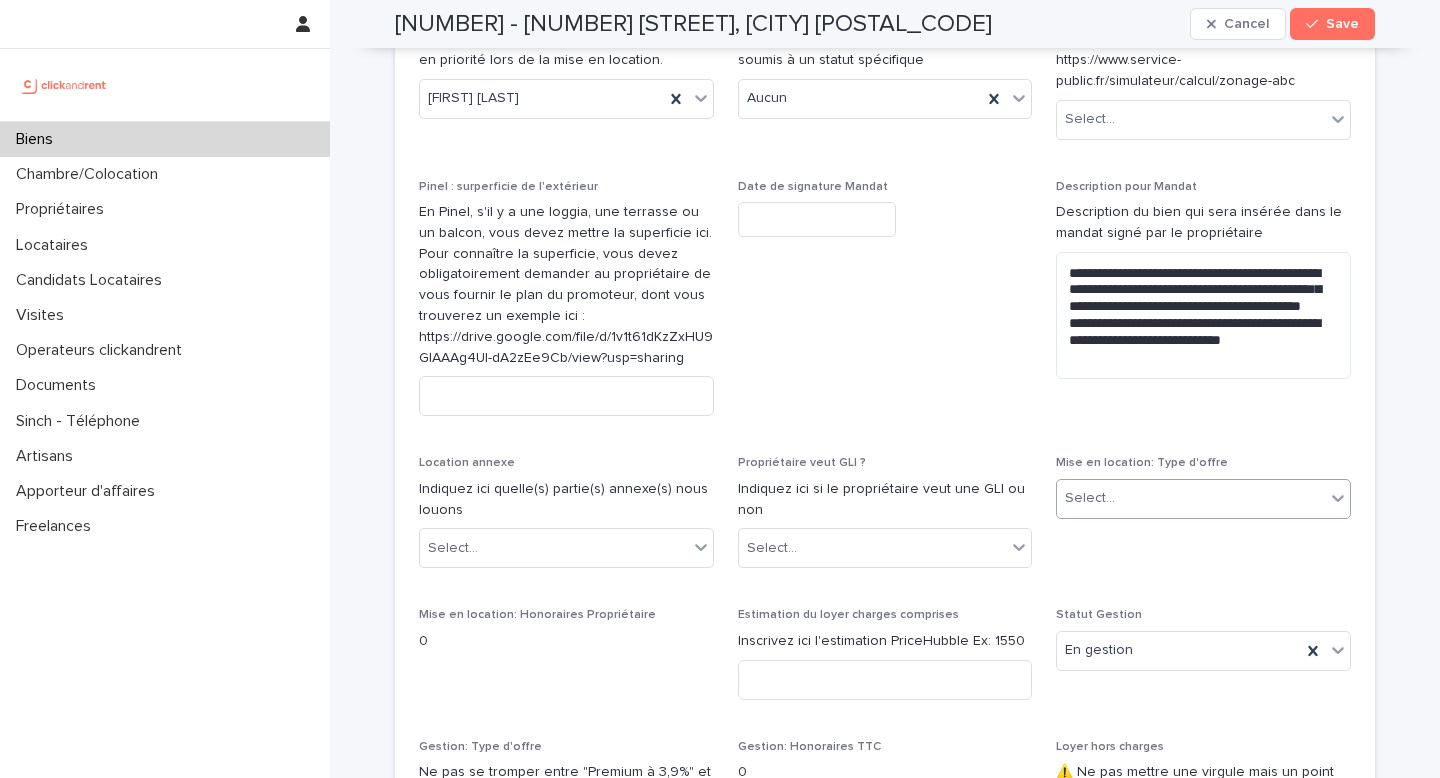click on "Select..." at bounding box center (1191, 498) 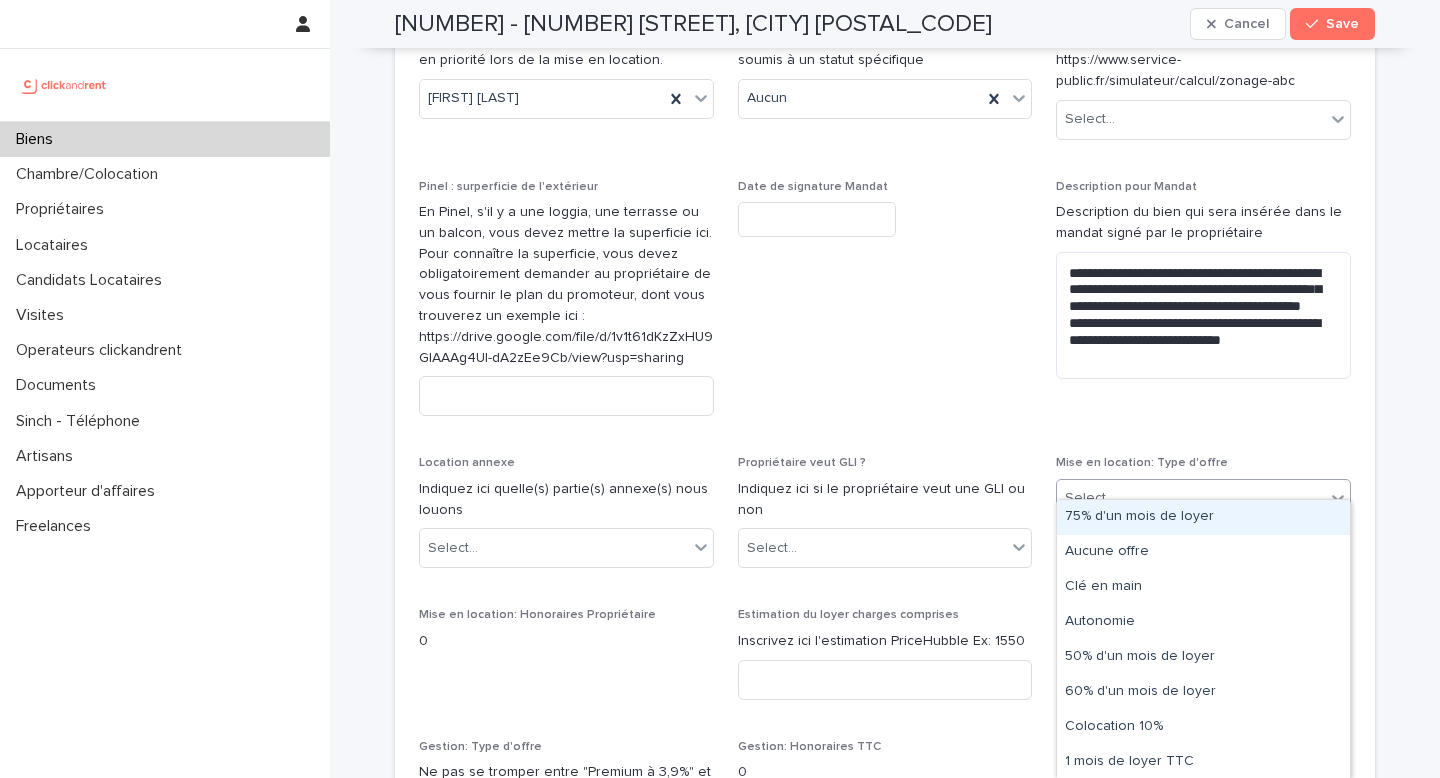 click on "75% d'un mois de loyer" at bounding box center (1203, 517) 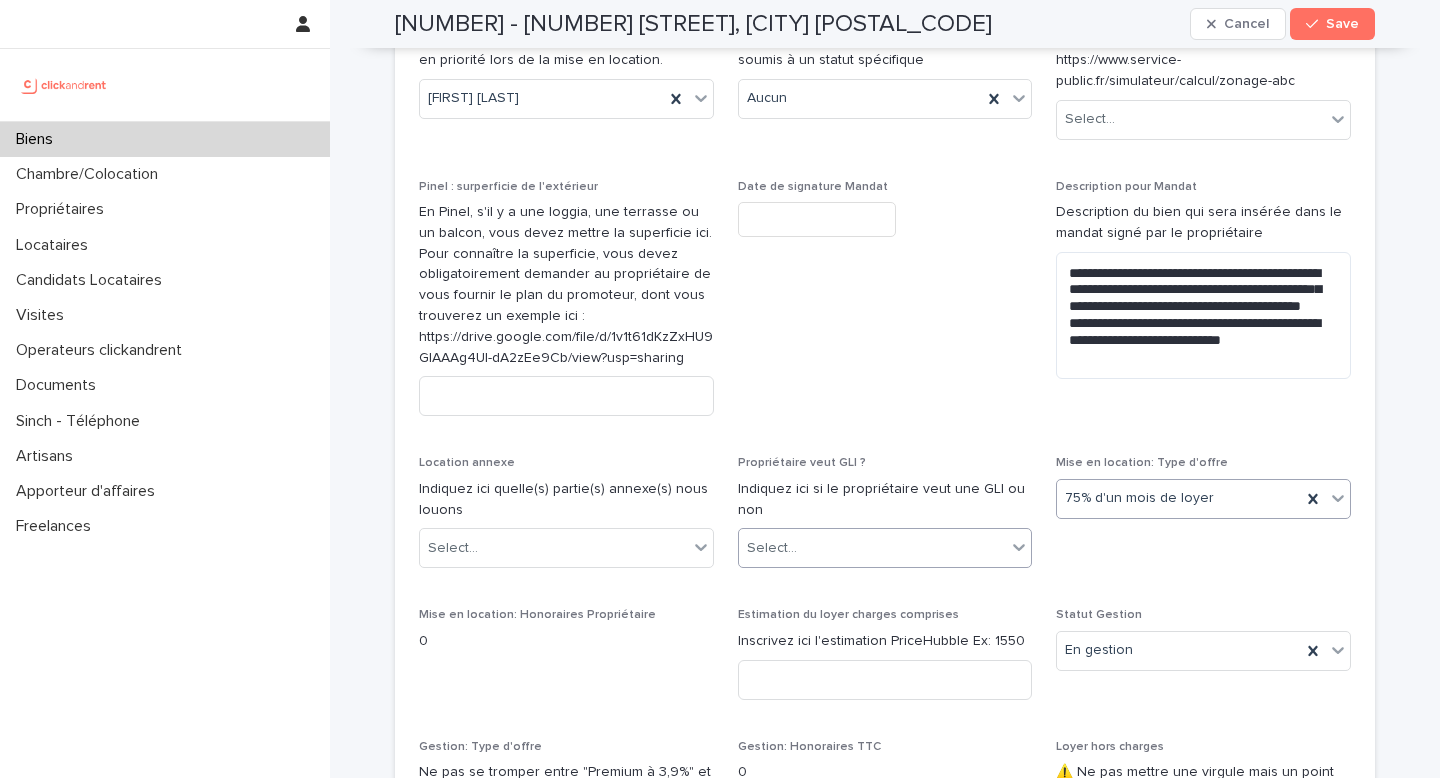 click on "Select..." at bounding box center (873, 548) 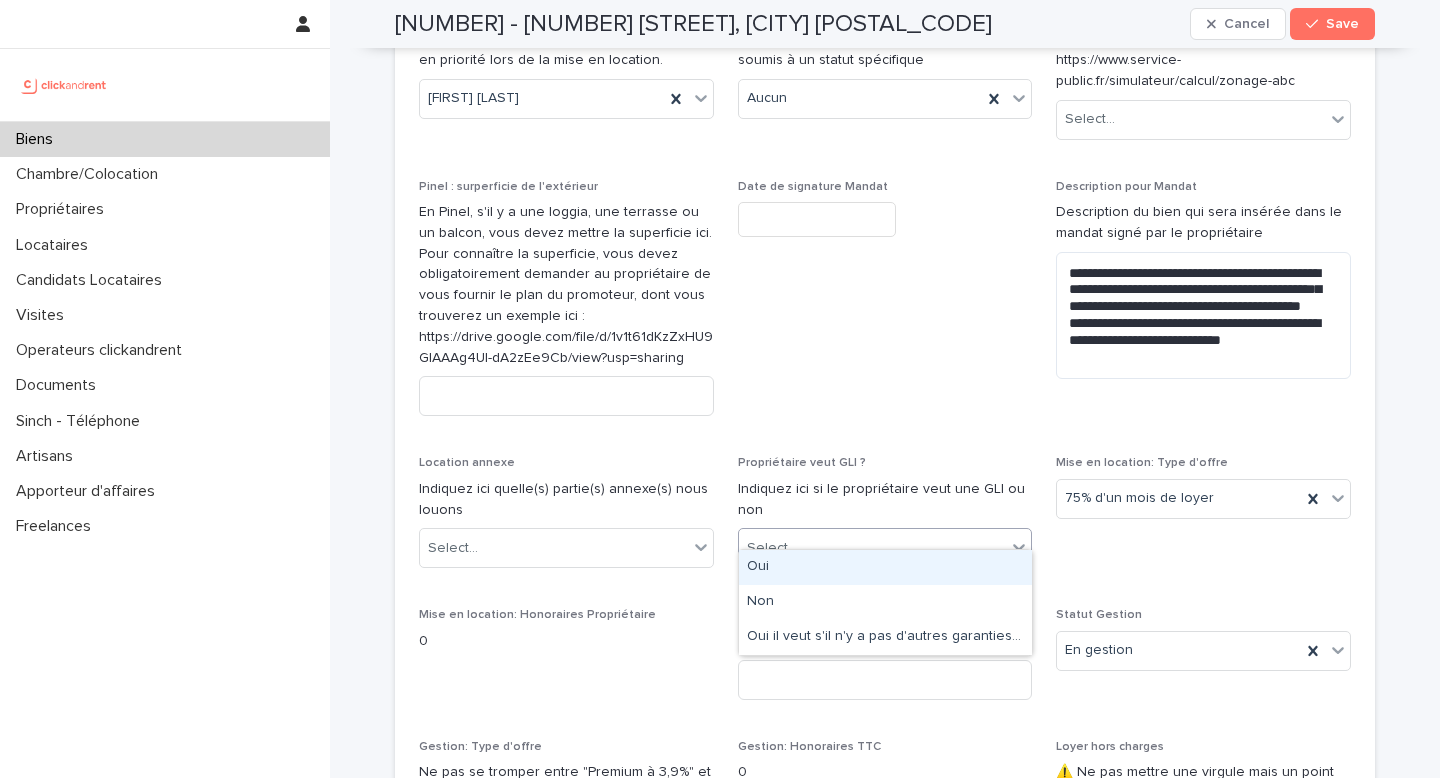 click on "Select..." at bounding box center (873, 548) 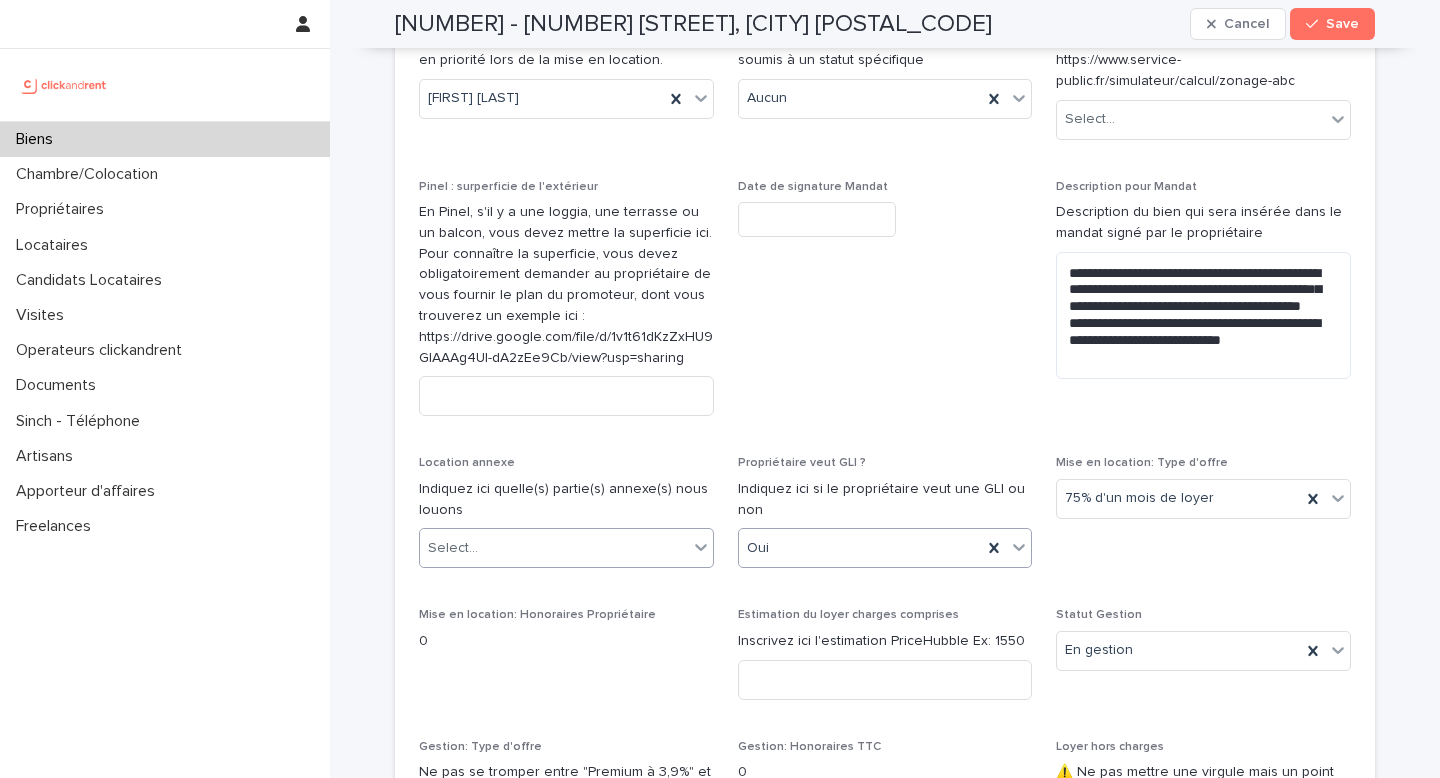 click on "Select..." at bounding box center [554, 548] 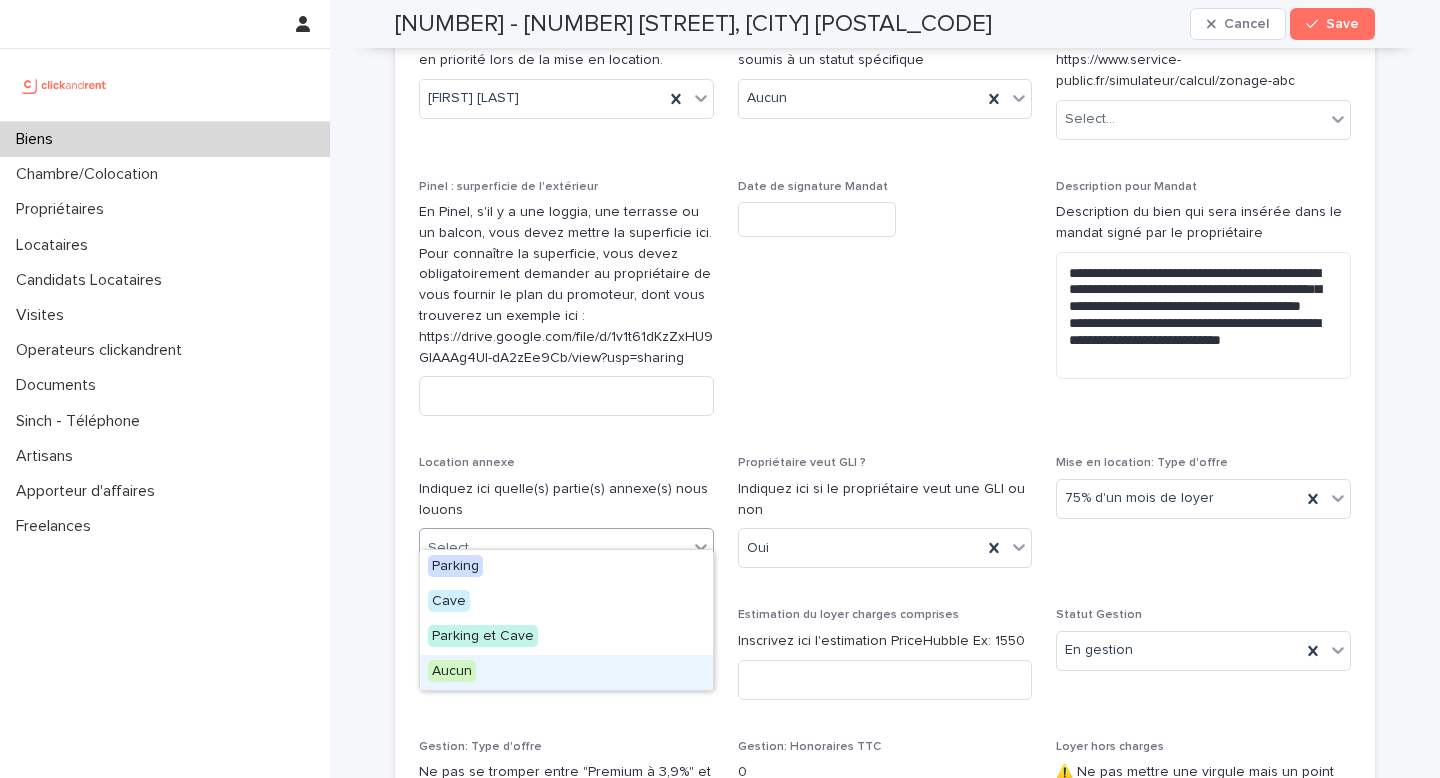 click on "Aucun" at bounding box center (452, 671) 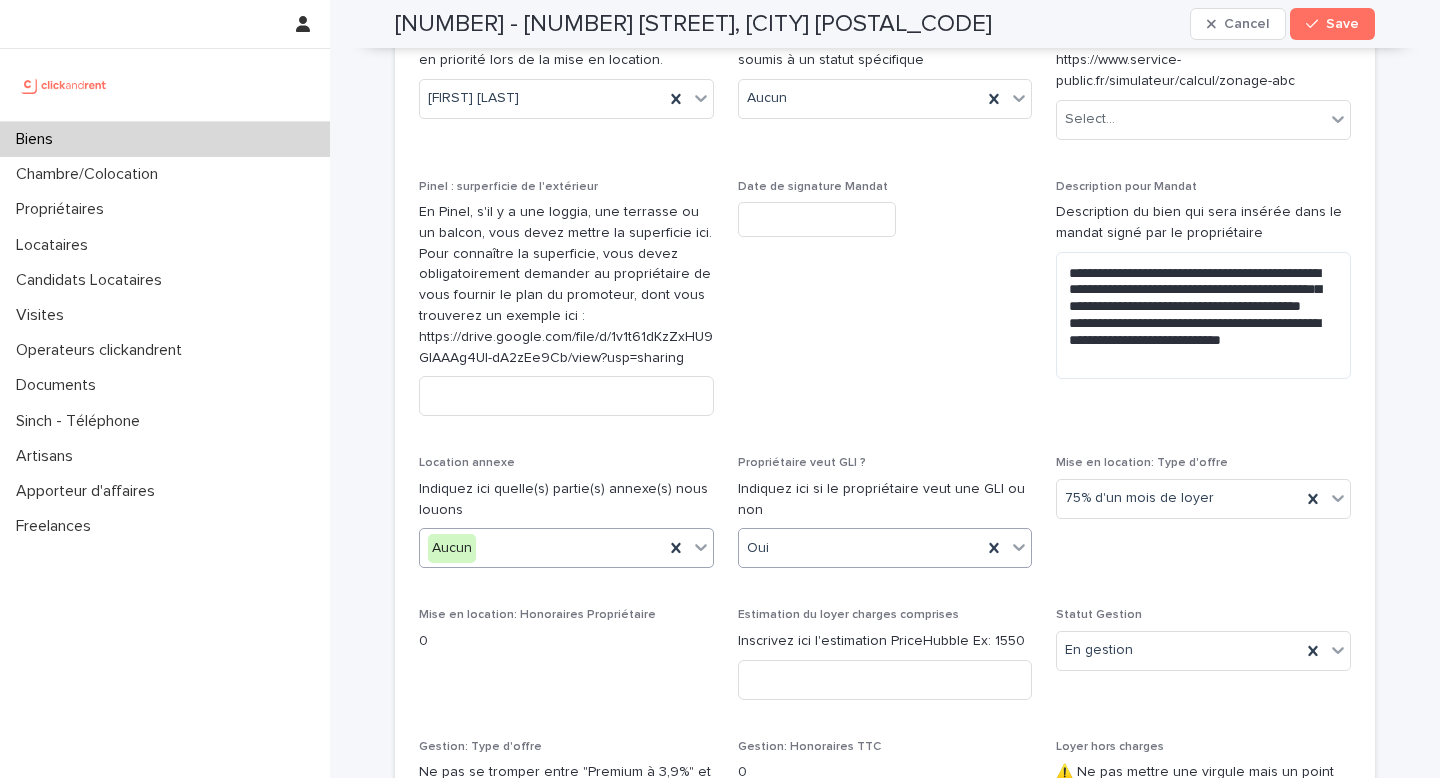 scroll, scrollTop: 1956, scrollLeft: 0, axis: vertical 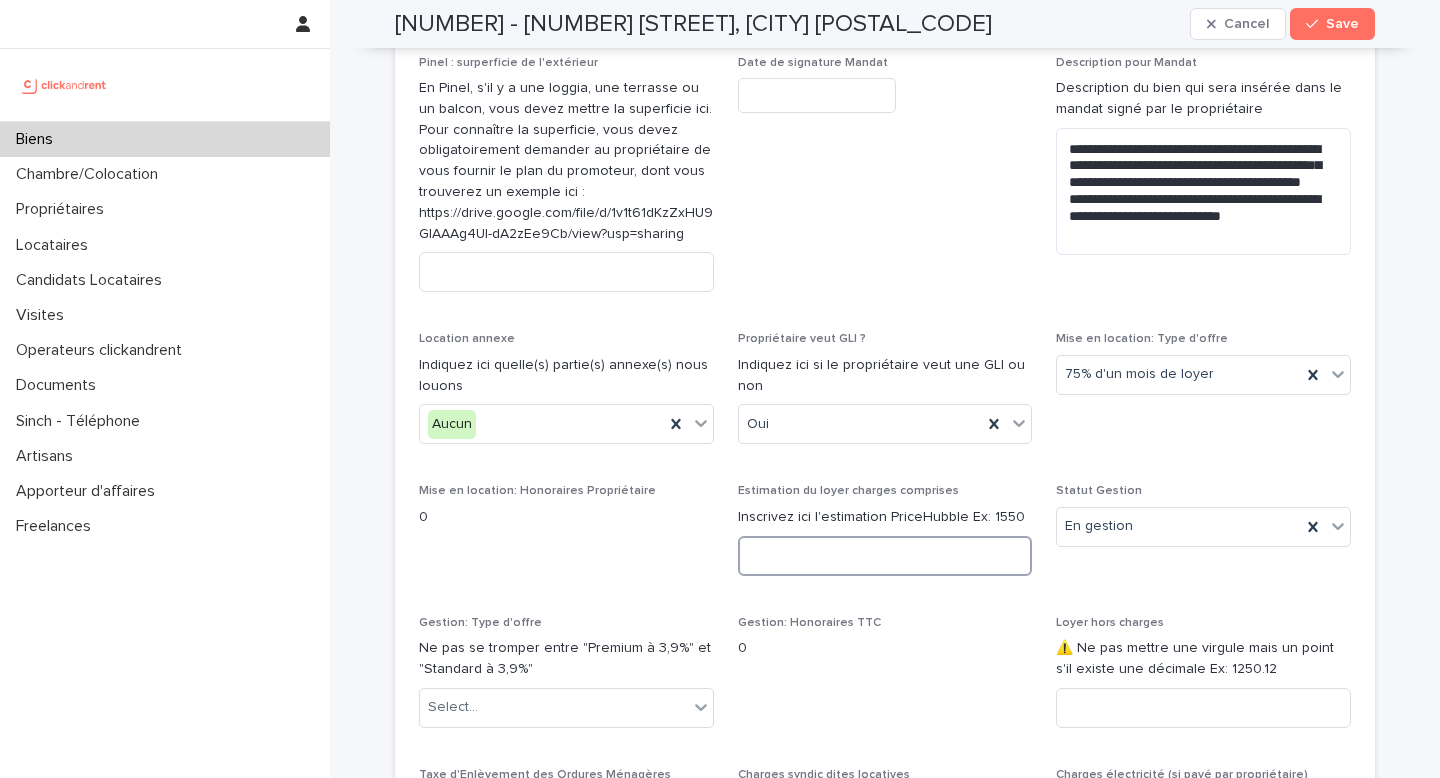 click at bounding box center [885, 556] 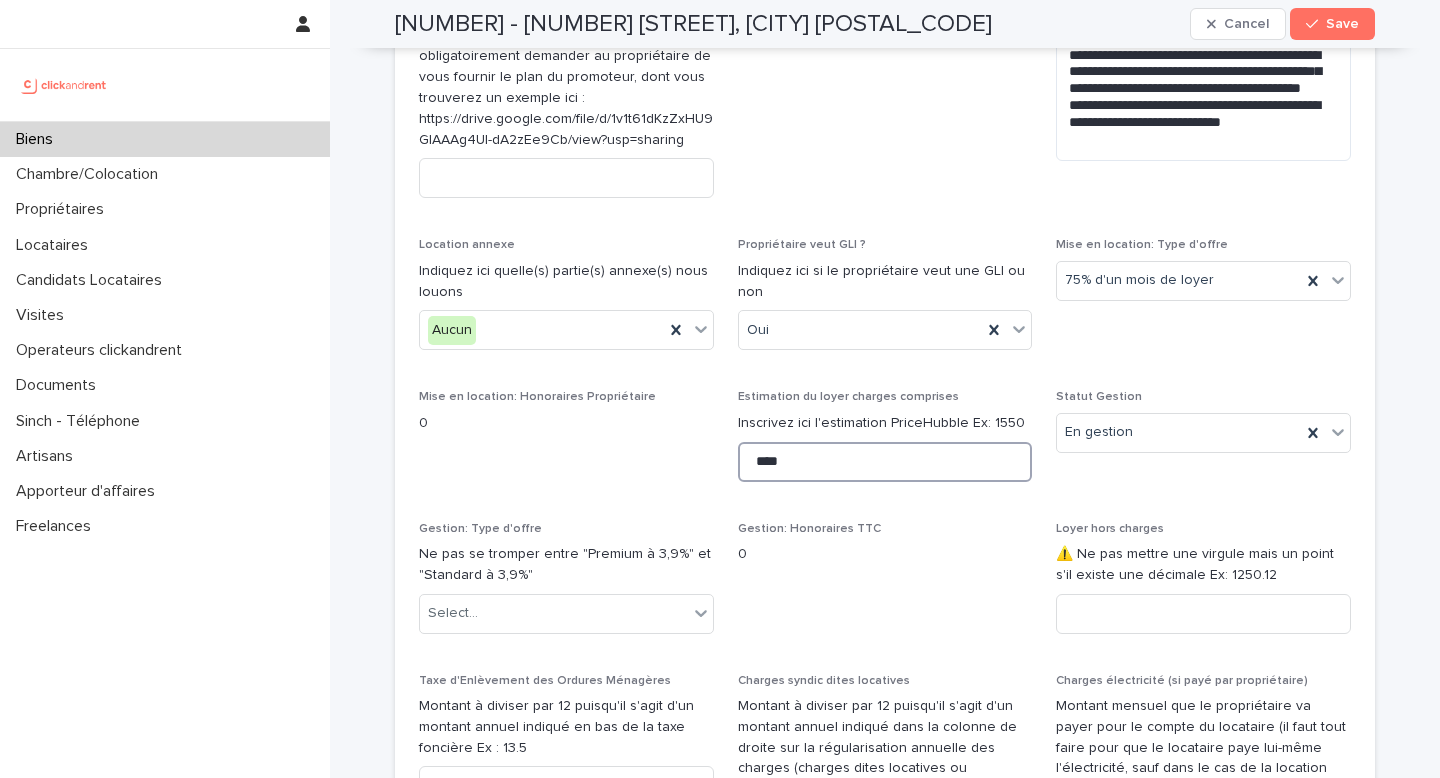 scroll, scrollTop: 2080, scrollLeft: 0, axis: vertical 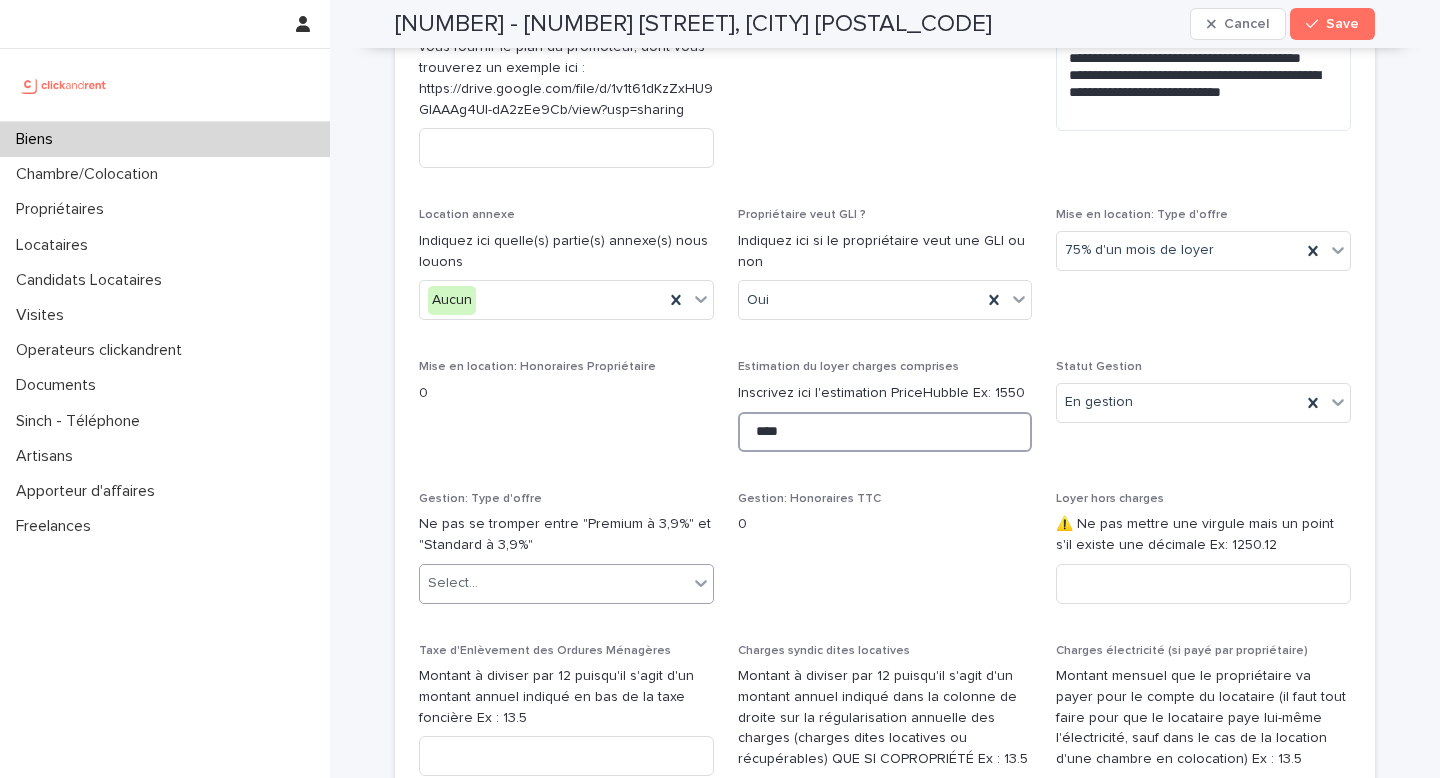 type on "****" 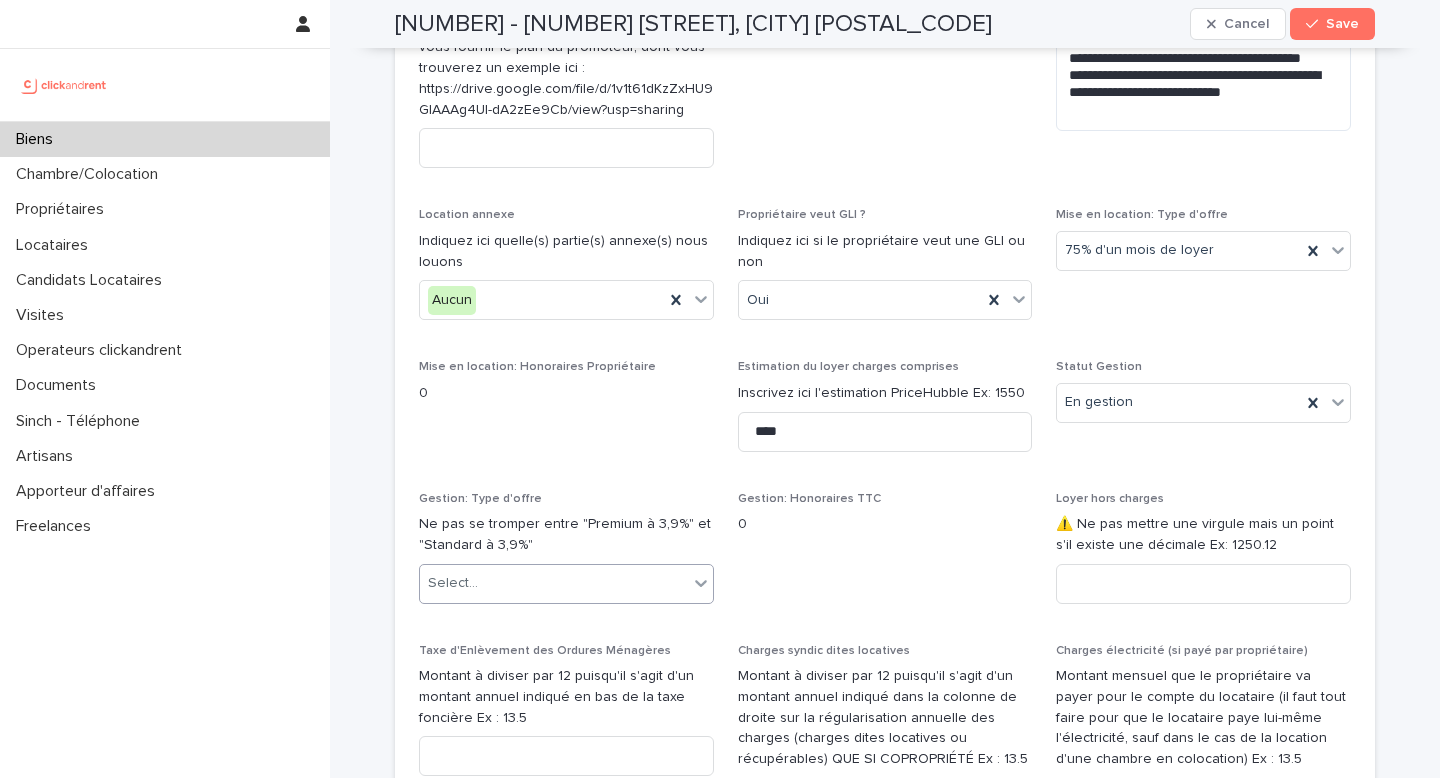 click on "Select..." at bounding box center (554, 583) 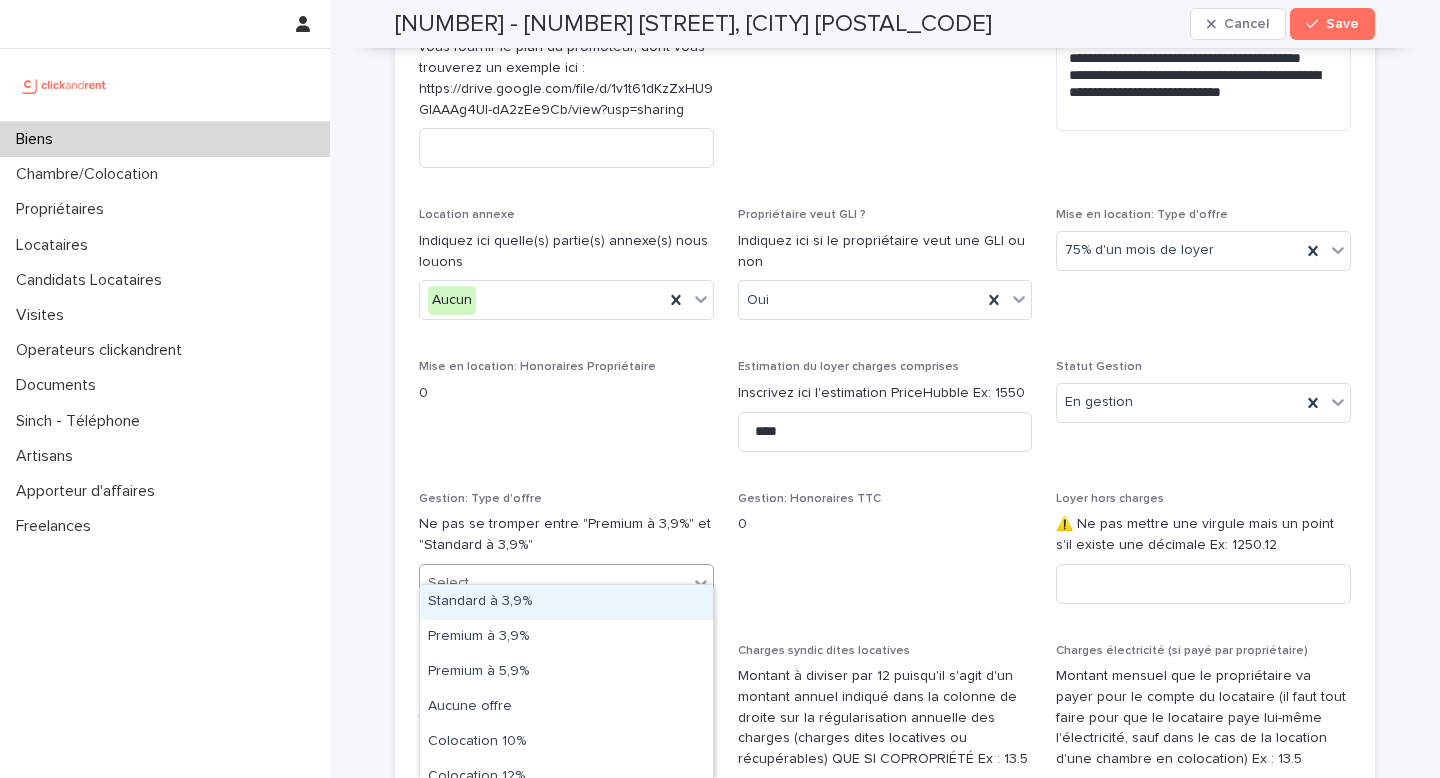click on "Standard à 3,9%" at bounding box center [566, 602] 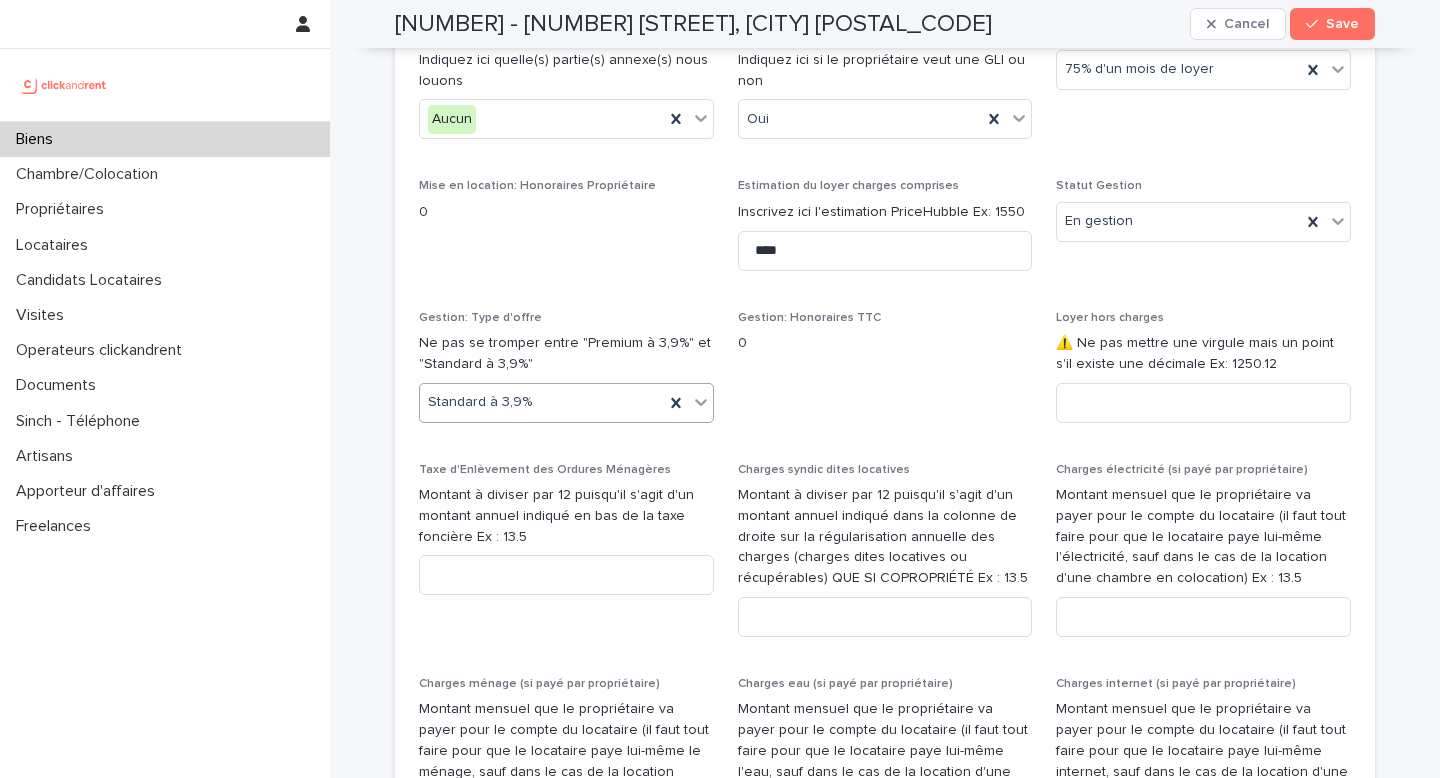 scroll, scrollTop: 2296, scrollLeft: 0, axis: vertical 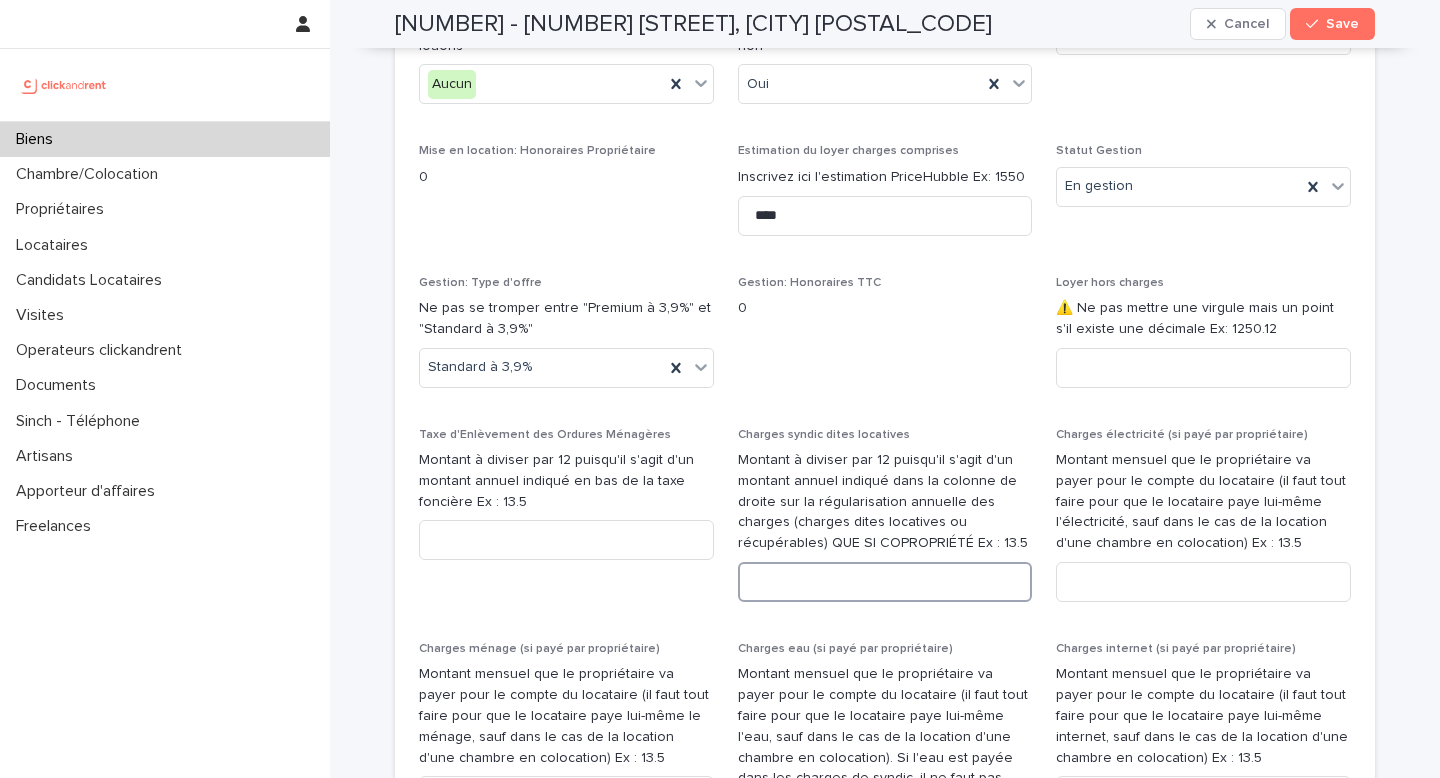 click at bounding box center [885, 582] 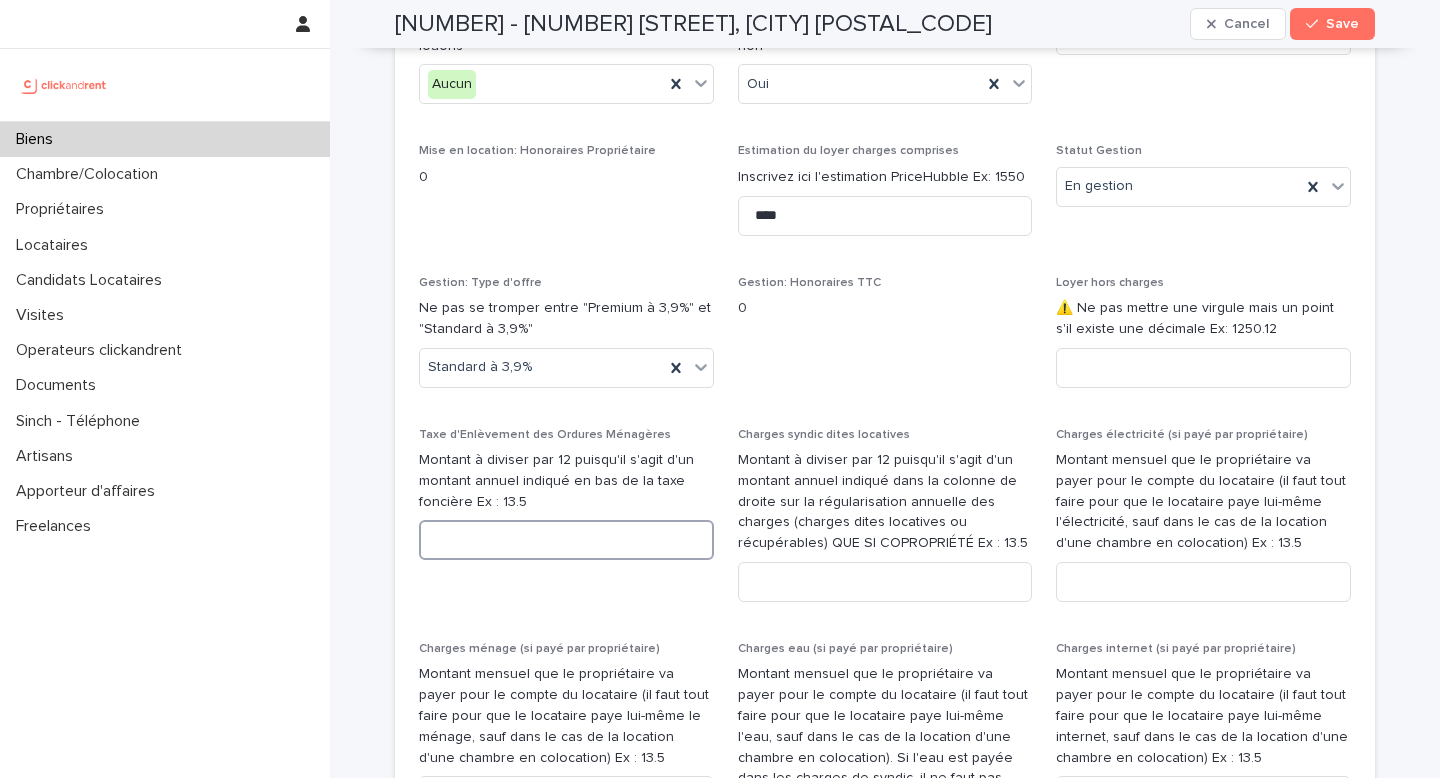 click at bounding box center [566, 540] 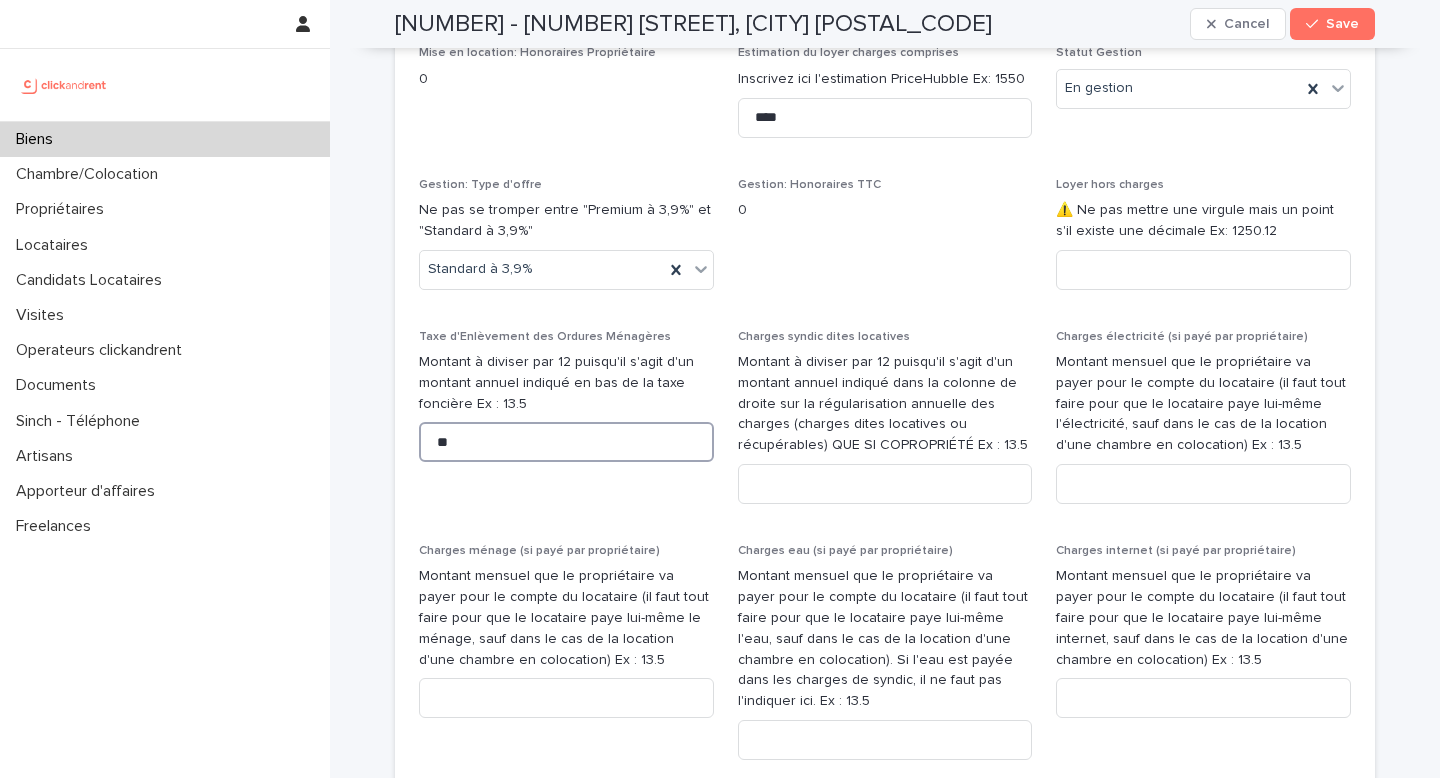 scroll, scrollTop: 2397, scrollLeft: 0, axis: vertical 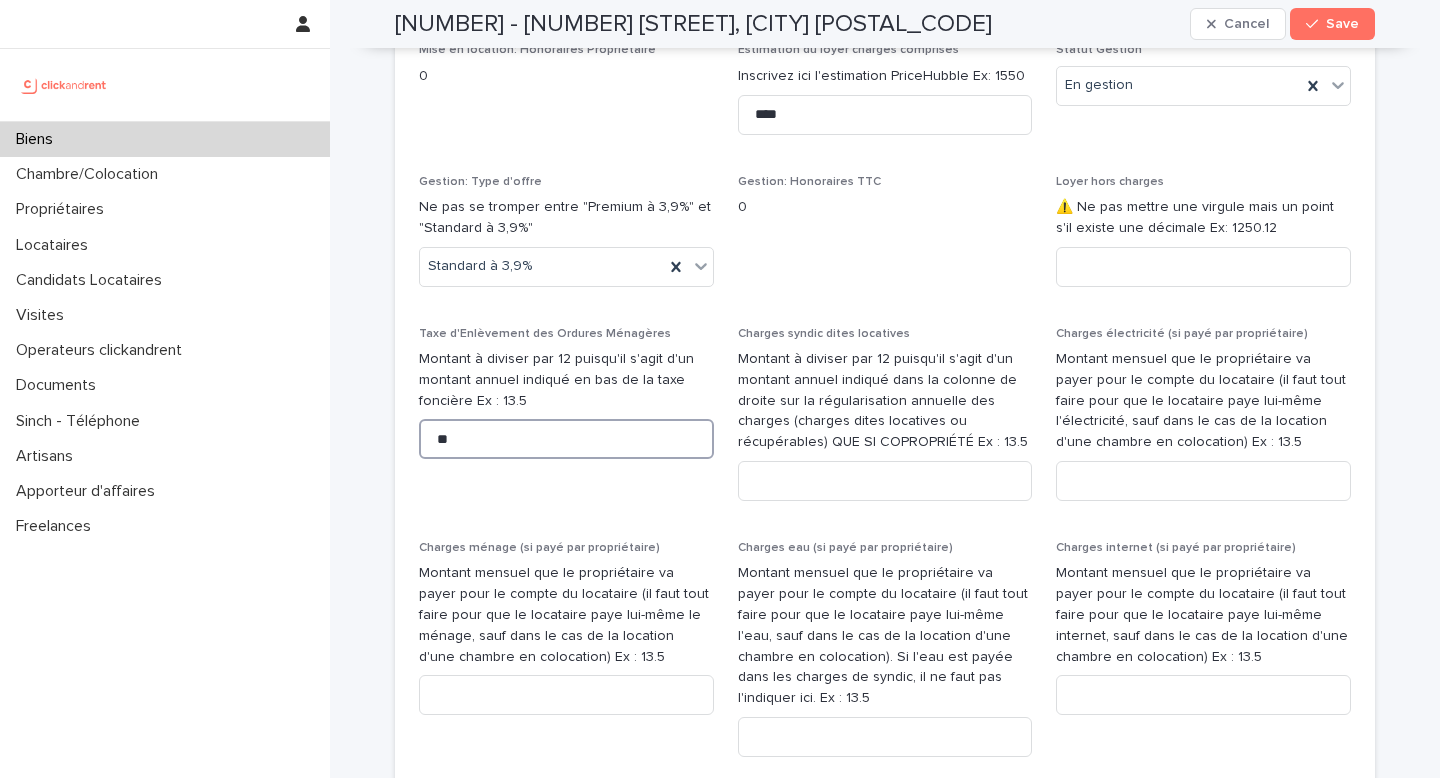 type on "**" 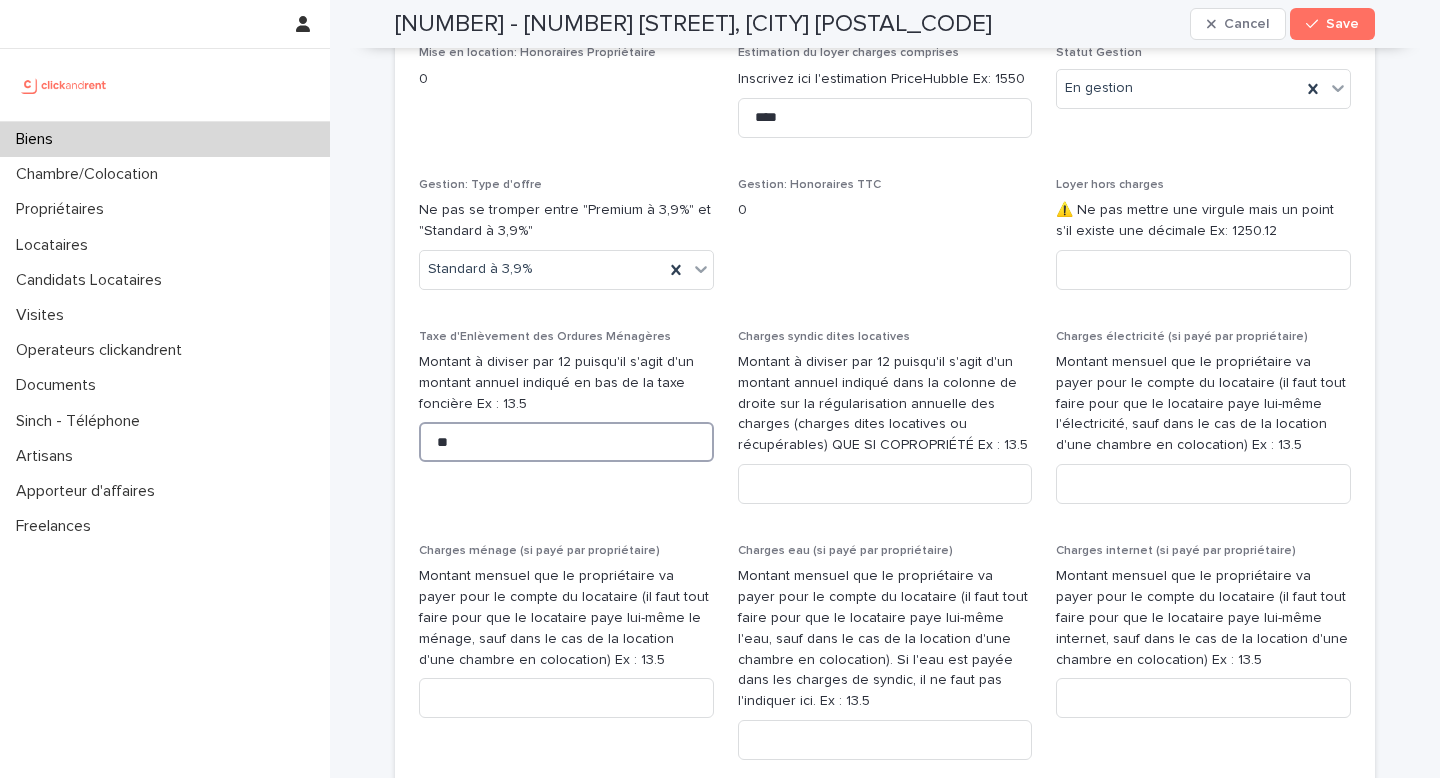 scroll, scrollTop: 2401, scrollLeft: 0, axis: vertical 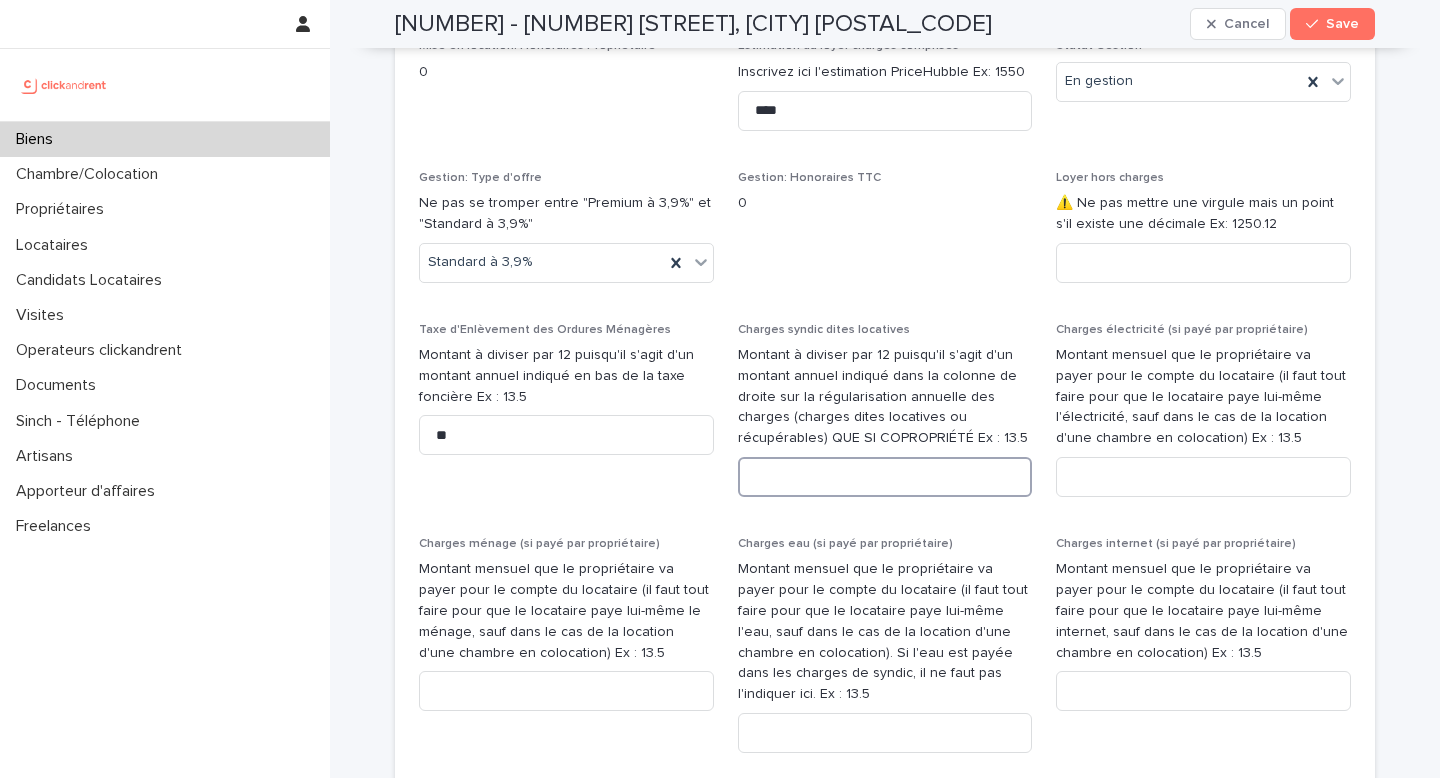 click at bounding box center [885, 477] 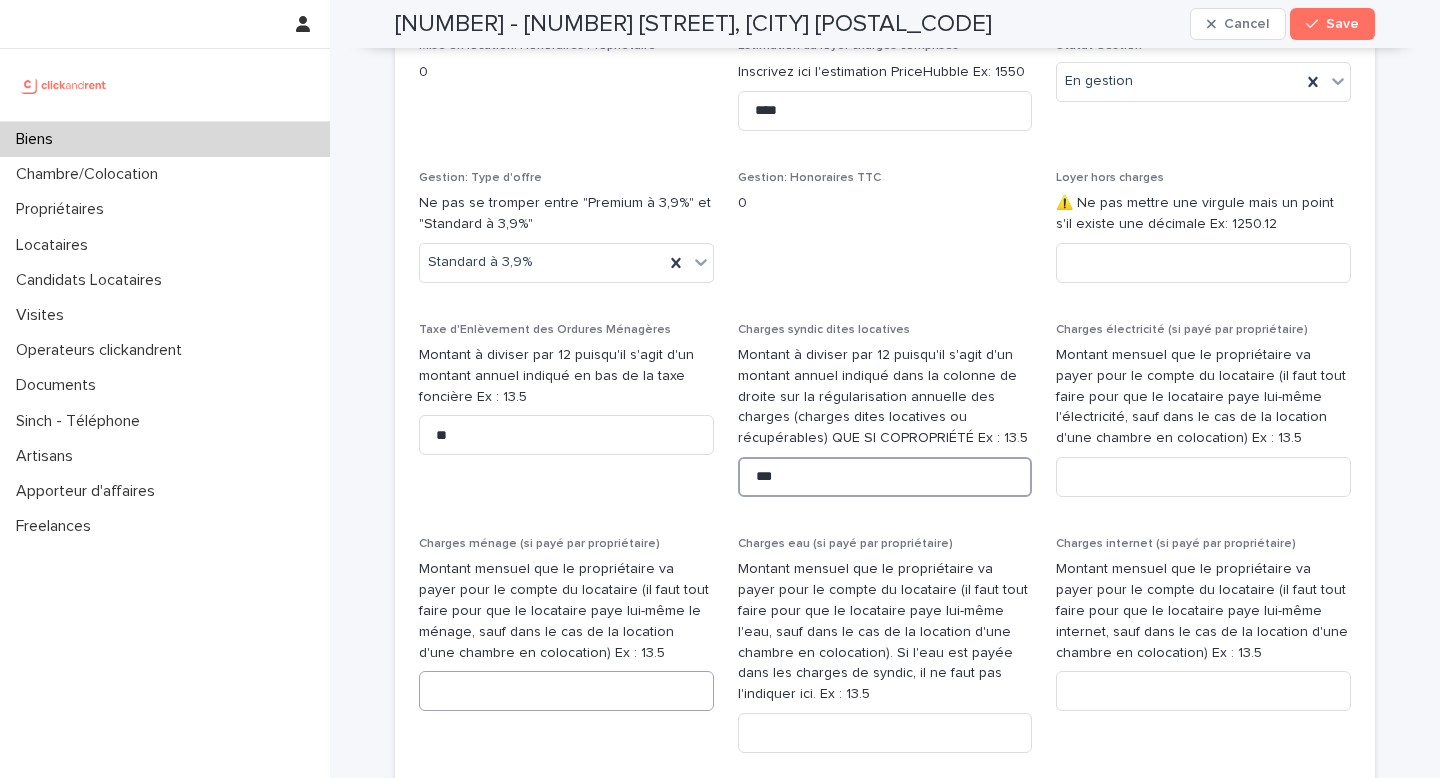 type on "***" 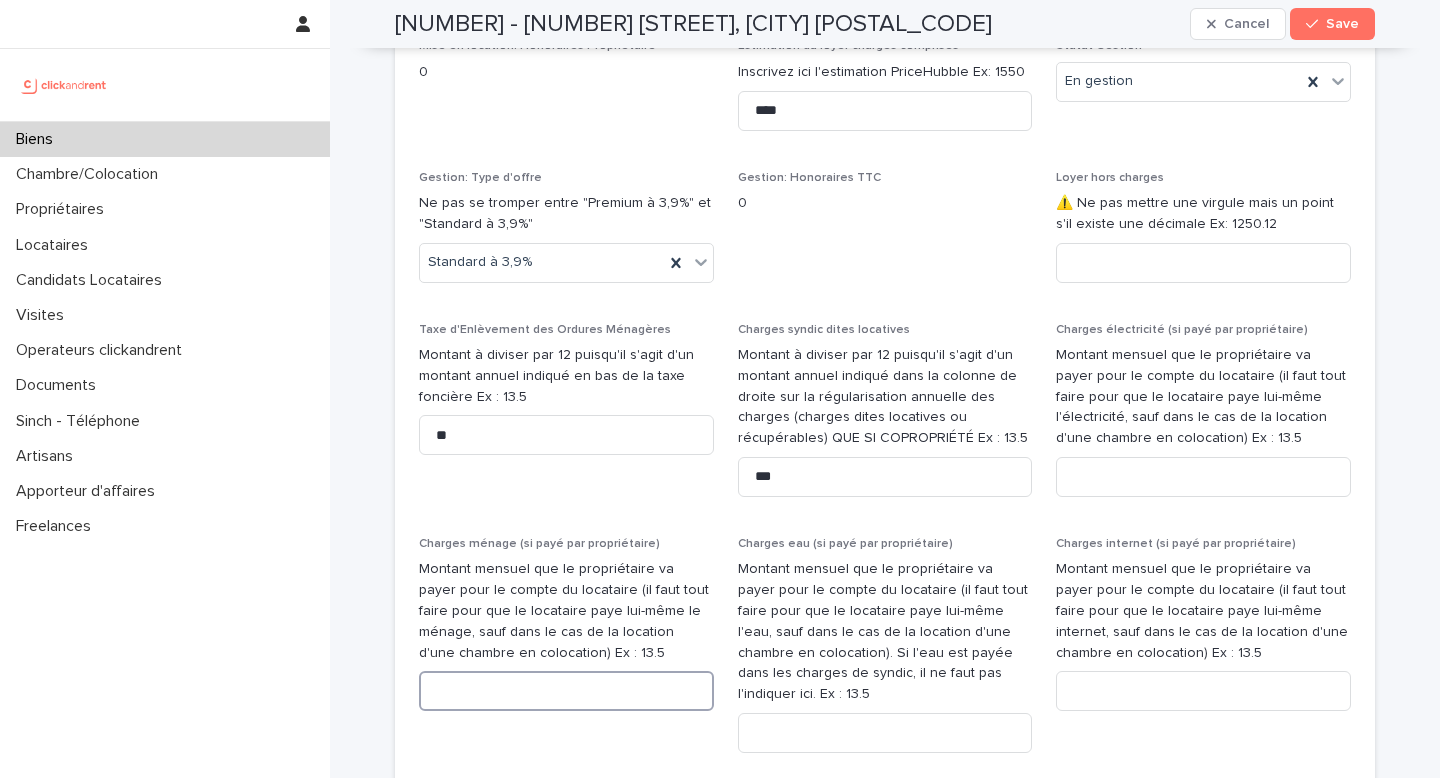 click at bounding box center (566, 691) 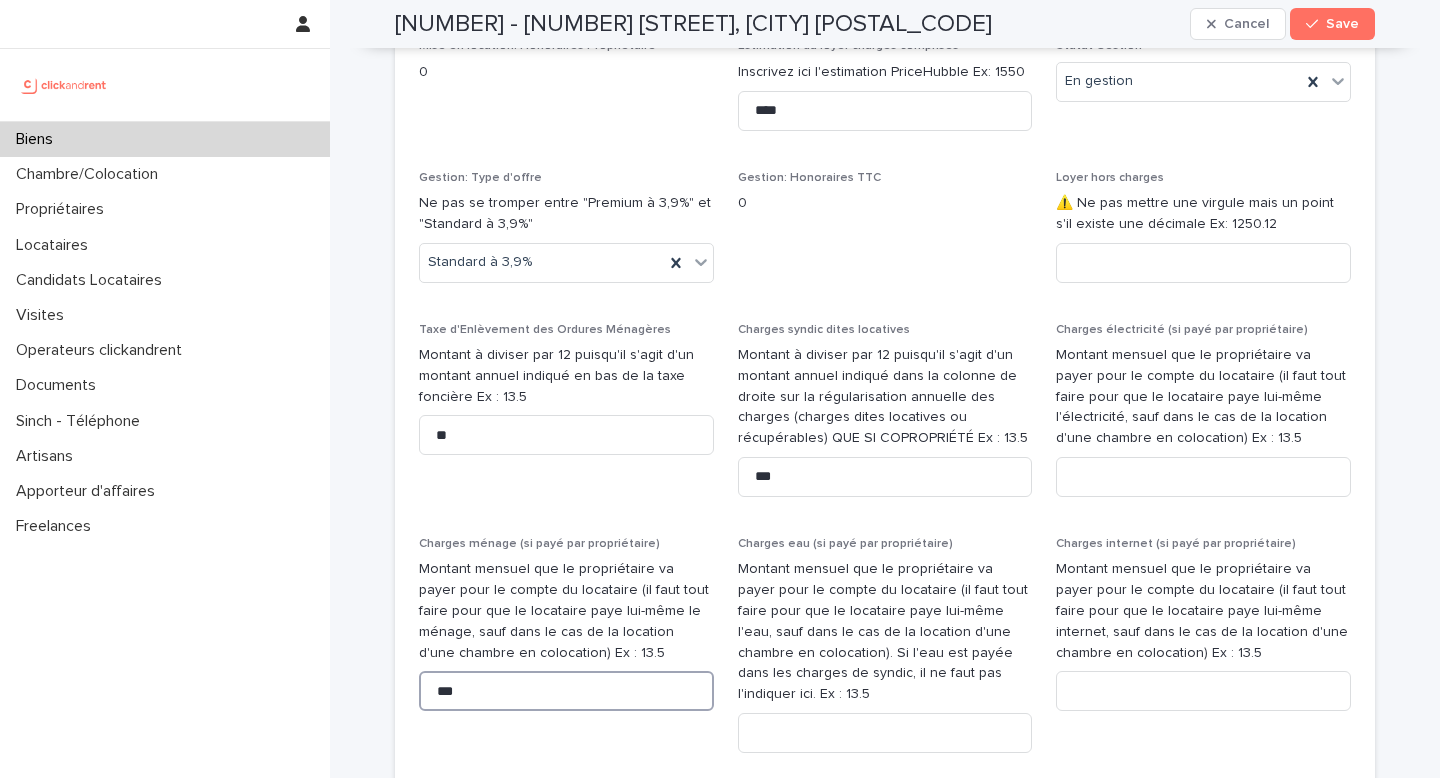 click on "***" at bounding box center [566, 691] 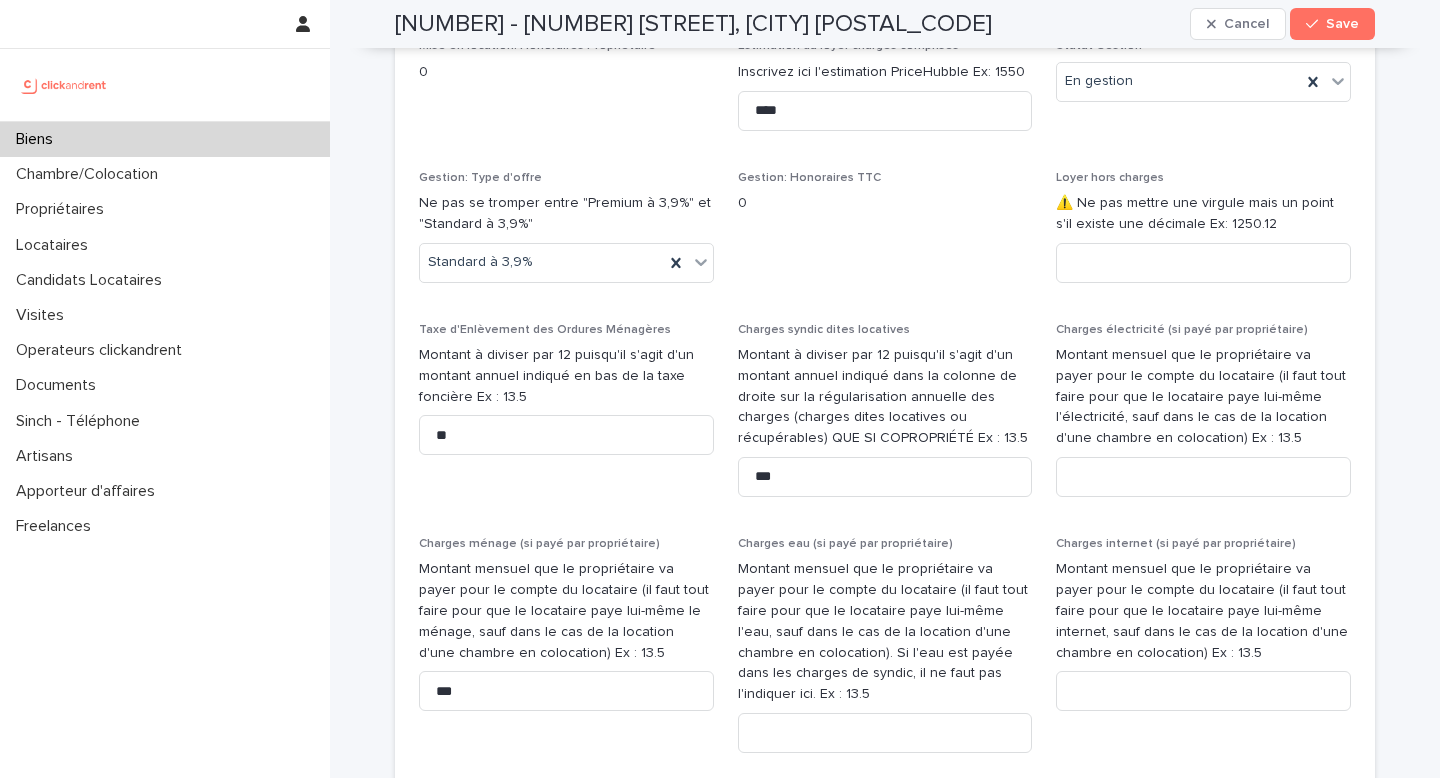 click on "Montant mensuel que le propriétaire va payer pour le compte du locataire
(il faut tout faire pour que le locataire paye lui-même le ménage, sauf dans le cas de la location d'une chambre en colocation)
Ex : 13.5" at bounding box center (566, 611) 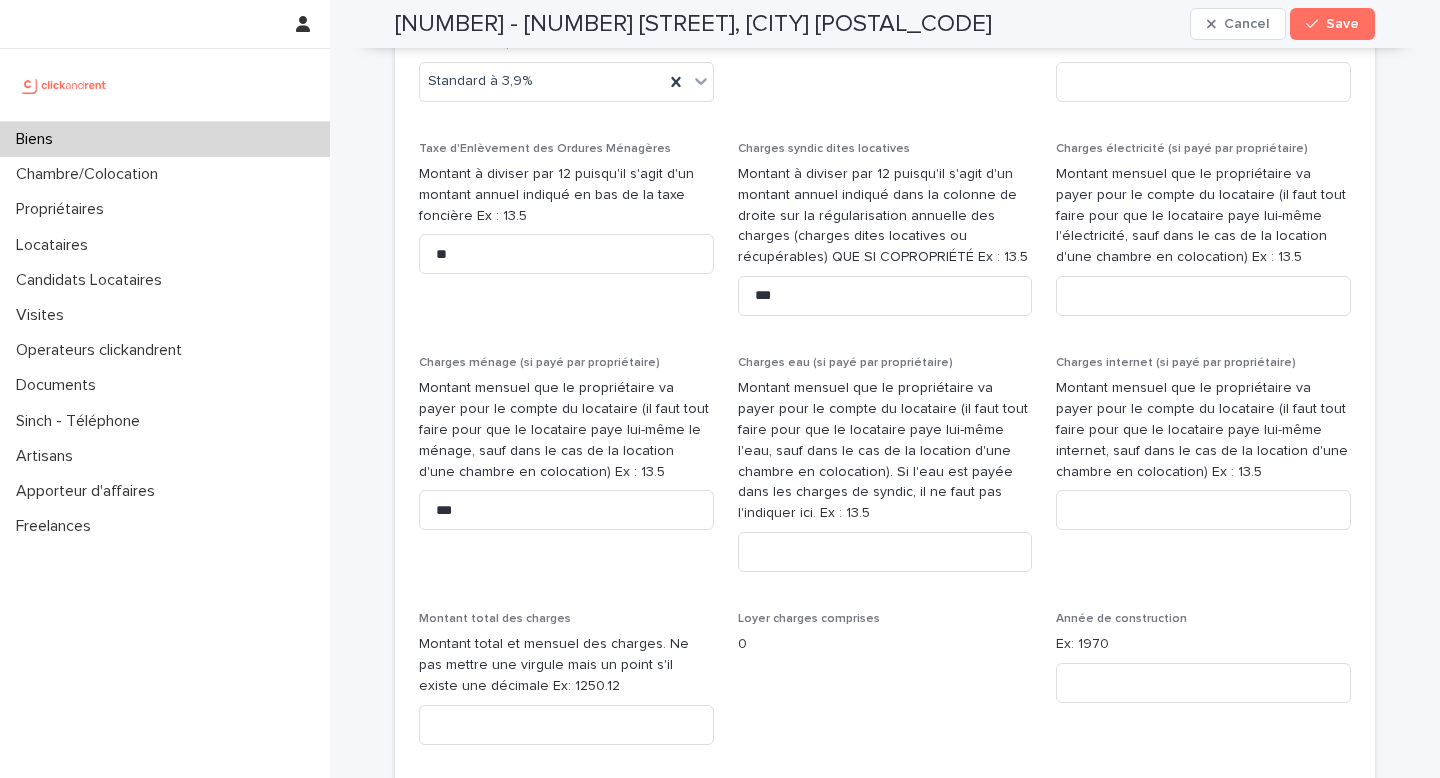 scroll, scrollTop: 2594, scrollLeft: 0, axis: vertical 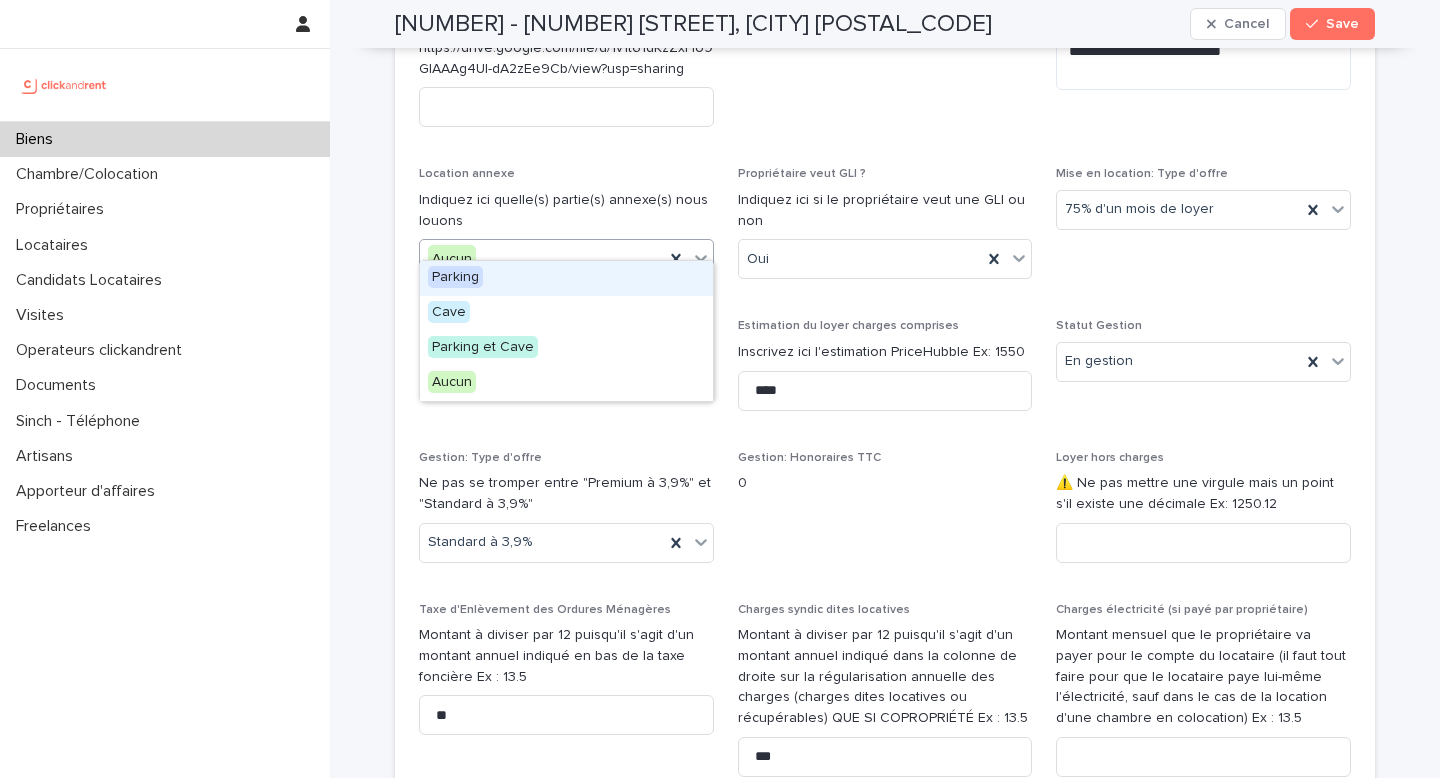 click 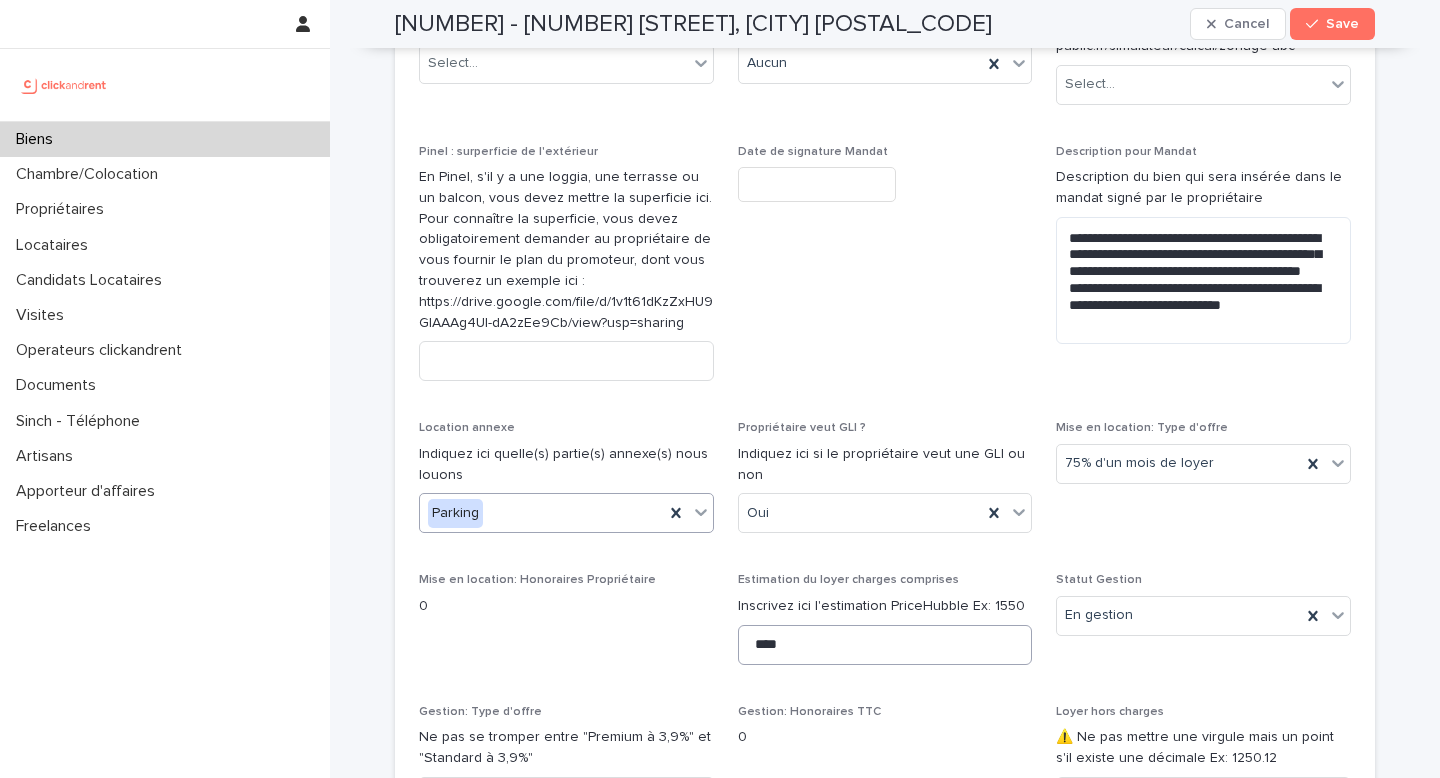 scroll, scrollTop: 1842, scrollLeft: 0, axis: vertical 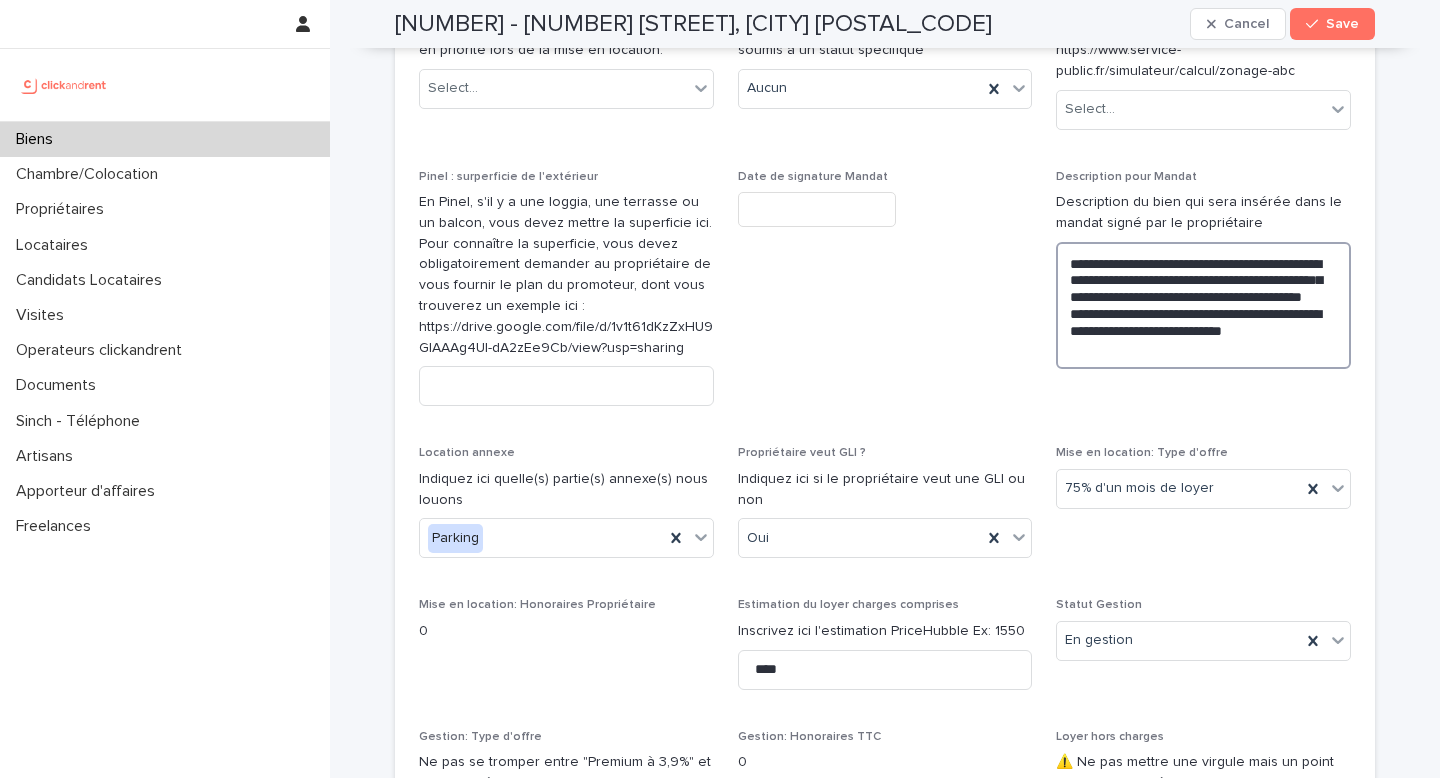 click on "**********" at bounding box center [1203, 305] 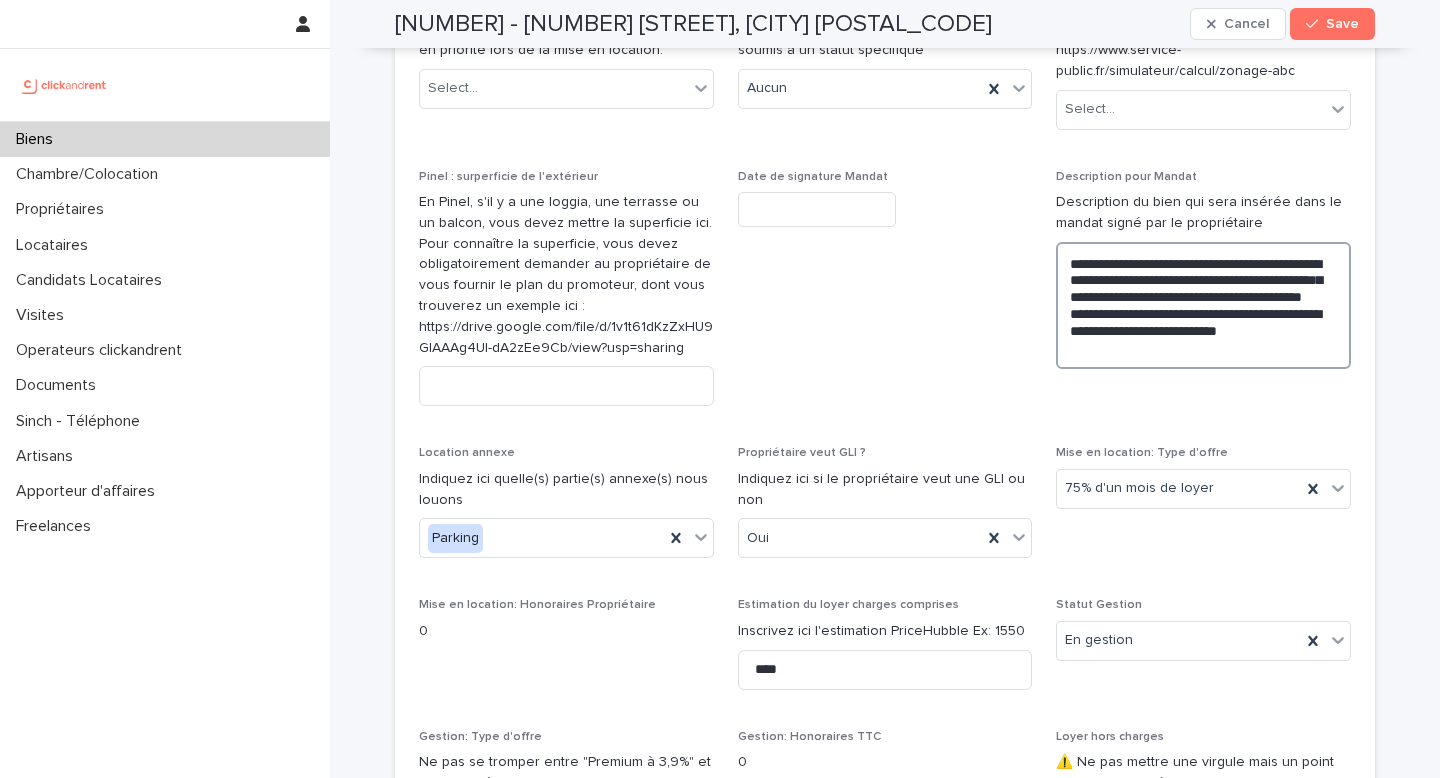type on "**********" 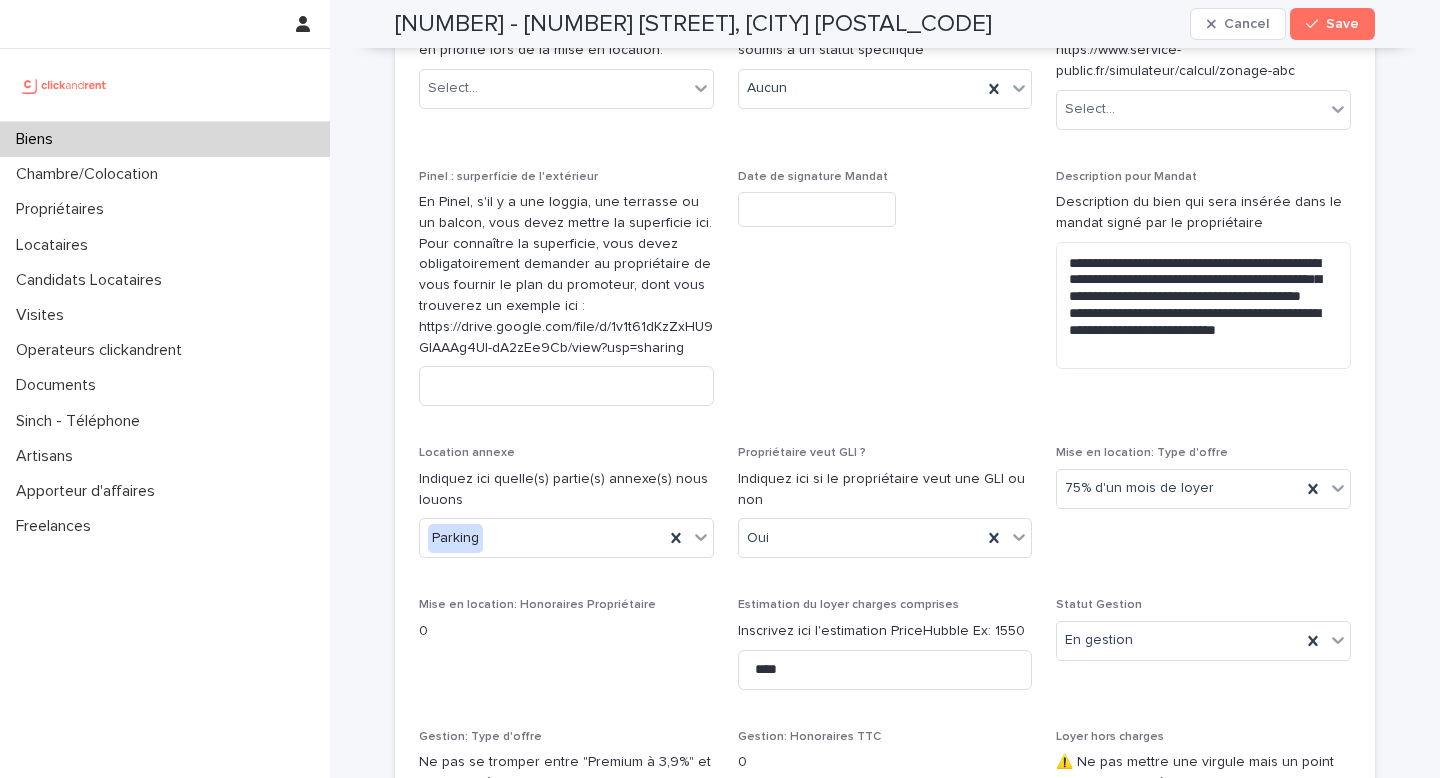 click on "Opérateur commercial [FIRST] [LAST]   Opérateur opérationnel Qui est l'opérateur opérationnel en charge de la mise en location de ce bien ? Select... Propriétaires Select... Propriétaire Principal Indiquez ici le propriétaire qui sera contacté en priorité lors de la mise en location. Select... Plafond de revenus du locataire ? OBLIGATOIRE : indiquez ici si le bien est soumis à un statut spécifique Aucun Zone Pinel Trouvez la zone sur ce site : https://www.service-public.fr/simulateur/calcul/zonage-abc  Select... Pinel : surperficie de l'extérieur En Pinel, s'il y a une loggia, une terrasse ou un balcon, vous devez mettre la superficie ici. Pour connaître la superficie, vous devez obligatoirement demander au propriétaire de vous fournir le plan du promoteur, dont vous trouverez un exemple ici : https://drive.google.com/file/d/1v1t61dKzZxHU9GlAAAg4Ul-dA2zEe9Cb/view?usp=sharing  Date de signature Mandat Description pour Mandat Location annexe Indiquez ici quelle(s) partie(s) annexe(s) nous louons" at bounding box center (885, 1423) 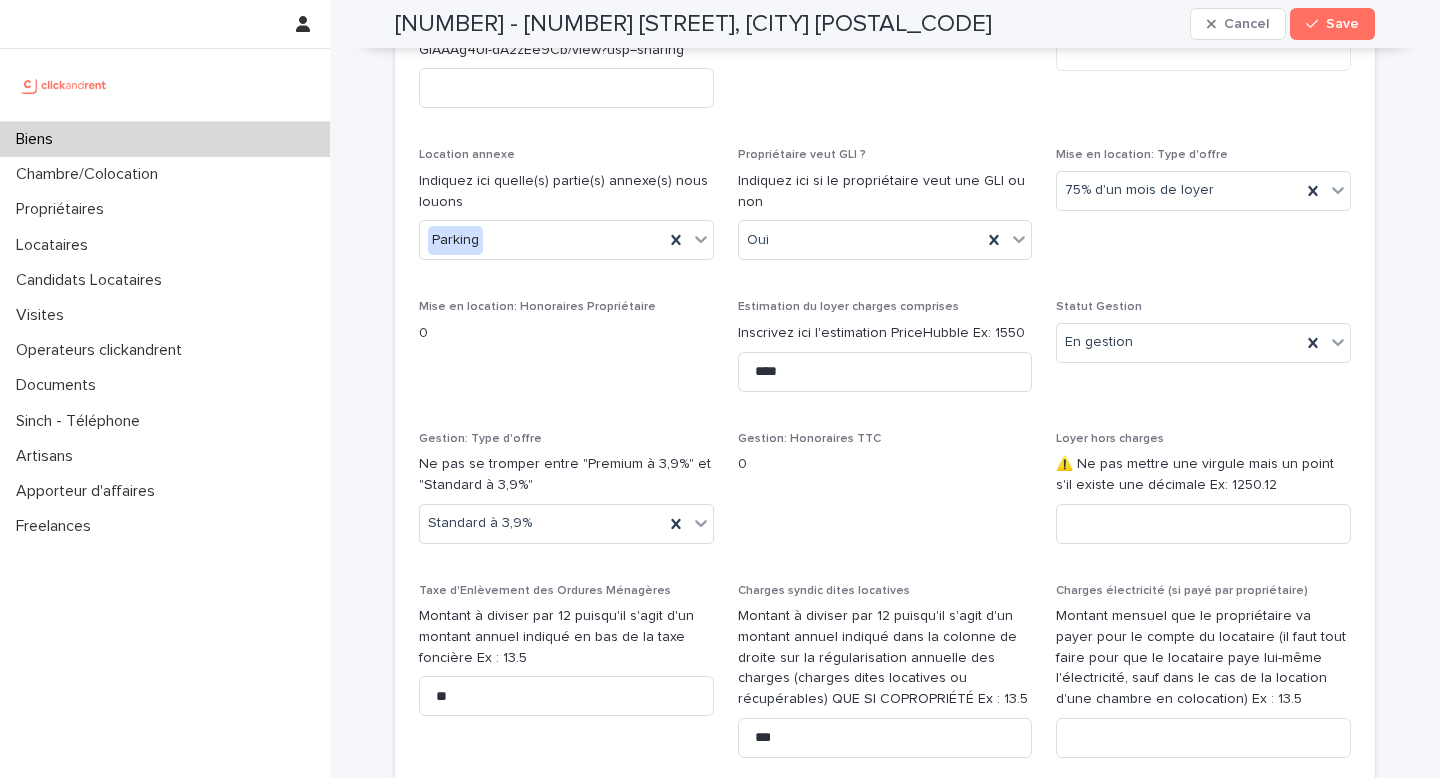 scroll, scrollTop: 2157, scrollLeft: 0, axis: vertical 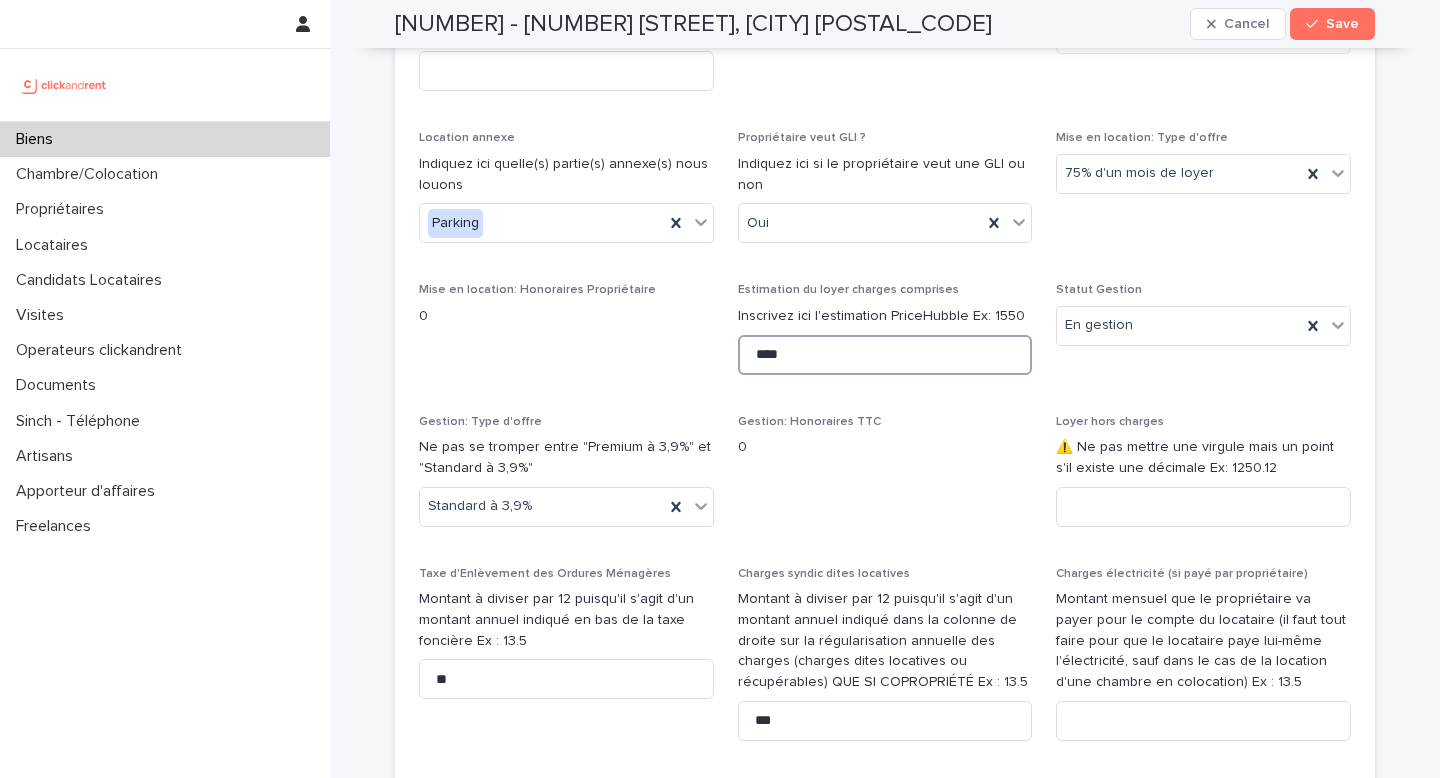 click on "****" at bounding box center [885, 355] 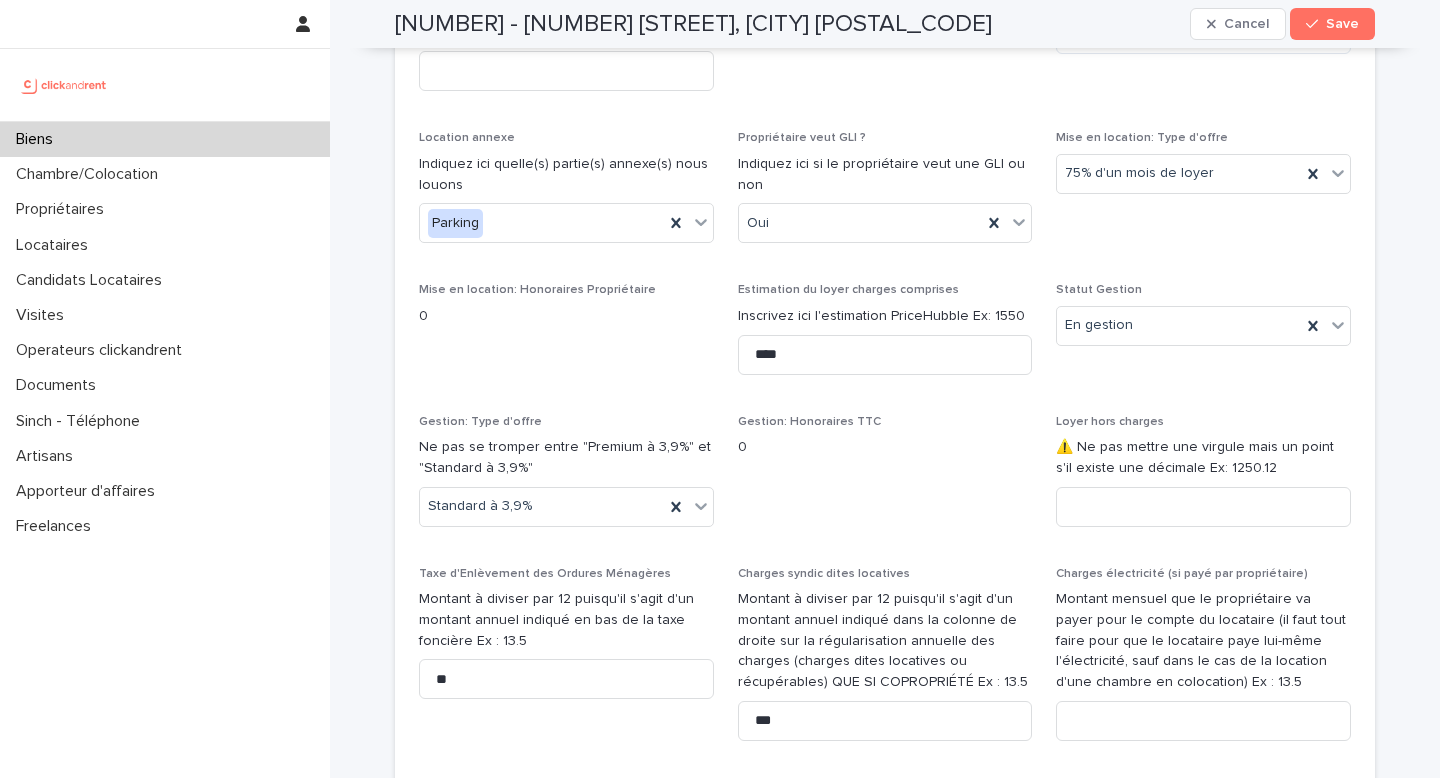 click on "Gestion: Honoraires TTC 0" at bounding box center [885, 444] 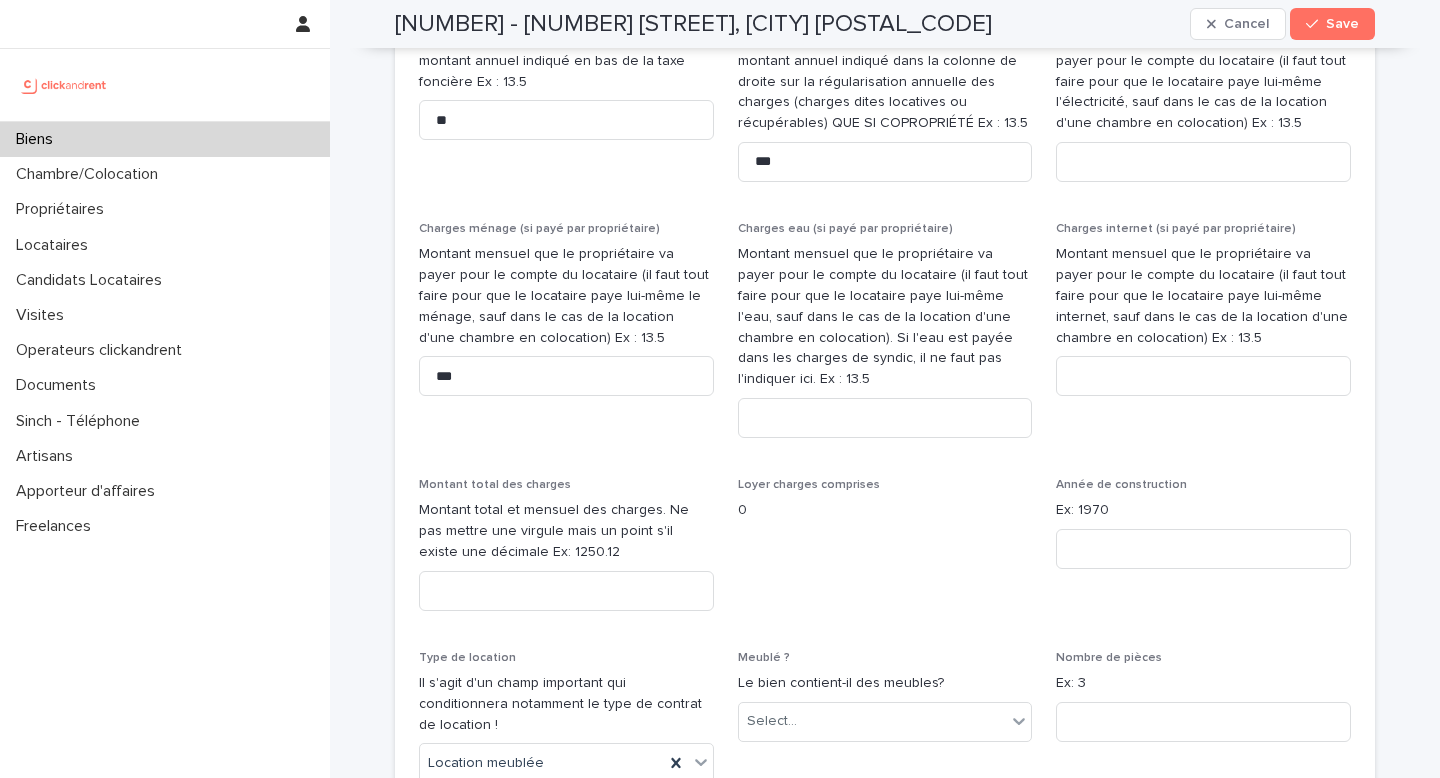 scroll, scrollTop: 2728, scrollLeft: 0, axis: vertical 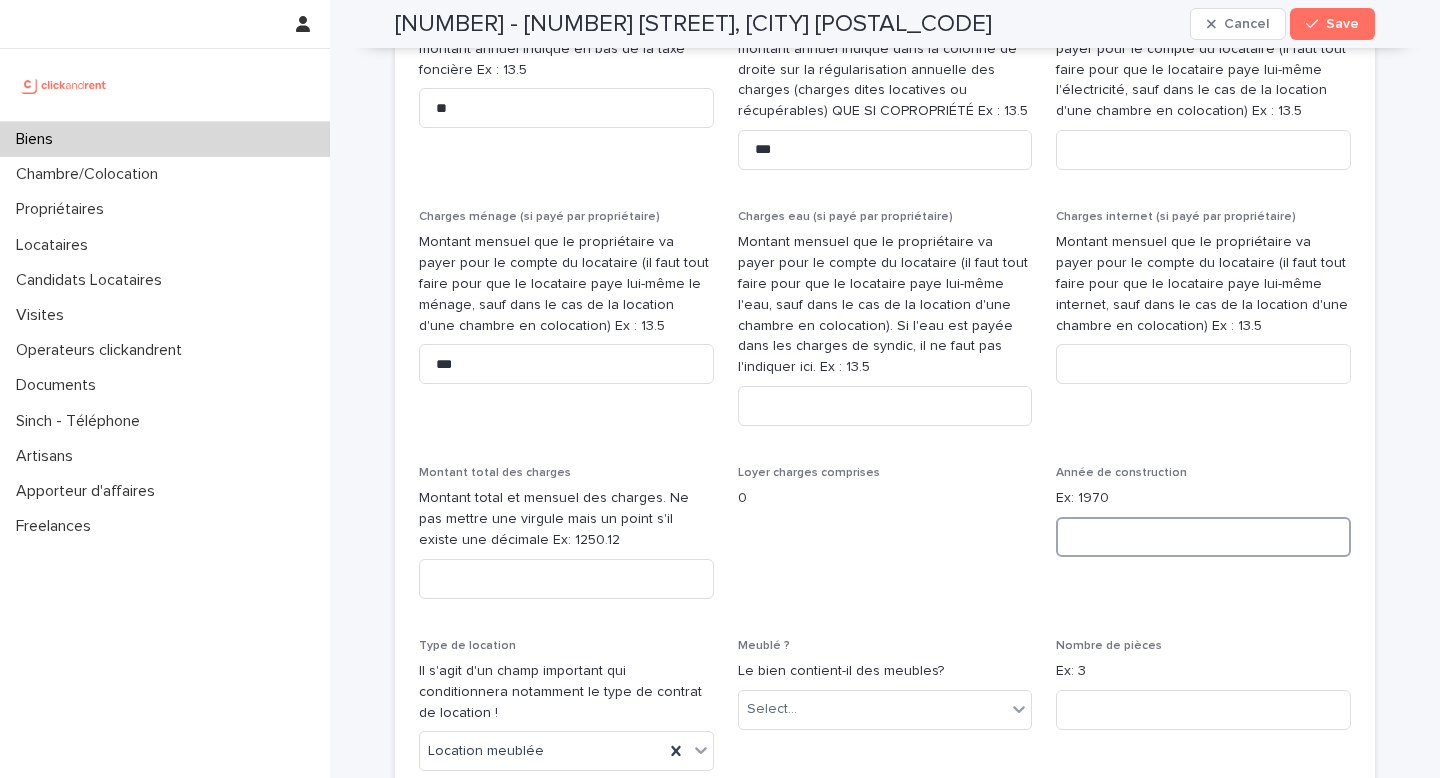 click at bounding box center [1203, 537] 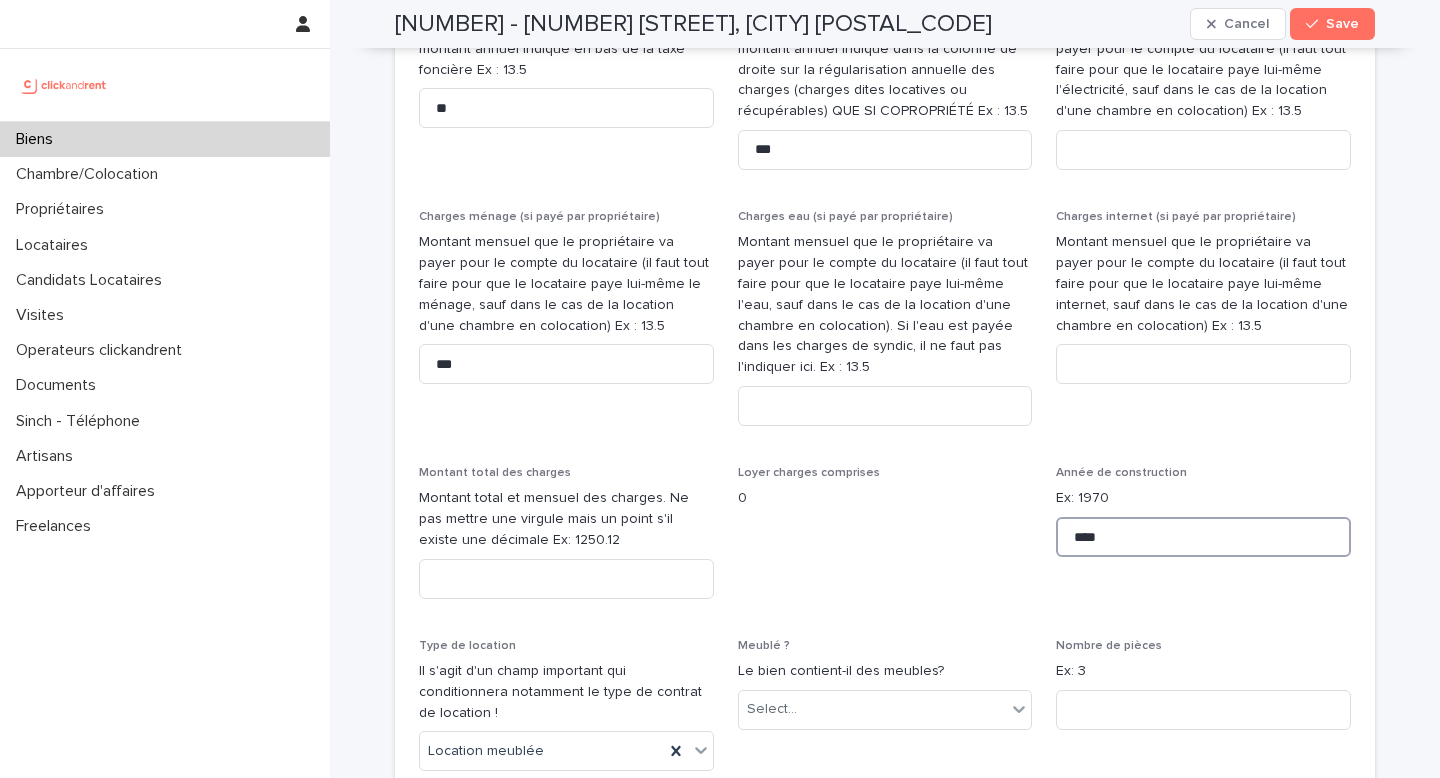 type on "****" 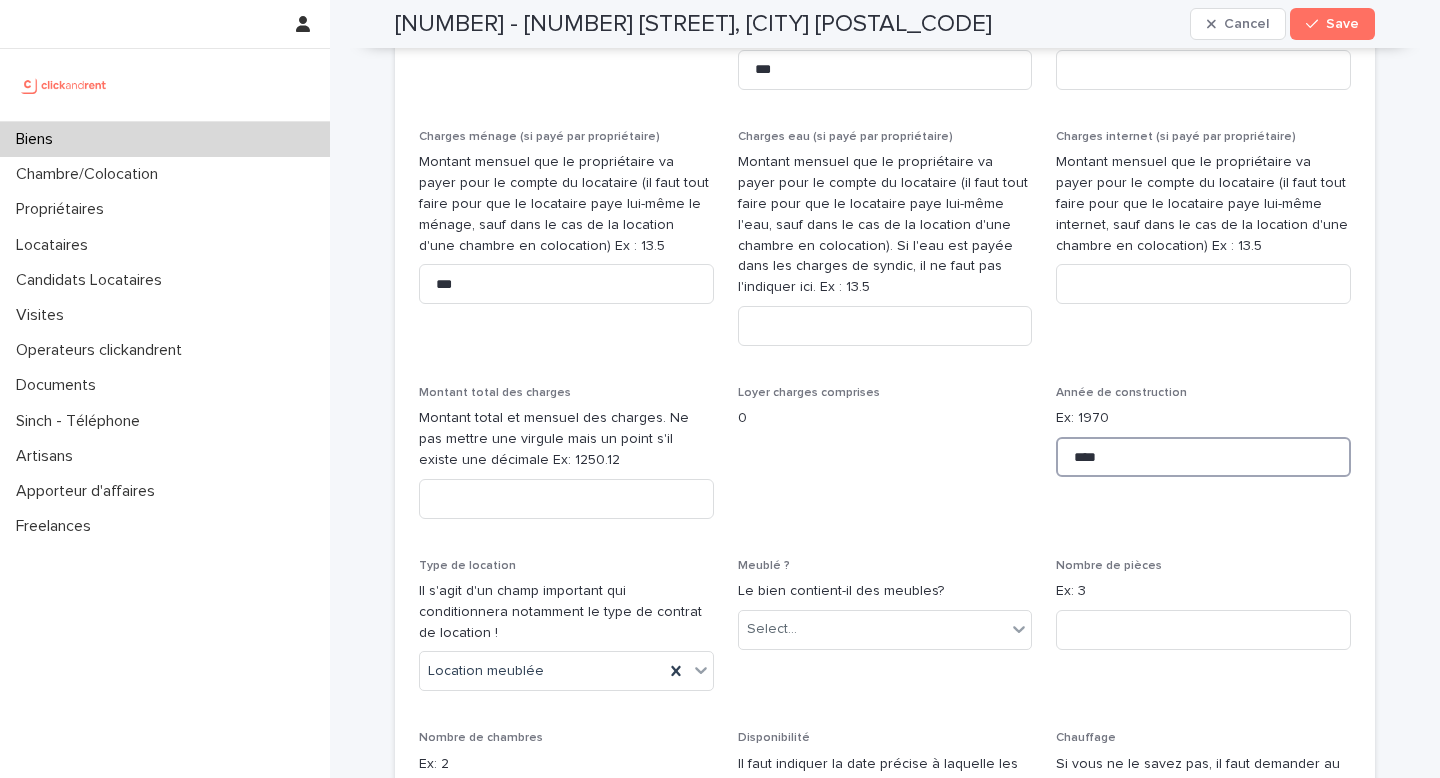 scroll, scrollTop: 2809, scrollLeft: 0, axis: vertical 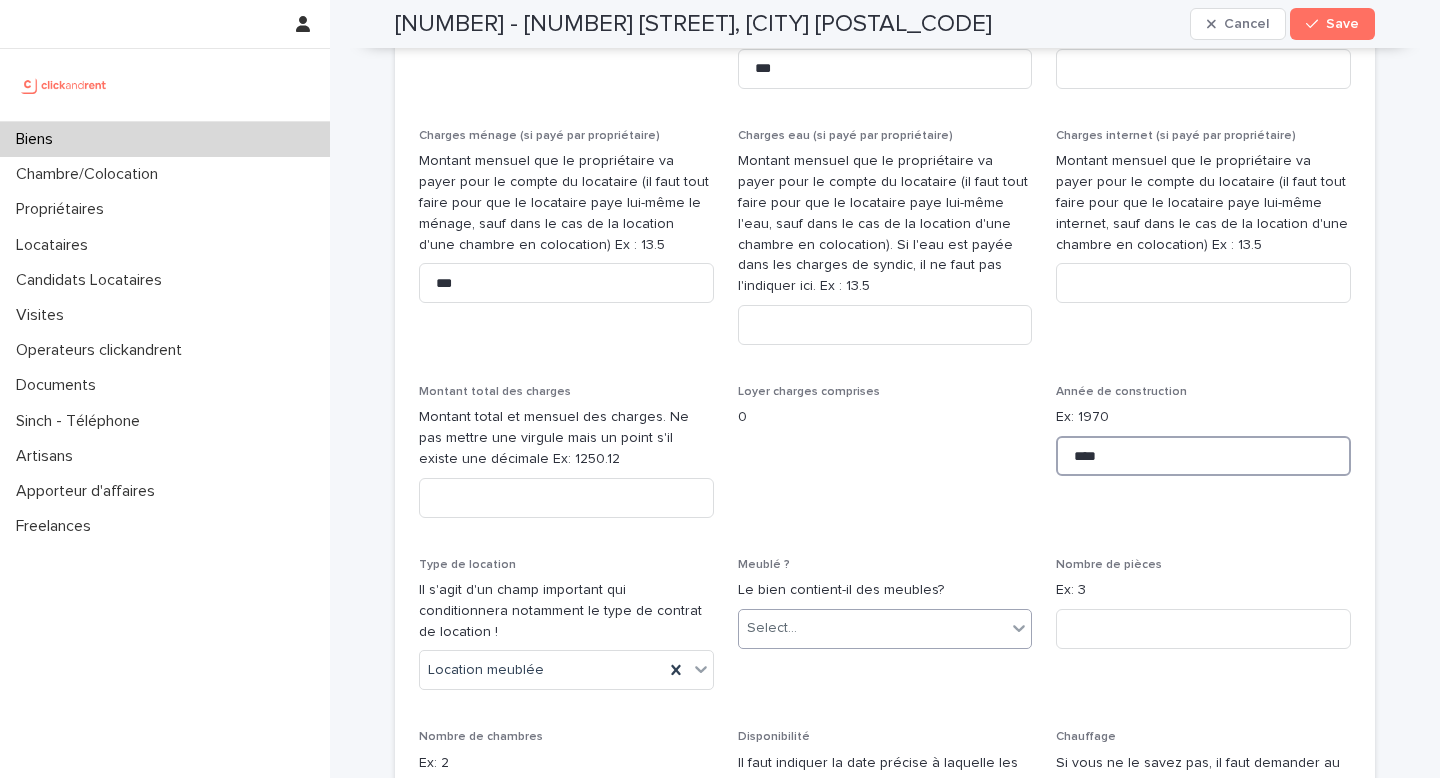 type on "****" 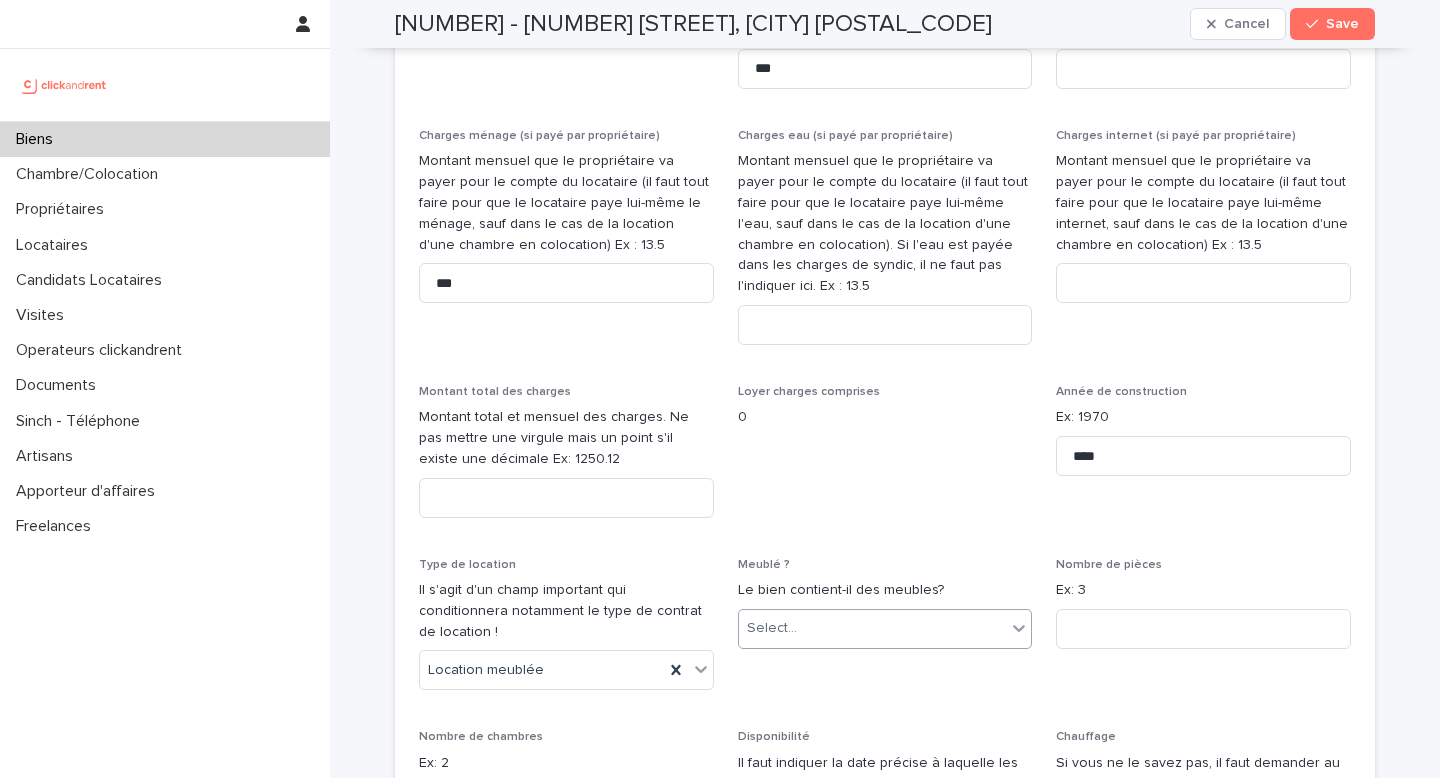 click on "Select..." at bounding box center [873, 628] 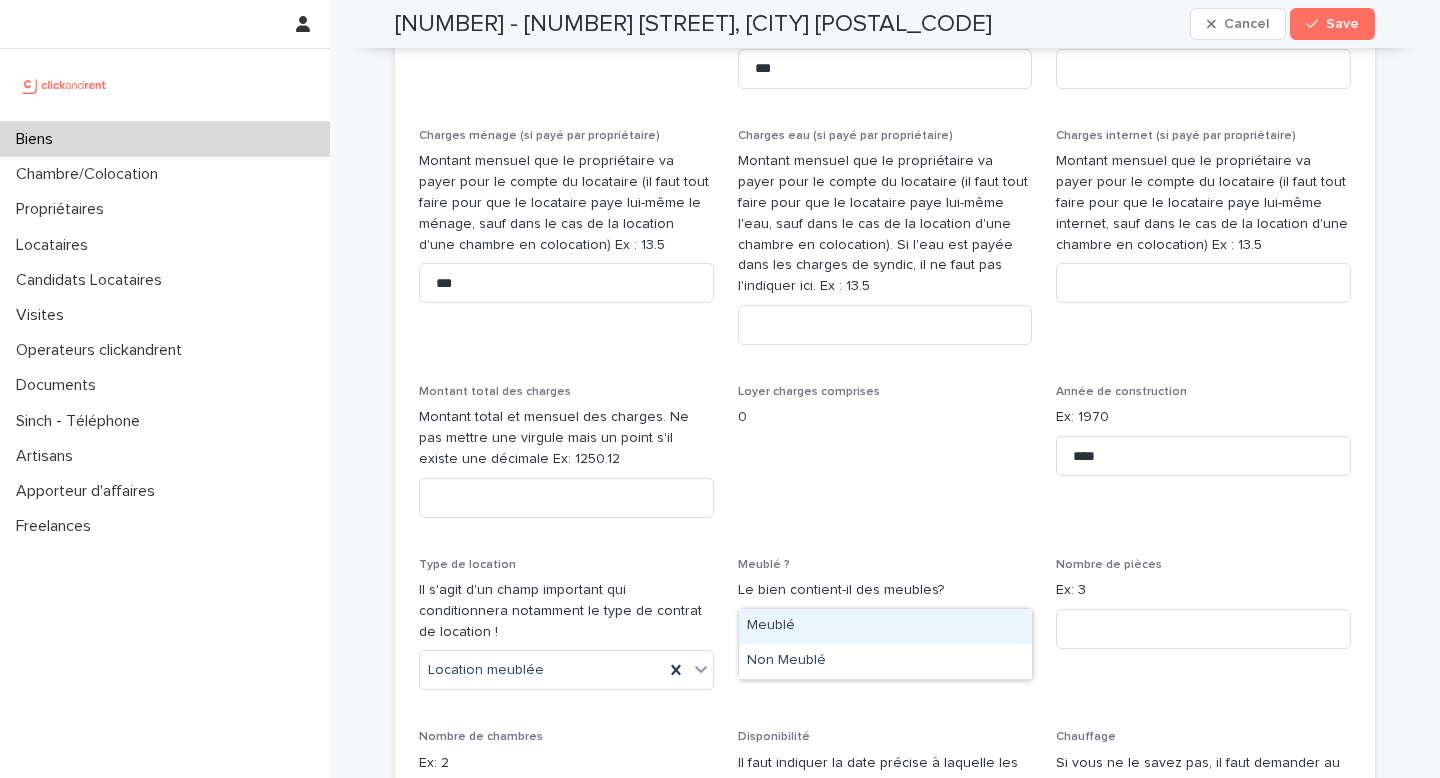 click on "Meublé" at bounding box center (885, 626) 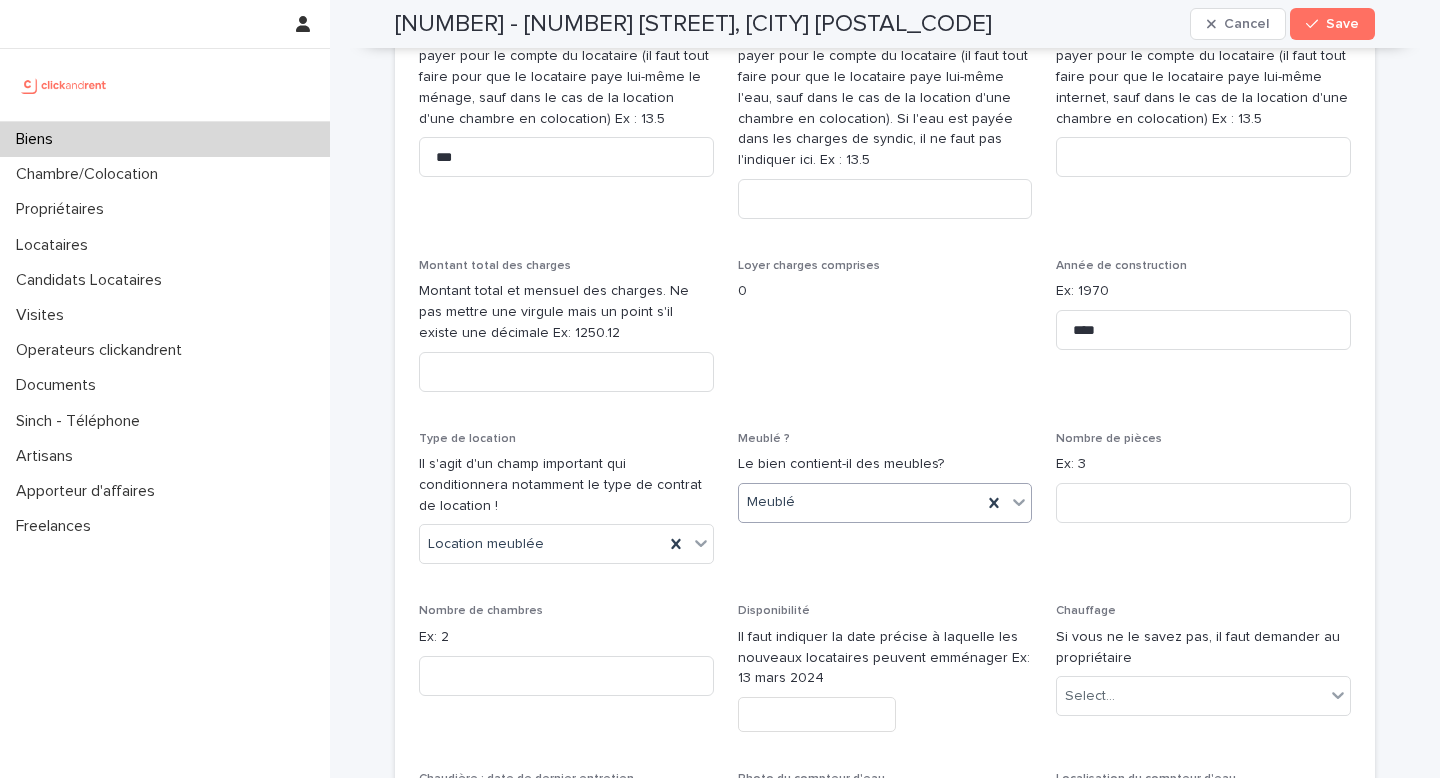 scroll, scrollTop: 2947, scrollLeft: 0, axis: vertical 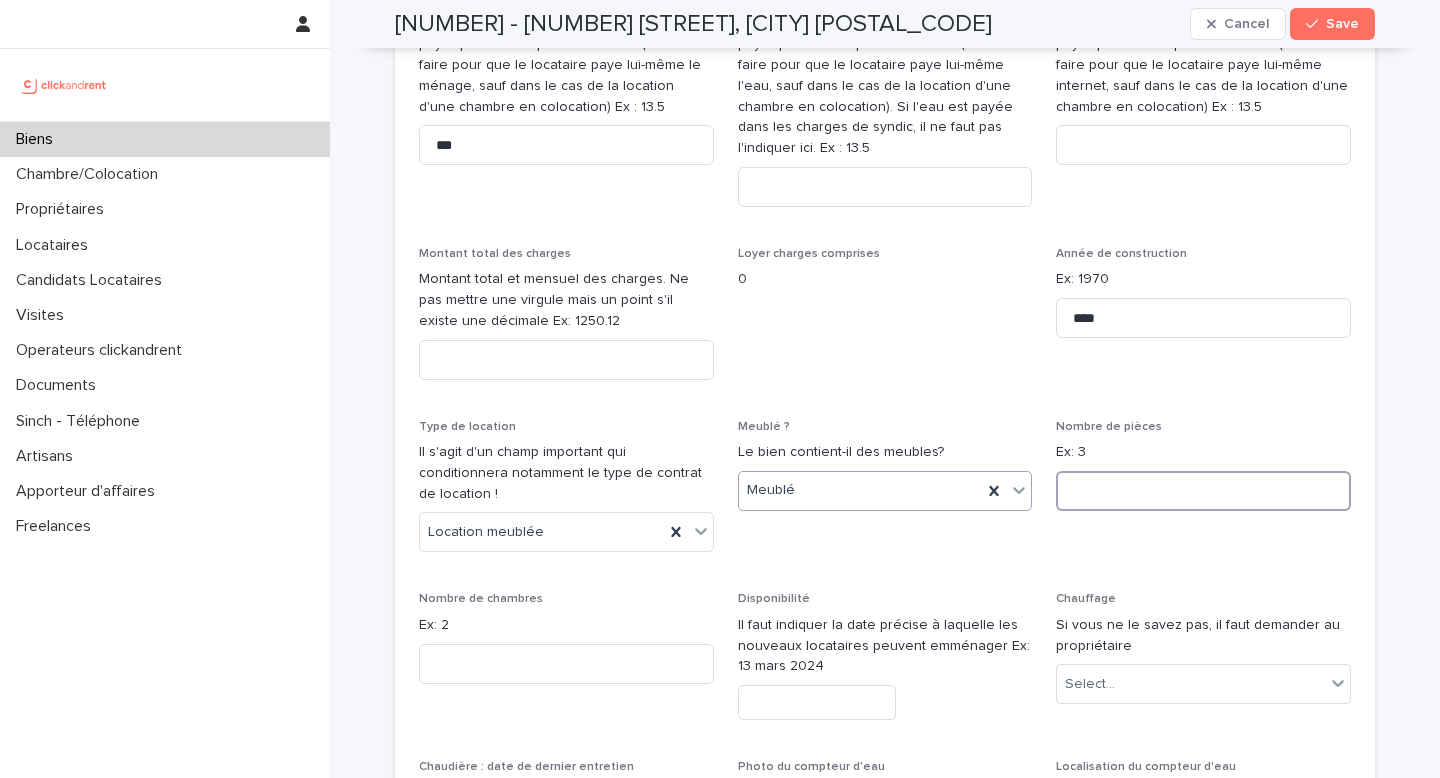 click at bounding box center [1203, 491] 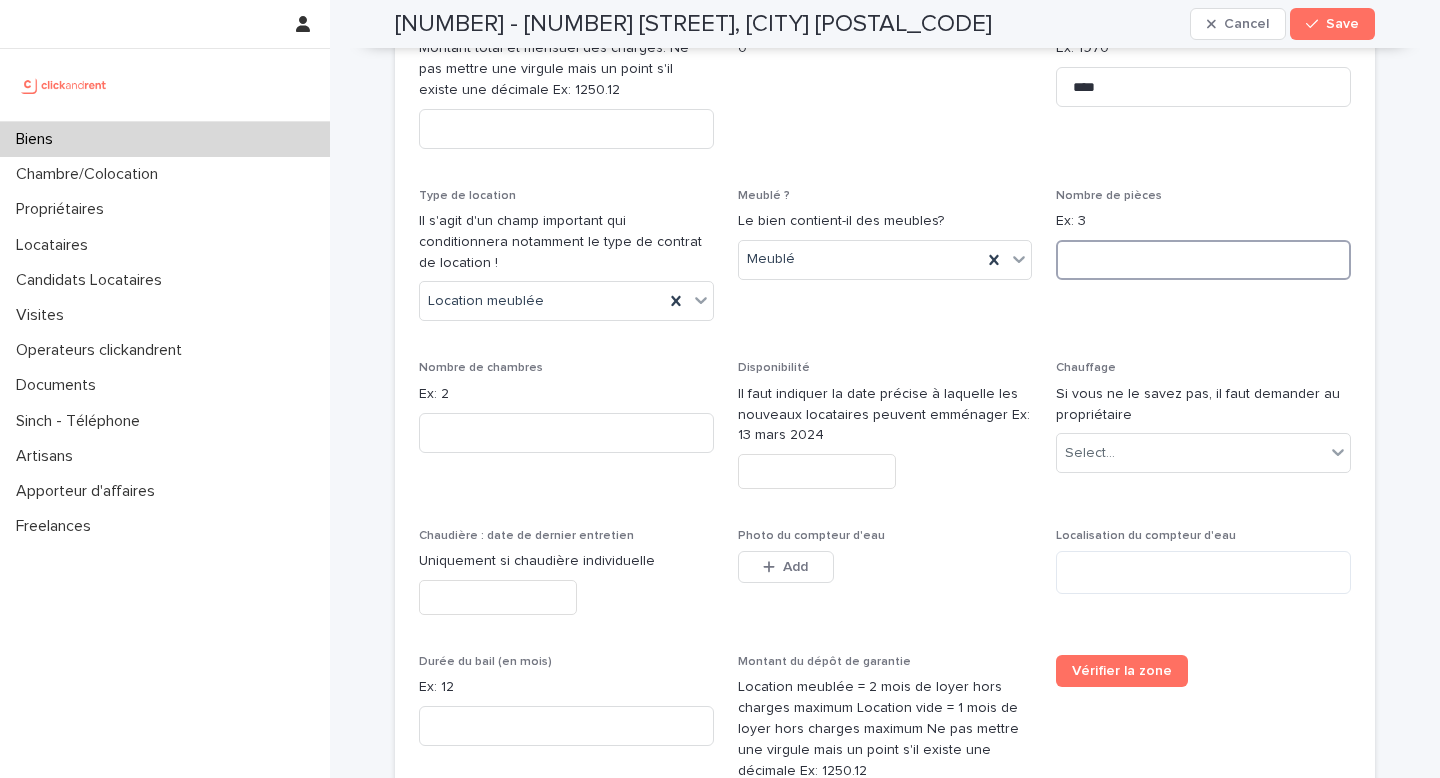 scroll, scrollTop: 3187, scrollLeft: 0, axis: vertical 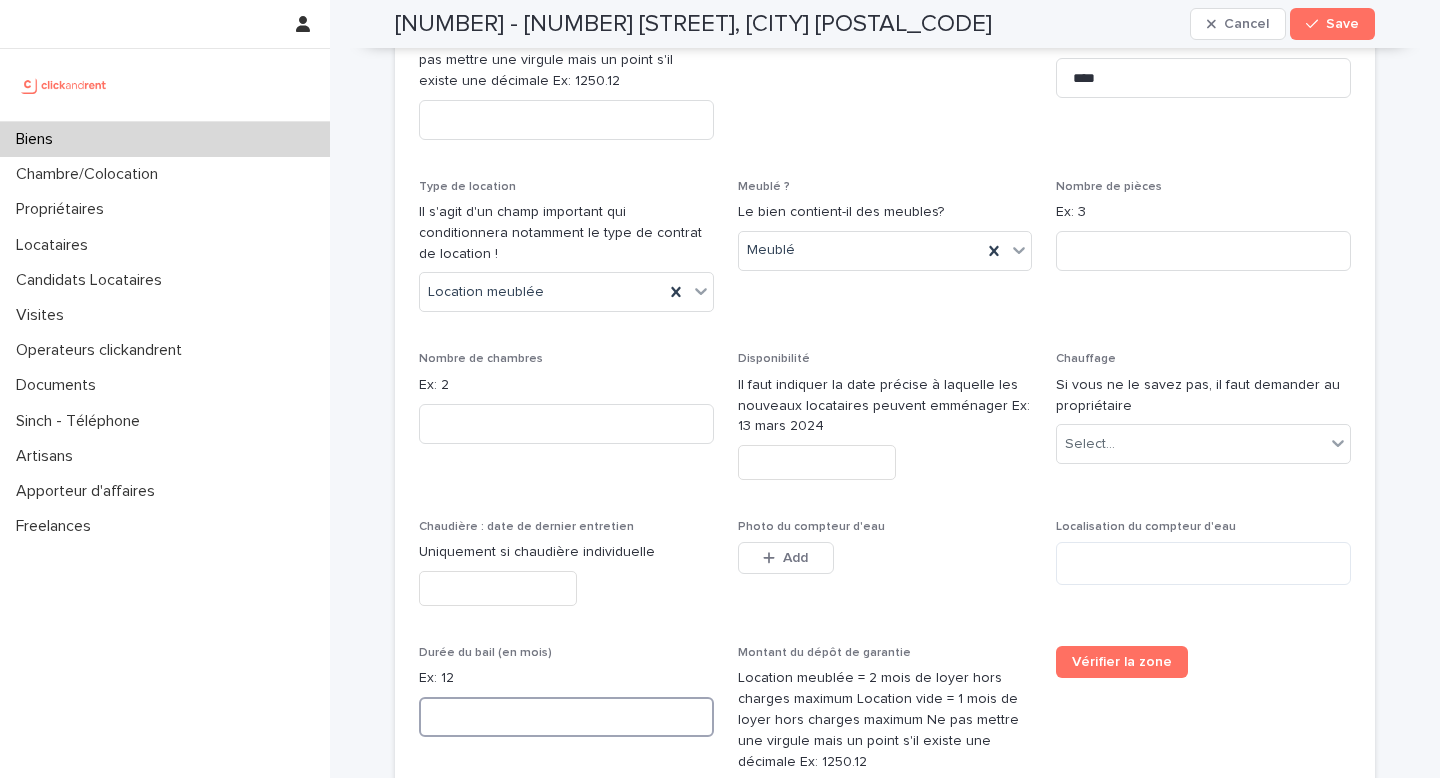 click at bounding box center [566, 717] 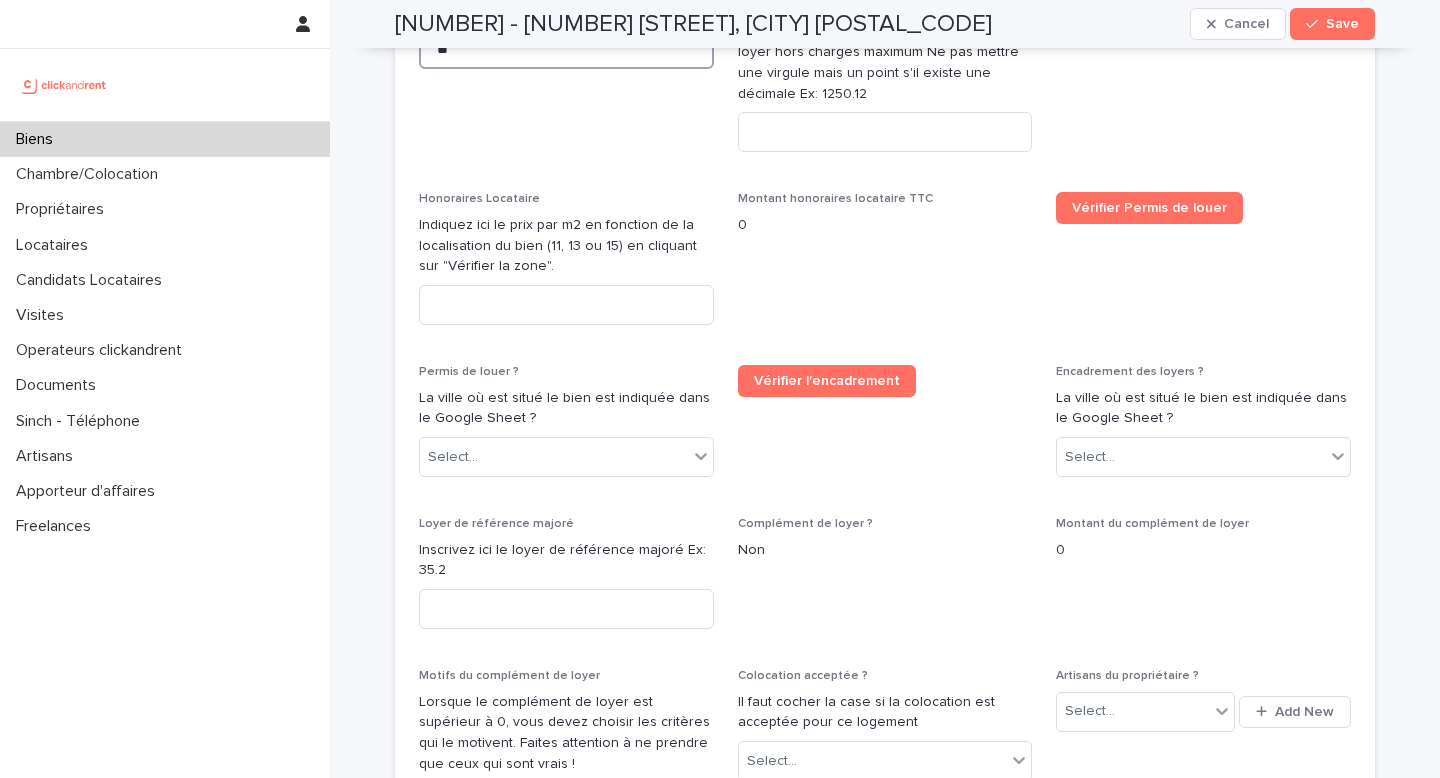 scroll, scrollTop: 3895, scrollLeft: 0, axis: vertical 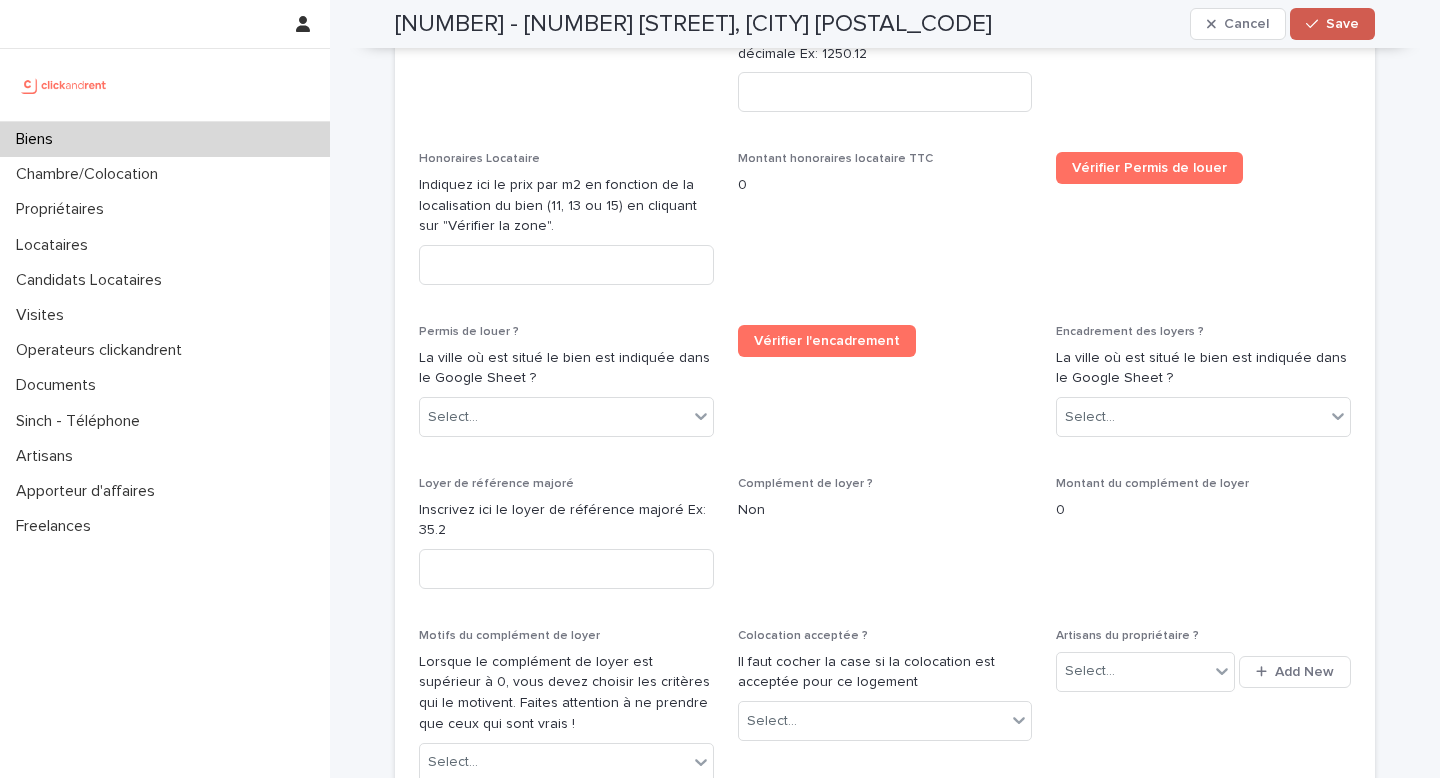 type on "**" 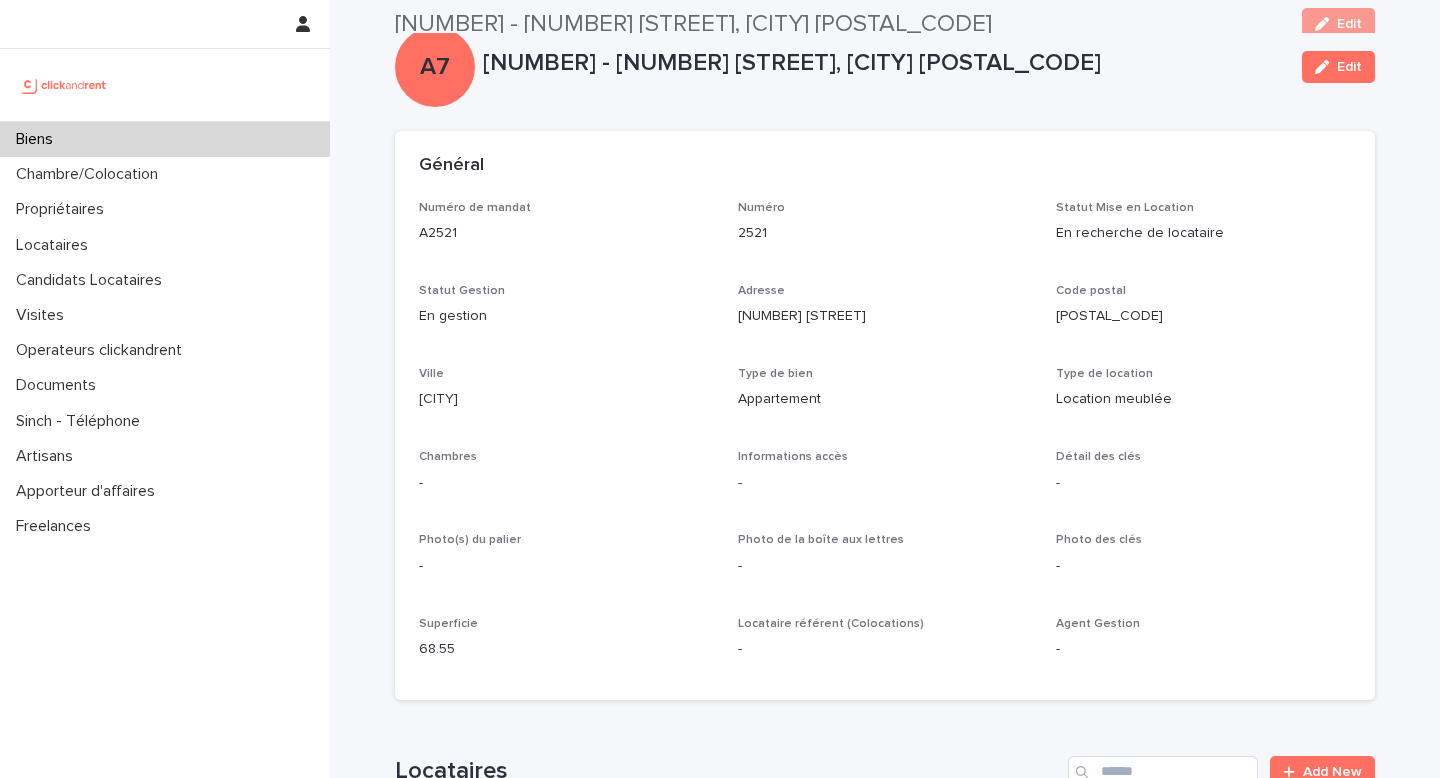 scroll, scrollTop: 0, scrollLeft: 0, axis: both 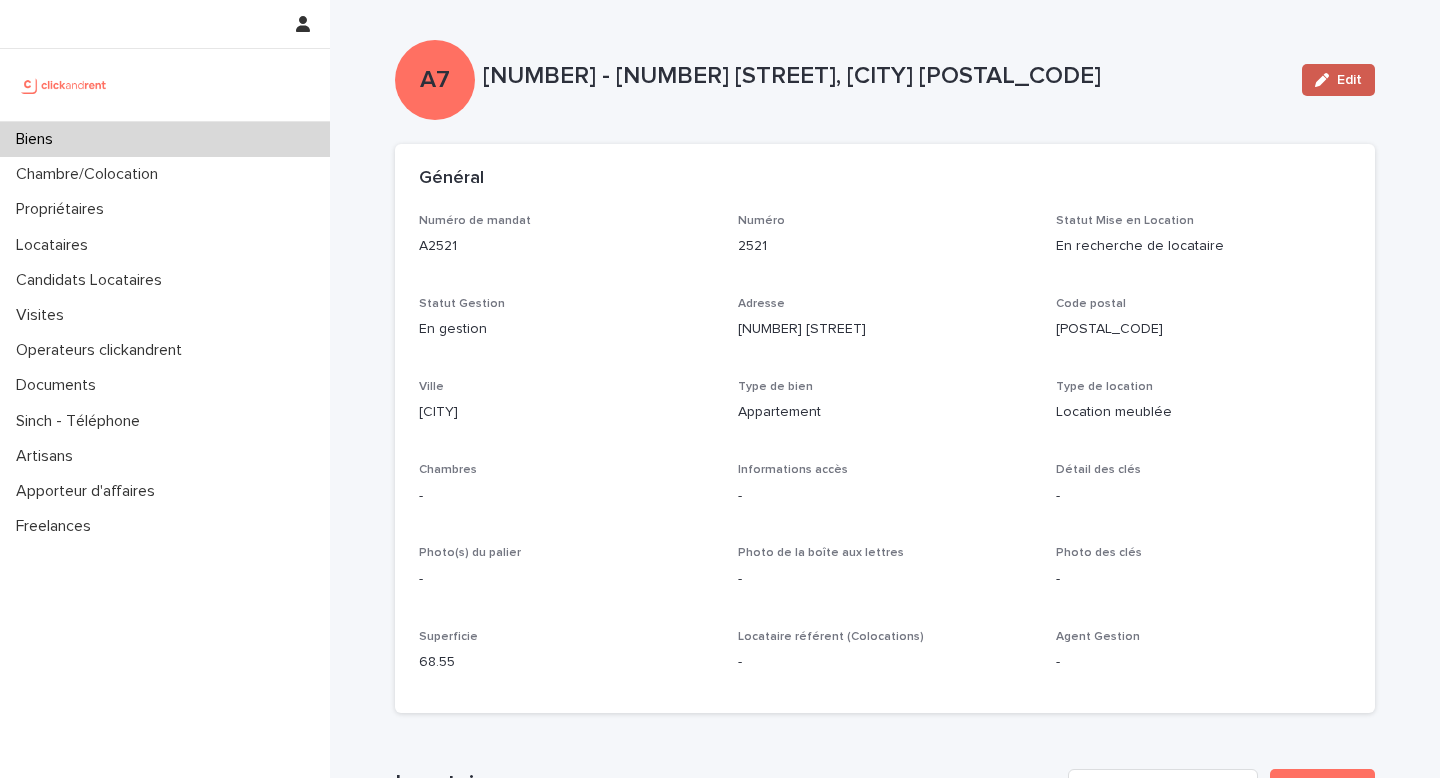click on "Edit" at bounding box center [1338, 80] 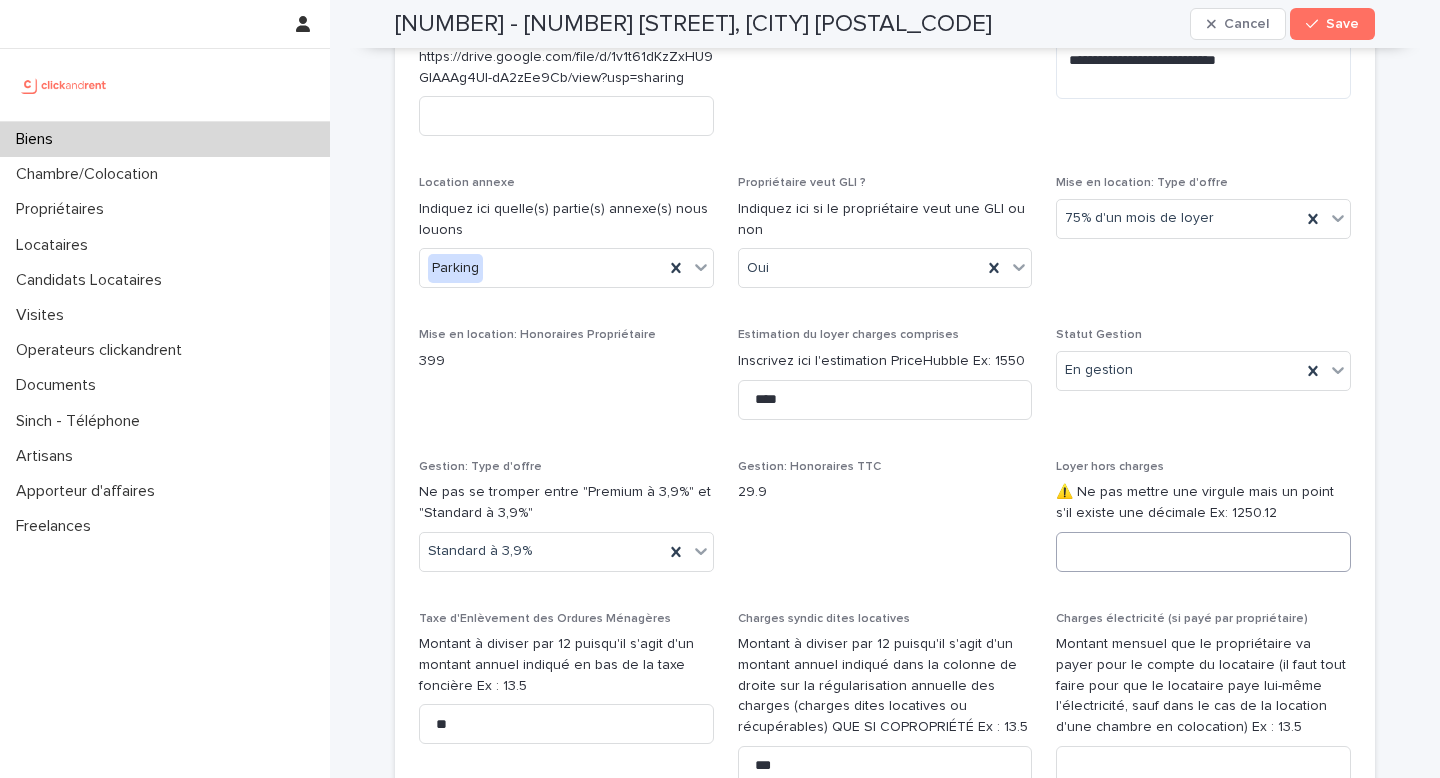 scroll, scrollTop: 2122, scrollLeft: 0, axis: vertical 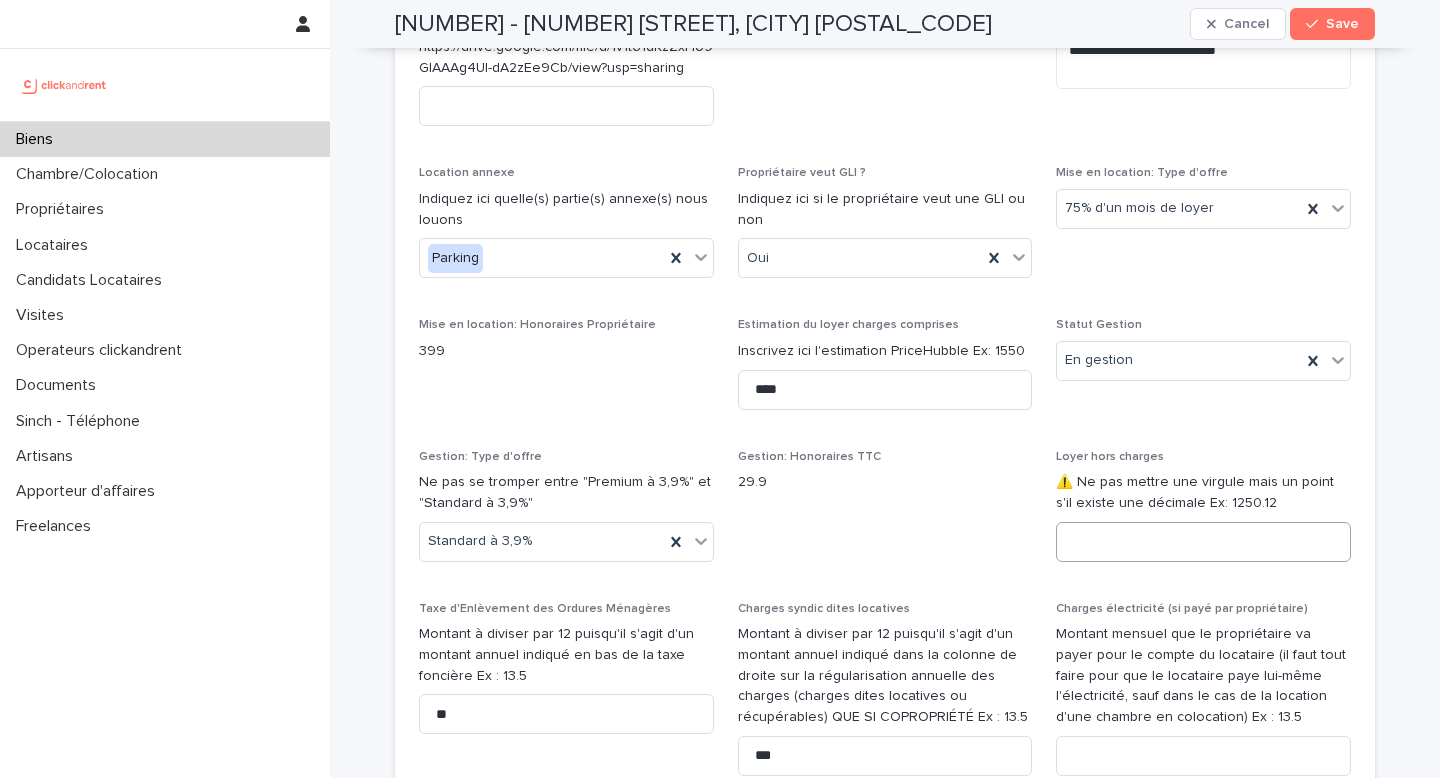 click on "Charges électricité (si payé par propriétaire)" at bounding box center [1182, 609] 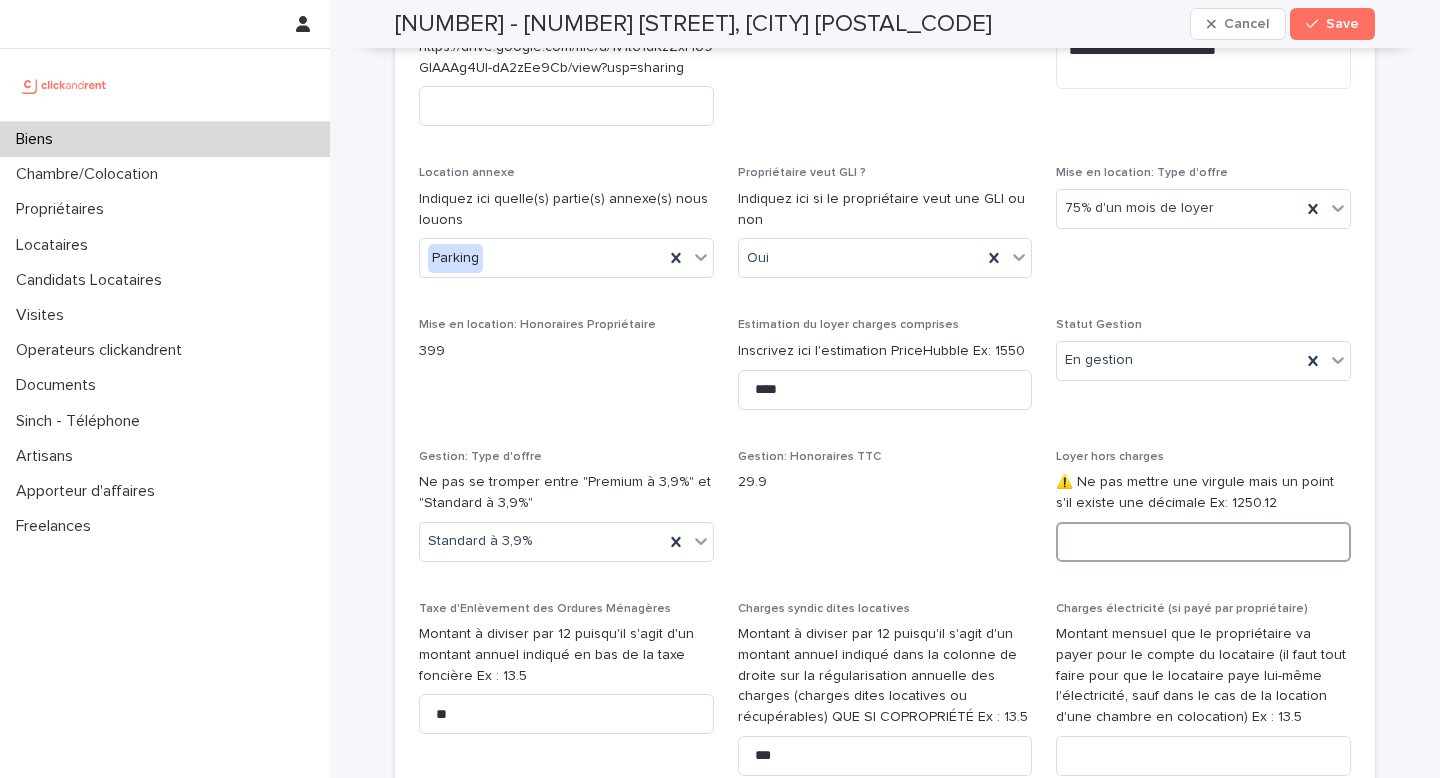 click at bounding box center (1203, 542) 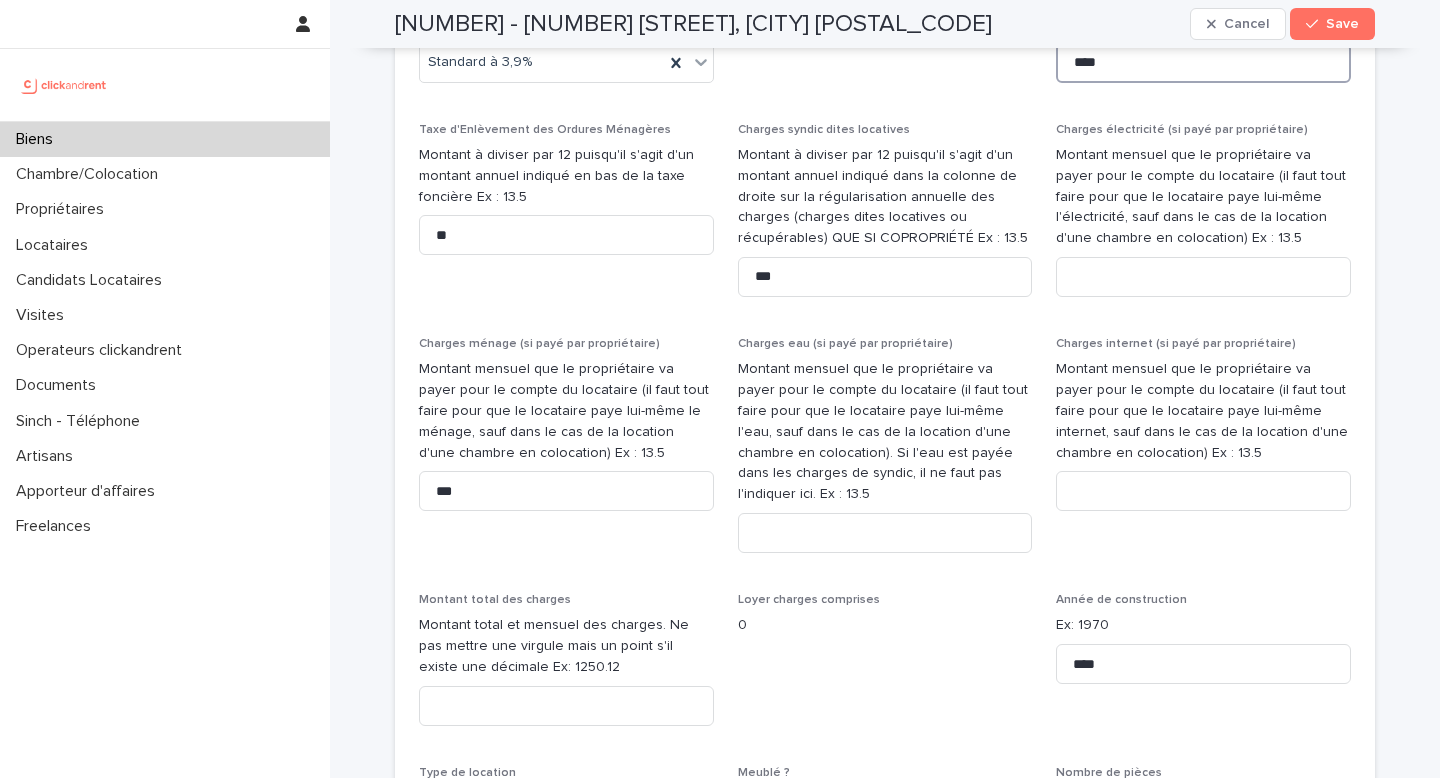 scroll, scrollTop: 2602, scrollLeft: 0, axis: vertical 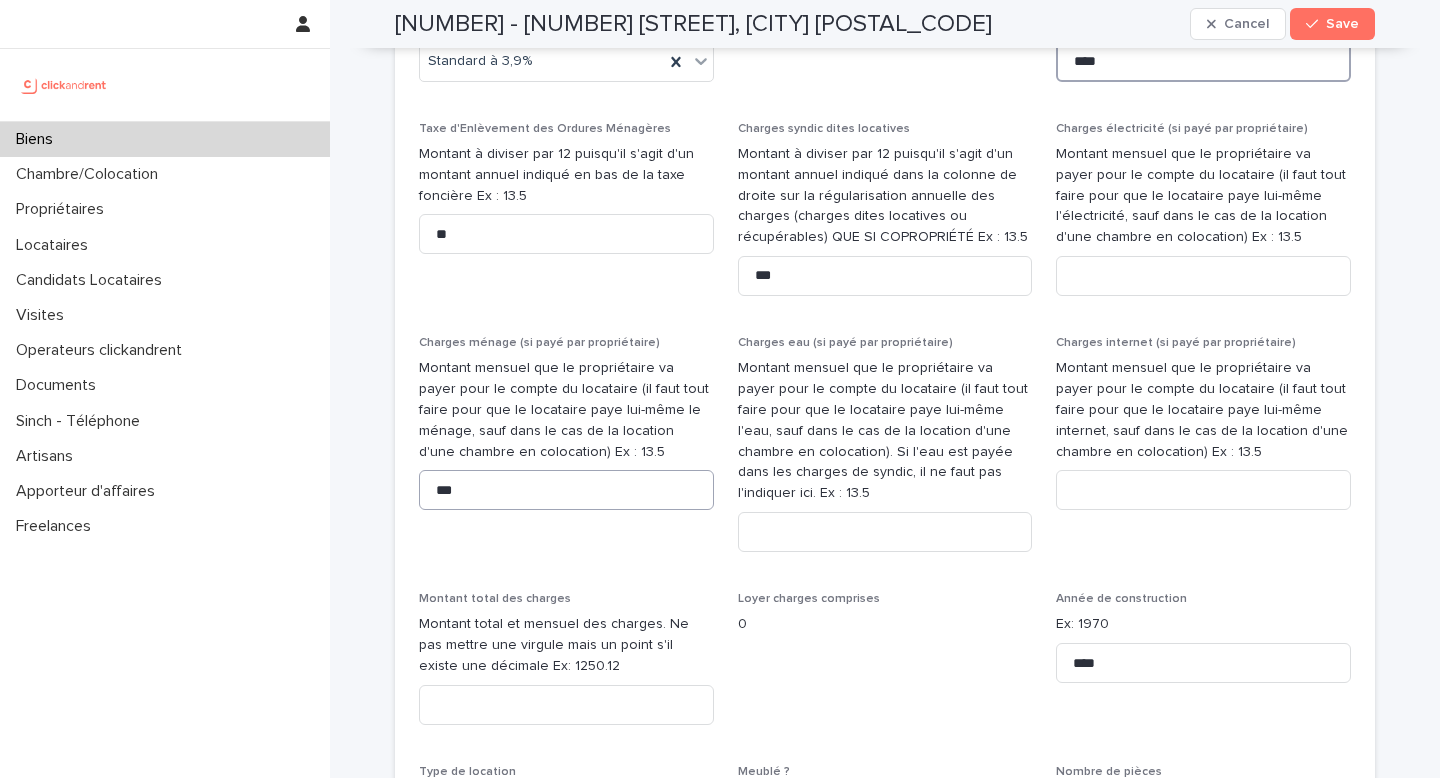 type on "****" 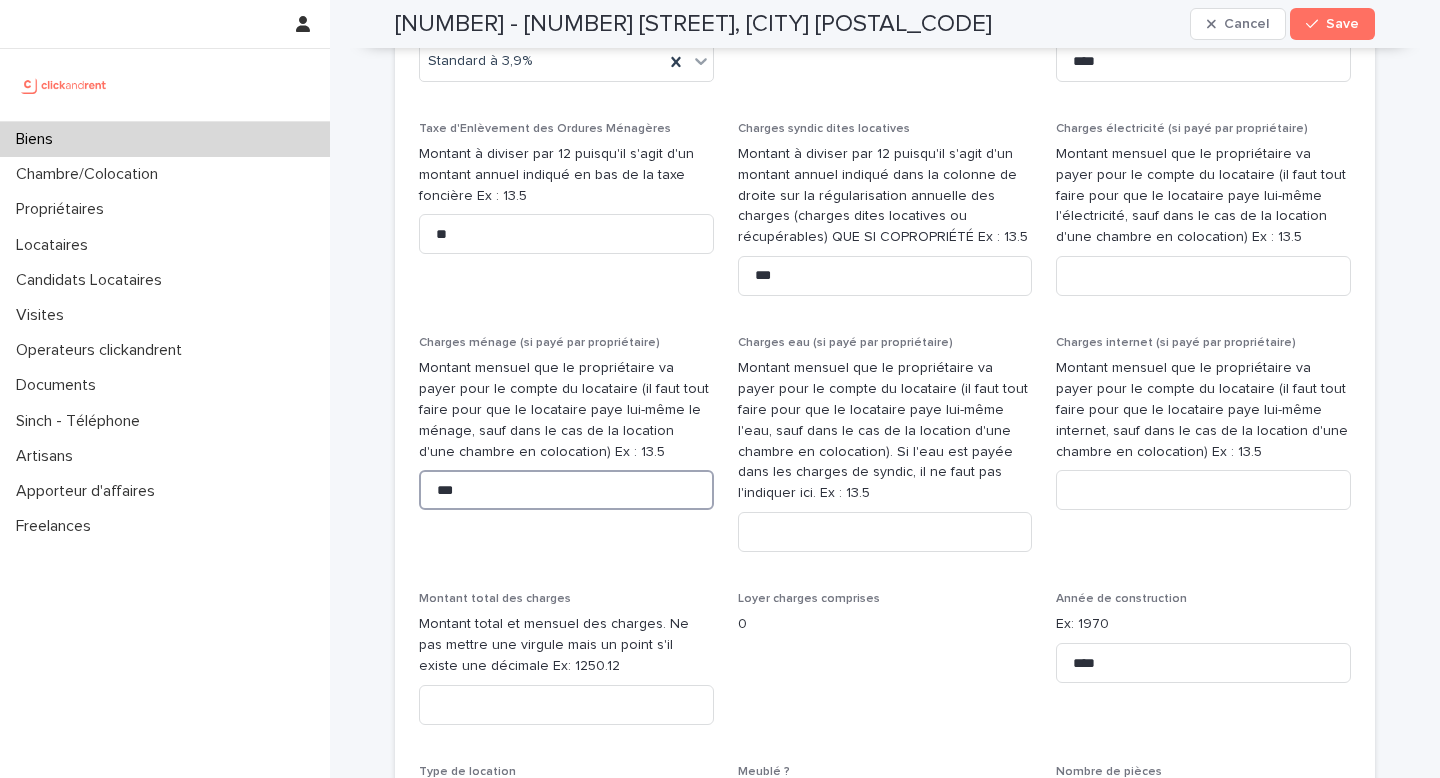 drag, startPoint x: 473, startPoint y: 484, endPoint x: 423, endPoint y: 471, distance: 51.662365 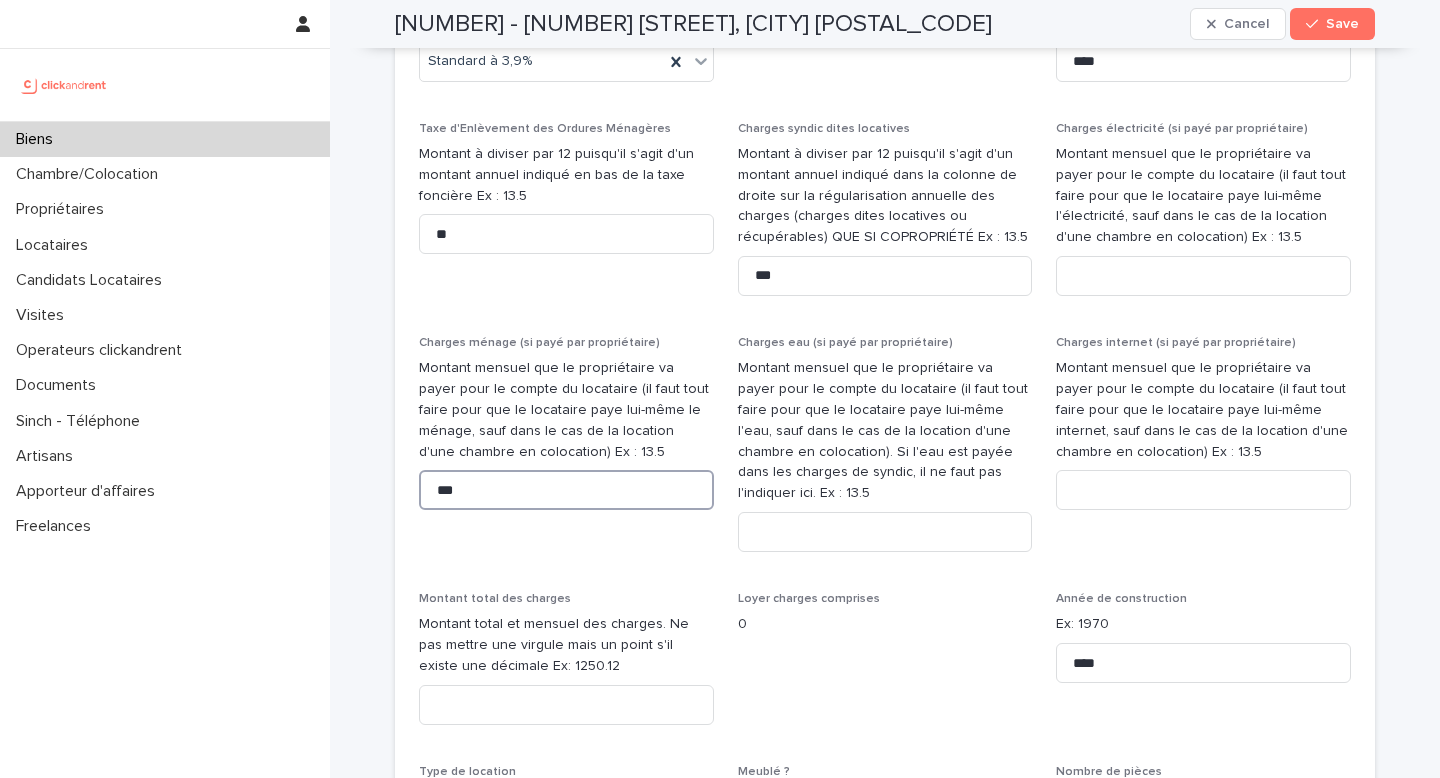 click on "***" at bounding box center (566, 490) 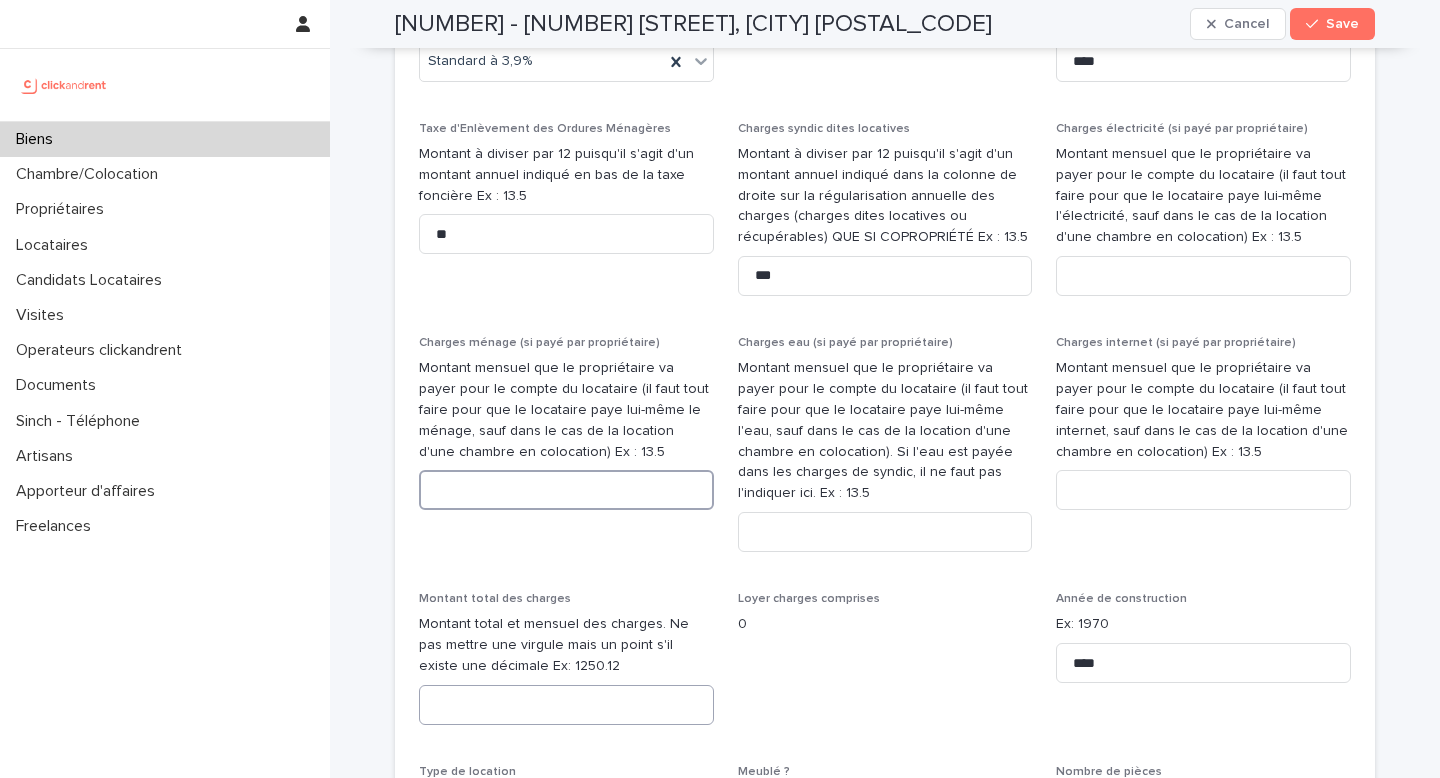 type 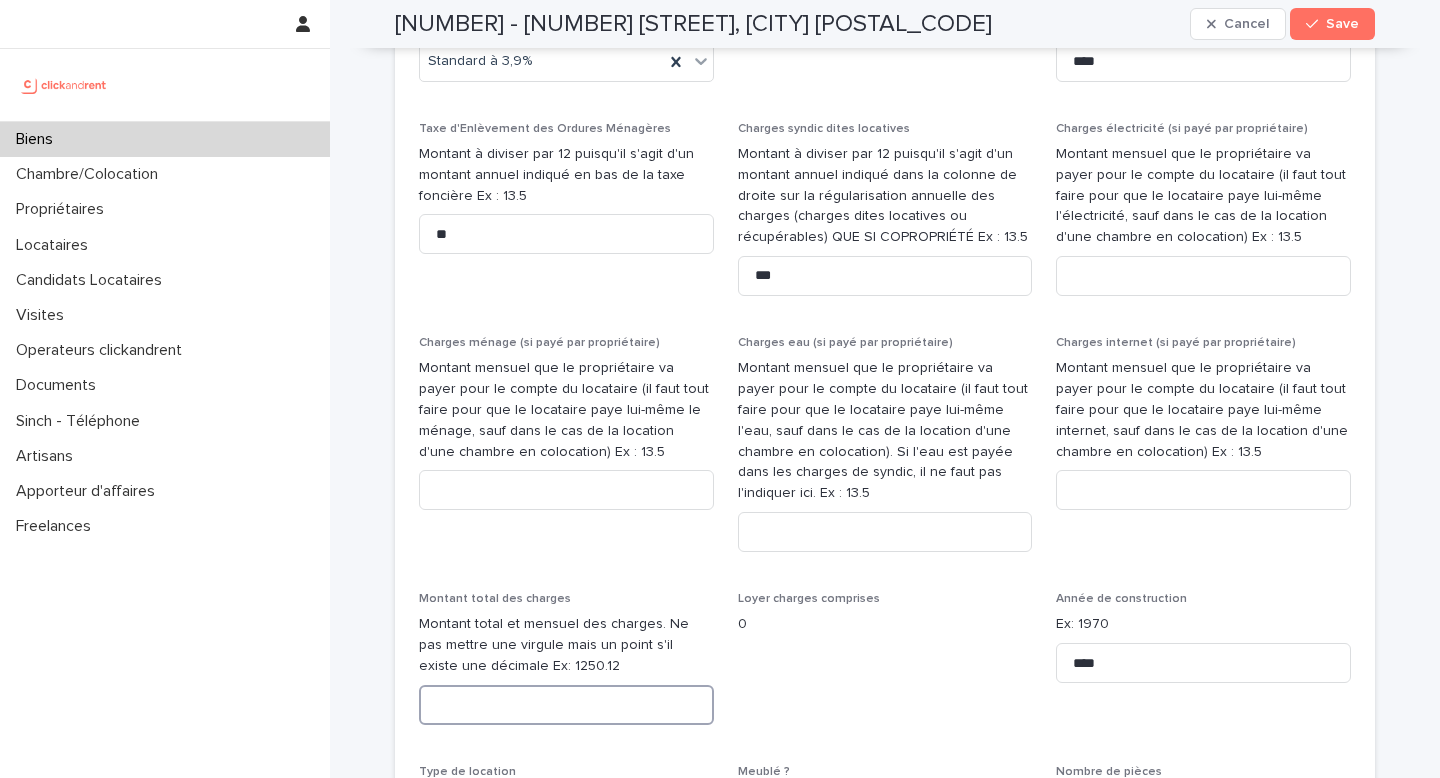 click at bounding box center (566, 705) 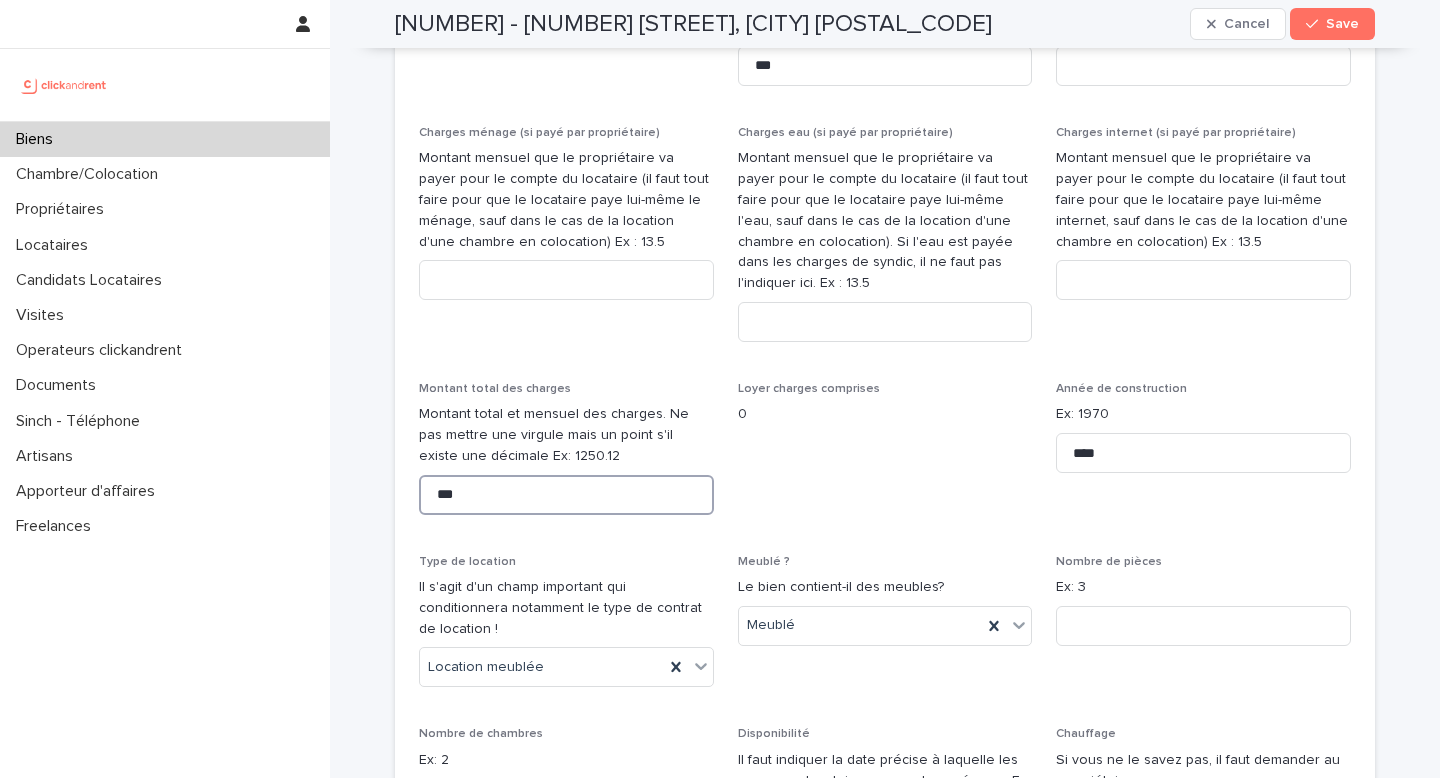 scroll, scrollTop: 2813, scrollLeft: 0, axis: vertical 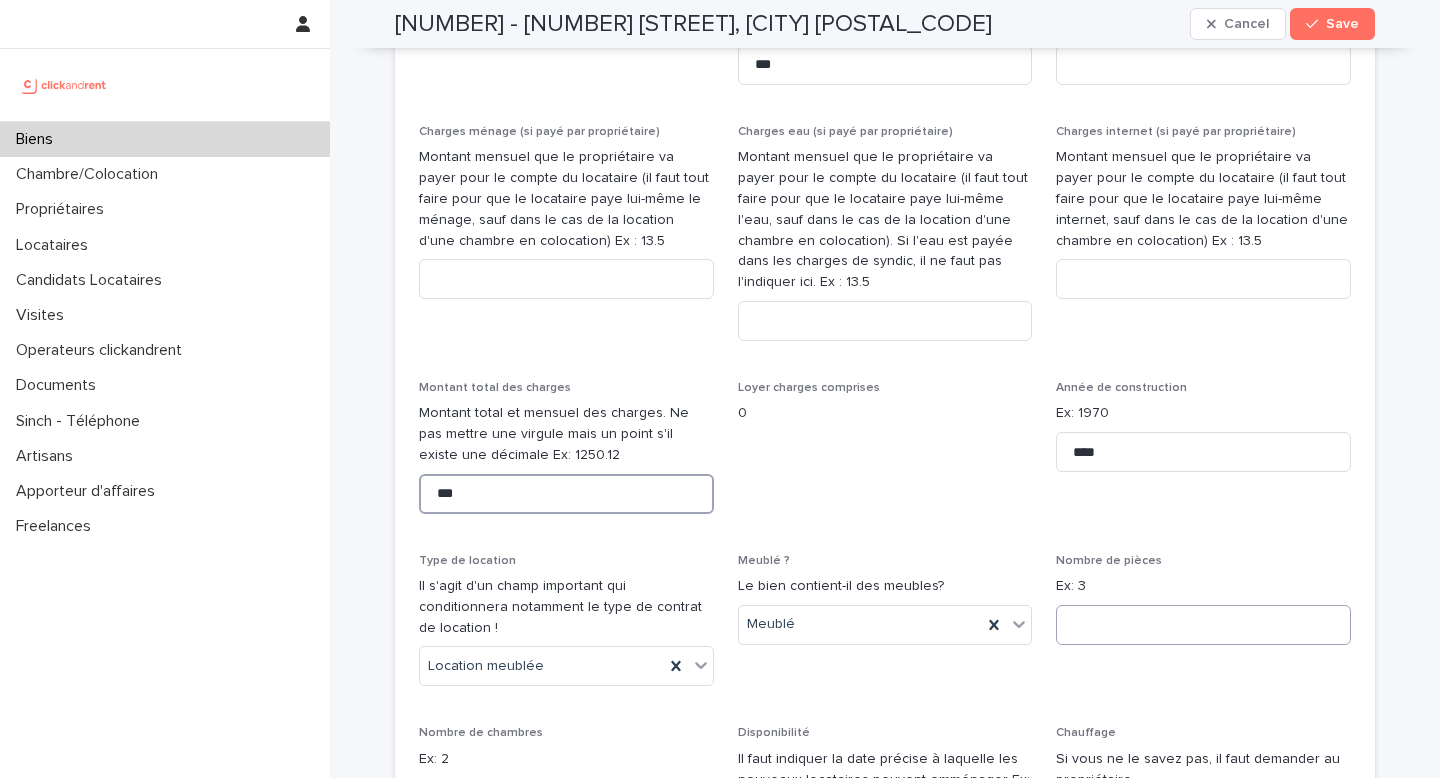 type on "***" 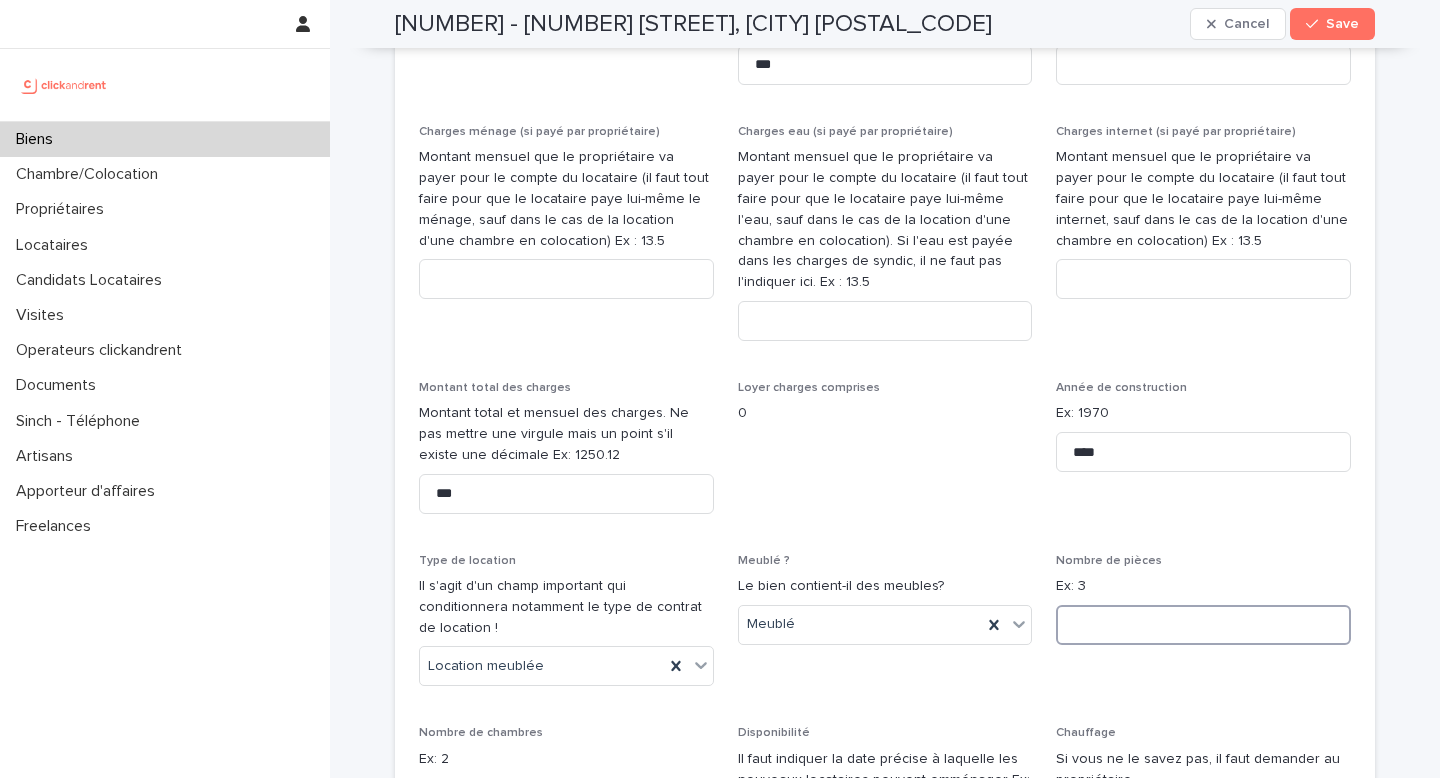 click at bounding box center (1203, 625) 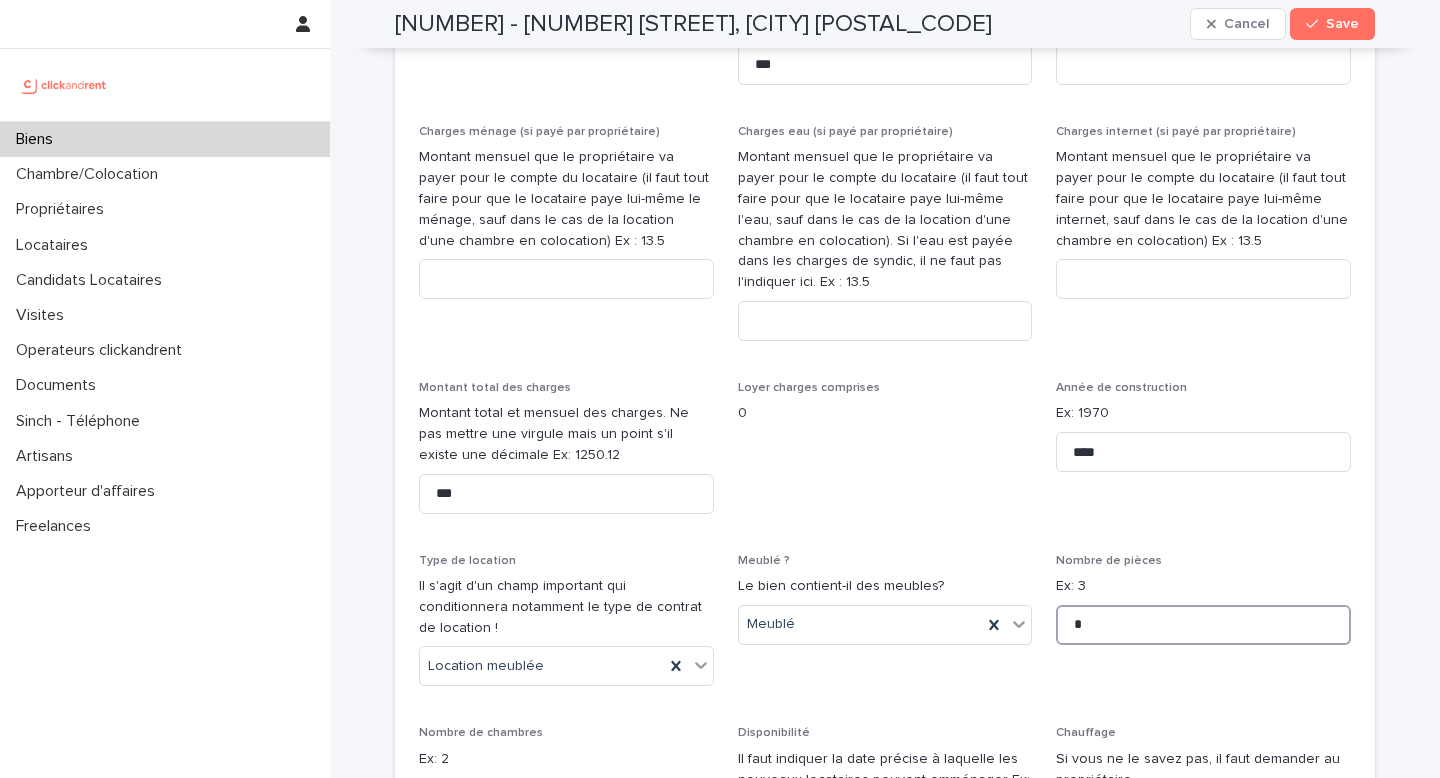 type on "*" 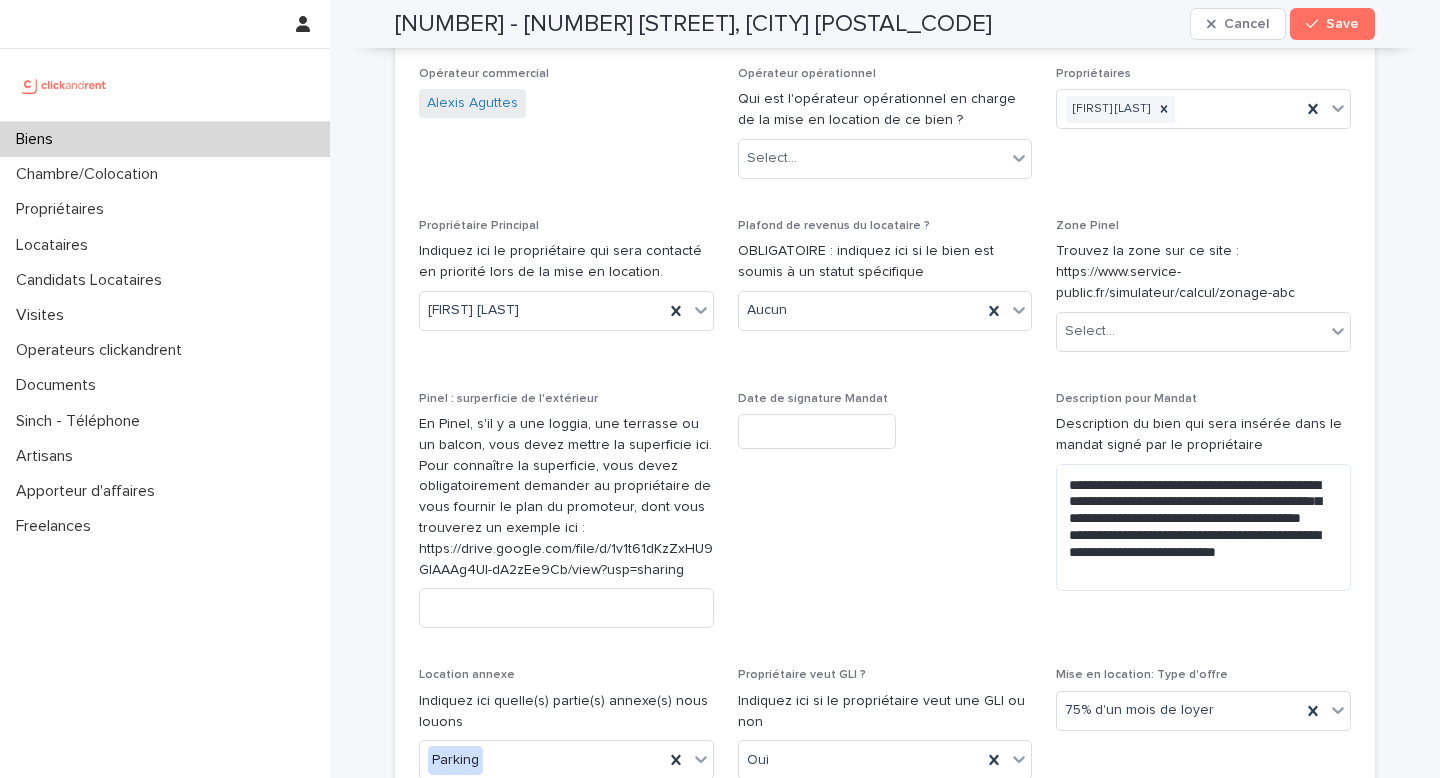 scroll, scrollTop: 1632, scrollLeft: 0, axis: vertical 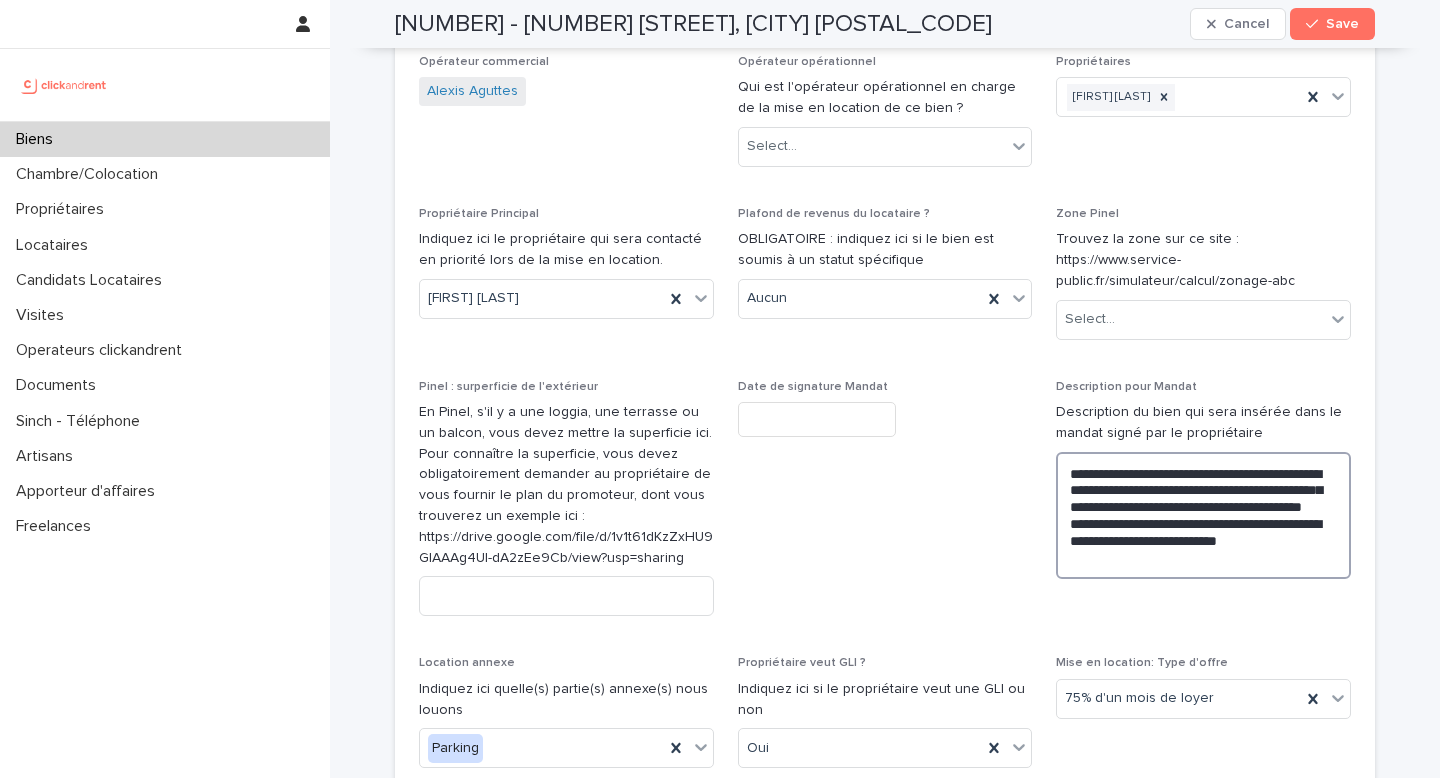 drag, startPoint x: 1302, startPoint y: 542, endPoint x: 1059, endPoint y: 446, distance: 261.27573 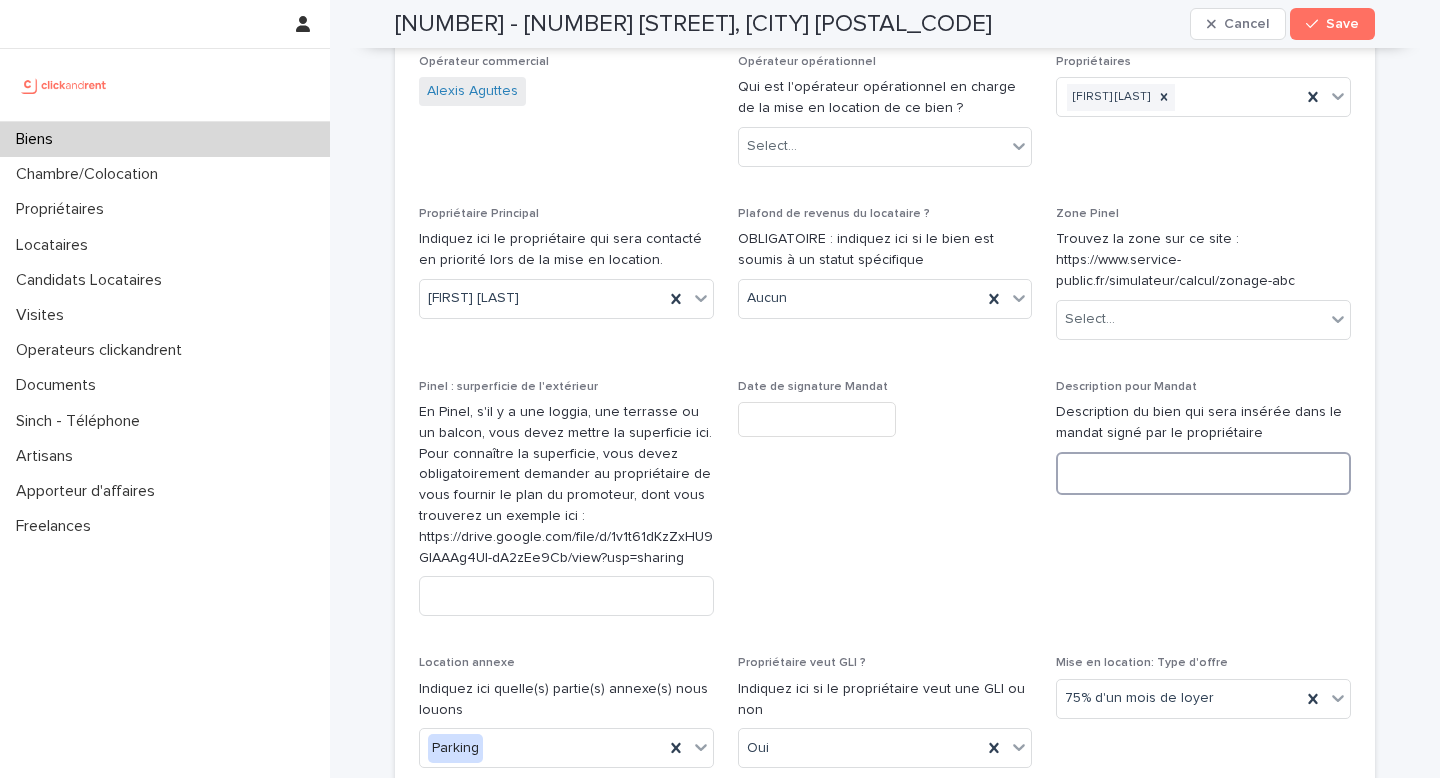 paste on "**********" 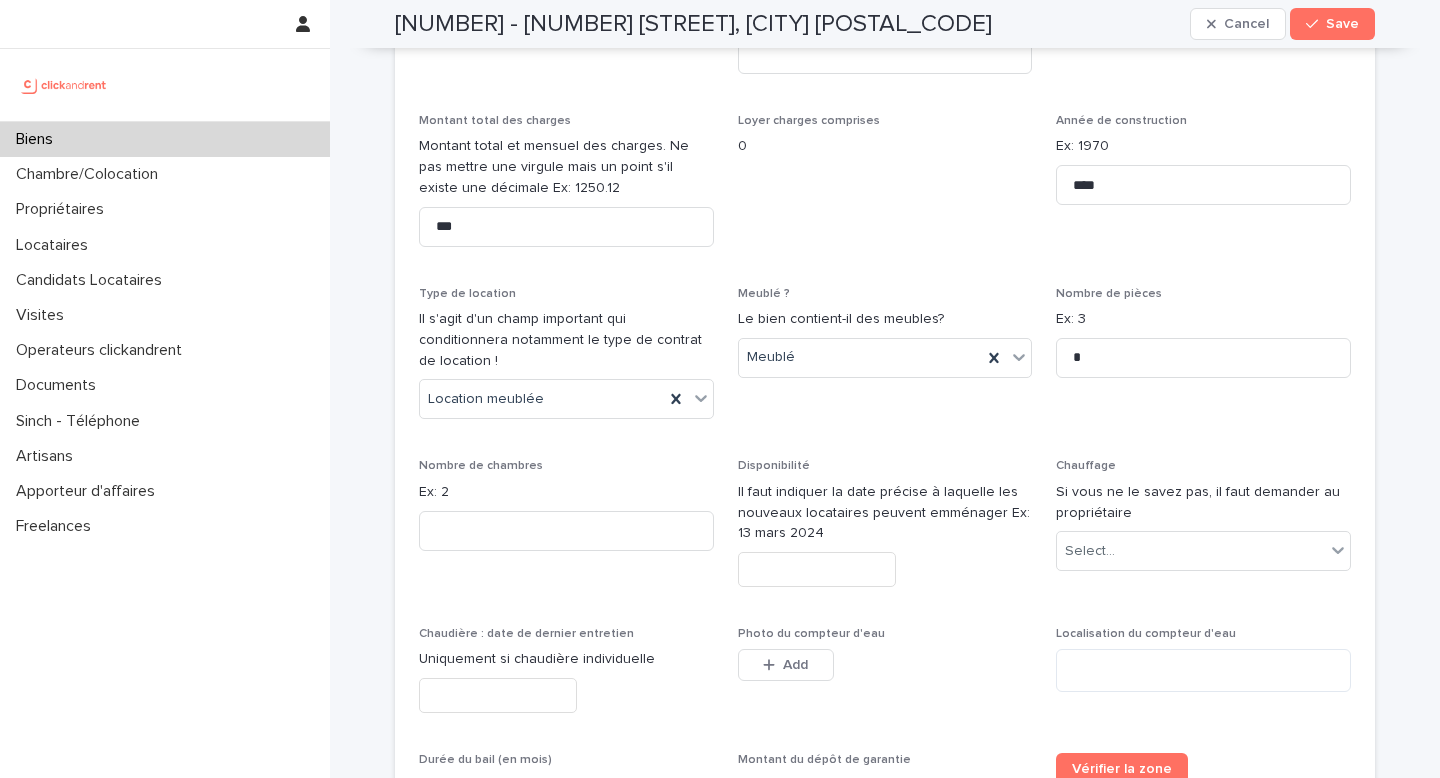 scroll, scrollTop: 3087, scrollLeft: 0, axis: vertical 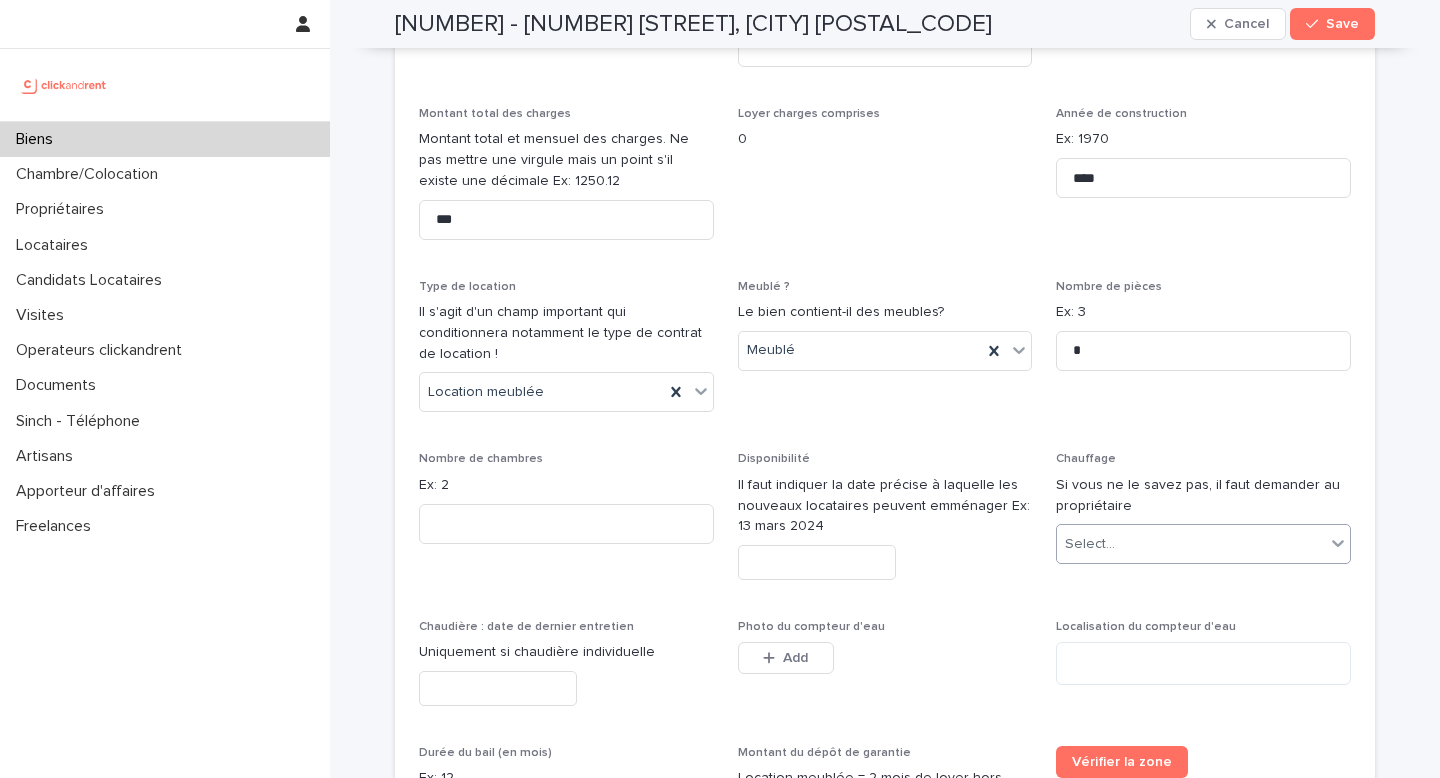 type on "**********" 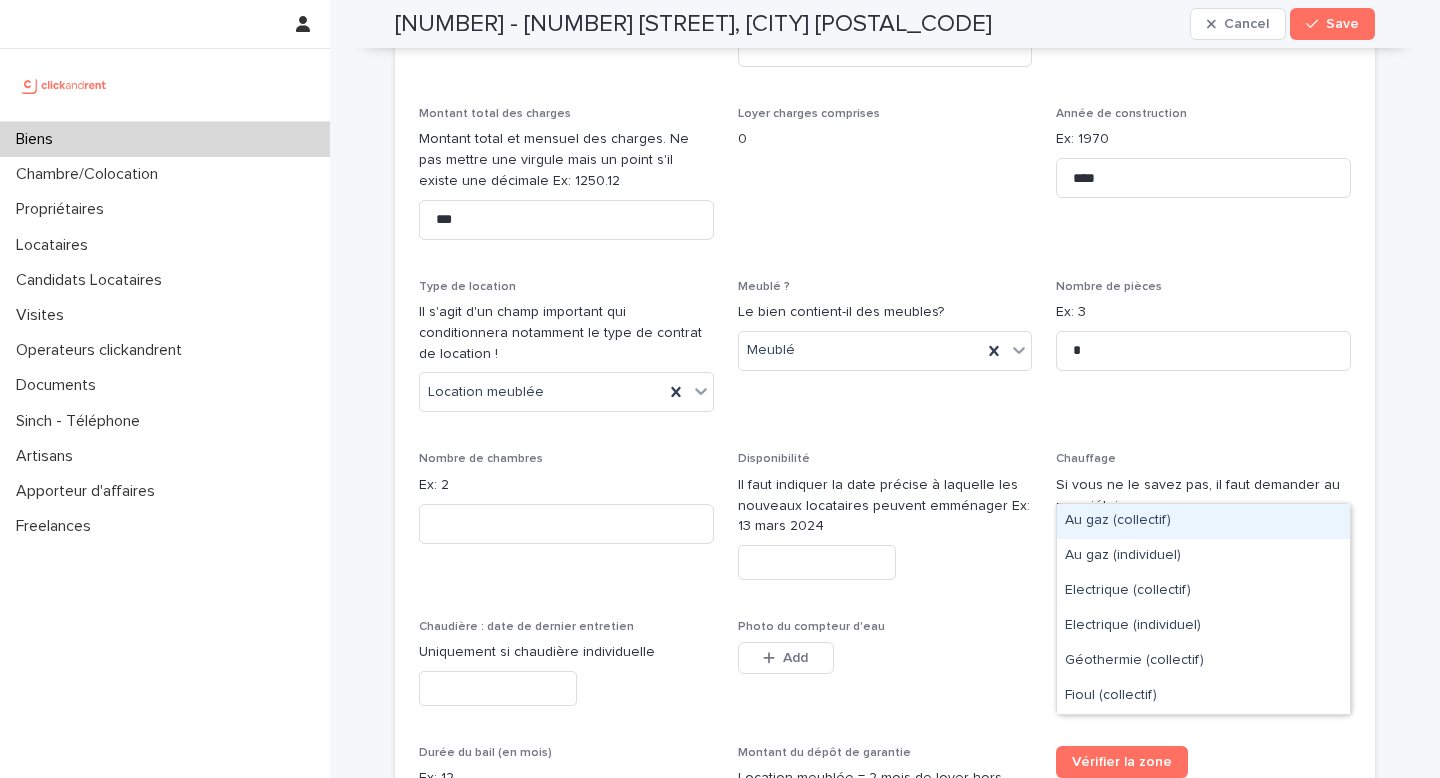 click on "Au gaz (collectif)" at bounding box center (1203, 521) 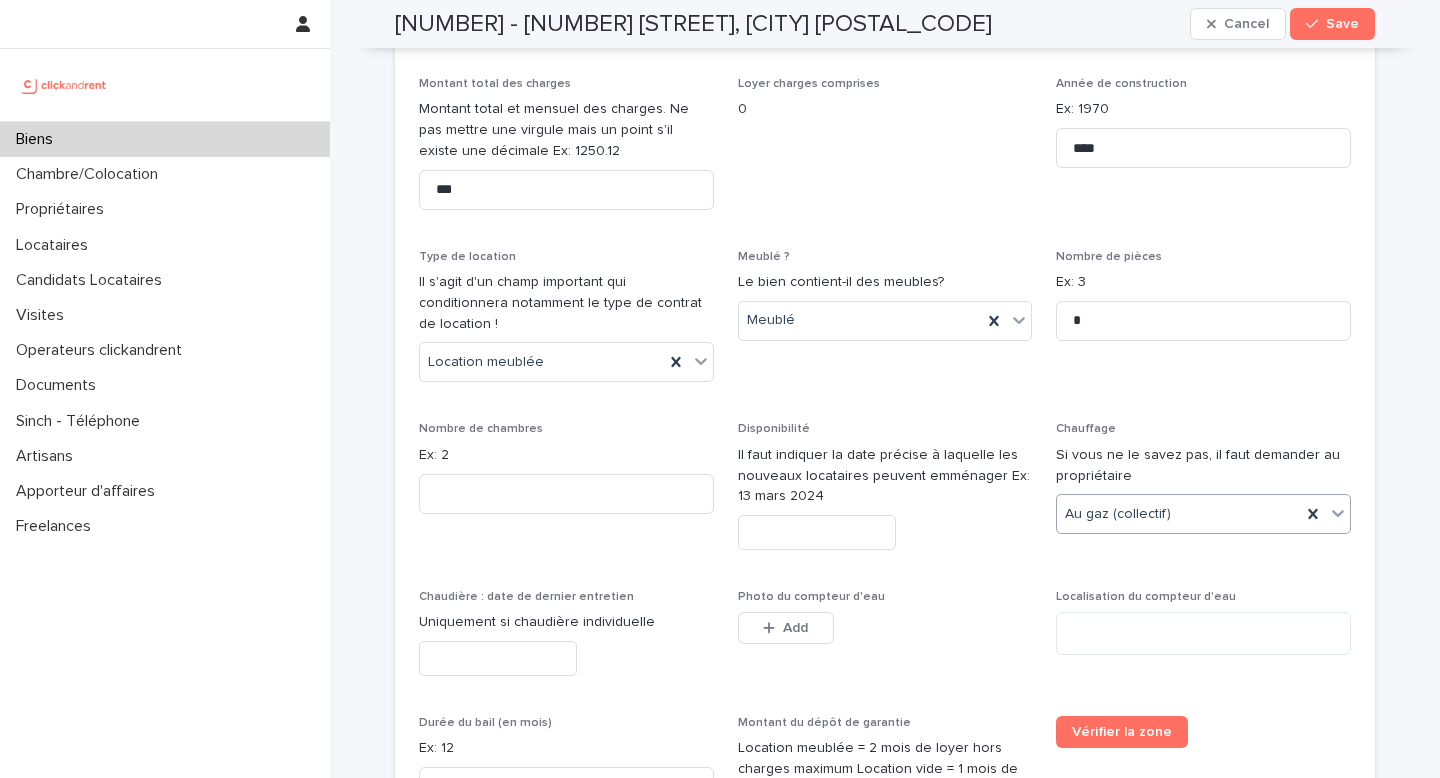 scroll, scrollTop: 3123, scrollLeft: 0, axis: vertical 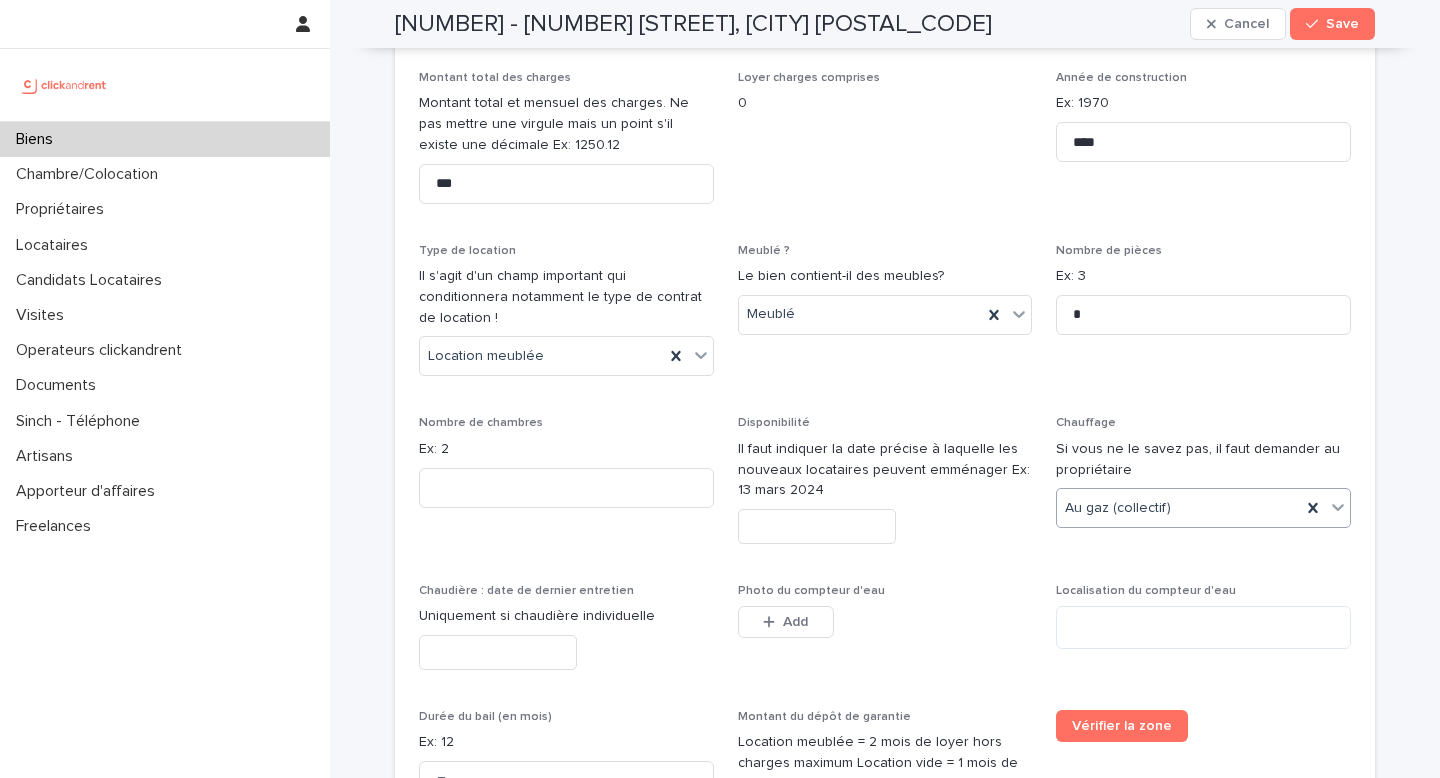 click on "Nombre de chambres Ex: 2" at bounding box center [566, 469] 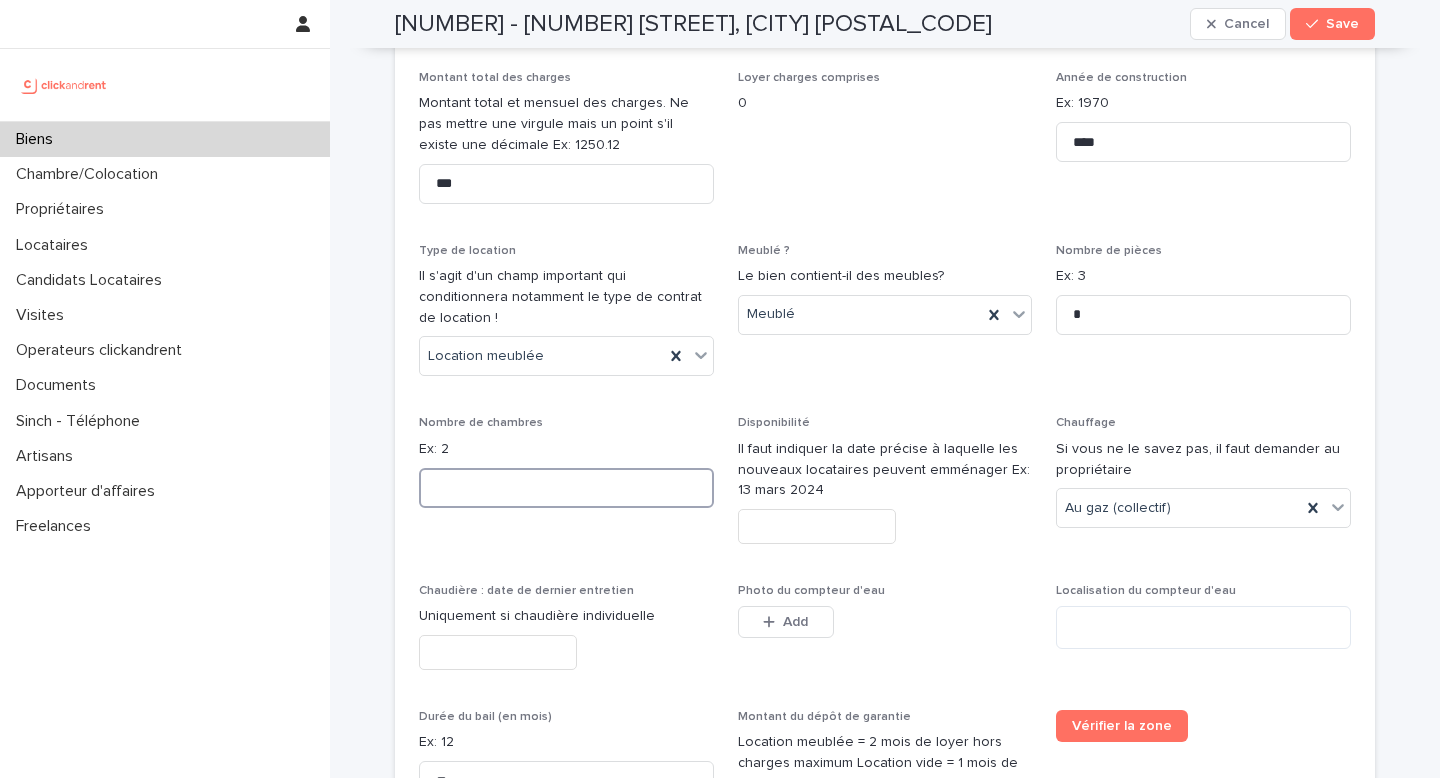 click at bounding box center (566, 488) 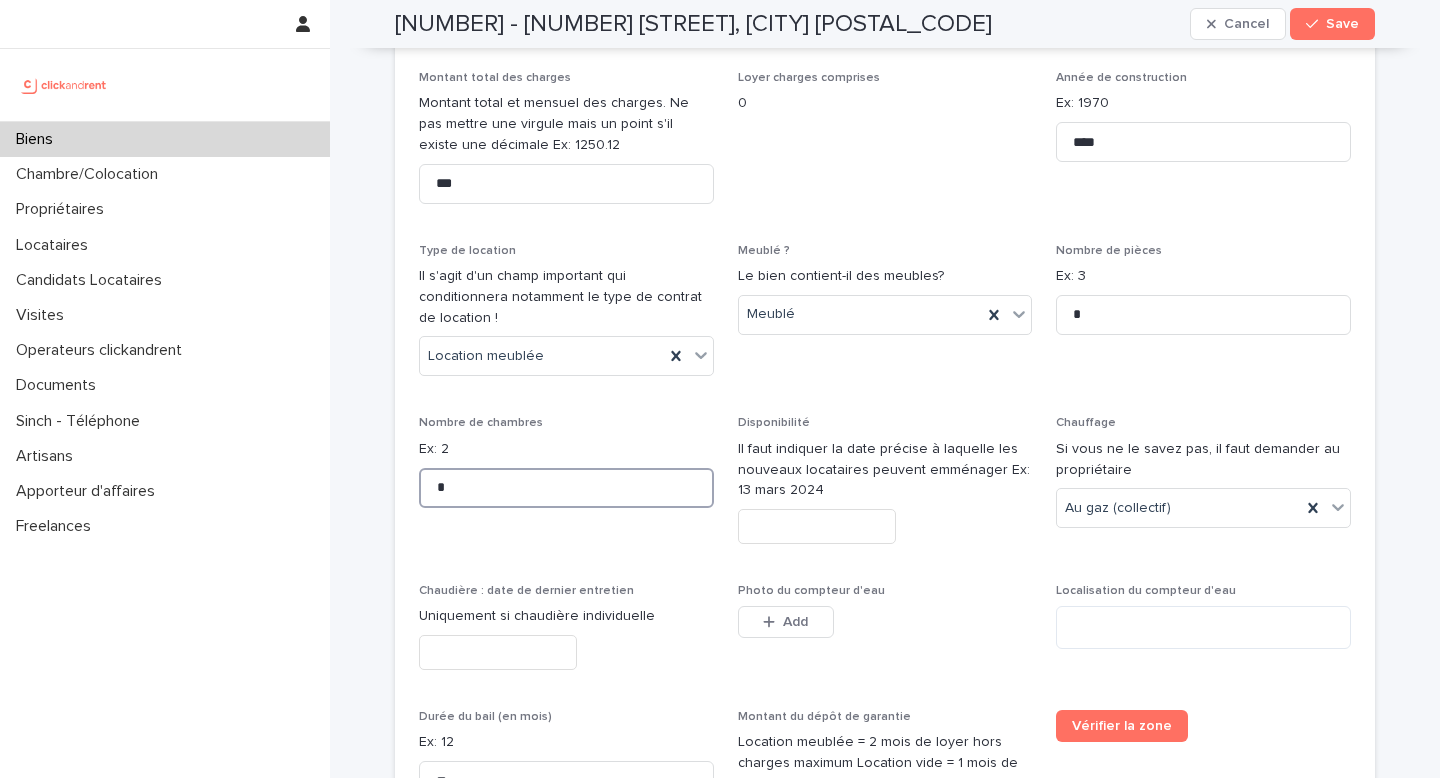 type on "*" 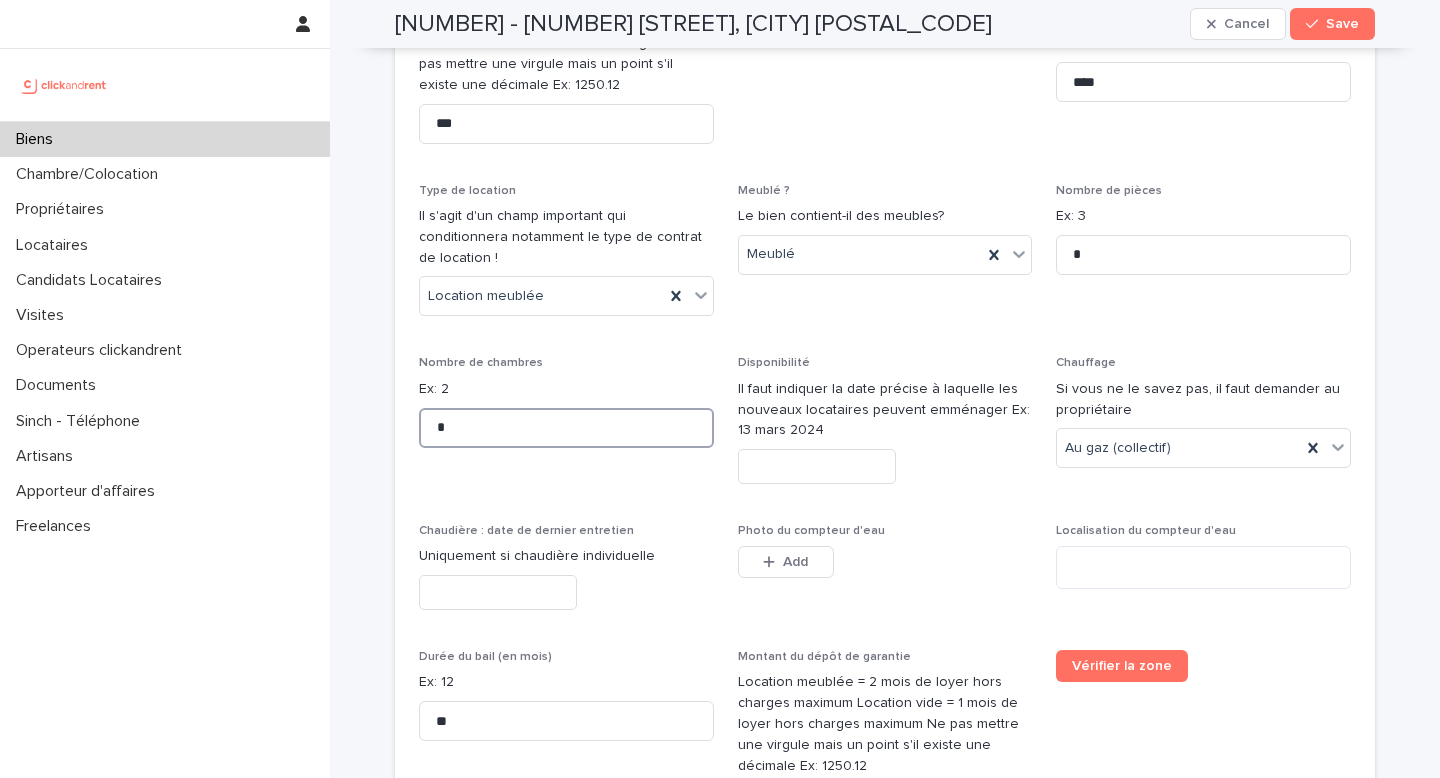 scroll, scrollTop: 3185, scrollLeft: 0, axis: vertical 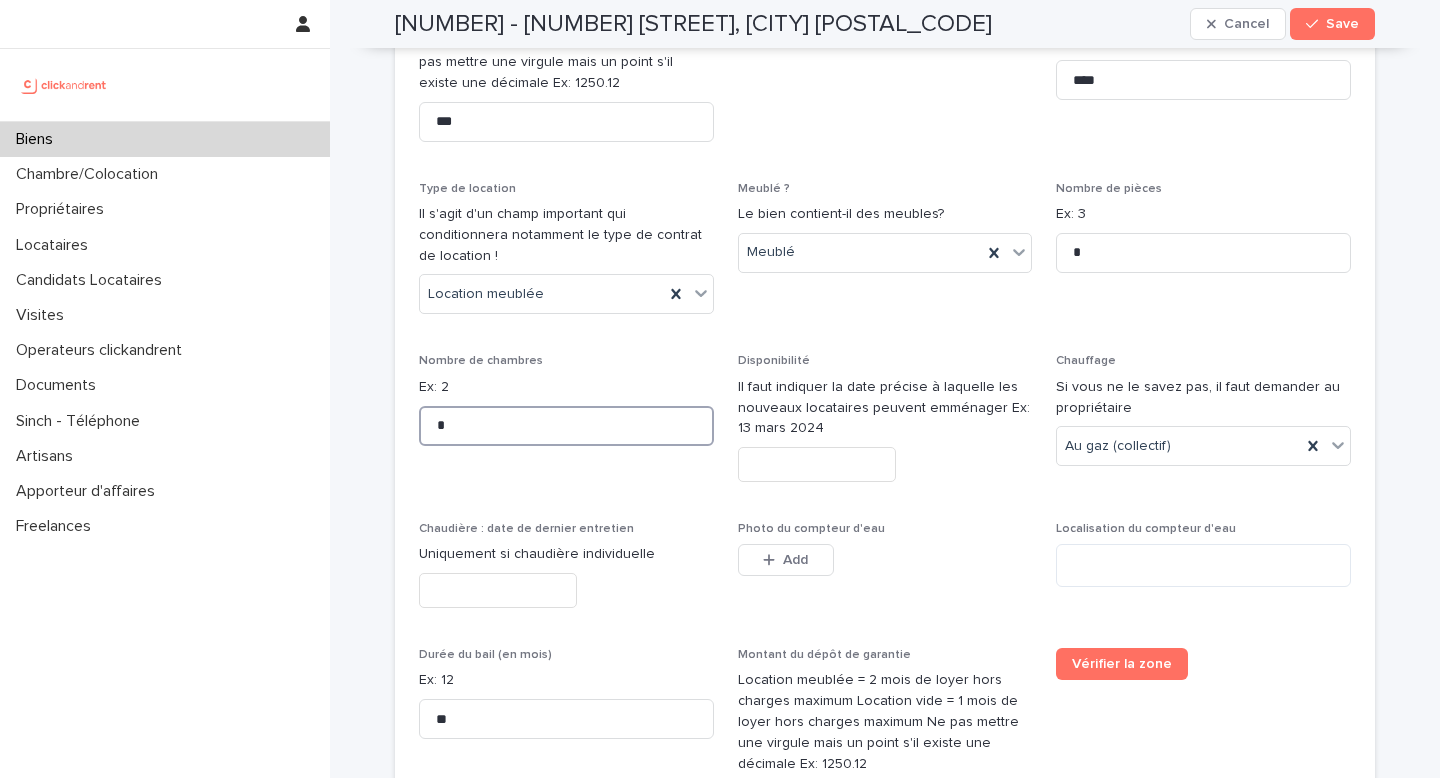type on "*" 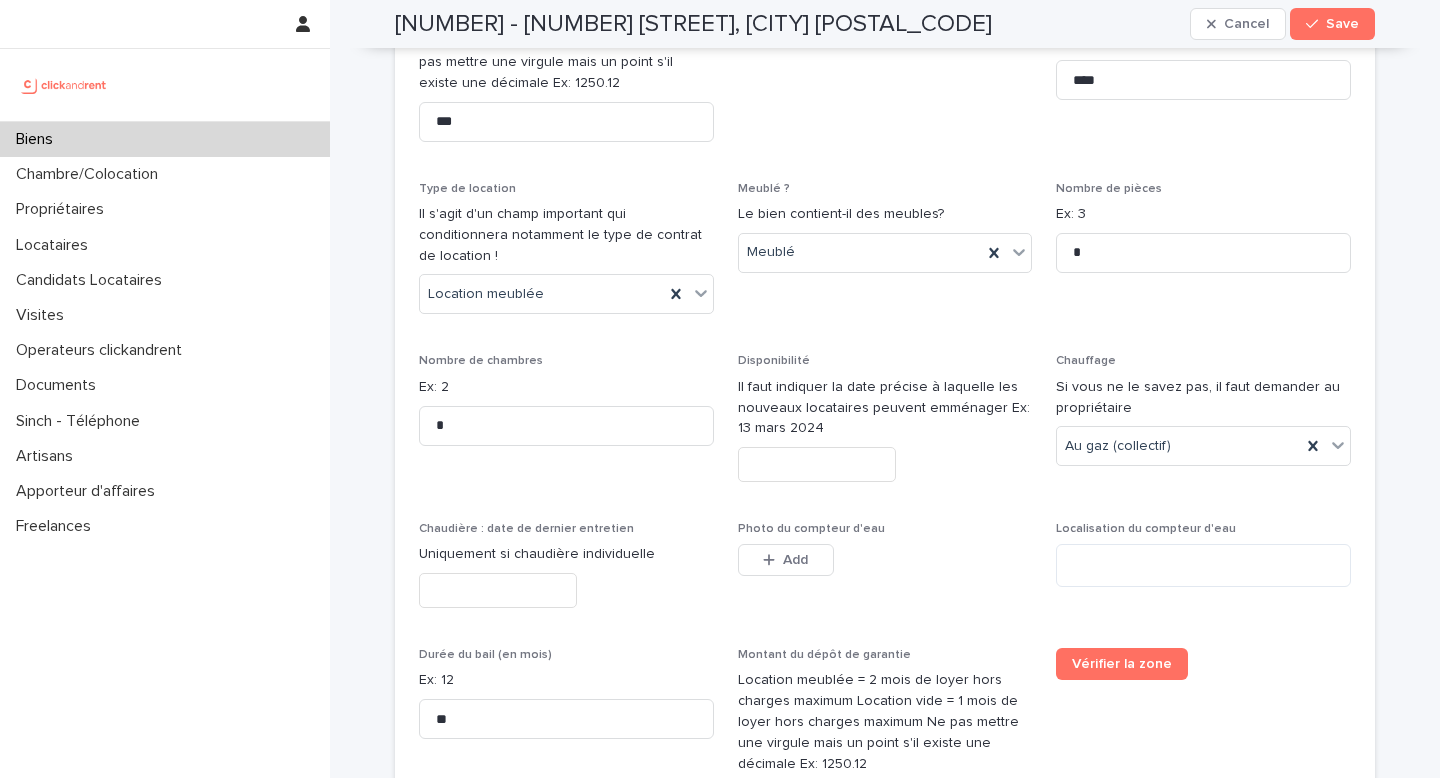 click at bounding box center (817, 464) 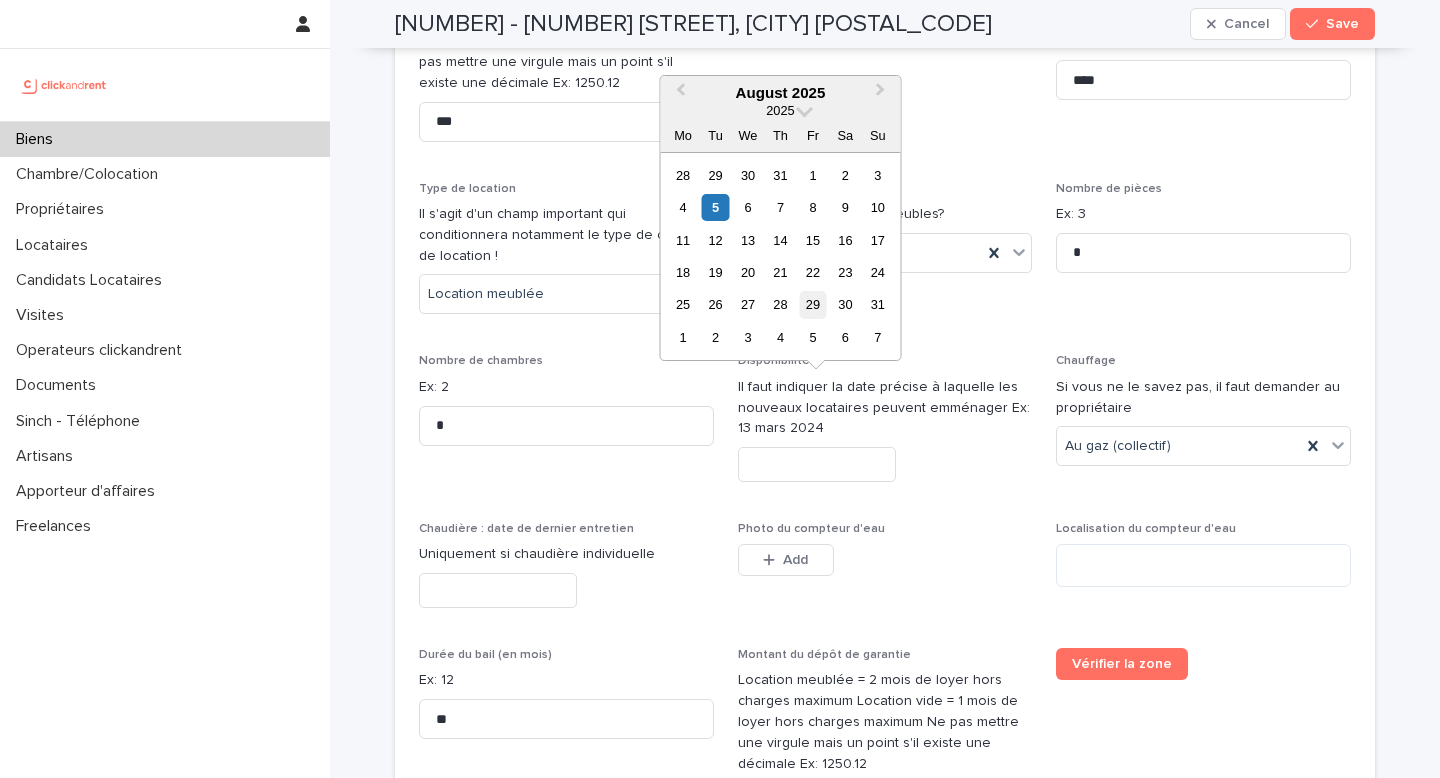 click on "29" at bounding box center (812, 304) 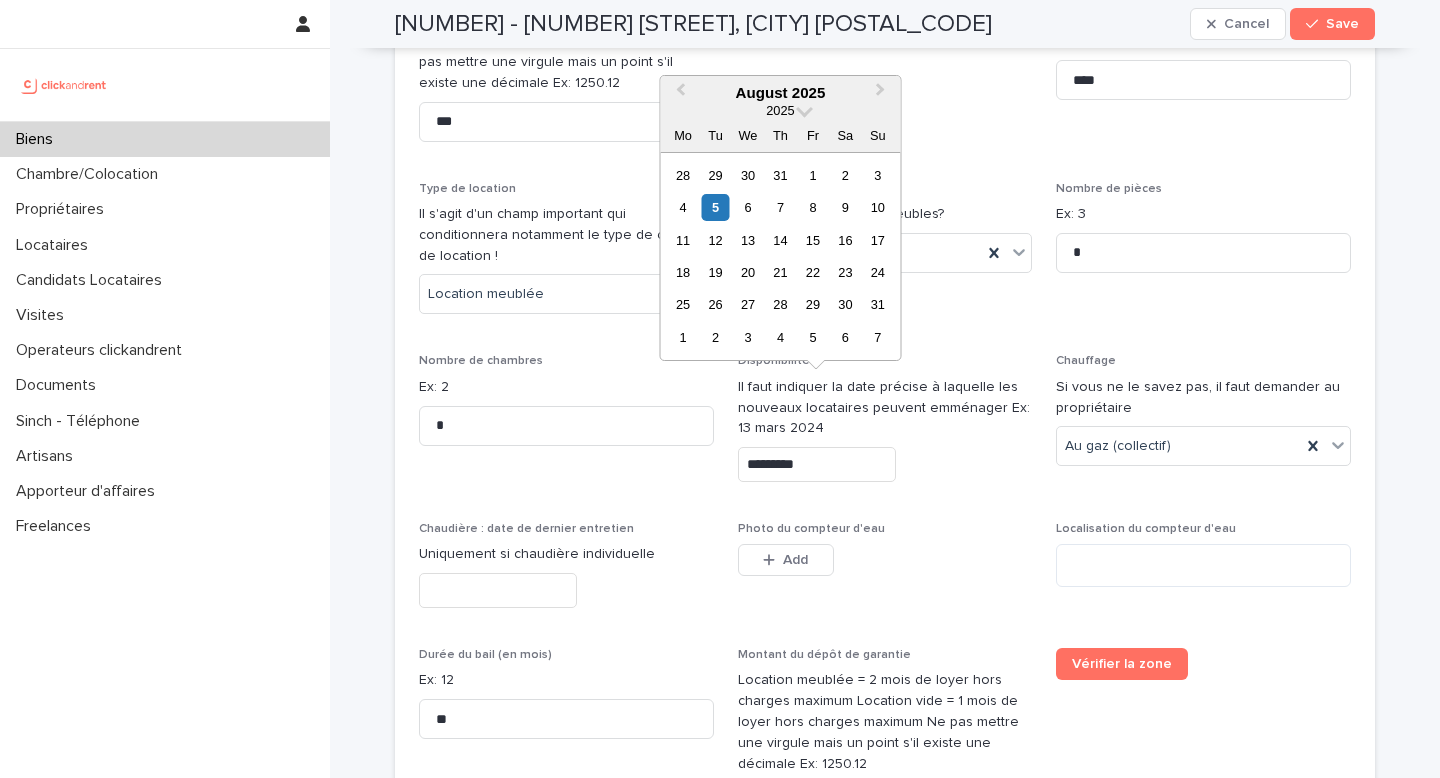 type on "*********" 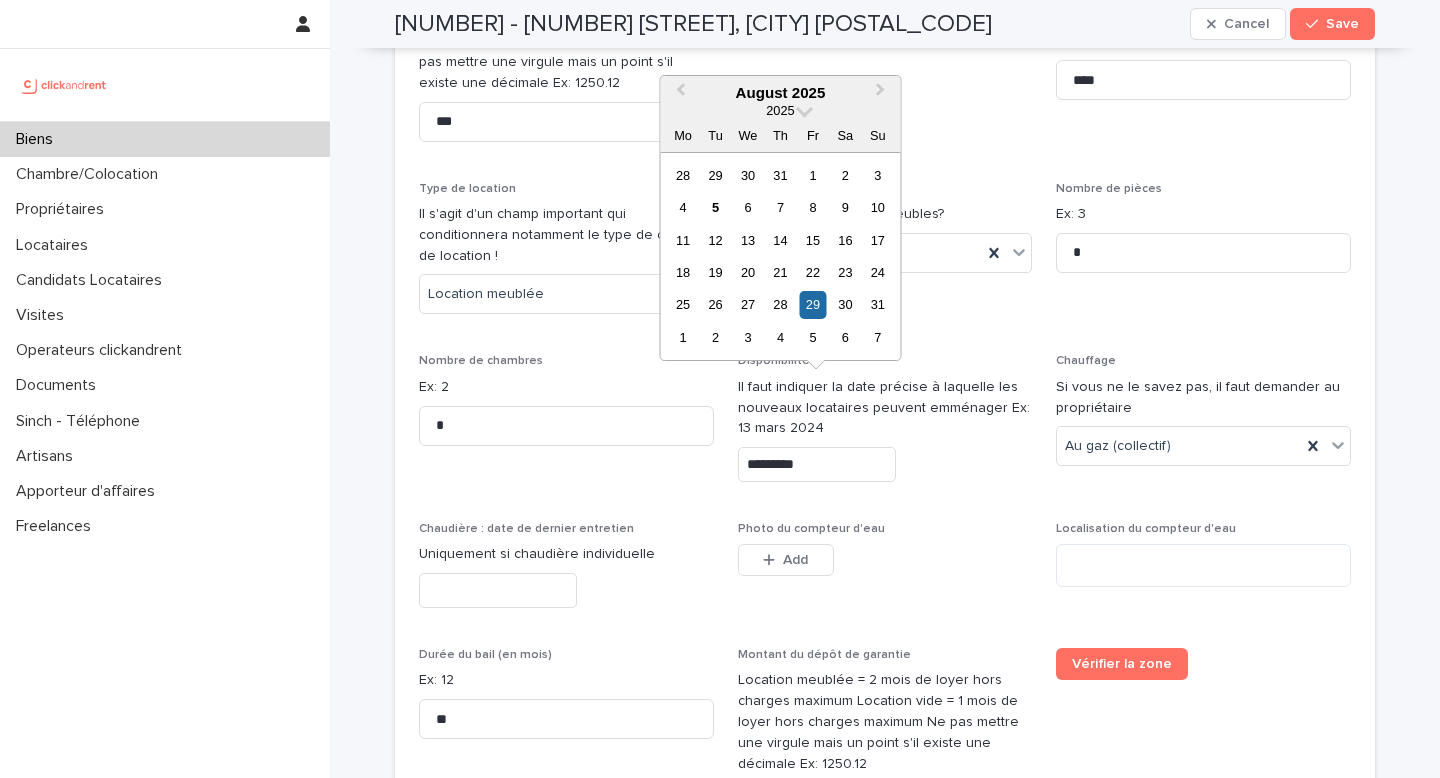 click on "*********" at bounding box center [817, 464] 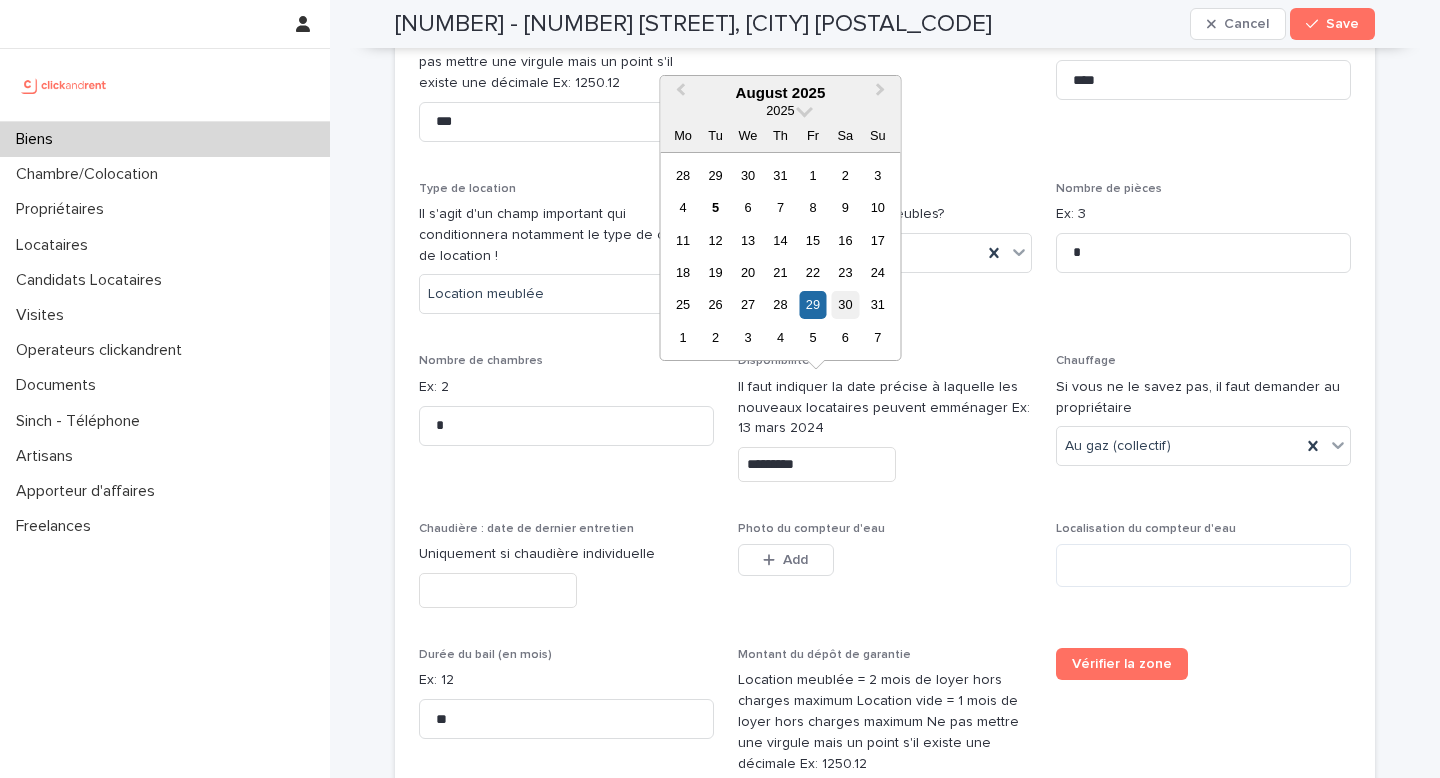 click on "30" at bounding box center (845, 304) 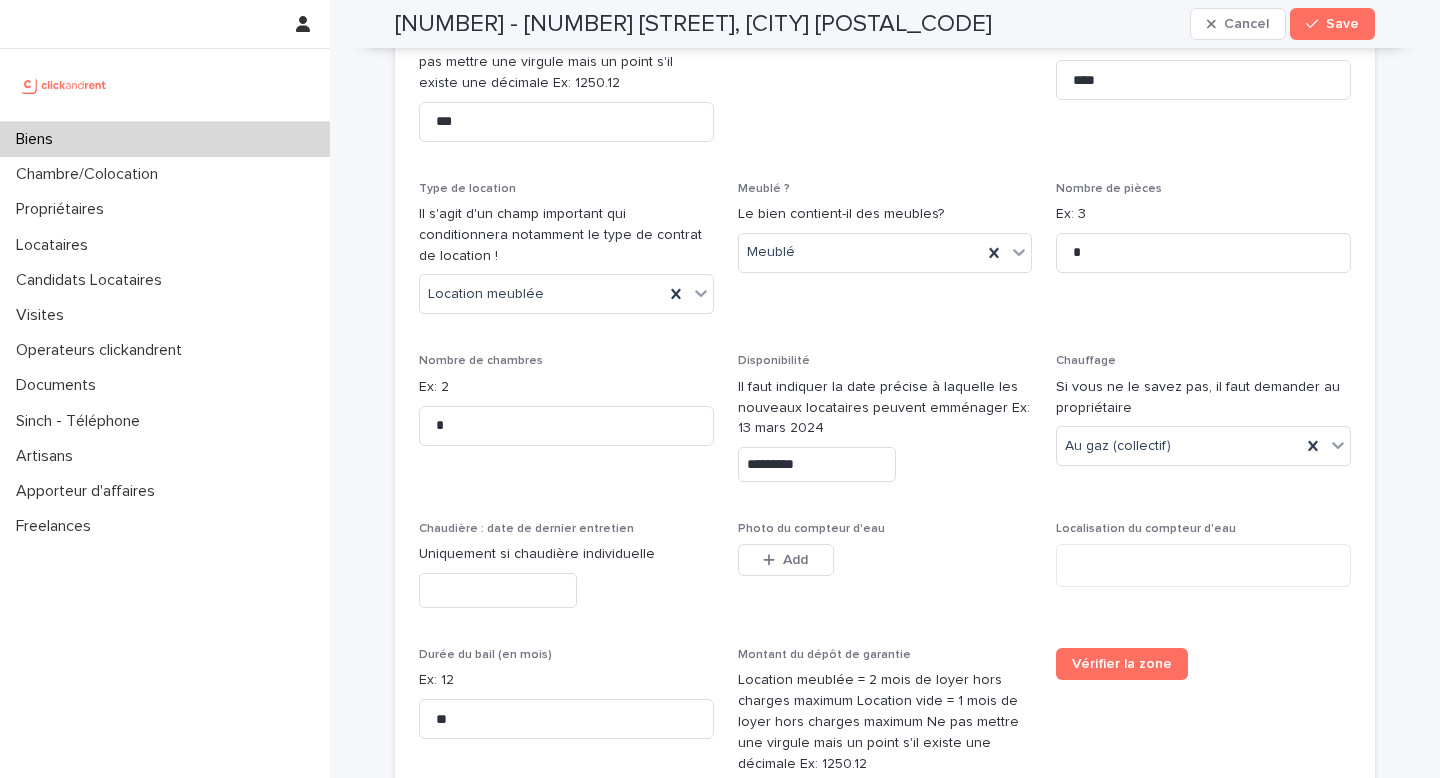 type on "*********" 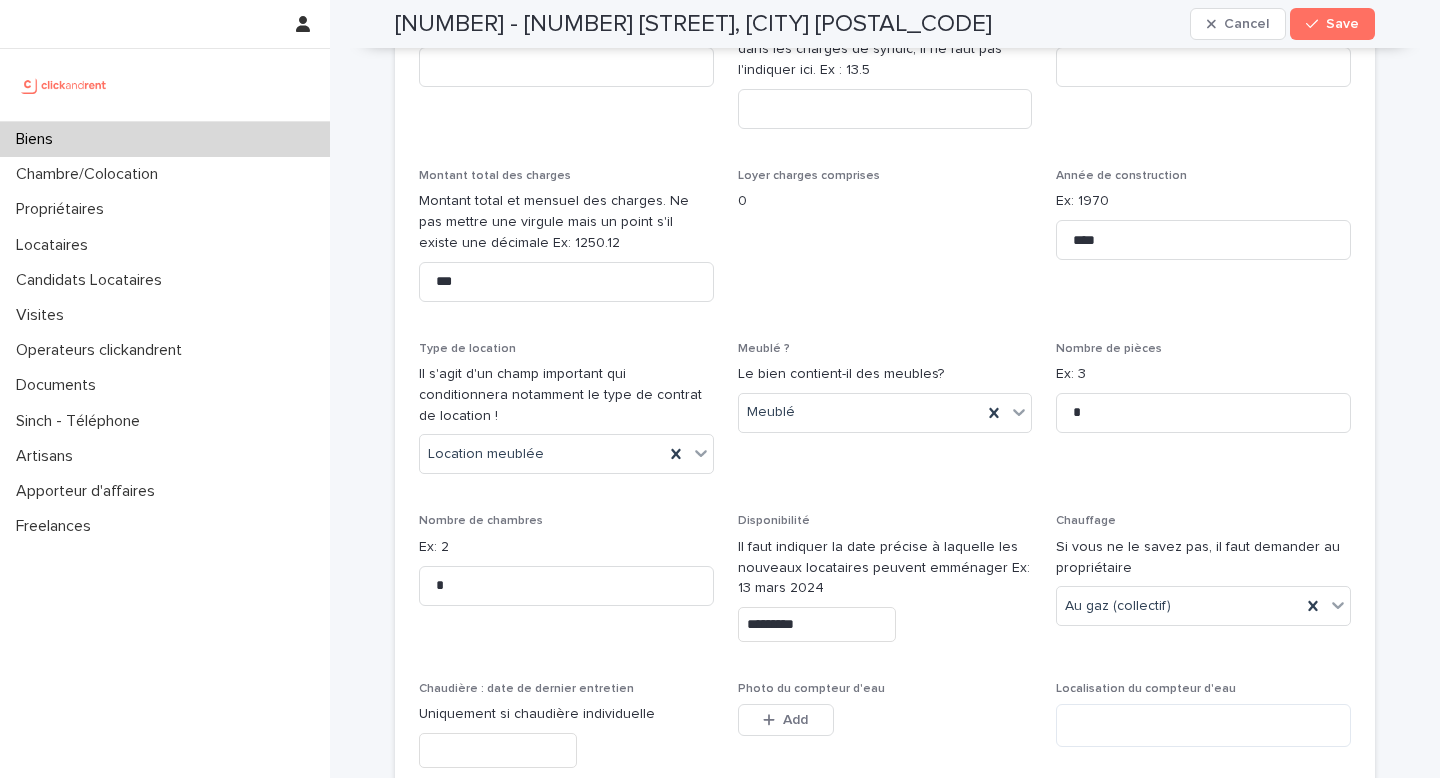 scroll, scrollTop: 3267, scrollLeft: 0, axis: vertical 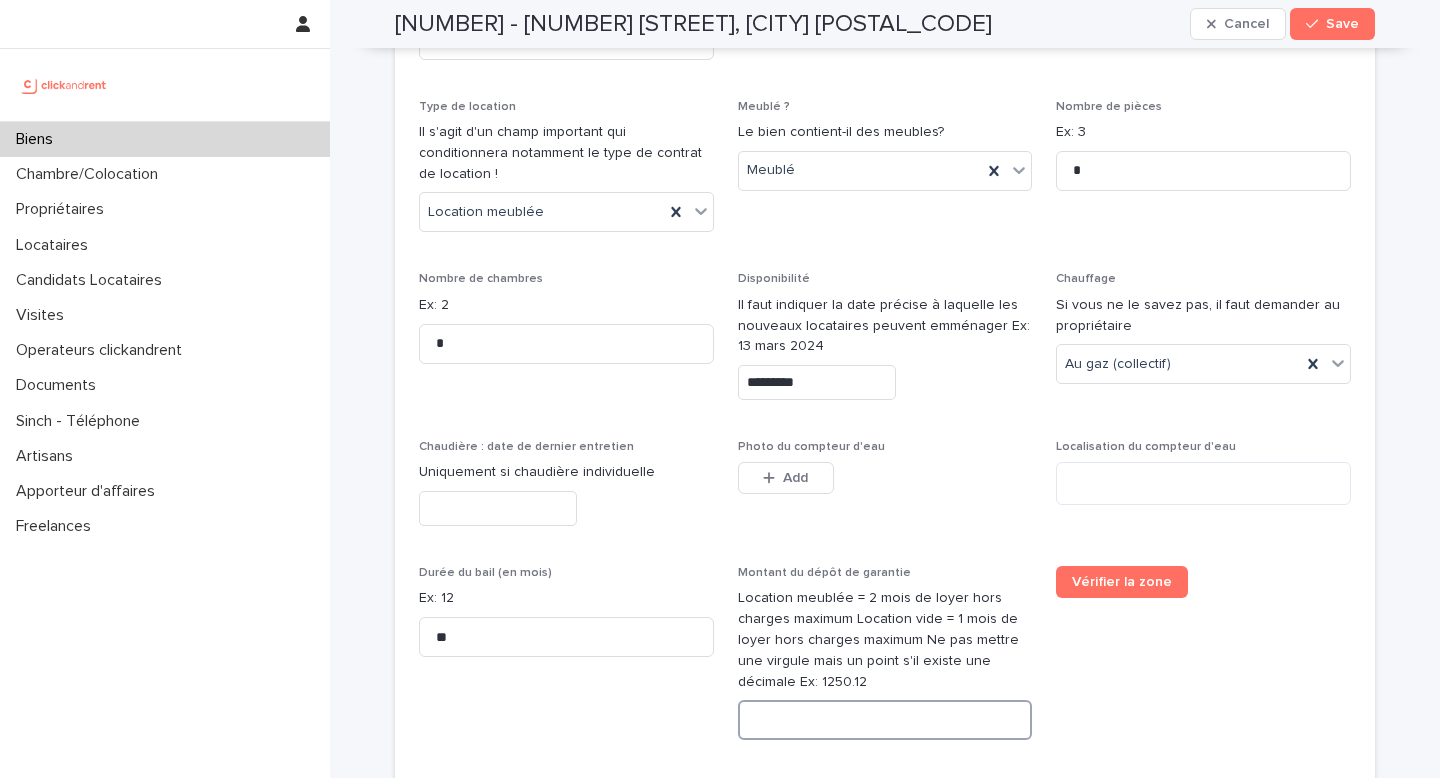 click at bounding box center [885, 720] 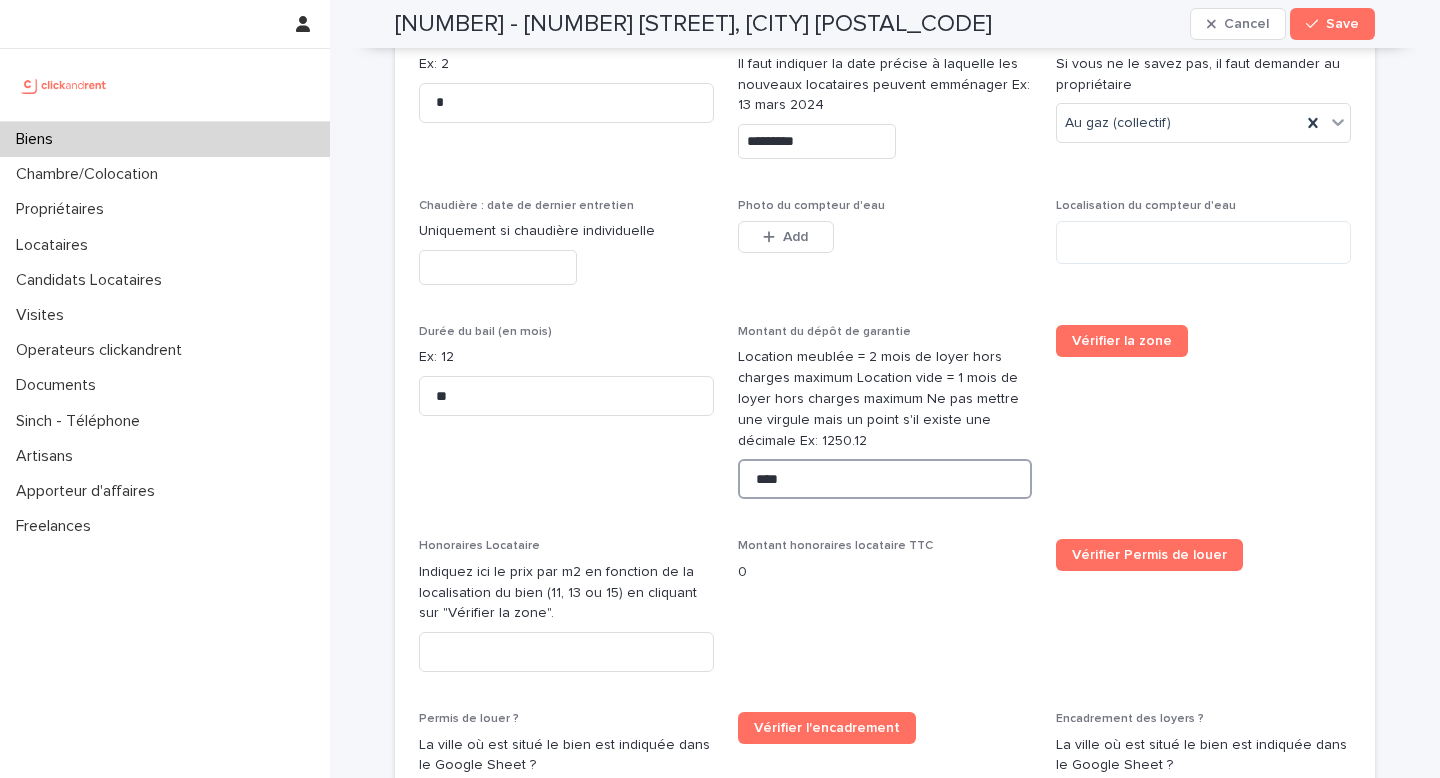 scroll, scrollTop: 3552, scrollLeft: 0, axis: vertical 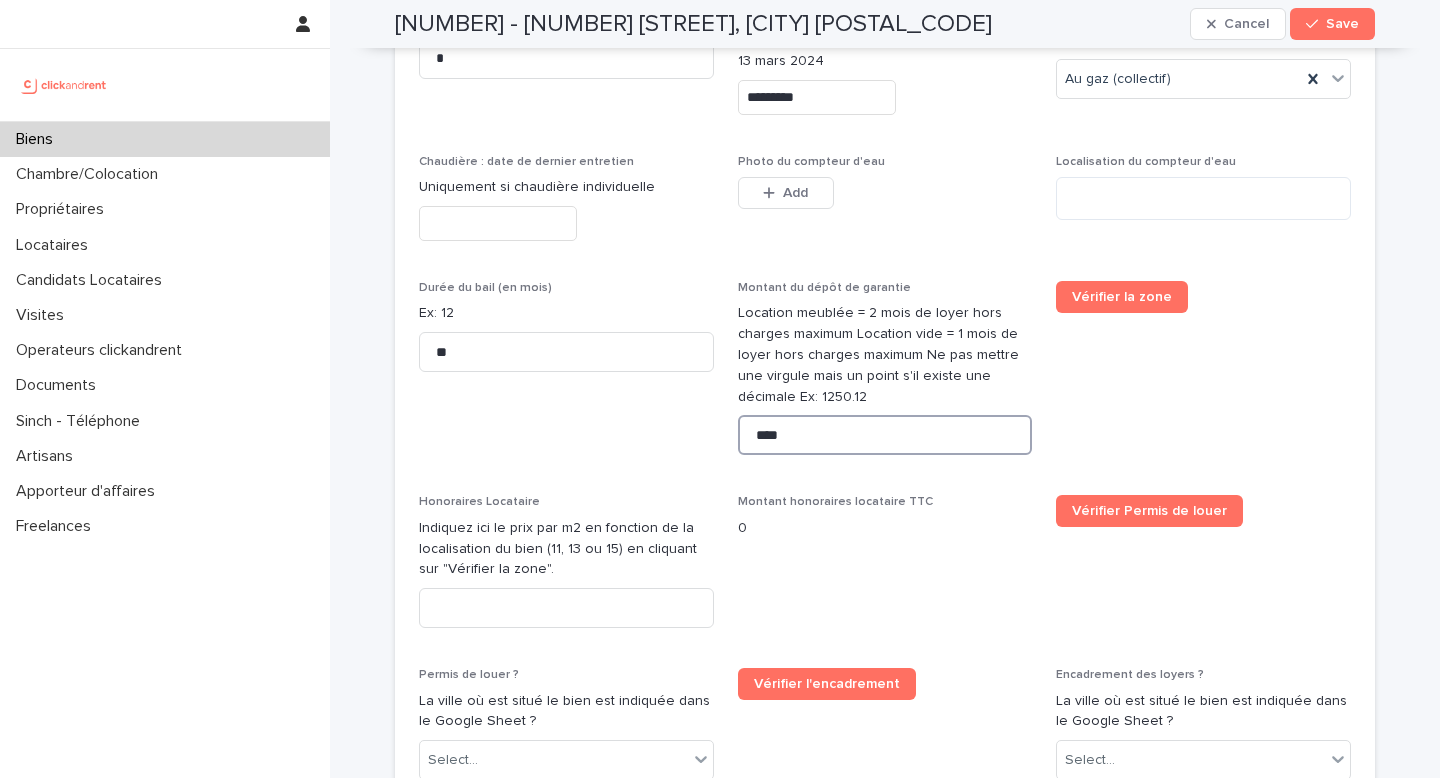type on "****" 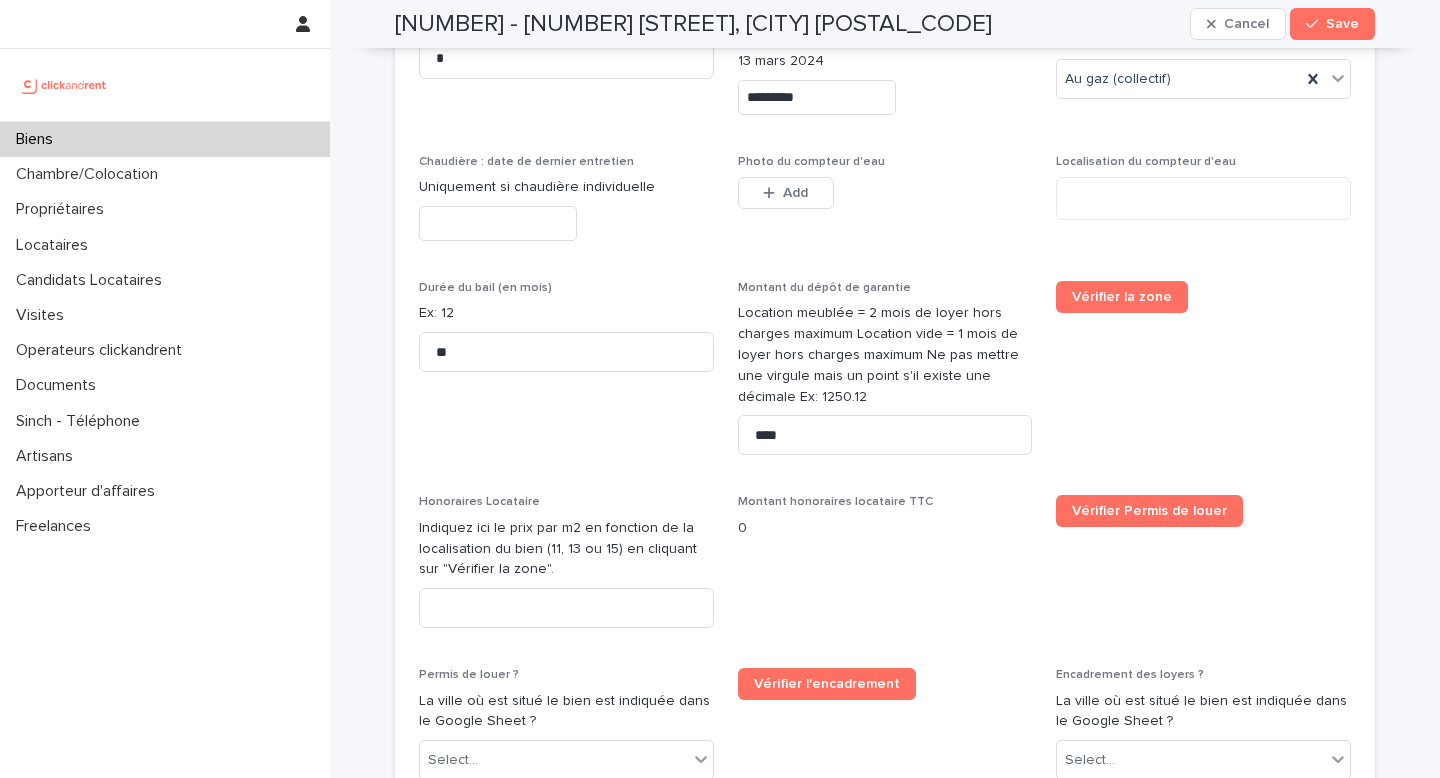 copy on "[CITY]" 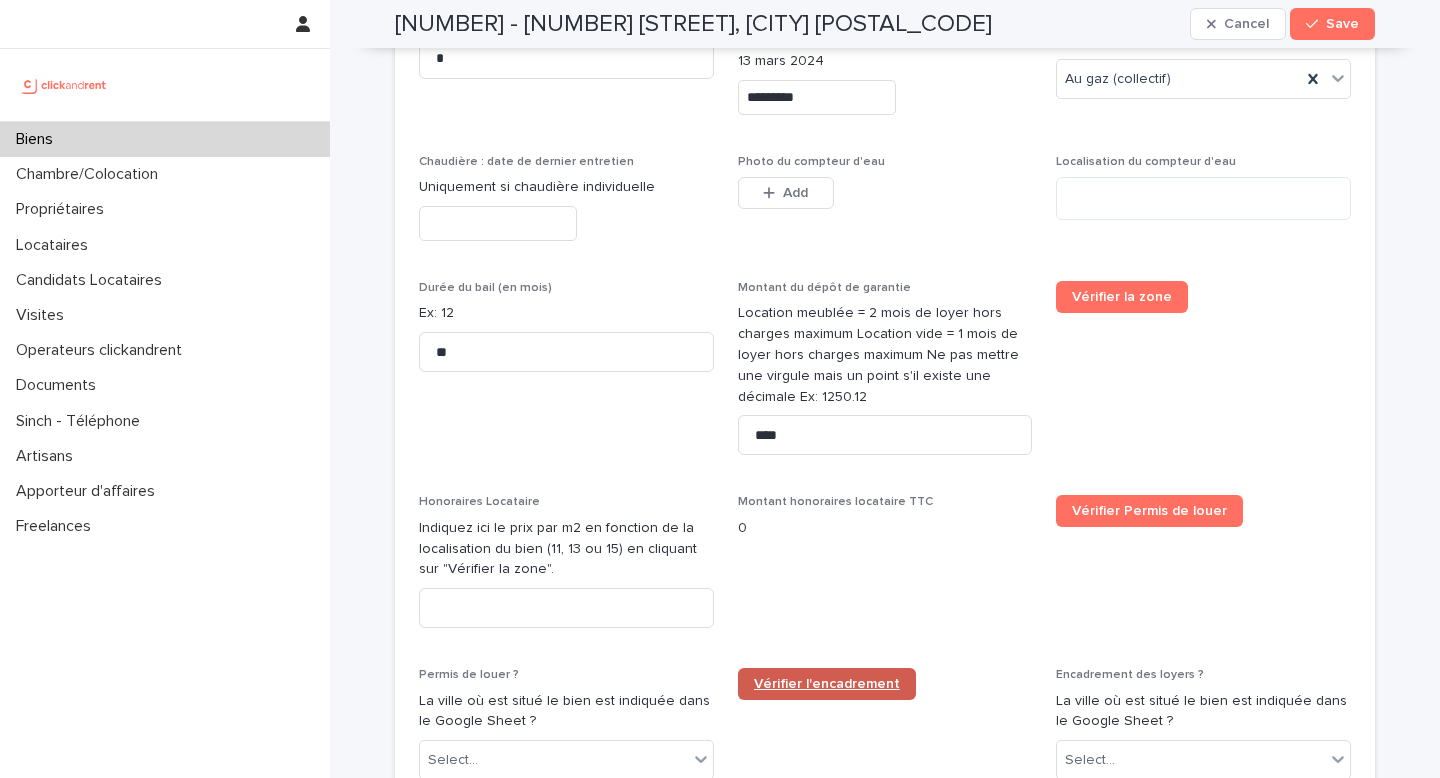 click on "Vérifier l'encadrement" at bounding box center [827, 684] 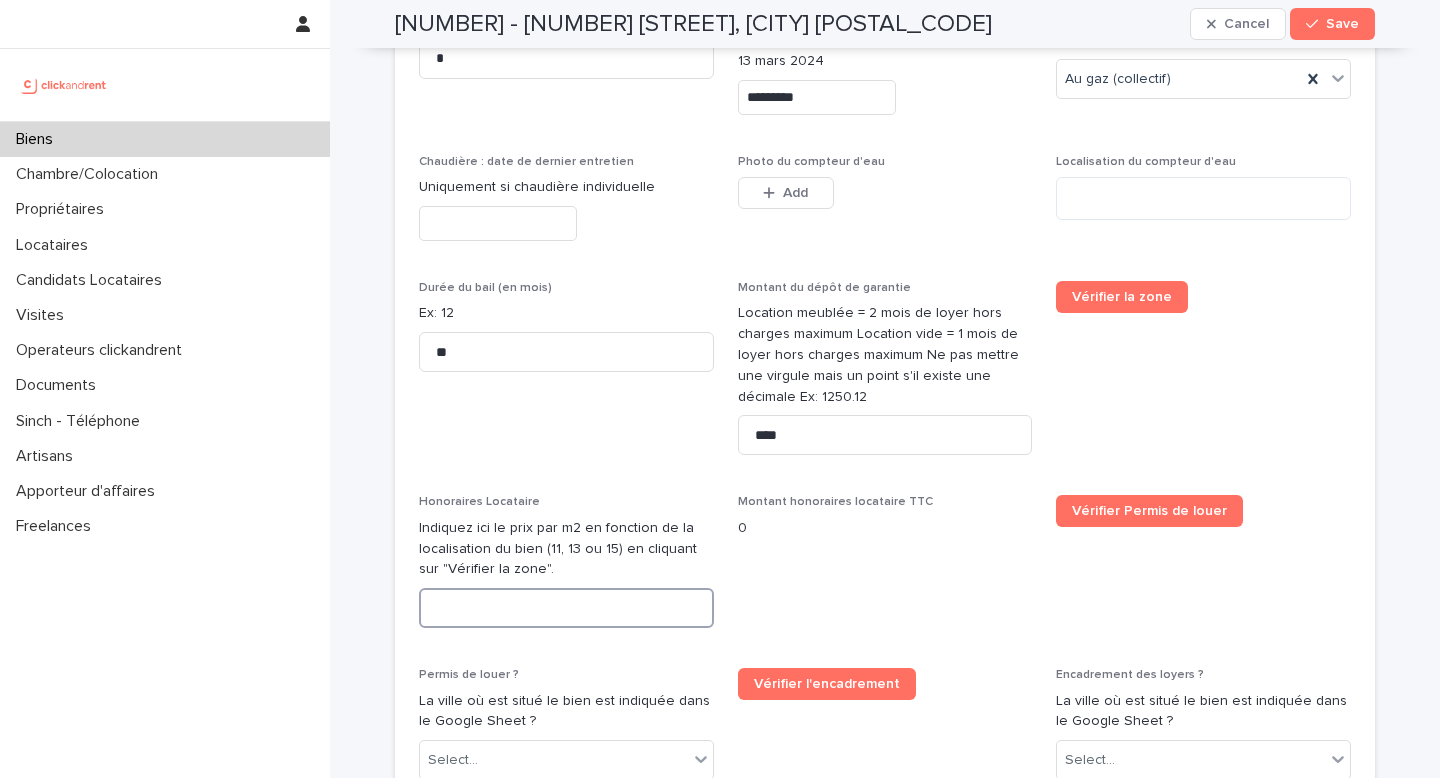 click at bounding box center (566, 608) 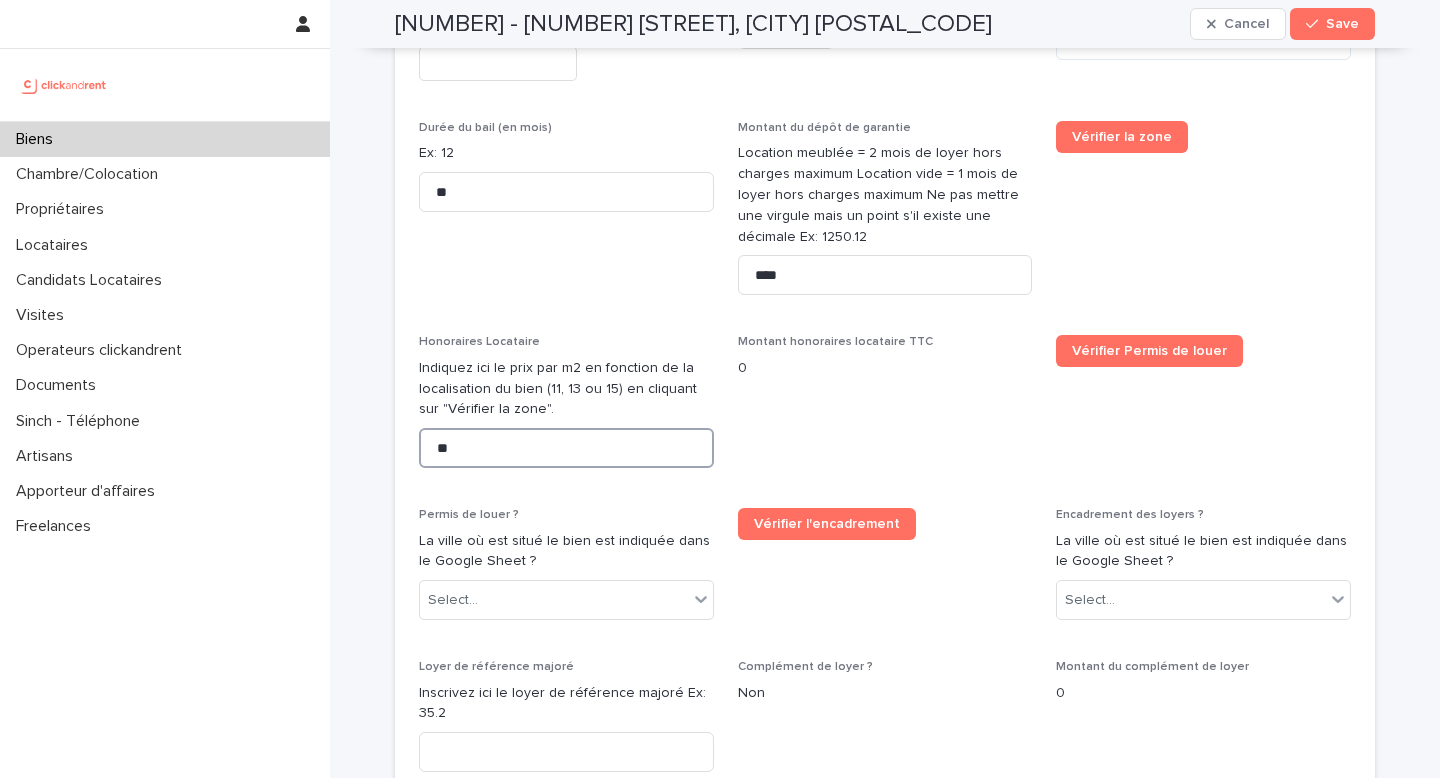 scroll, scrollTop: 3763, scrollLeft: 0, axis: vertical 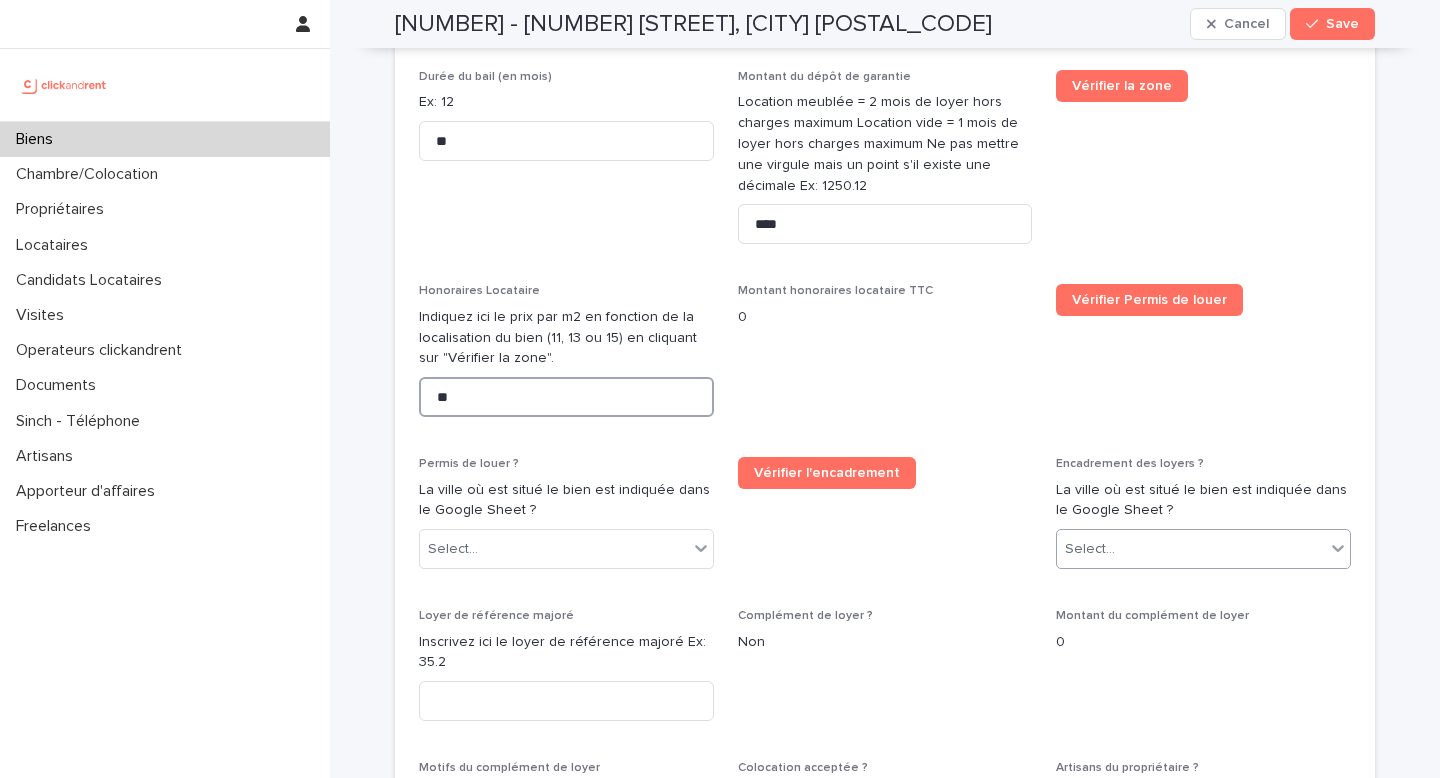 type on "**" 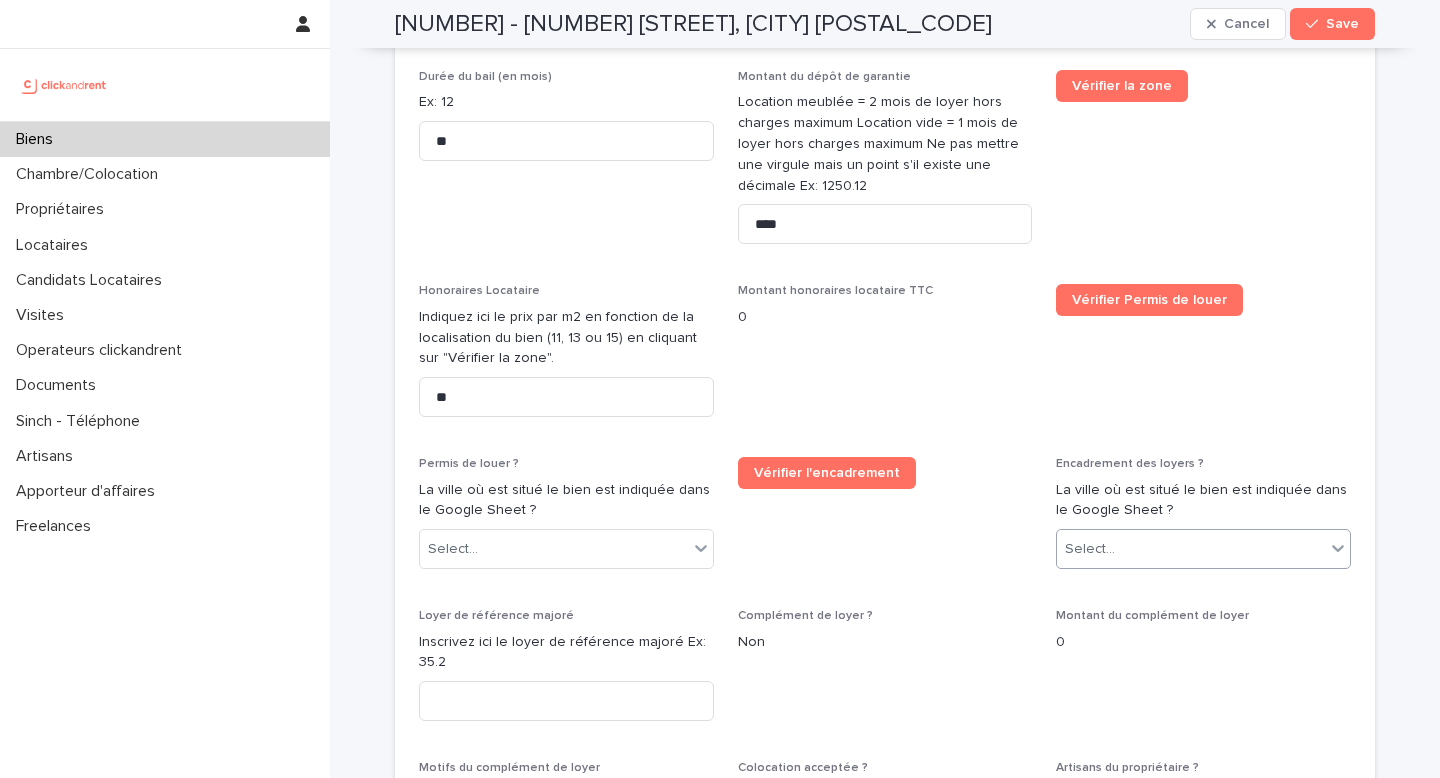 click on "Select..." at bounding box center [1191, 549] 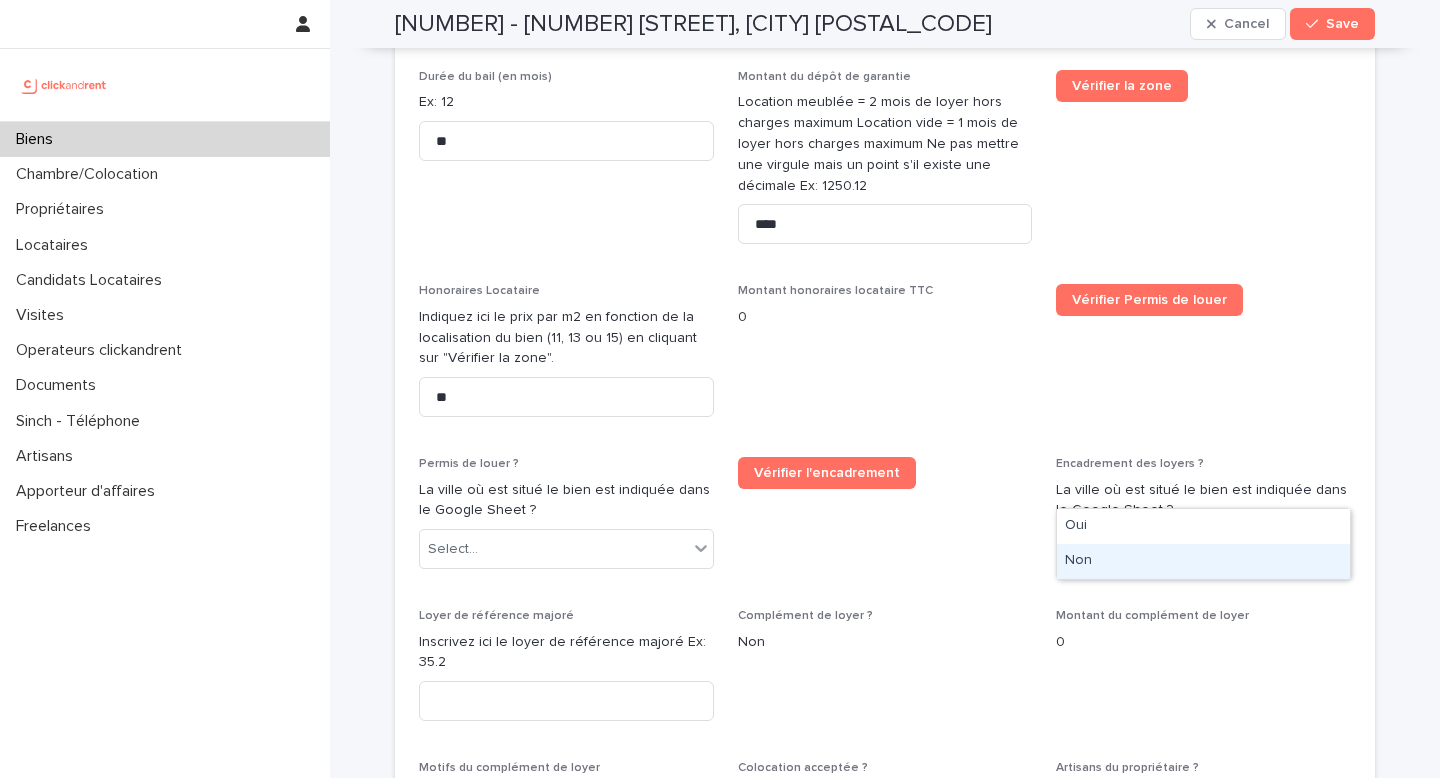click on "Non" at bounding box center [1203, 561] 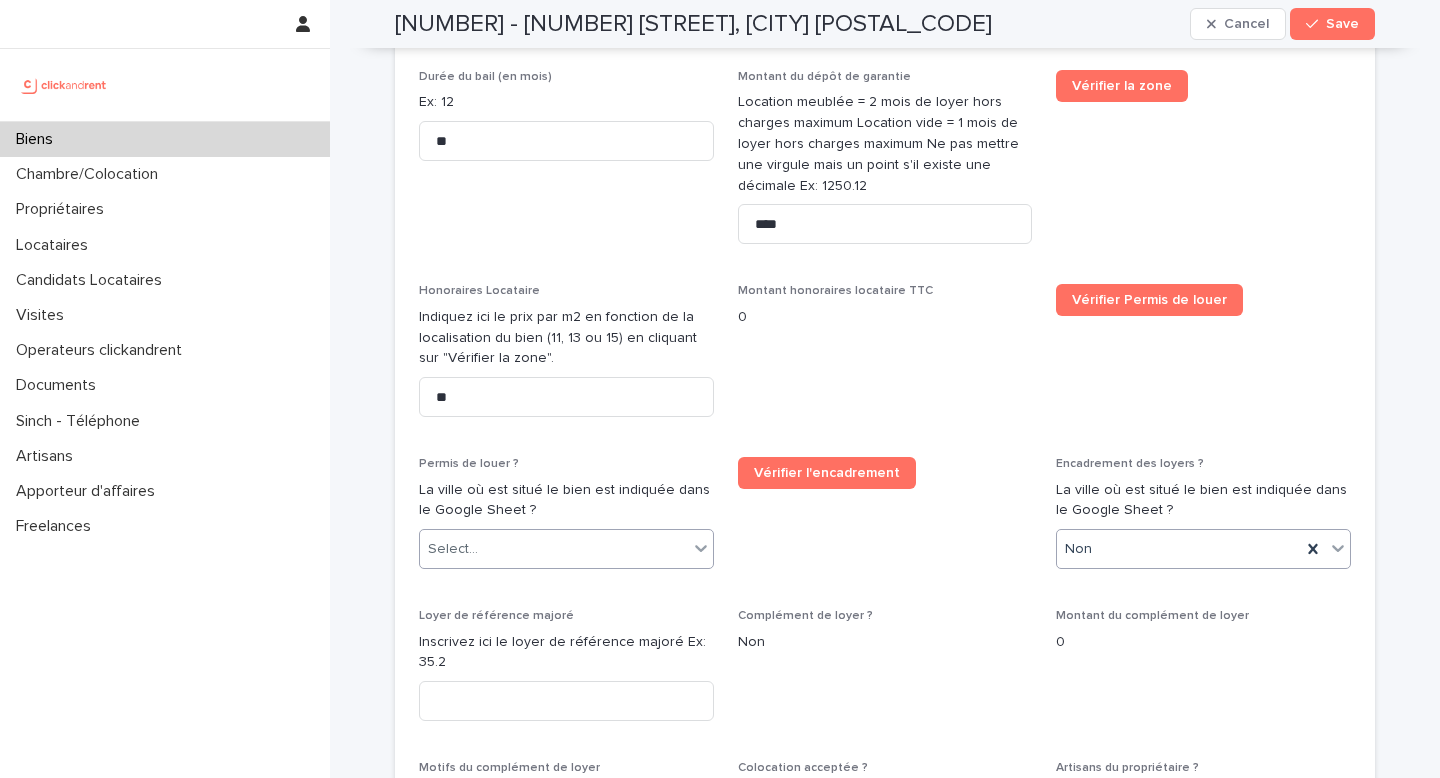 click on "Select..." at bounding box center [554, 549] 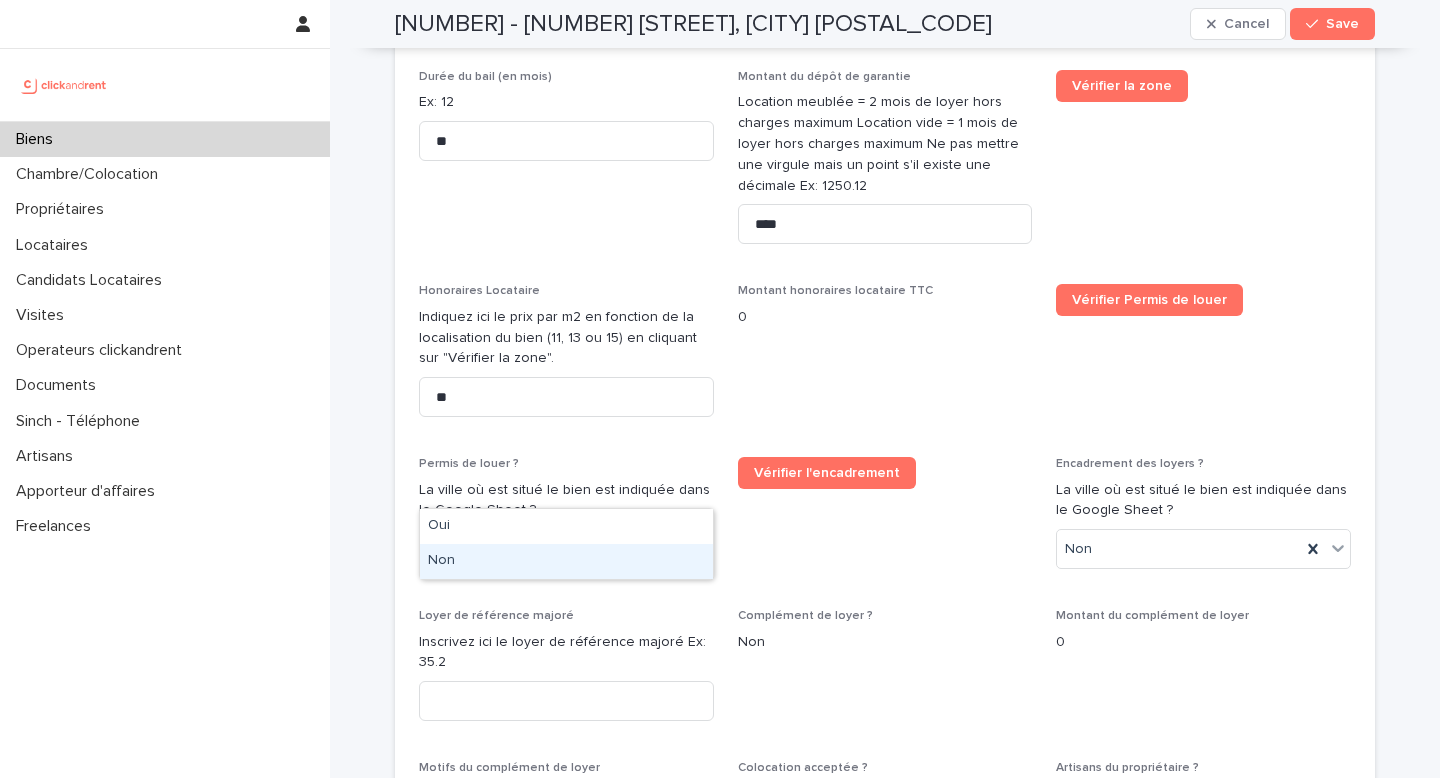 click on "Non" at bounding box center [566, 561] 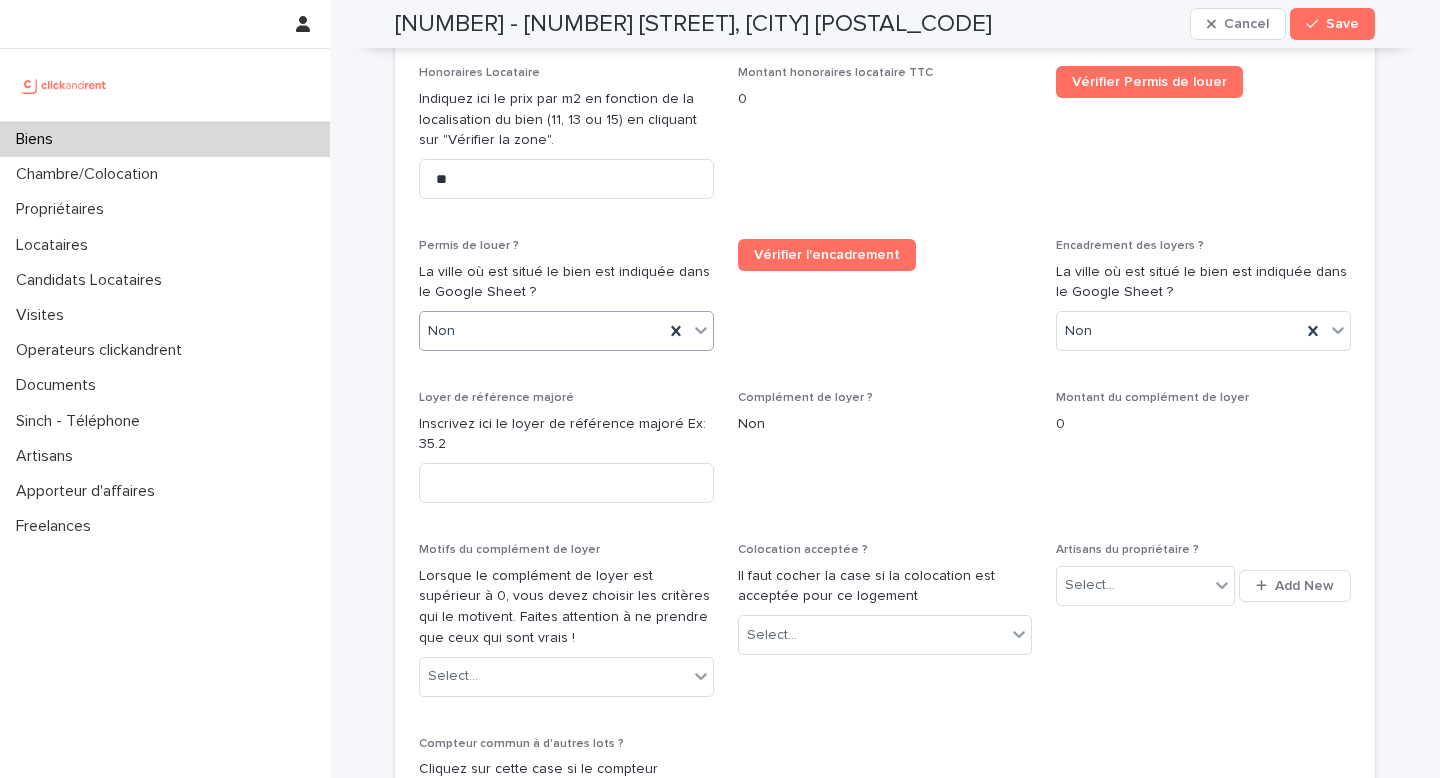 scroll, scrollTop: 4000, scrollLeft: 0, axis: vertical 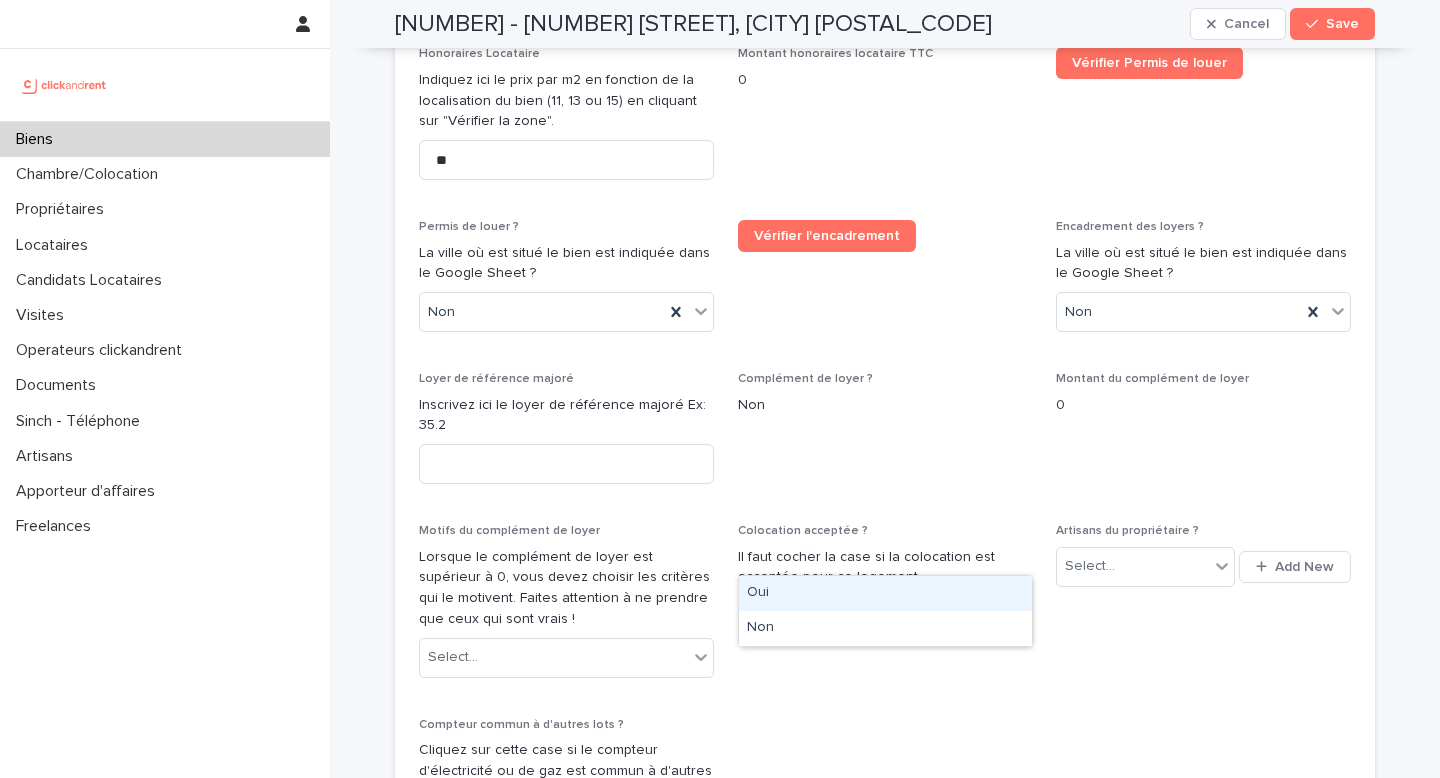 click on "Select..." at bounding box center [772, 616] 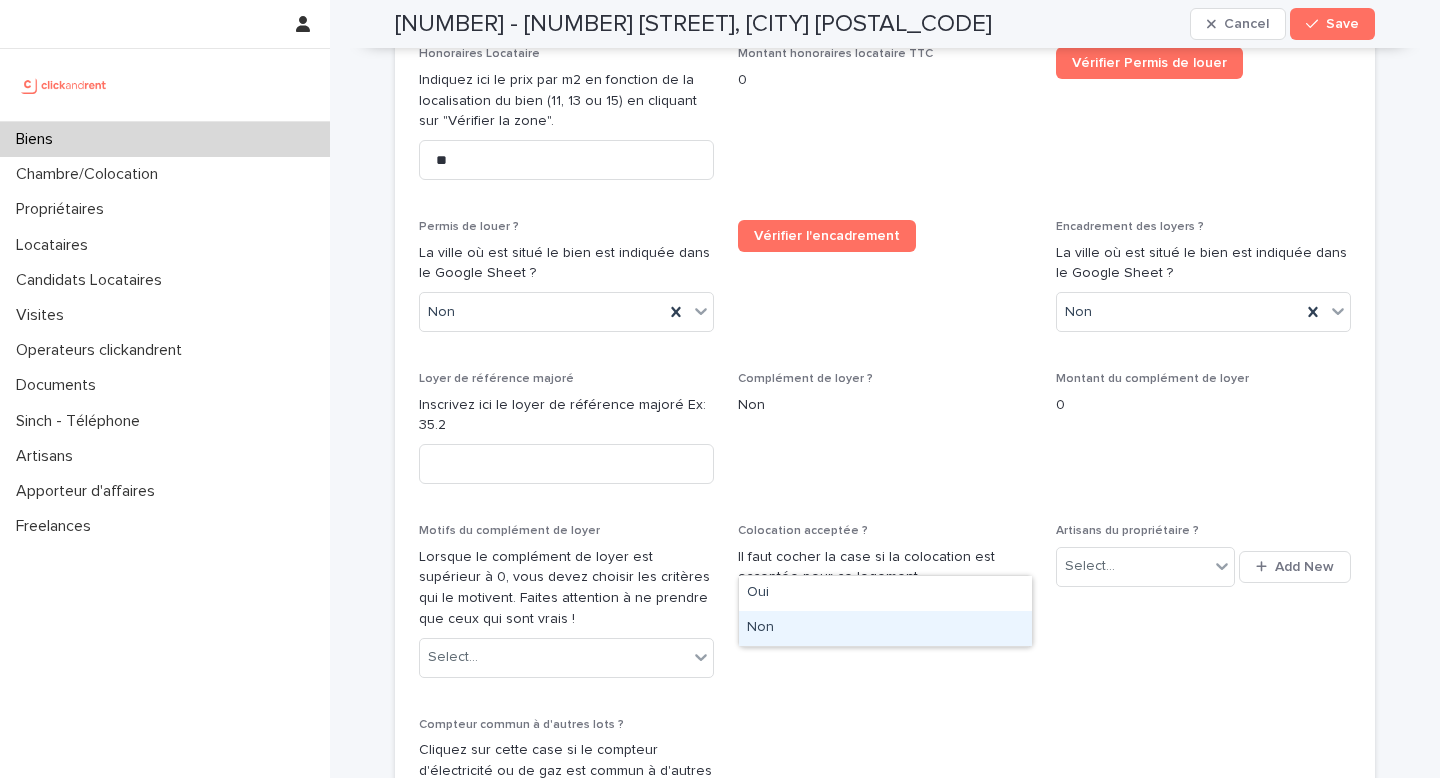 click on "Non" at bounding box center (885, 628) 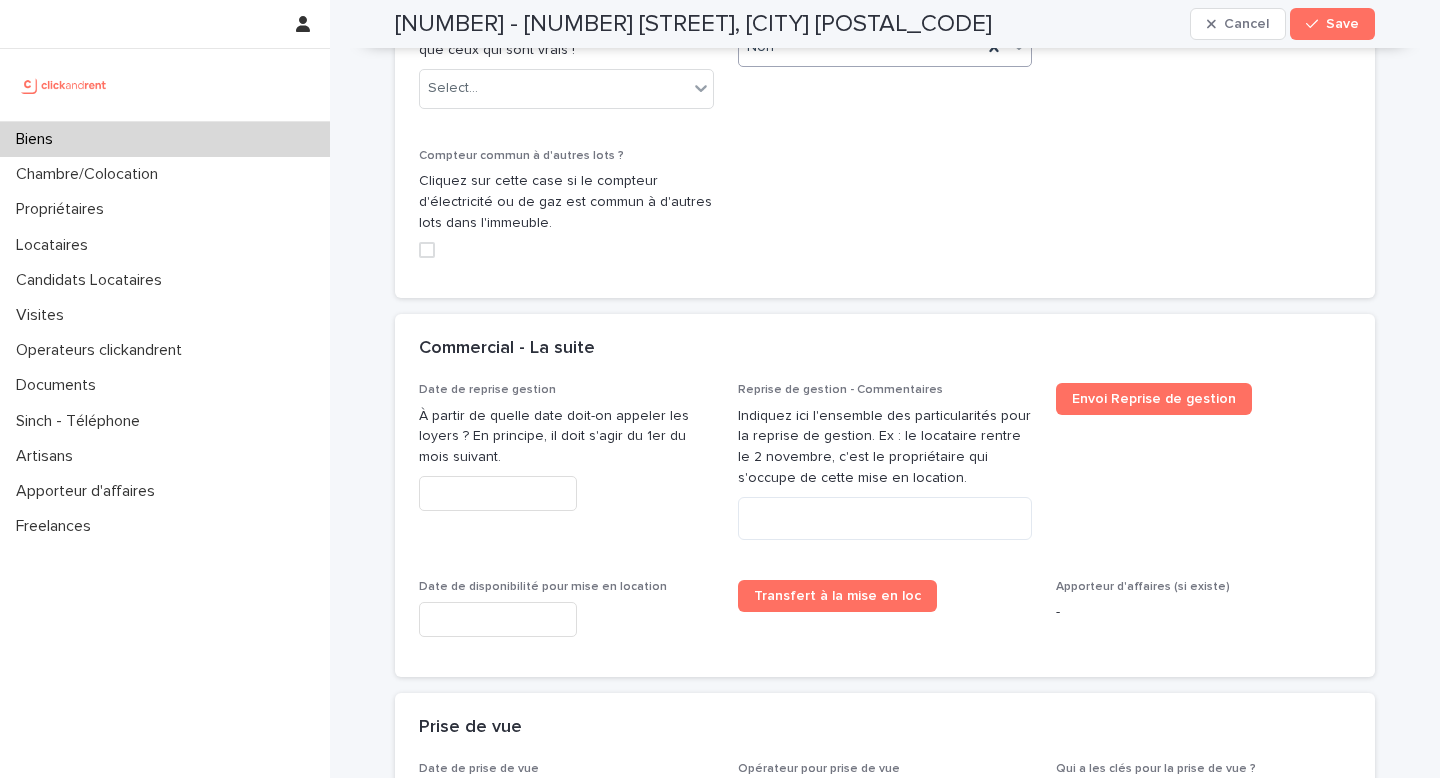 scroll, scrollTop: 4602, scrollLeft: 0, axis: vertical 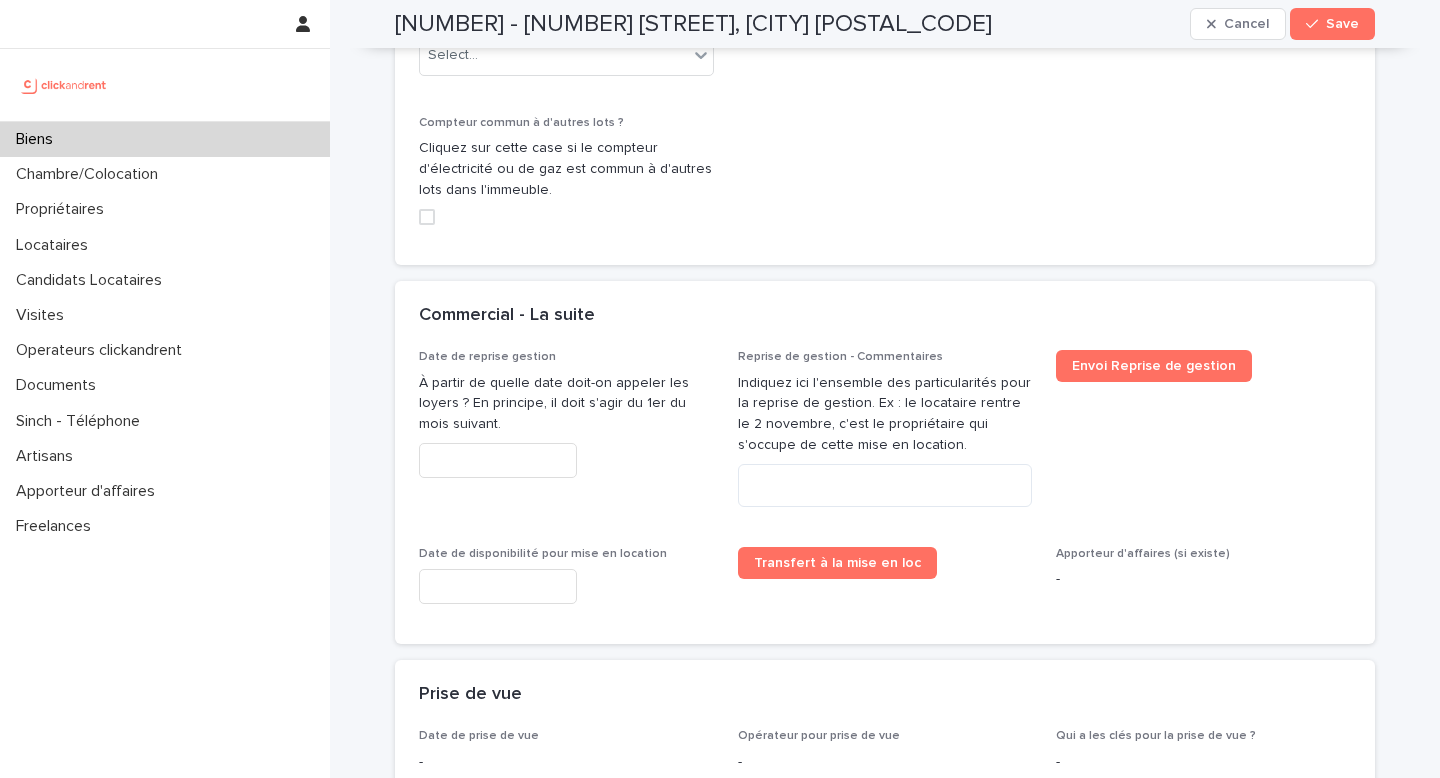 click at bounding box center [498, 586] 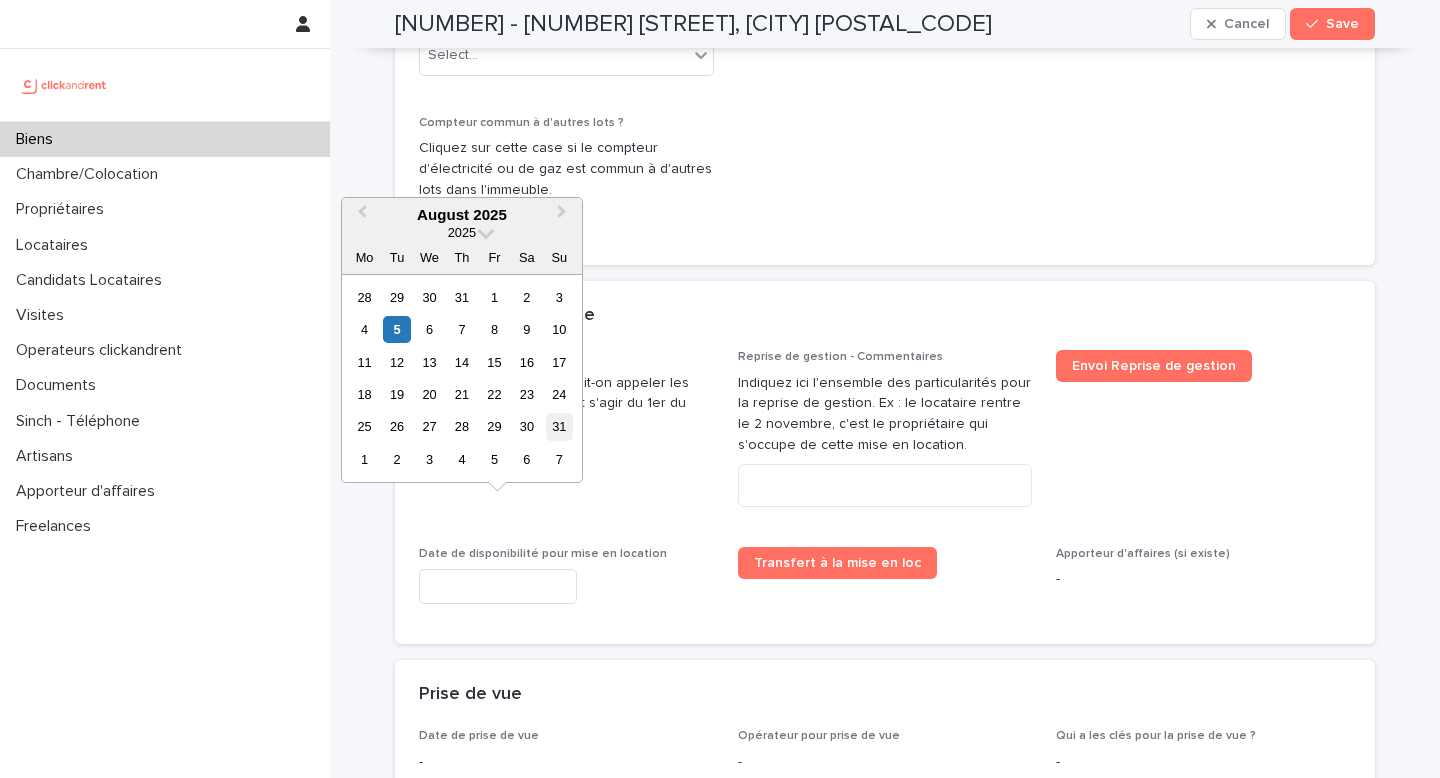 click on "31" at bounding box center [559, 426] 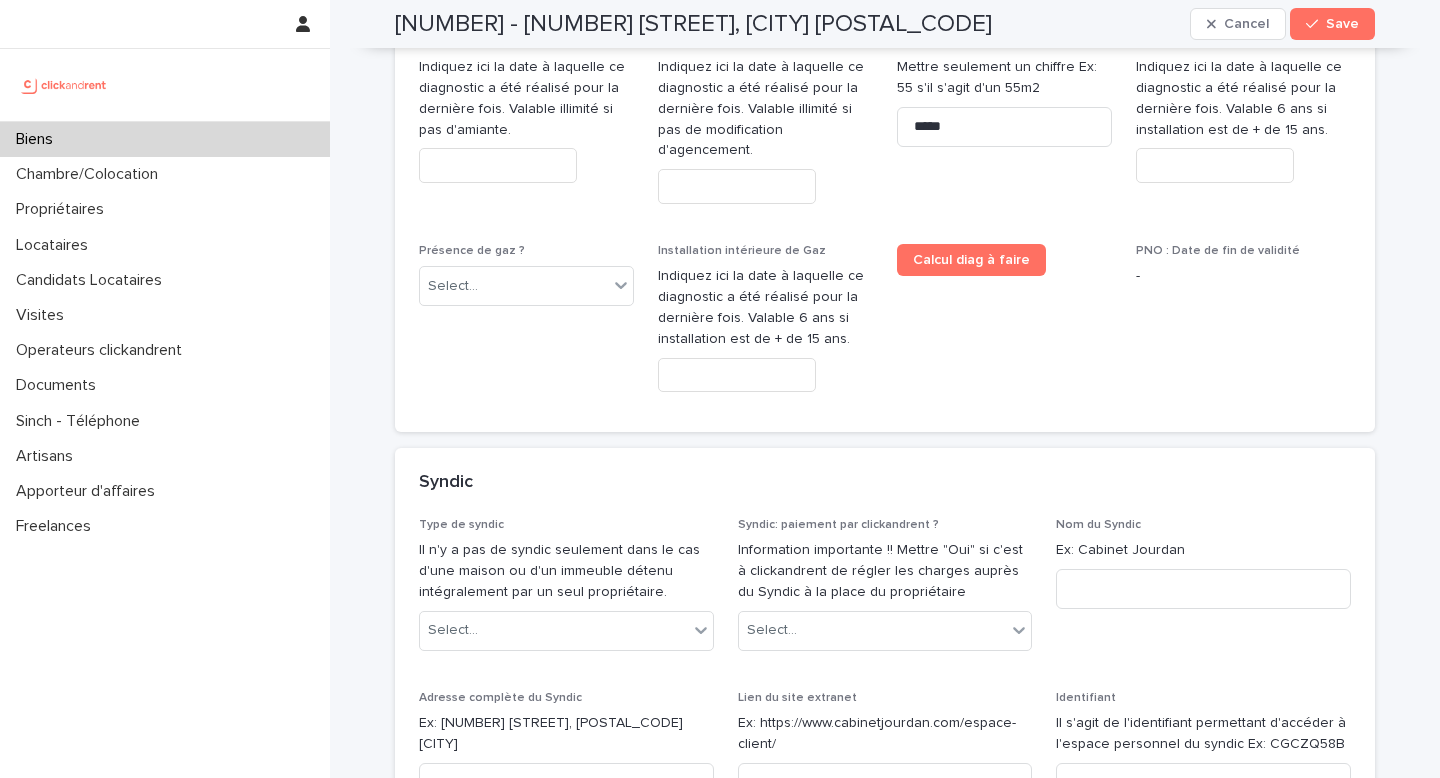 scroll, scrollTop: 9331, scrollLeft: 0, axis: vertical 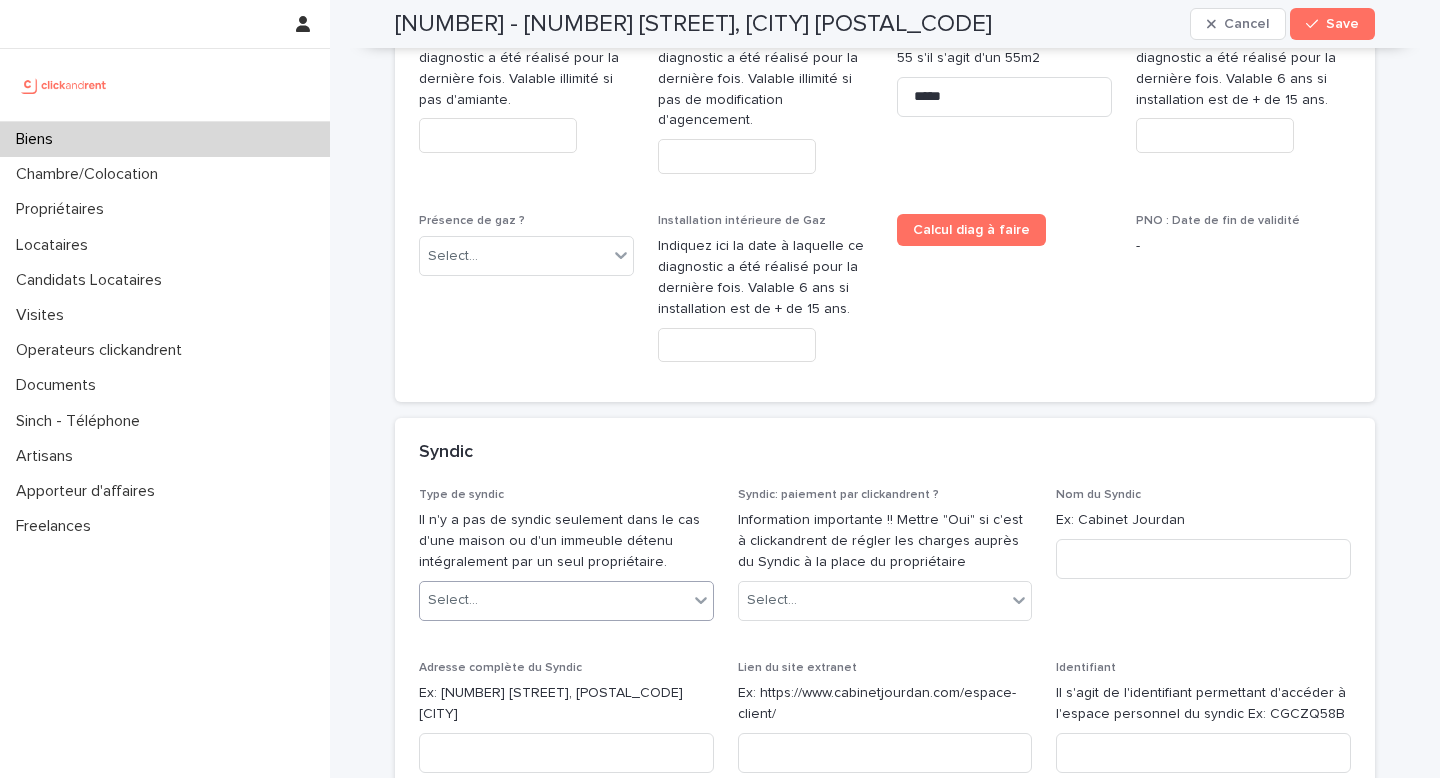 click on "Select..." at bounding box center [554, 600] 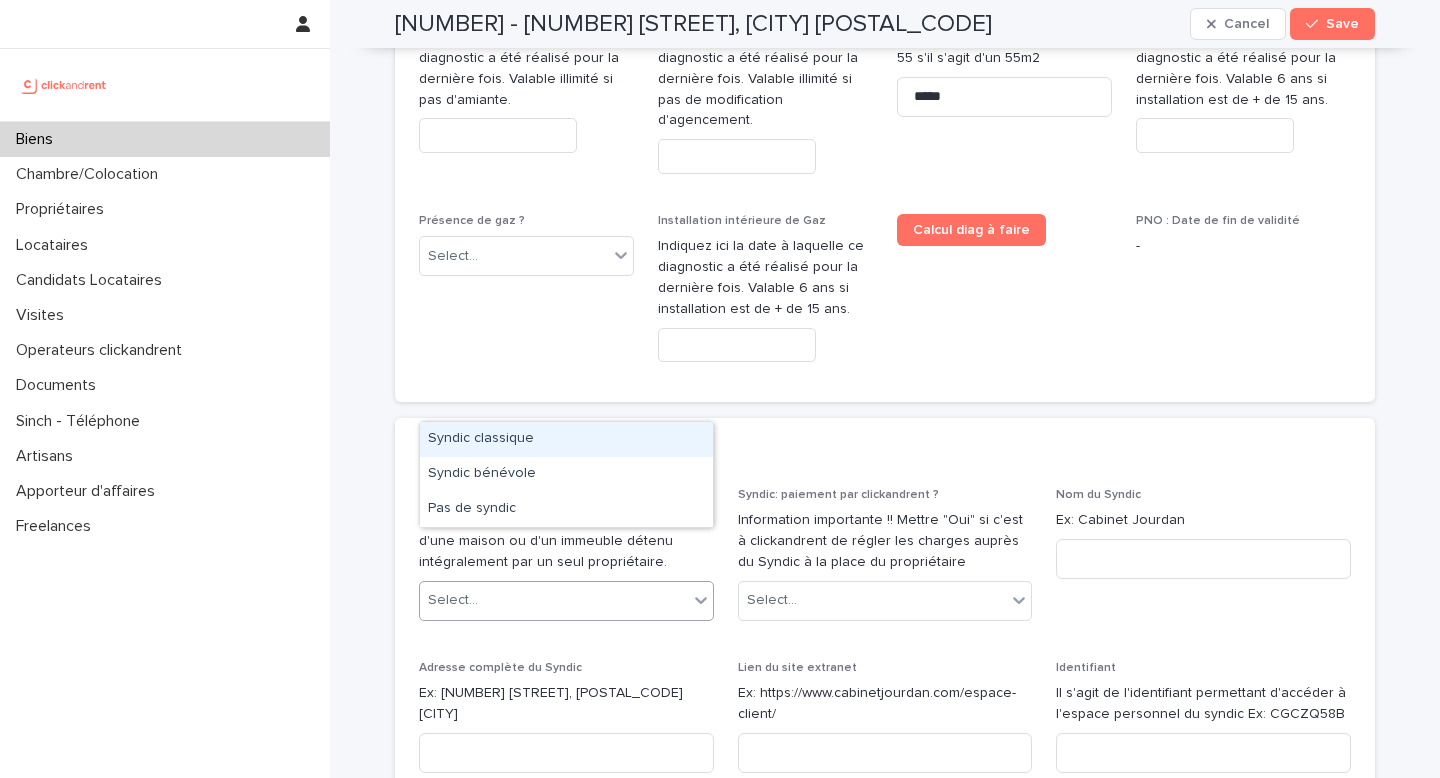 click on "Syndic classique" at bounding box center [566, 439] 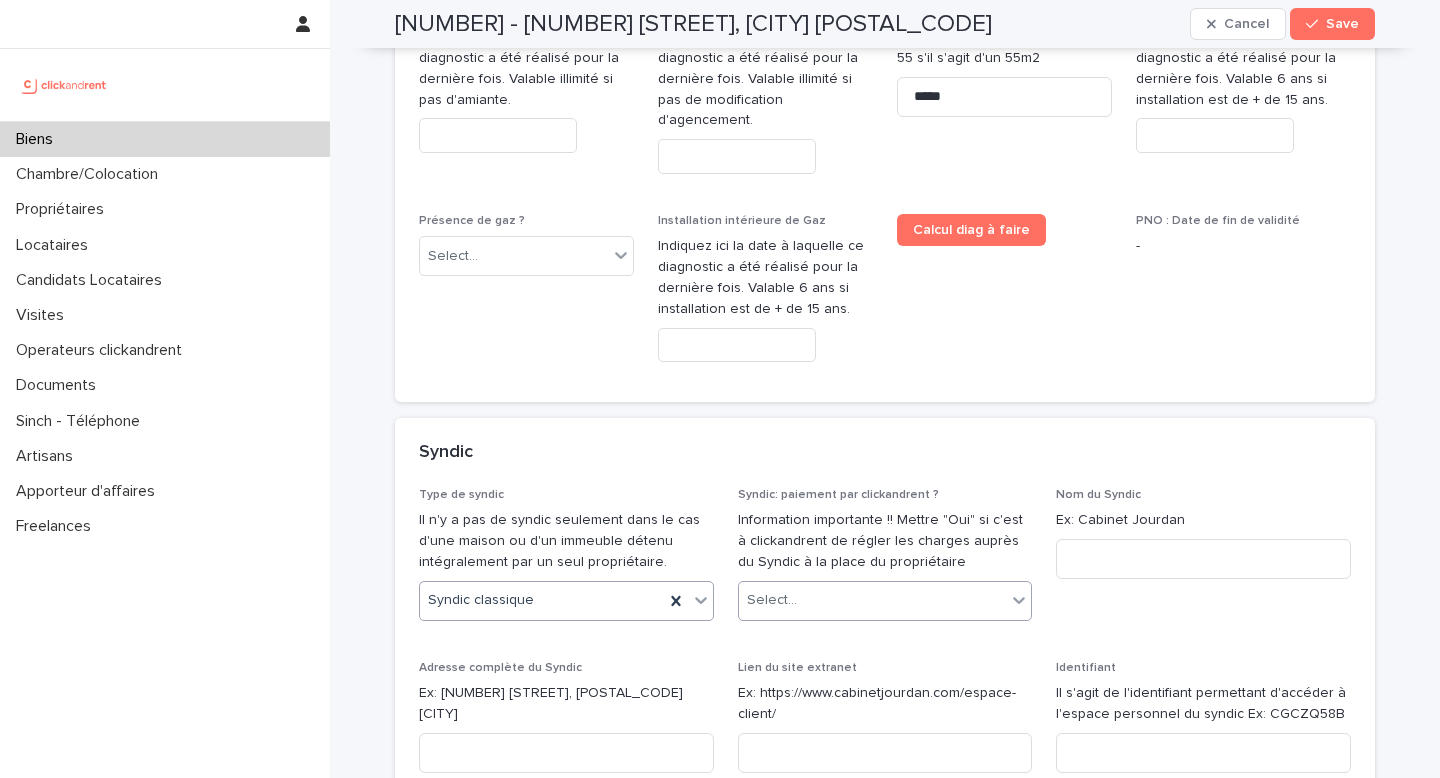 click on "Select..." at bounding box center (873, 600) 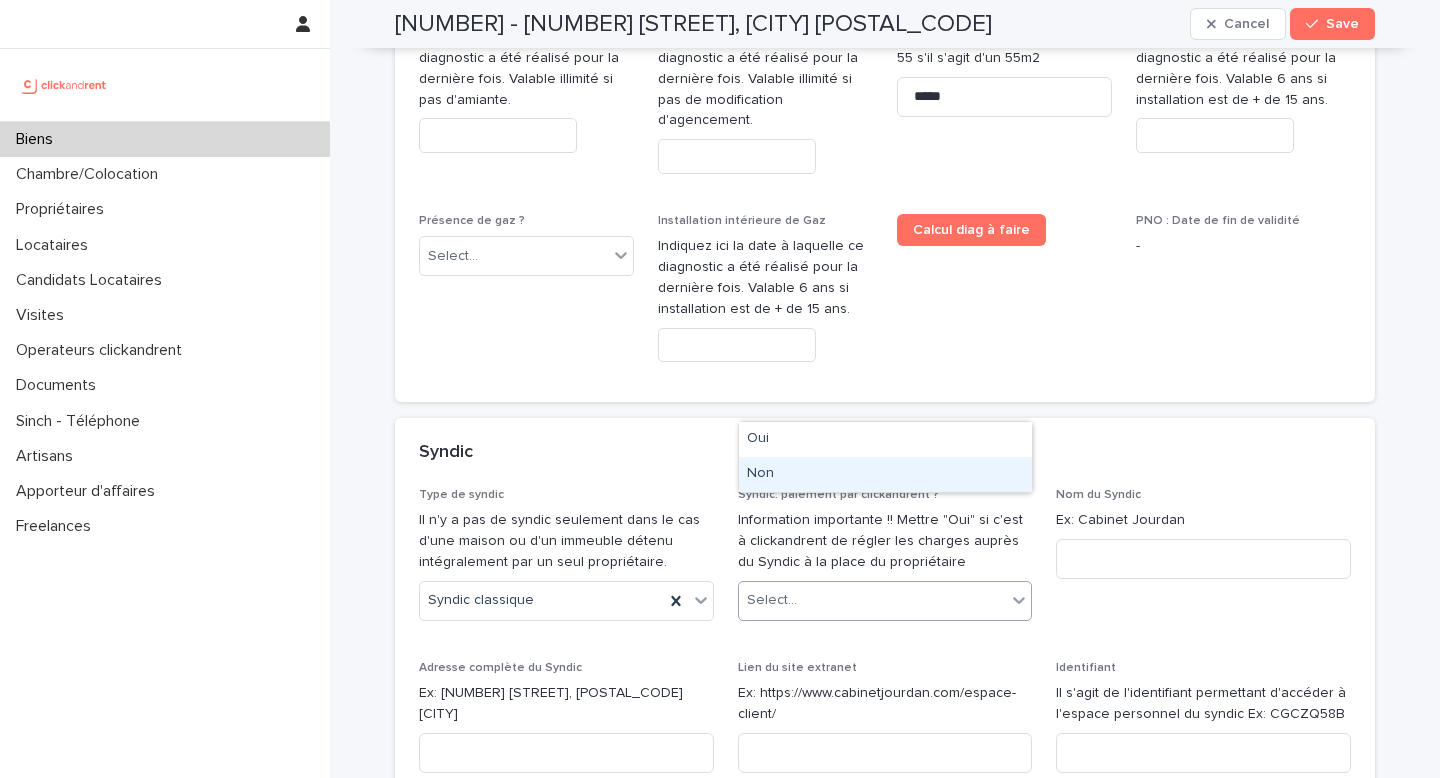 drag, startPoint x: 763, startPoint y: 455, endPoint x: 752, endPoint y: 474, distance: 21.954498 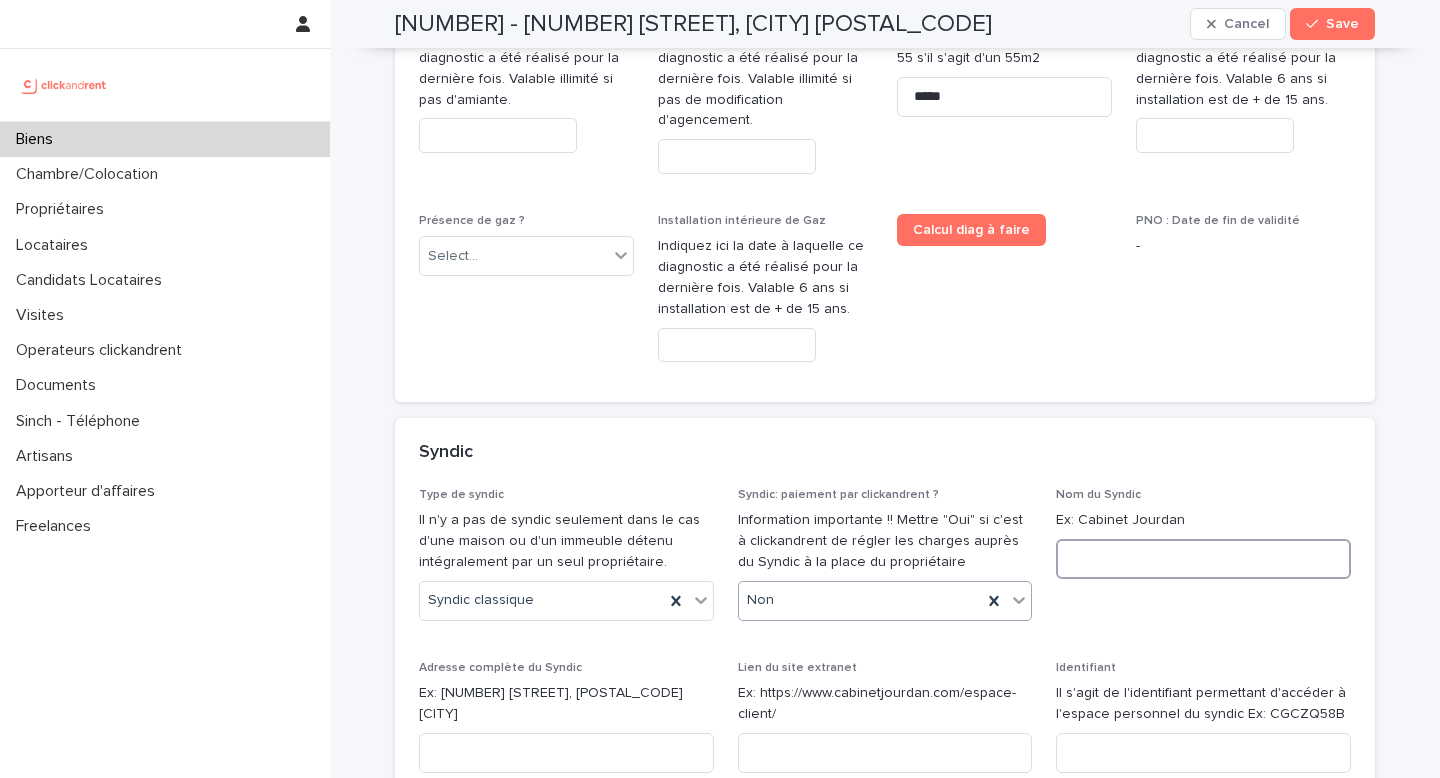 click at bounding box center [1203, 559] 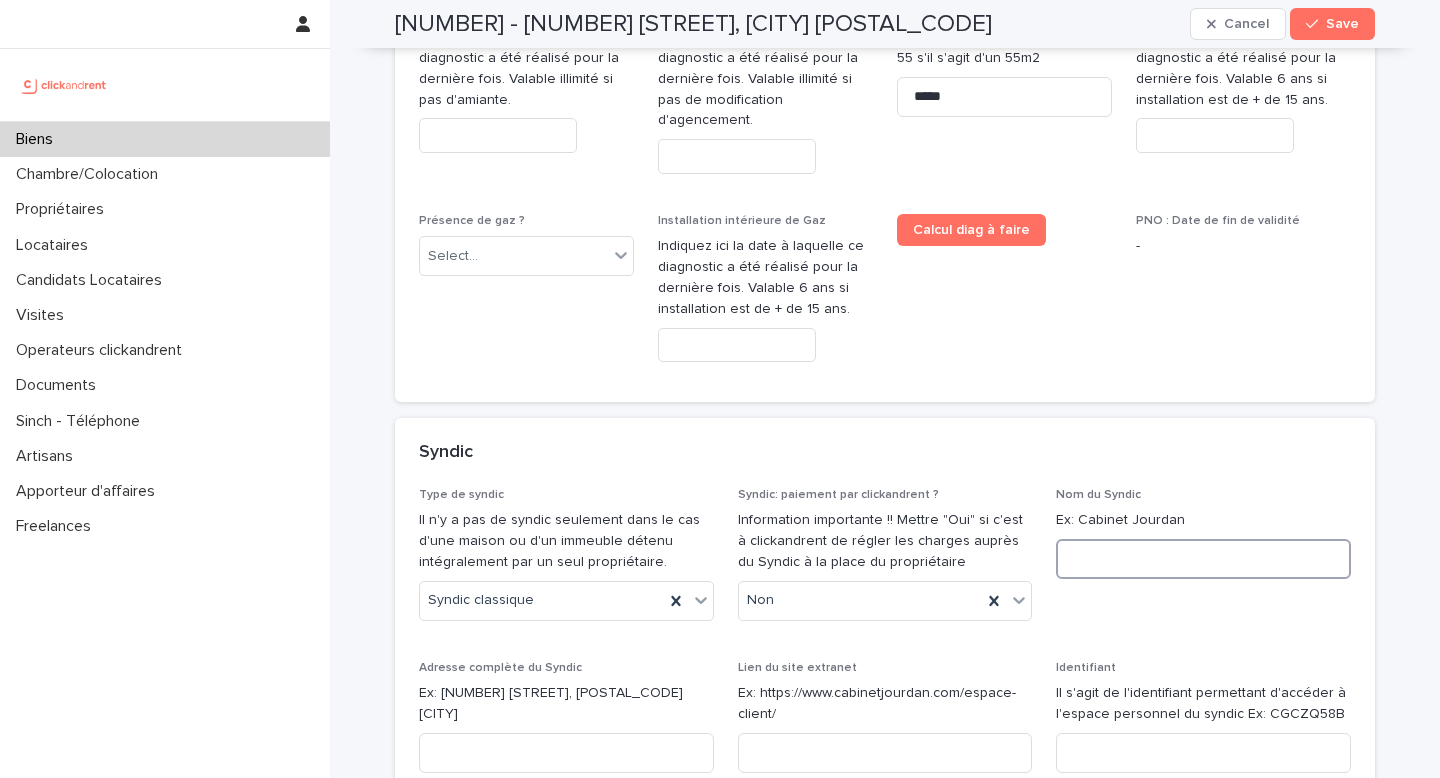 paste on "**********" 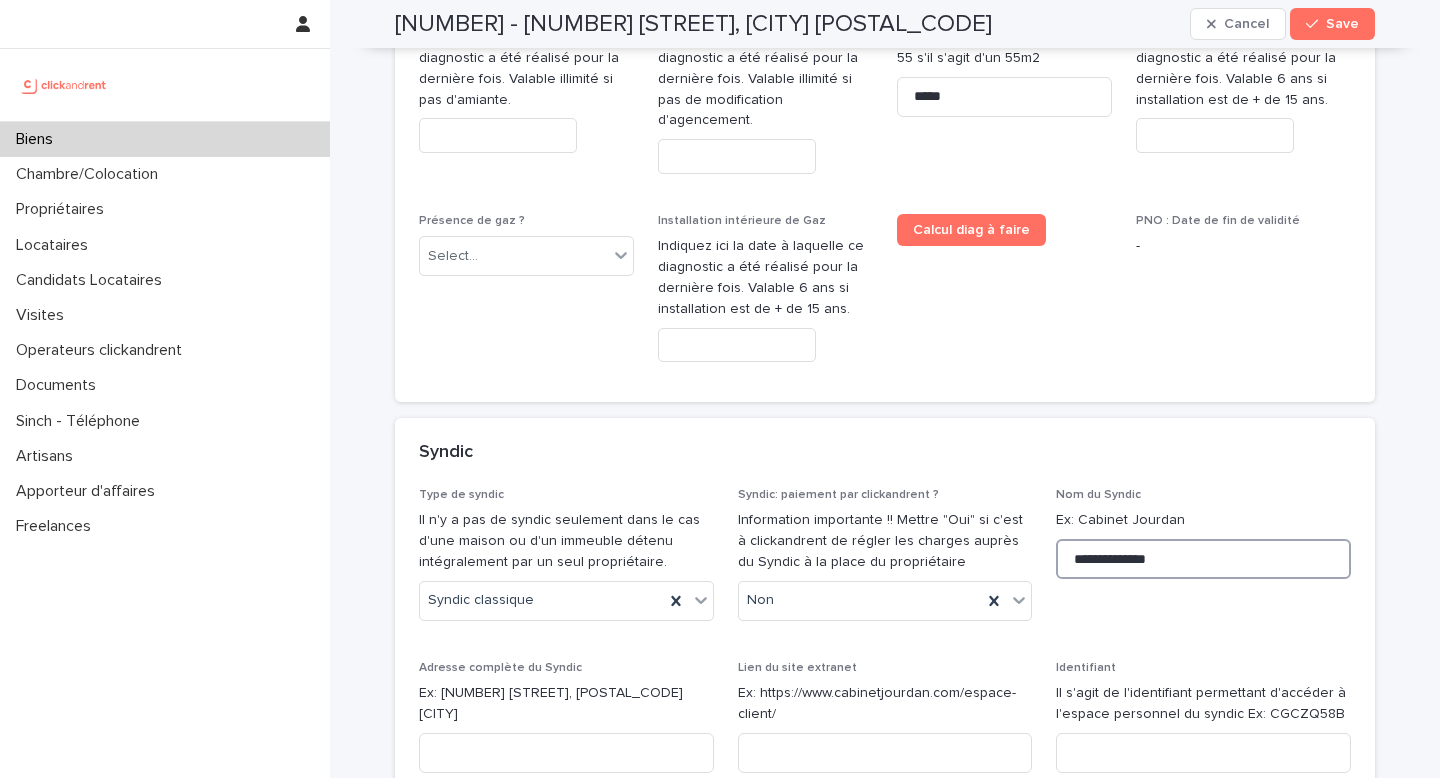 type on "**********" 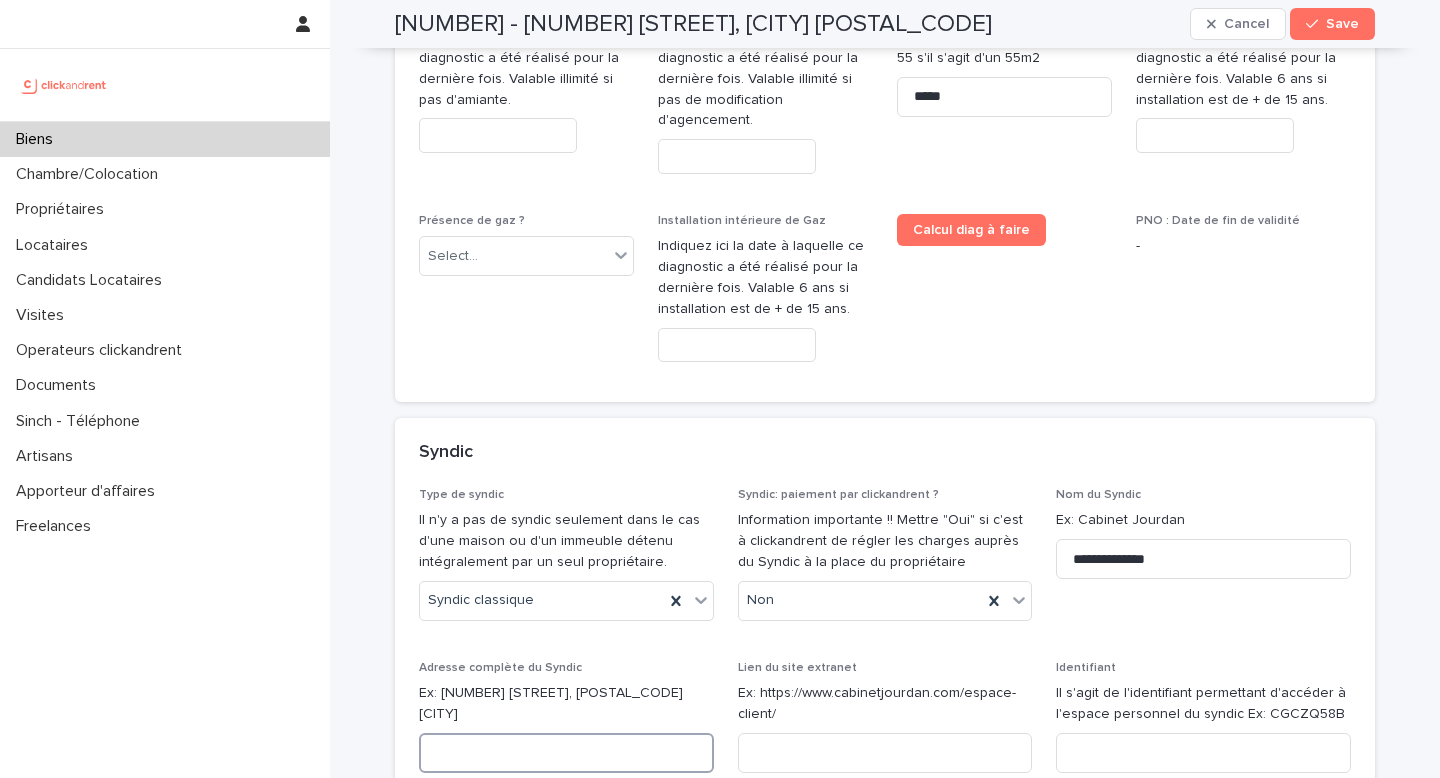 click at bounding box center (566, 753) 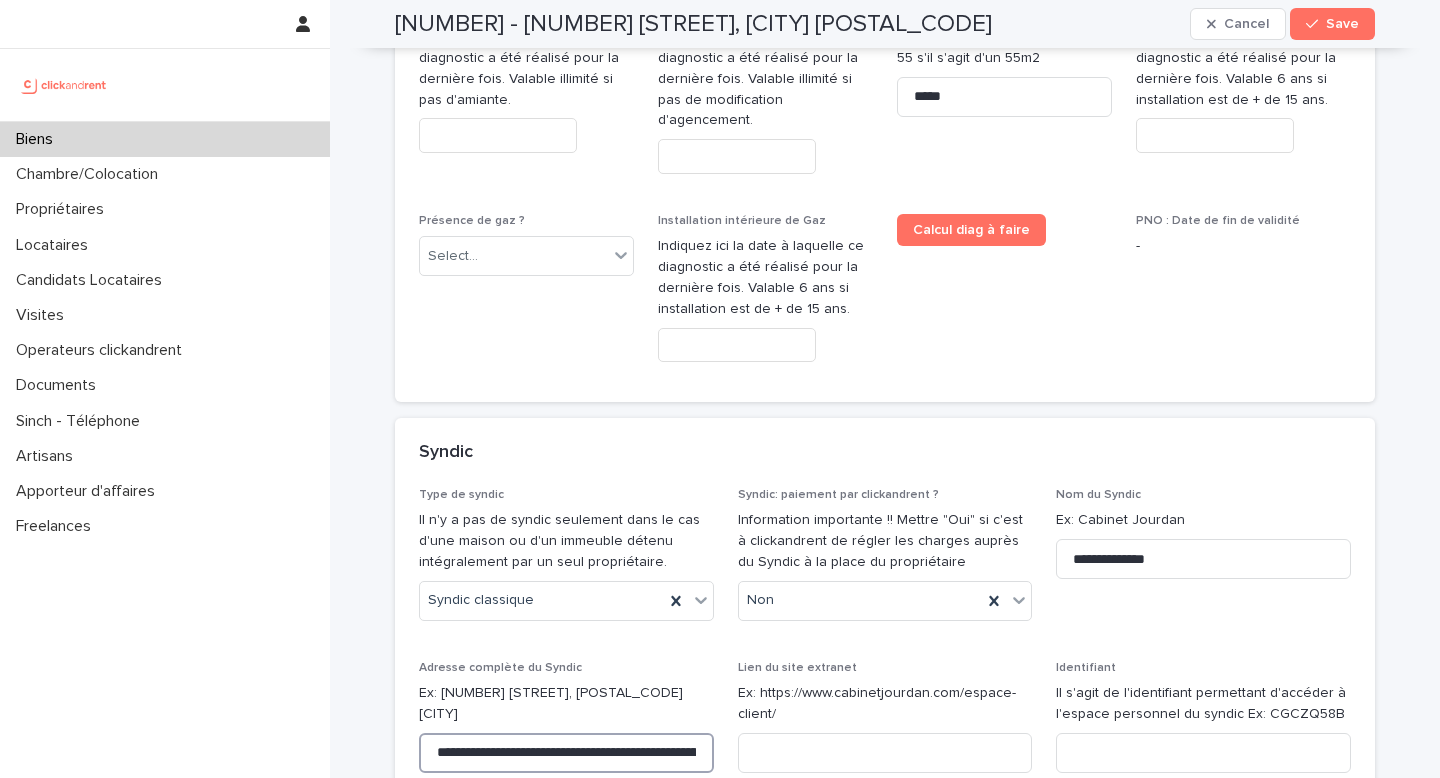 scroll, scrollTop: 0, scrollLeft: 89, axis: horizontal 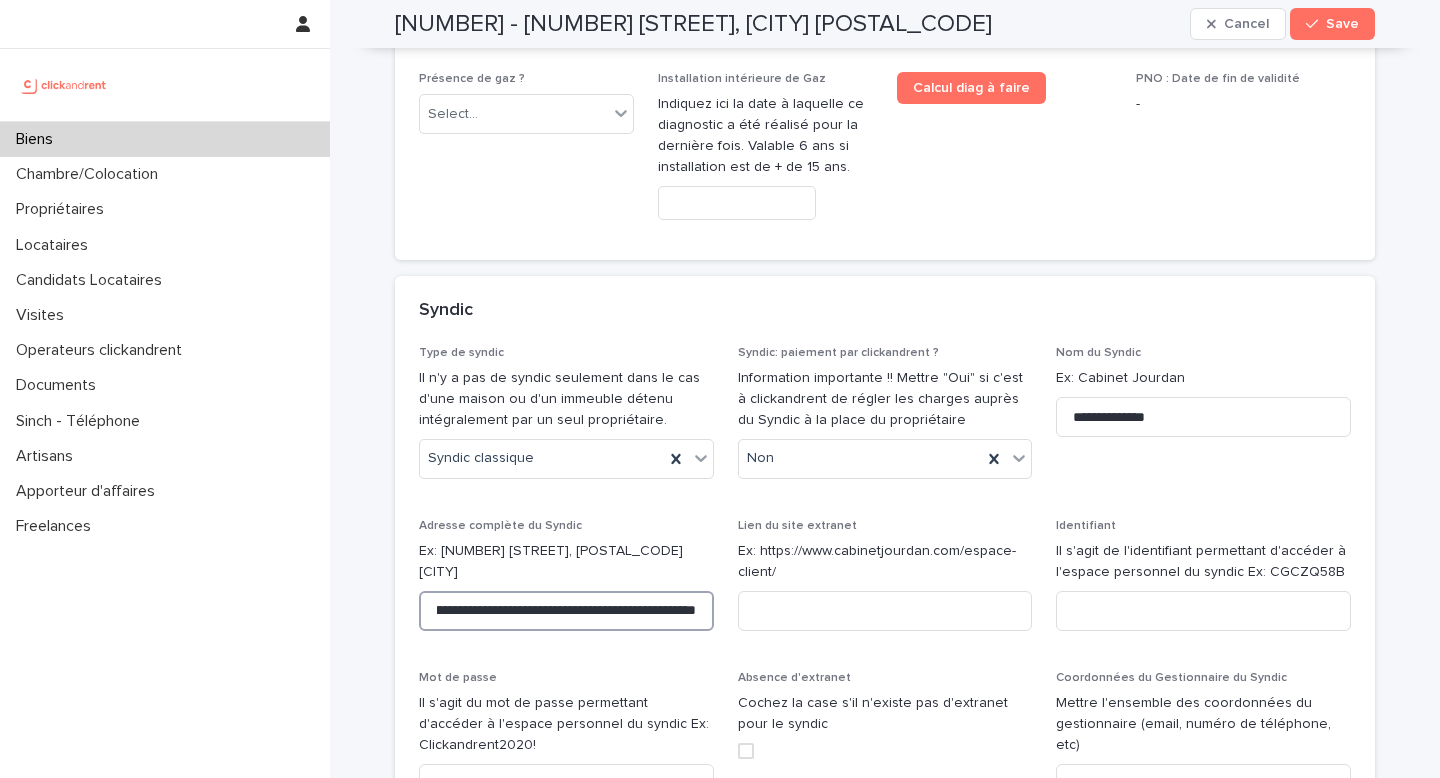 type on "**********" 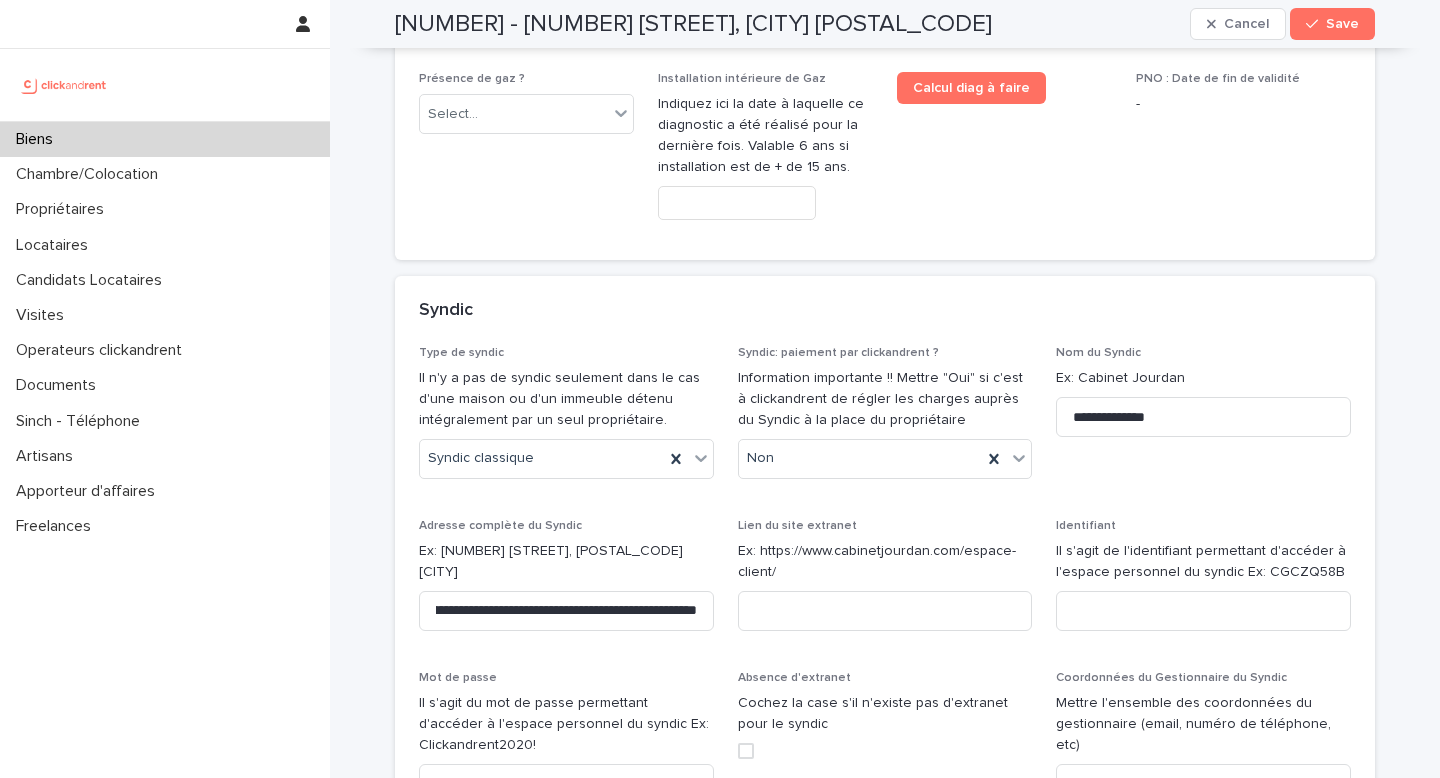 scroll, scrollTop: 0, scrollLeft: 0, axis: both 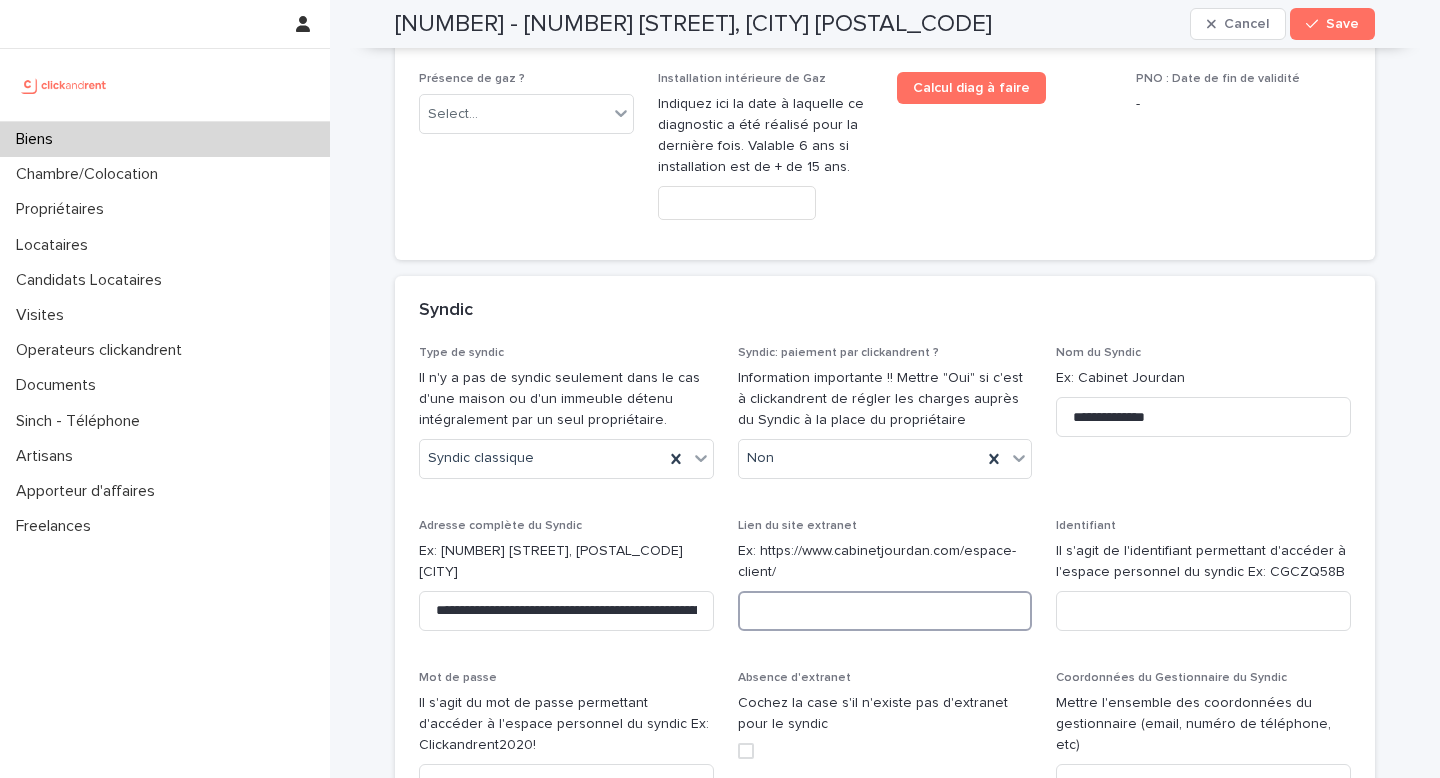 click at bounding box center [885, 611] 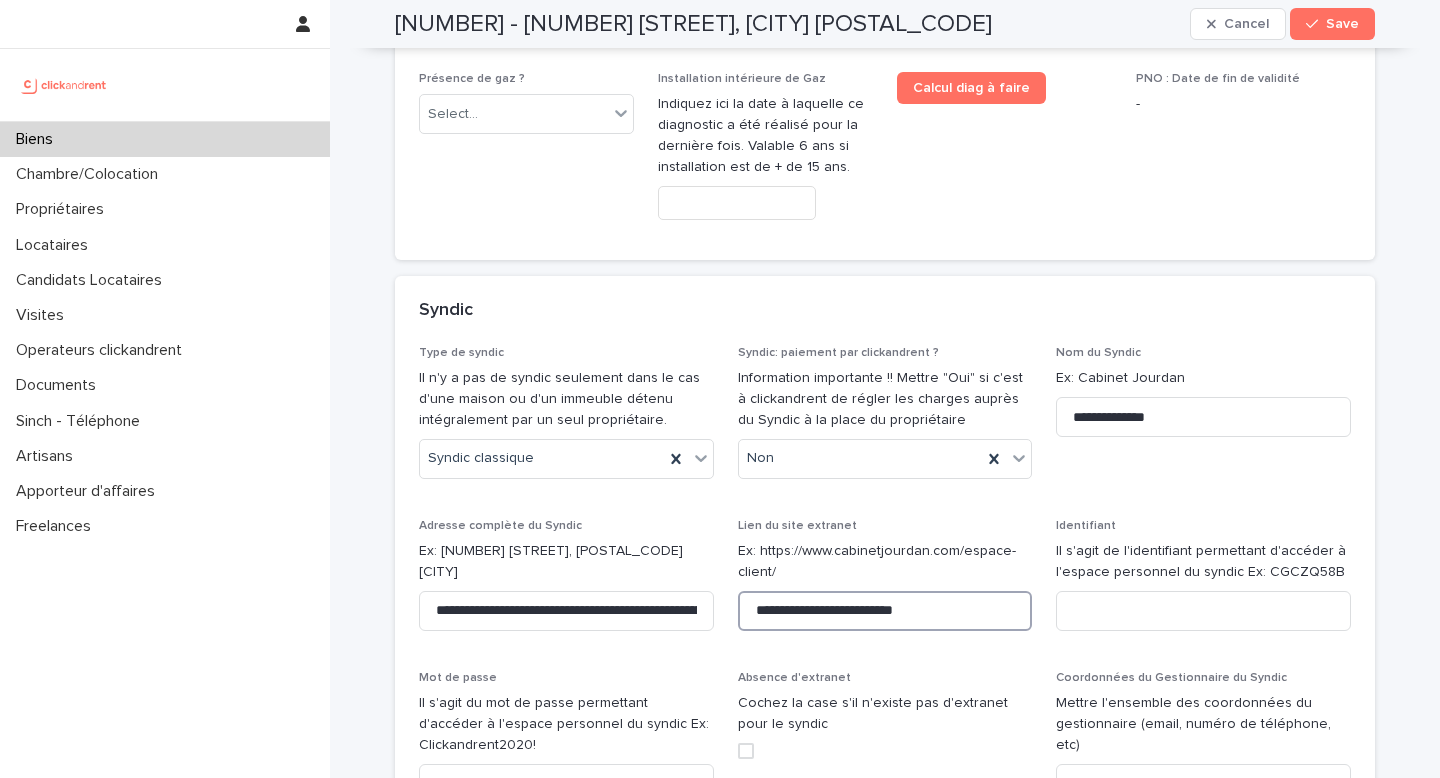 type on "**********" 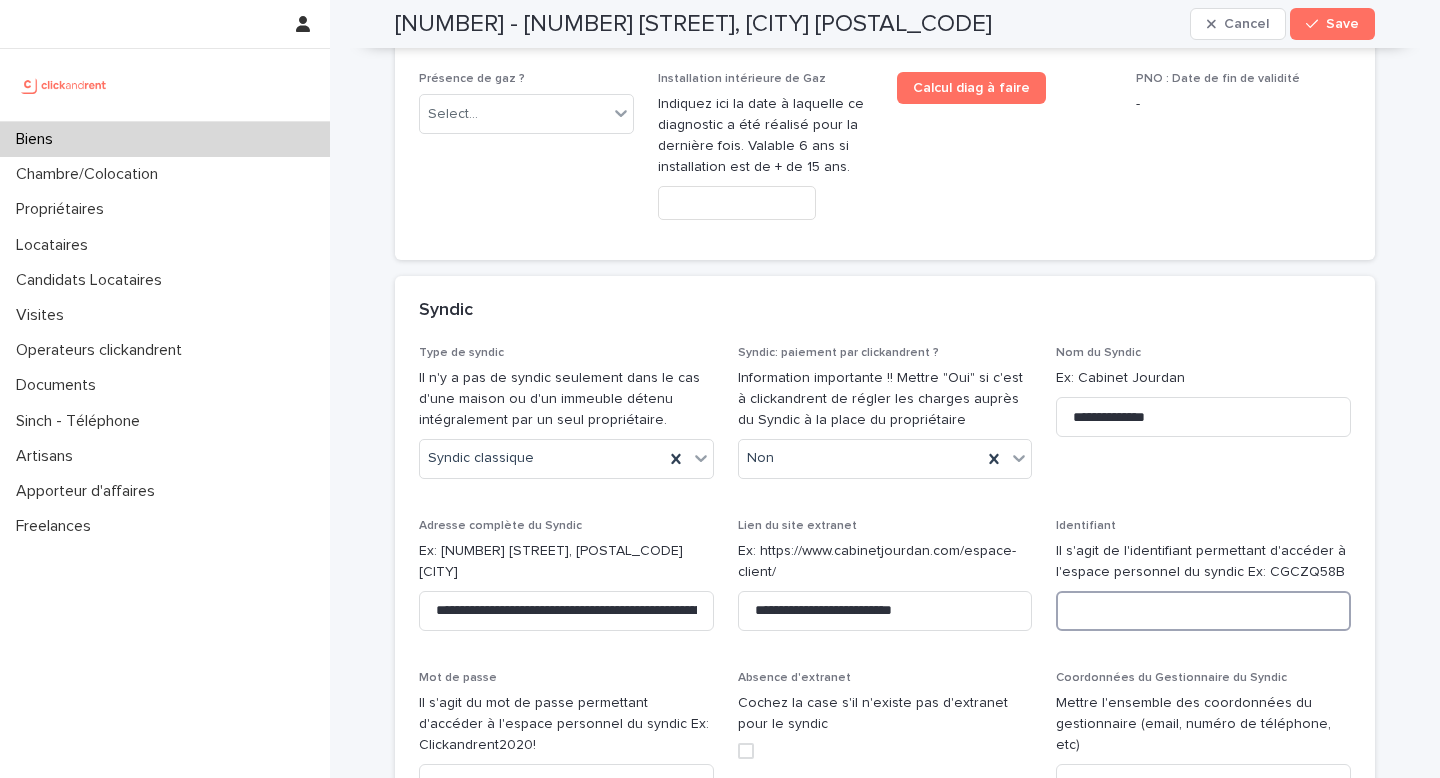 click at bounding box center (1203, 611) 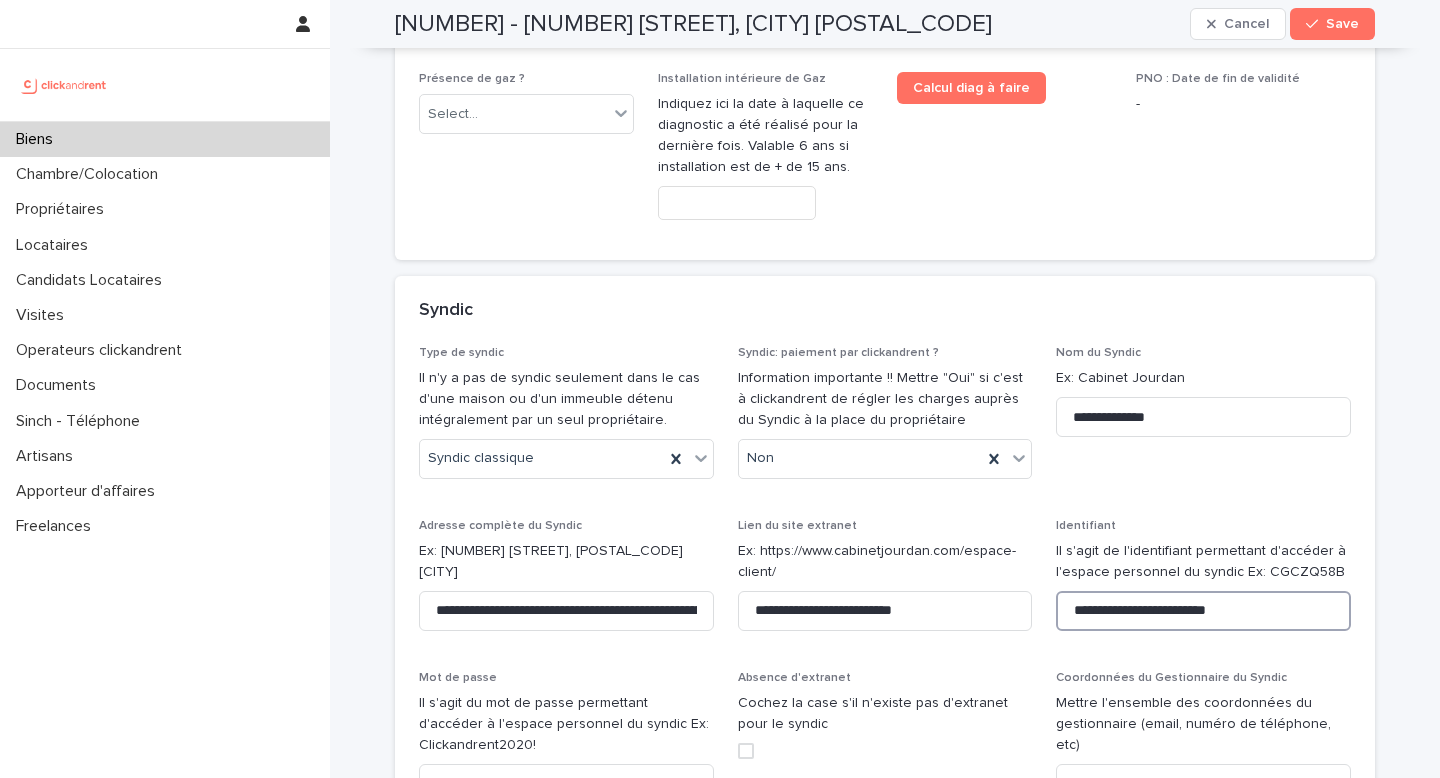type on "**********" 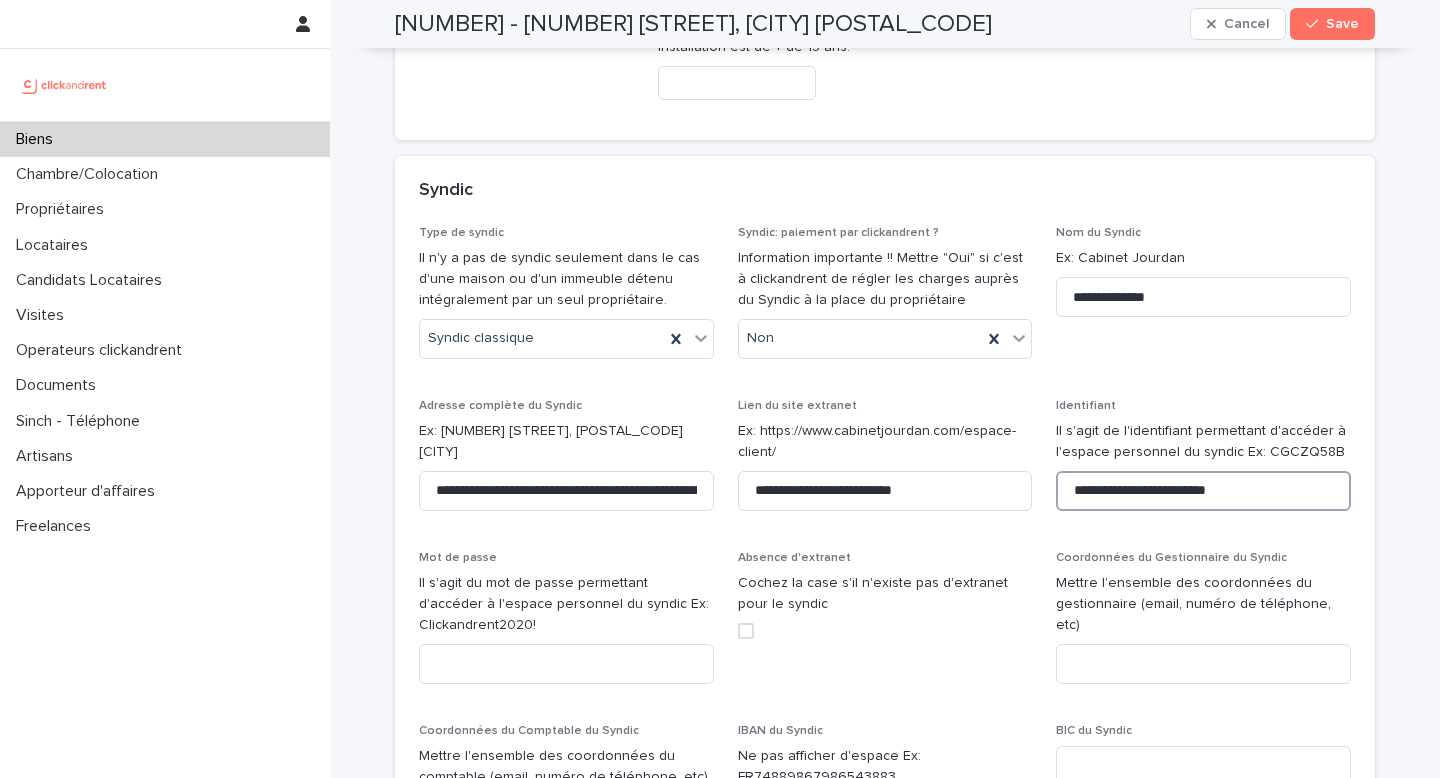 scroll, scrollTop: 9608, scrollLeft: 0, axis: vertical 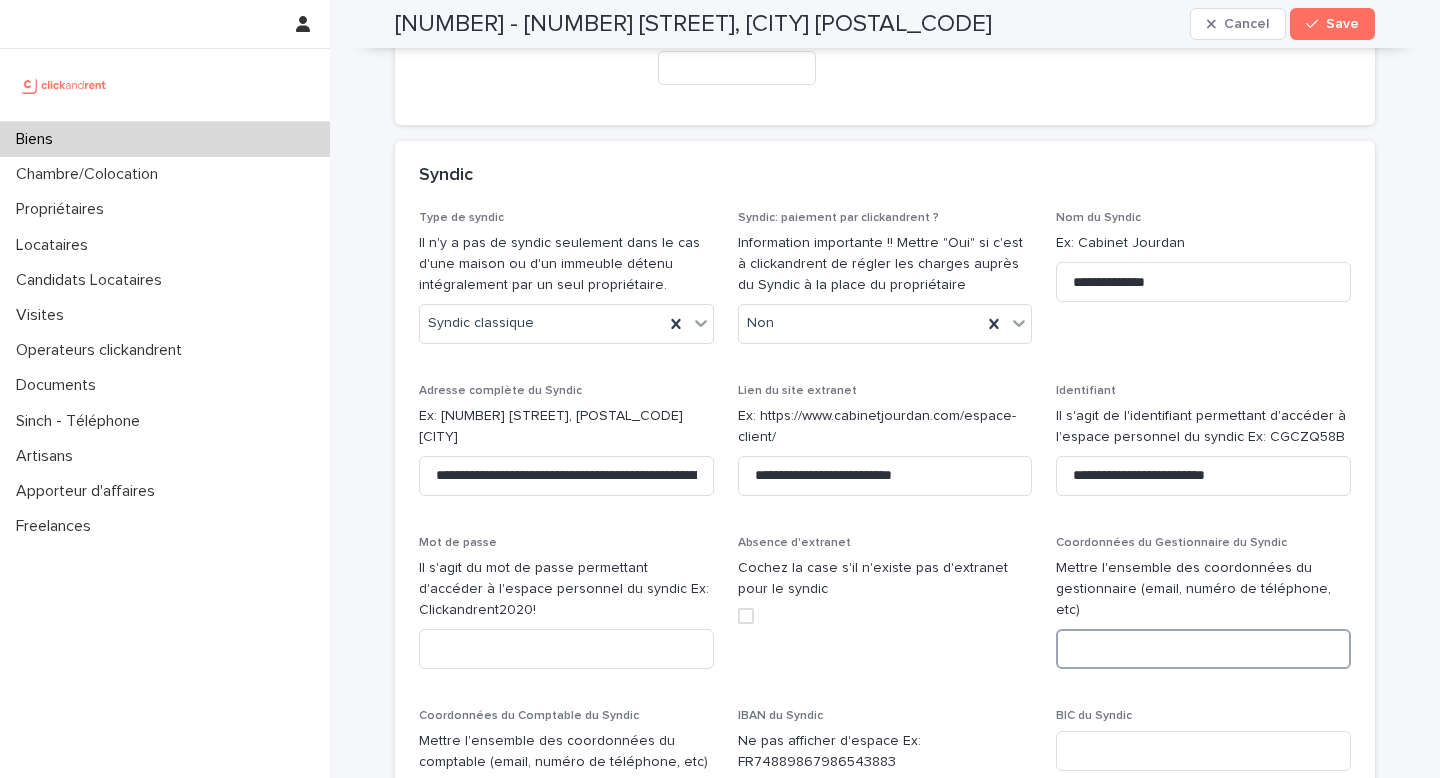 click at bounding box center (1203, 649) 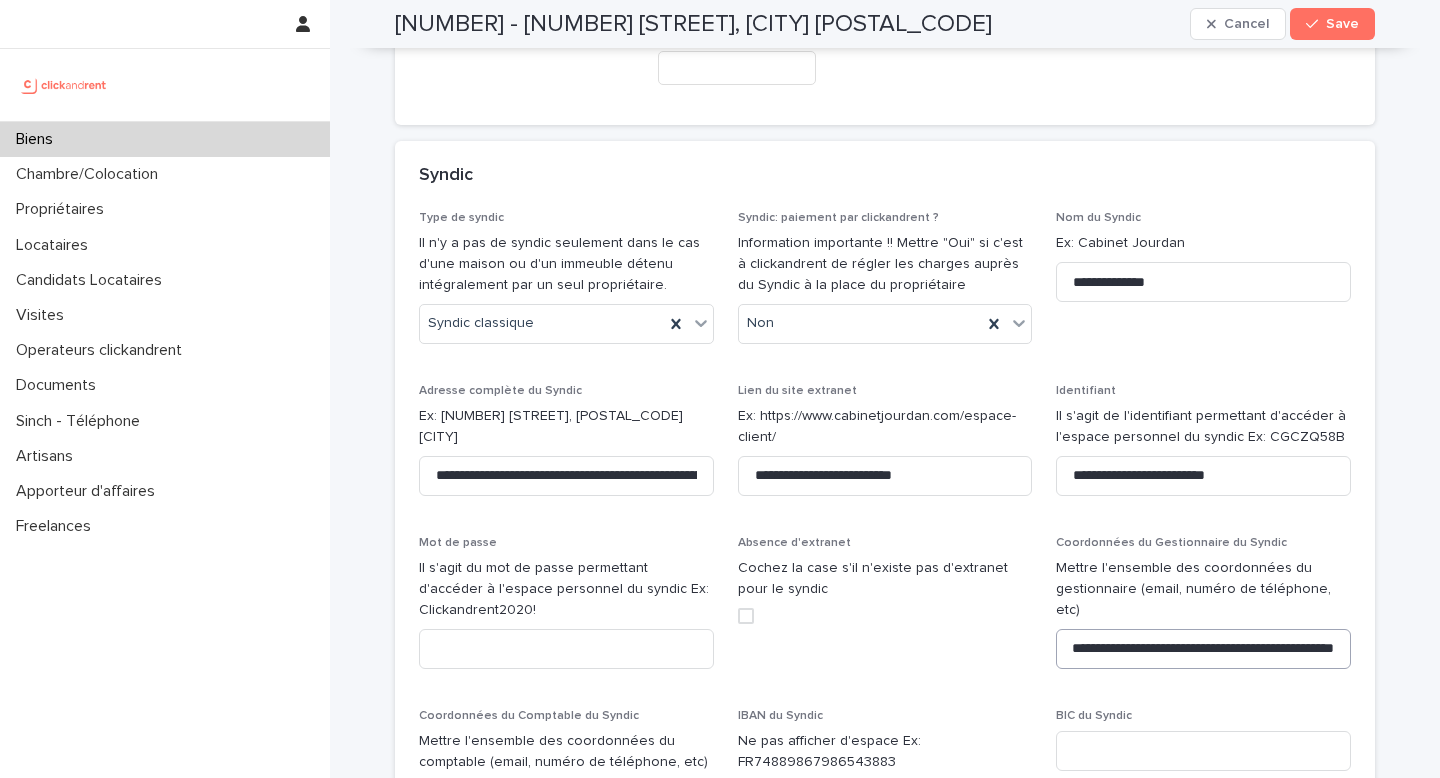 scroll, scrollTop: 0, scrollLeft: 0, axis: both 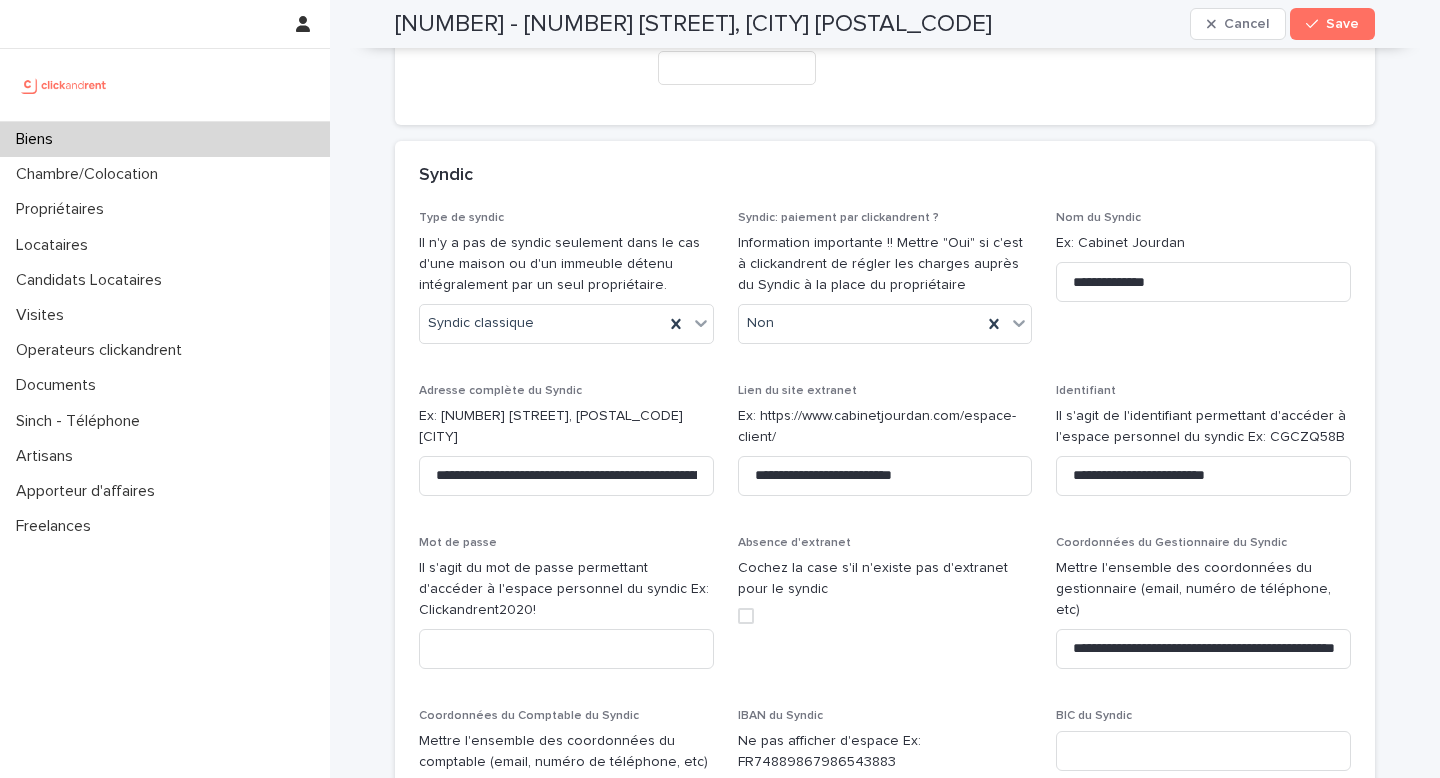 click on "Il s'agit du mot de passe permettant d'accéder à l'espace personnel du syndic
Ex: Clickandrent2020!" at bounding box center [566, 589] 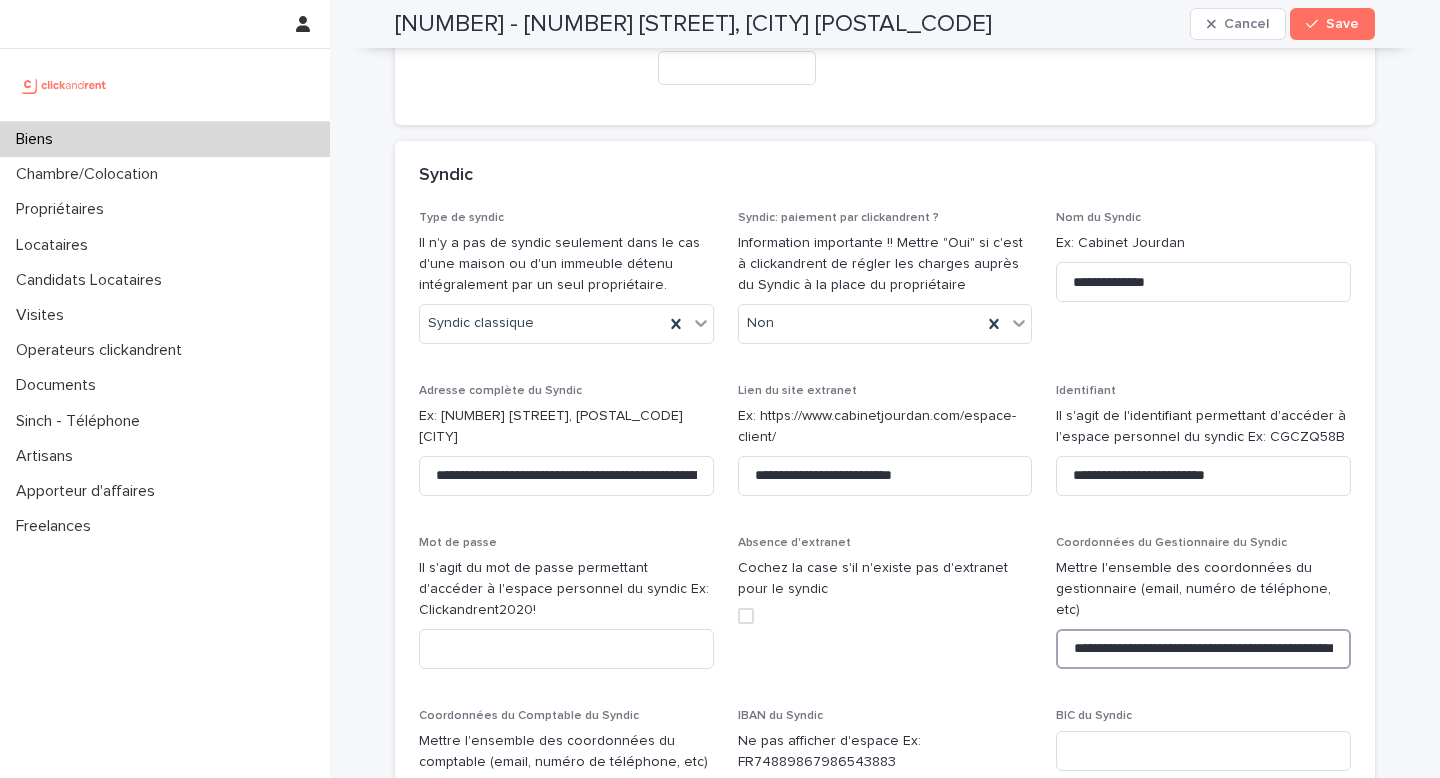 click on "**********" at bounding box center (1203, 649) 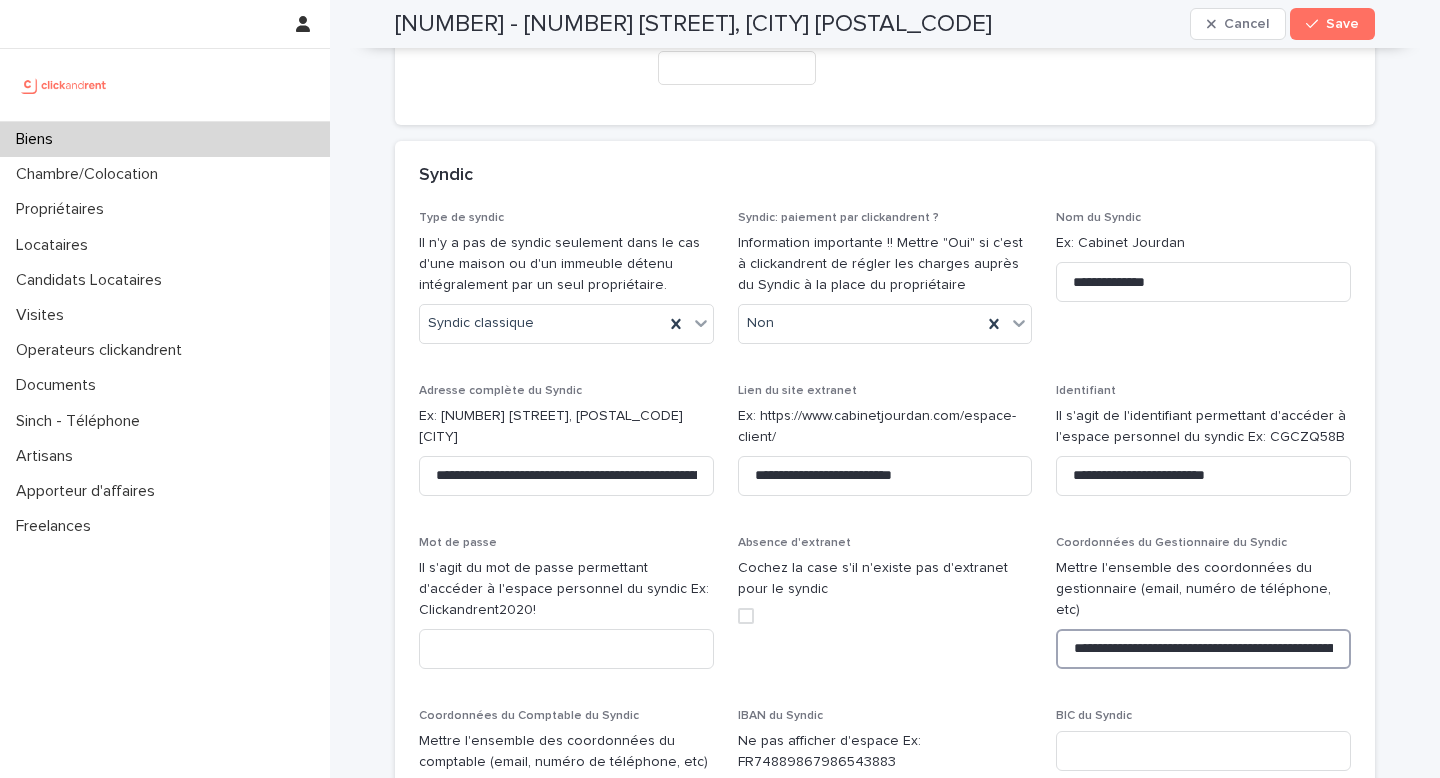 type on "**********" 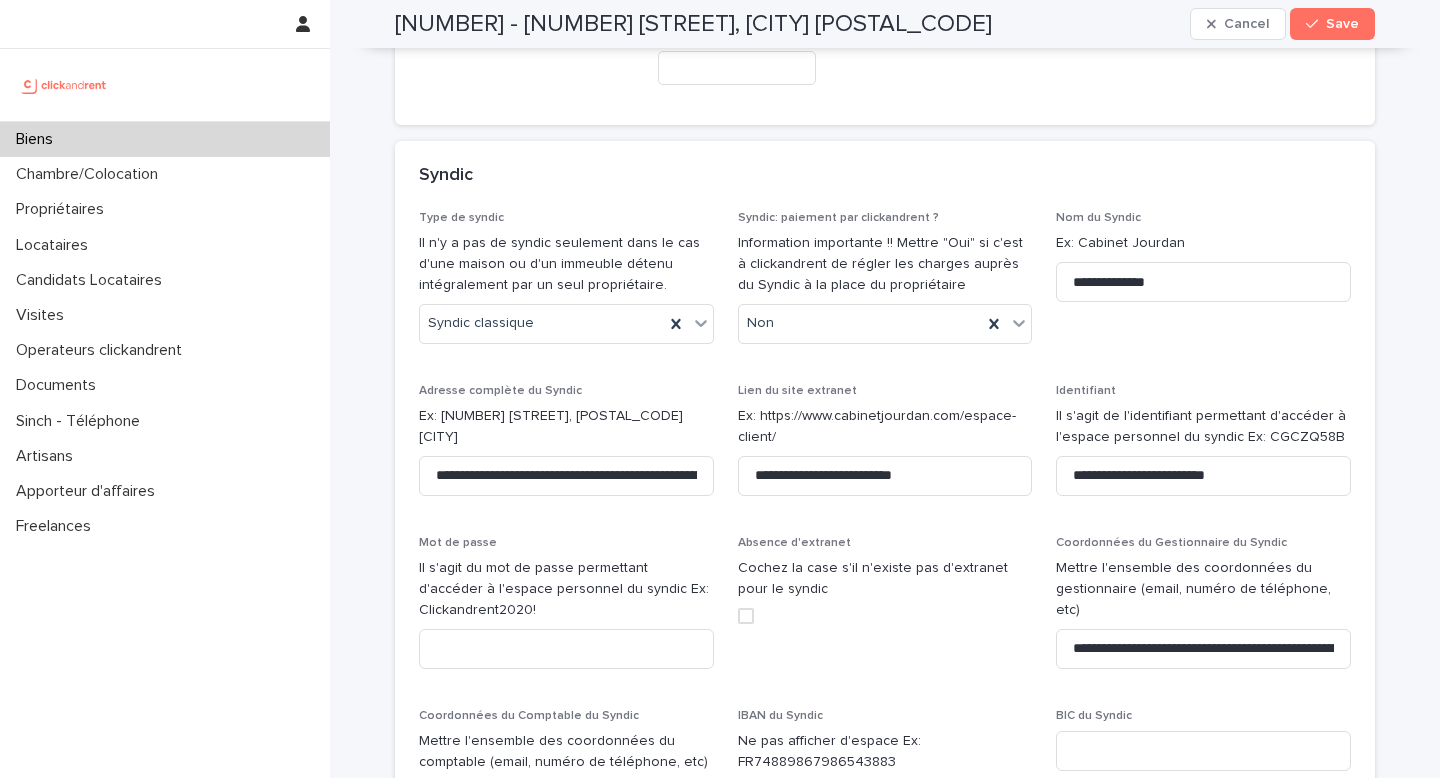 click at bounding box center (566, 801) 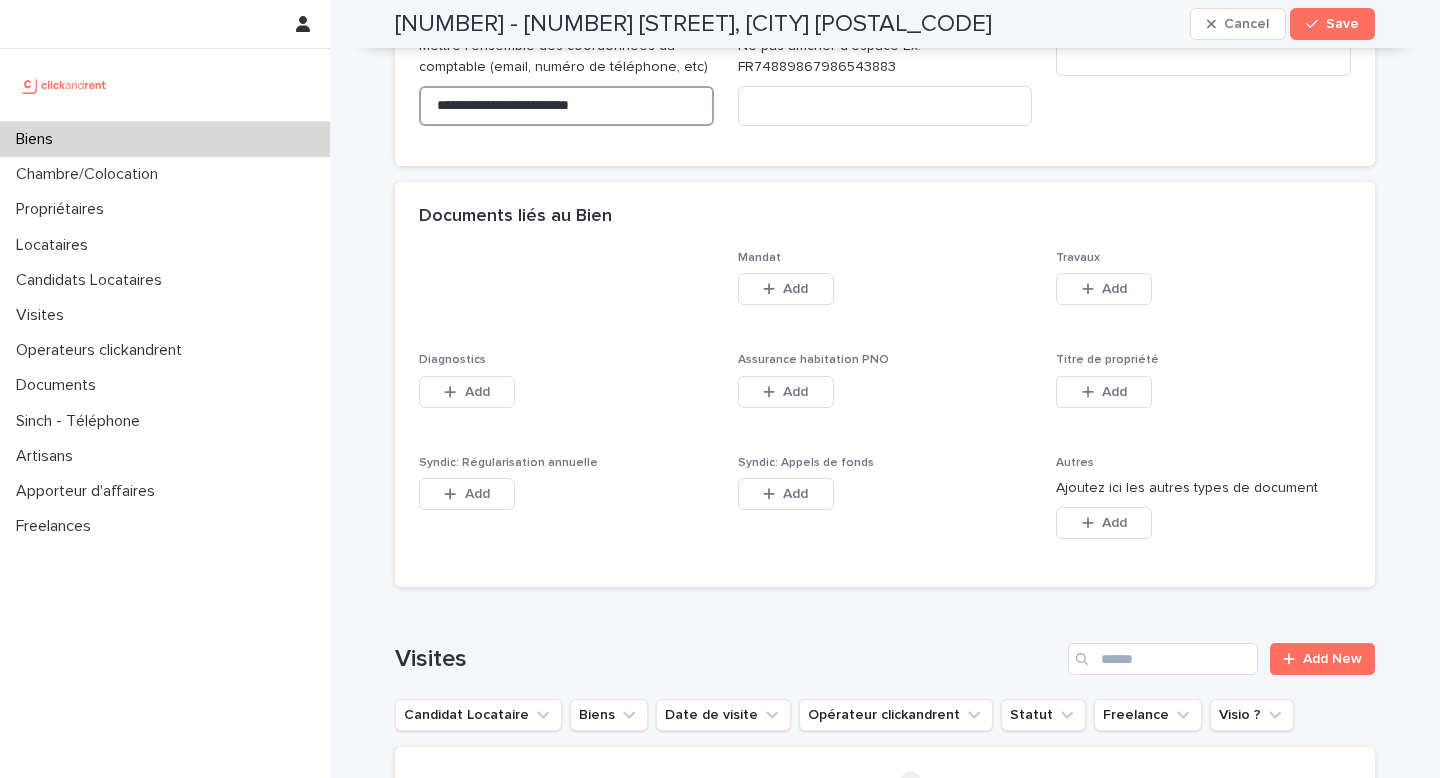scroll, scrollTop: 10311, scrollLeft: 0, axis: vertical 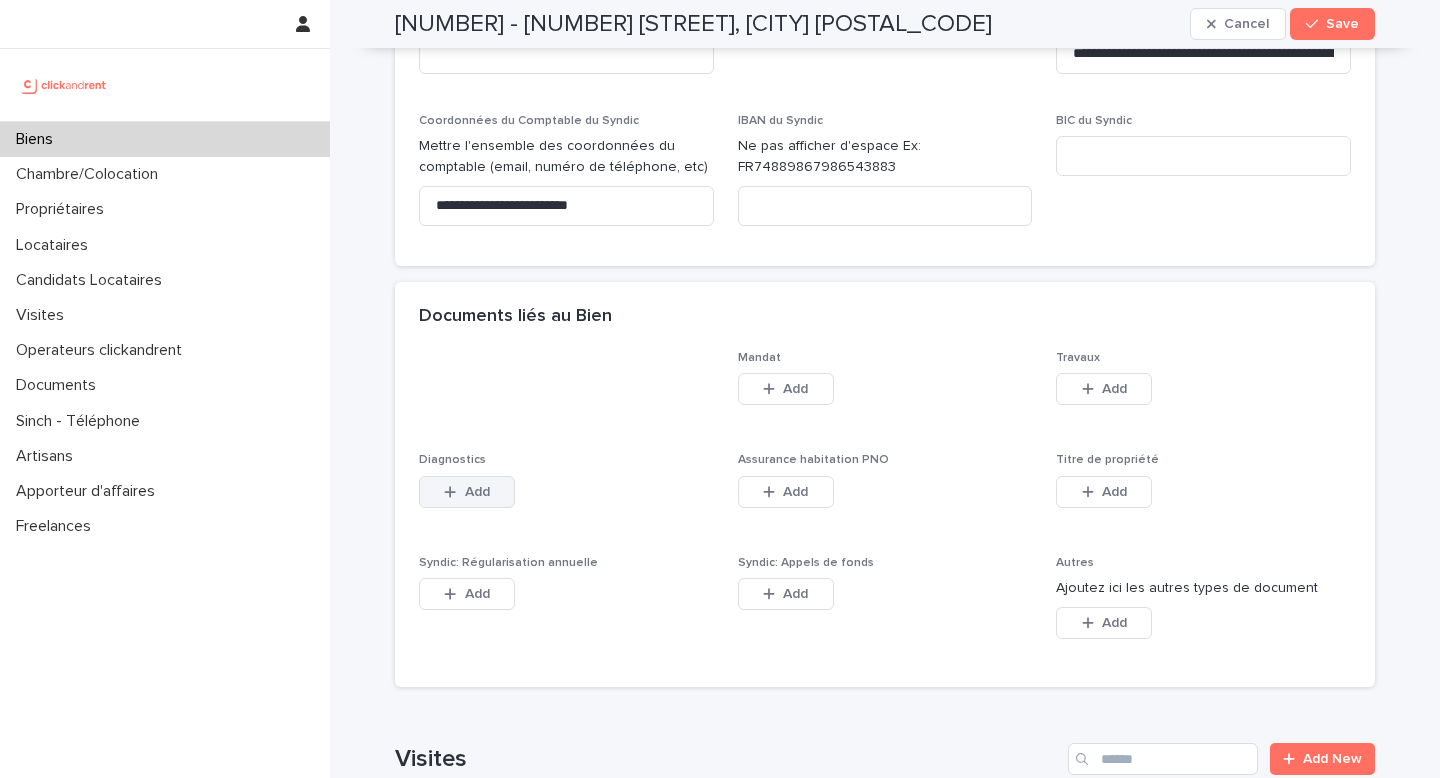 click on "Add" at bounding box center [477, 492] 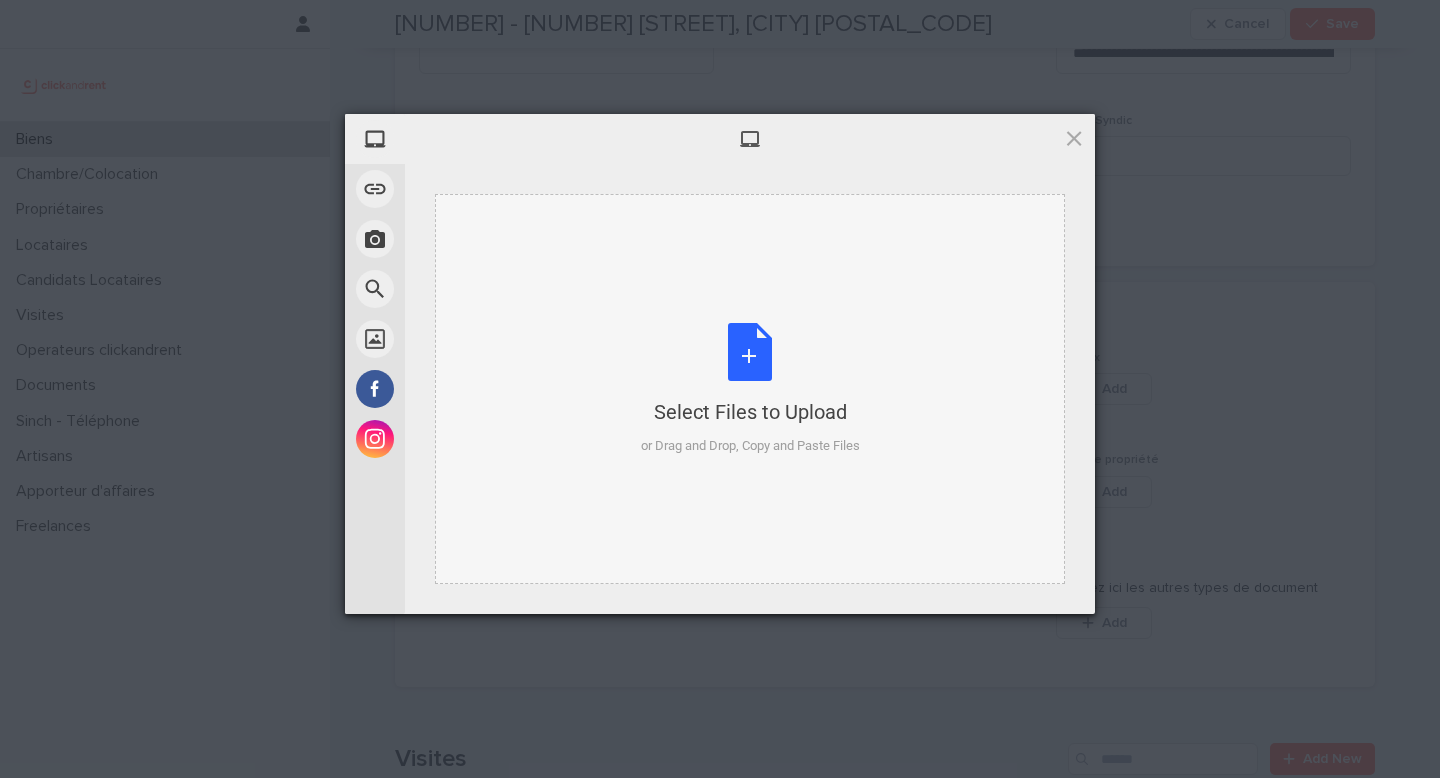 click on "Select Files to Upload
or Drag and Drop, Copy and Paste Files" at bounding box center (750, 389) 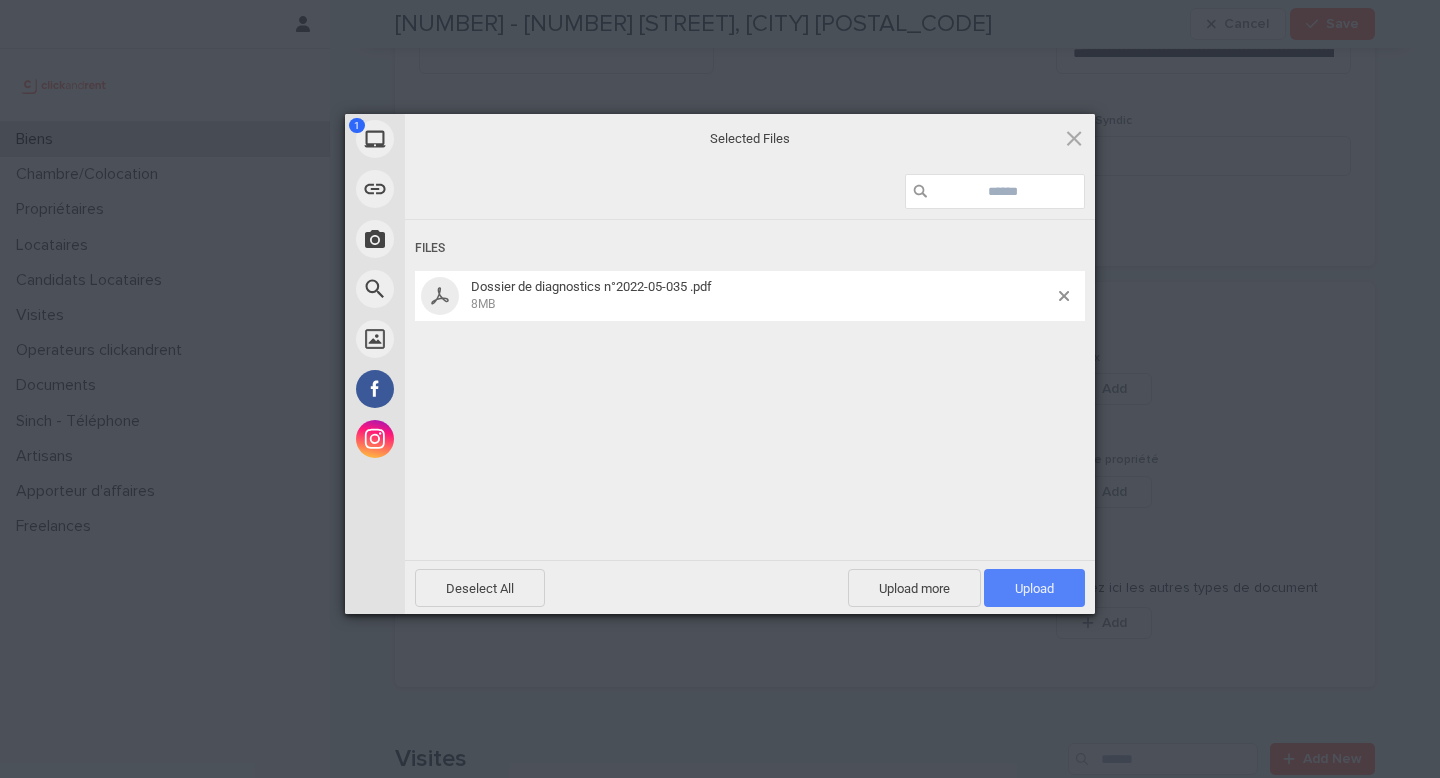 click on "Upload
1" at bounding box center (1034, 588) 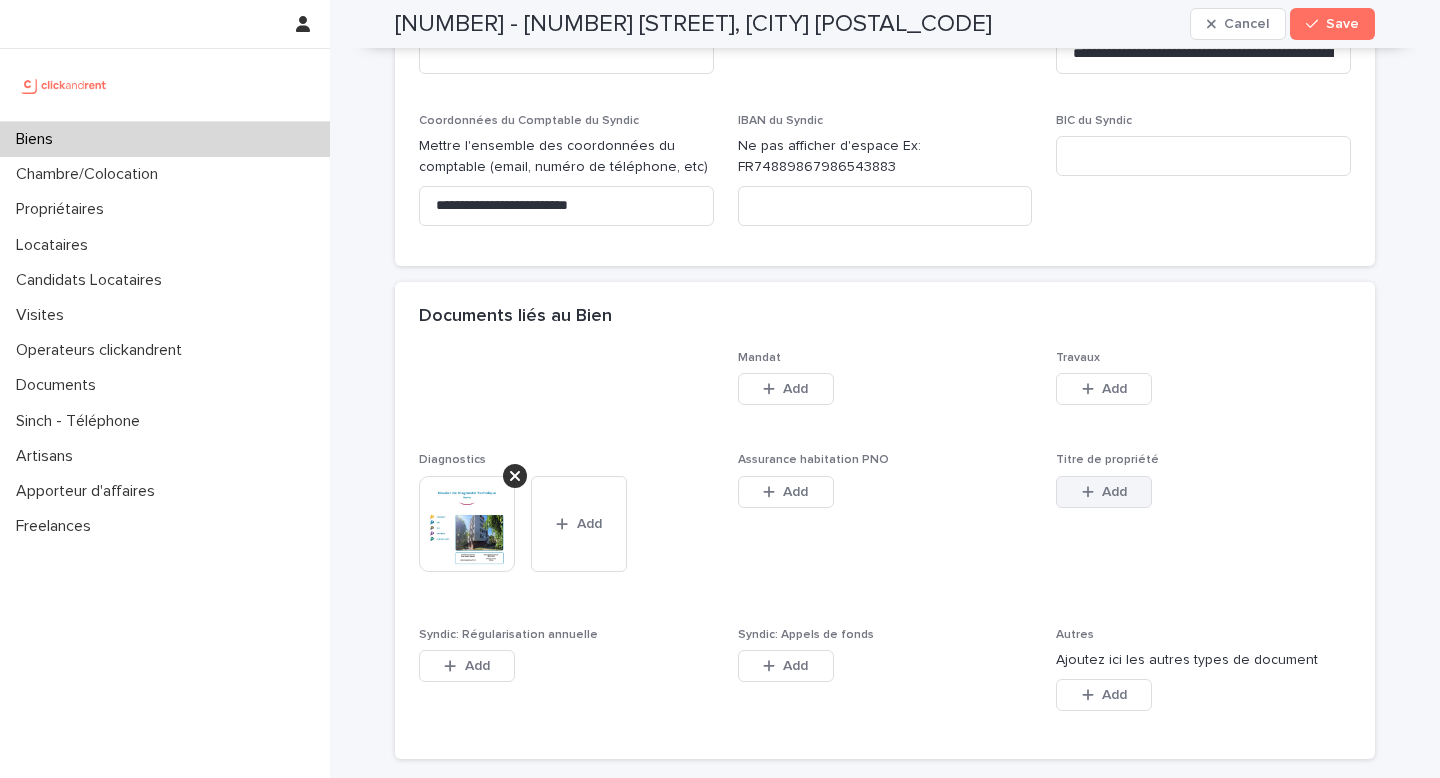 click on "Add" at bounding box center [1104, 492] 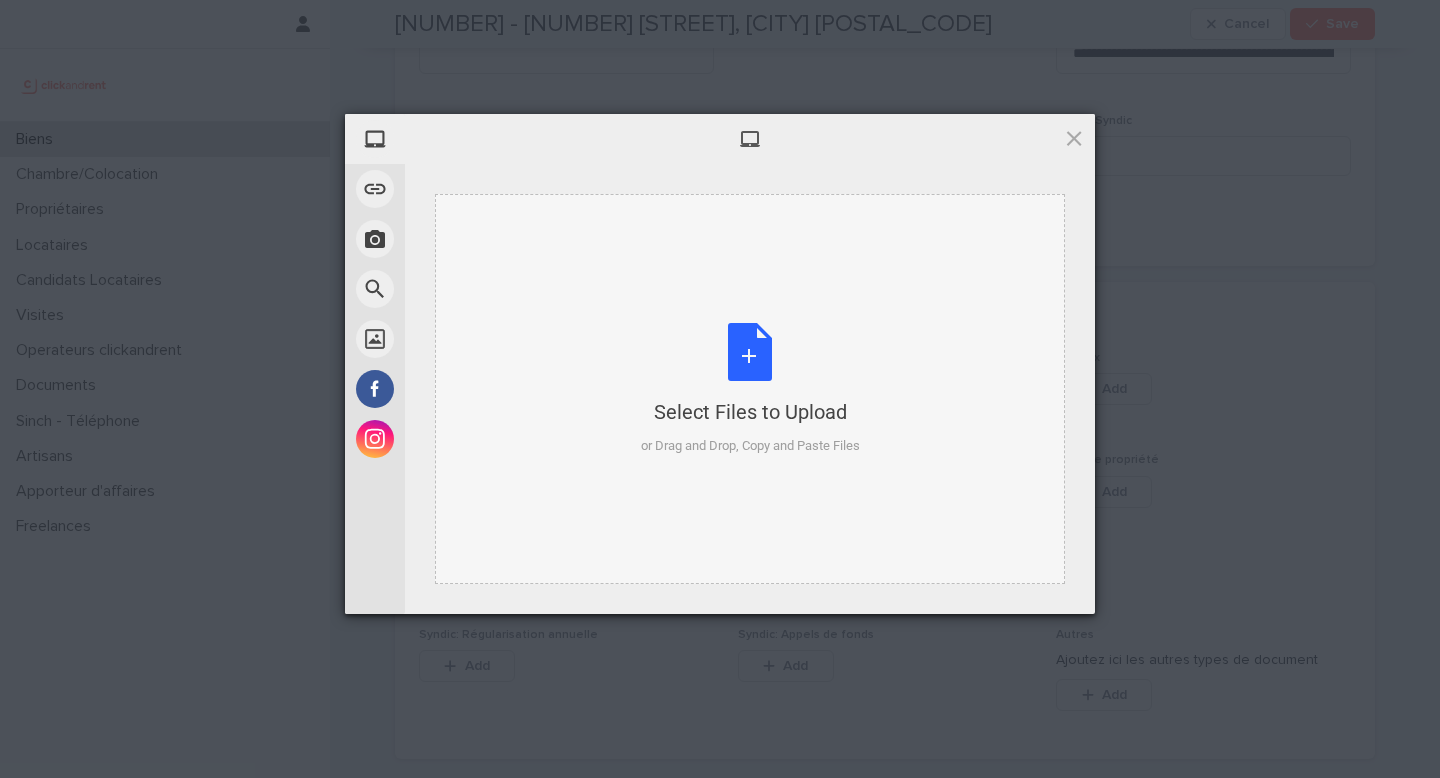 click on "Select Files to Upload
or Drag and Drop, Copy and Paste Files" at bounding box center (750, 389) 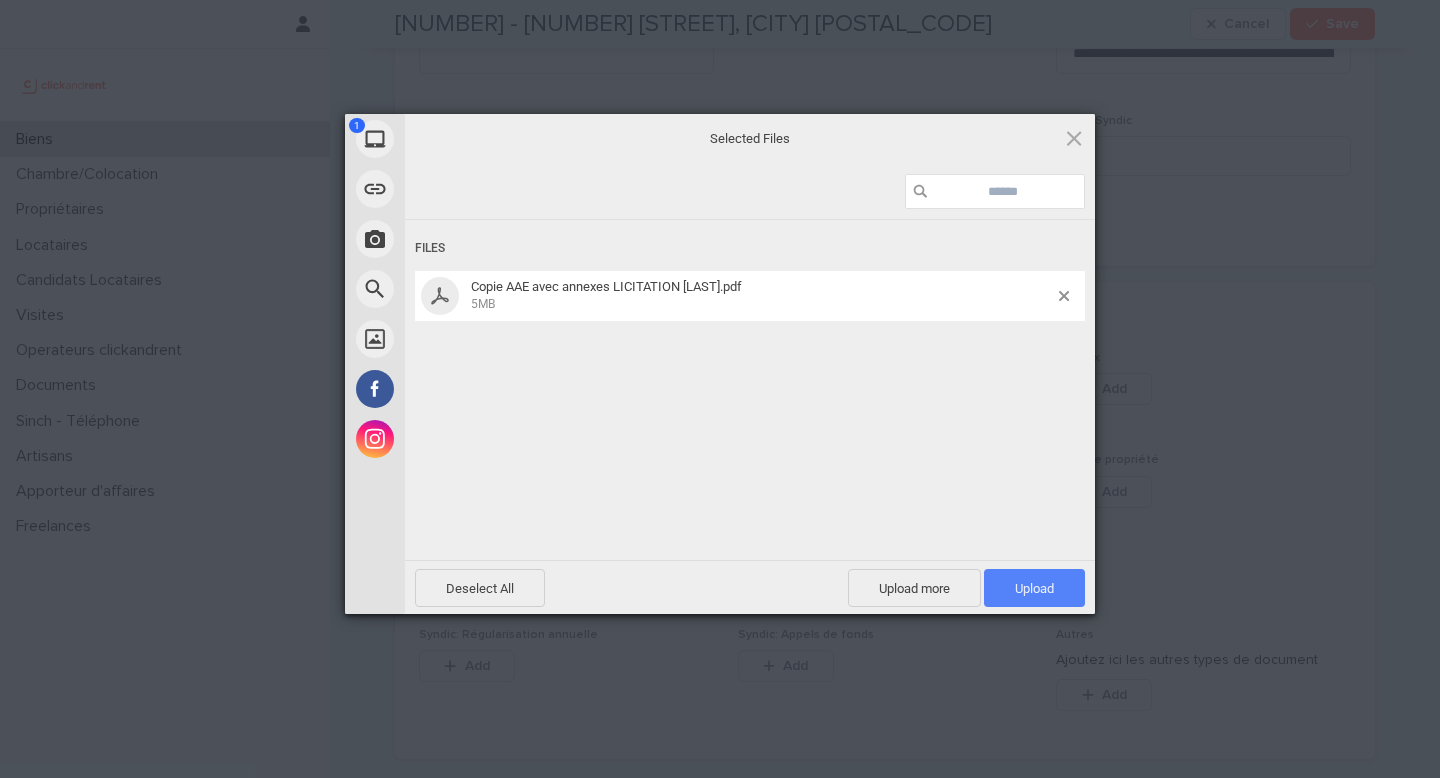 click on "Upload
1" at bounding box center (1034, 588) 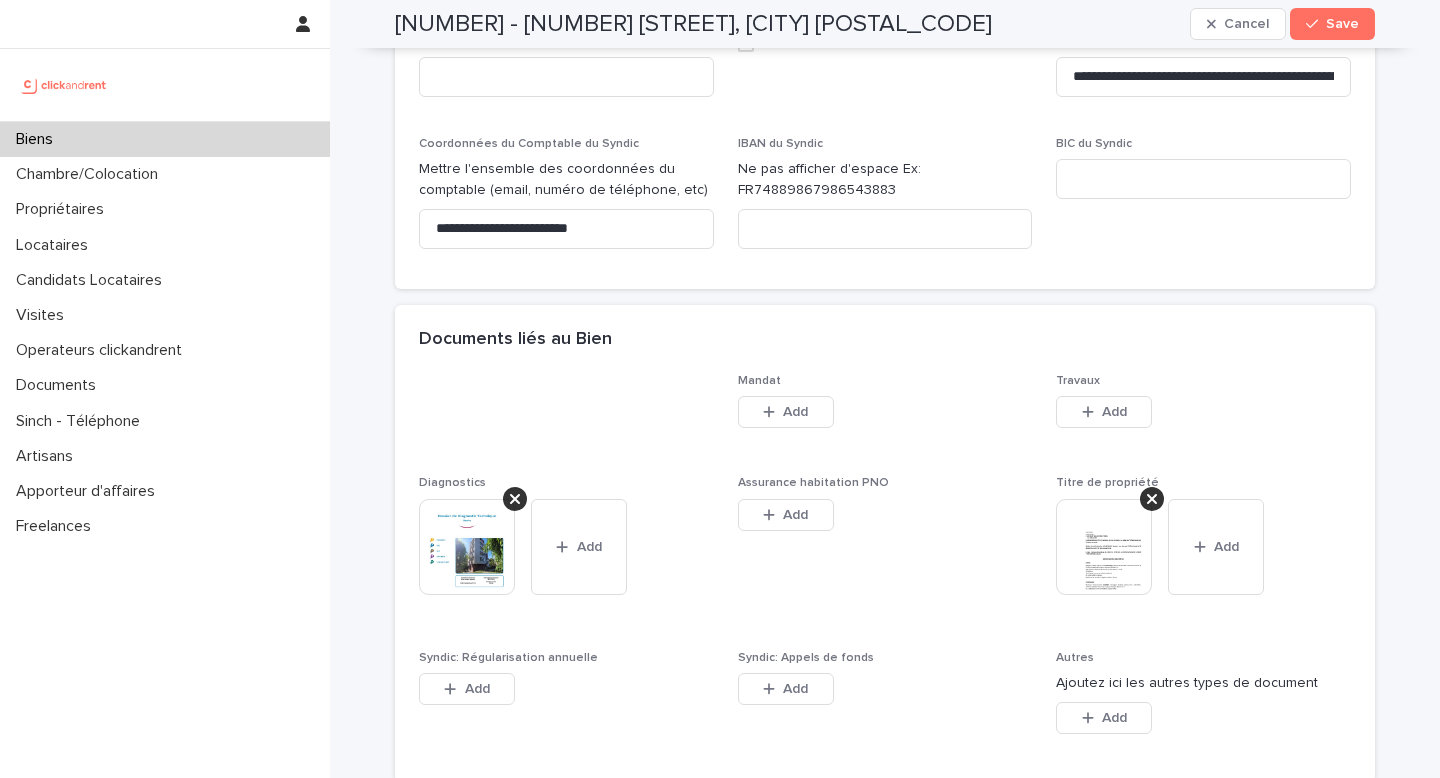 scroll, scrollTop: 10175, scrollLeft: 0, axis: vertical 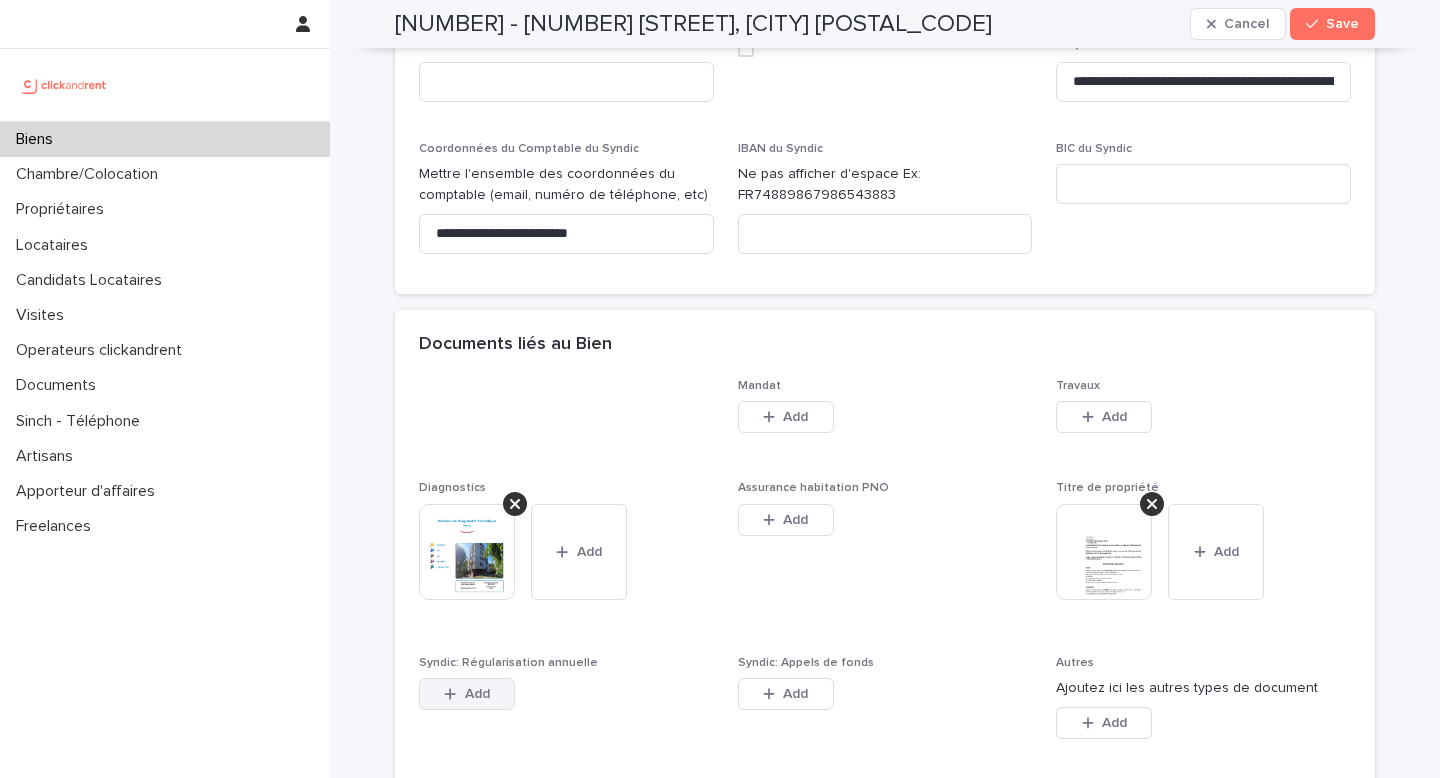 click on "Add" at bounding box center [477, 694] 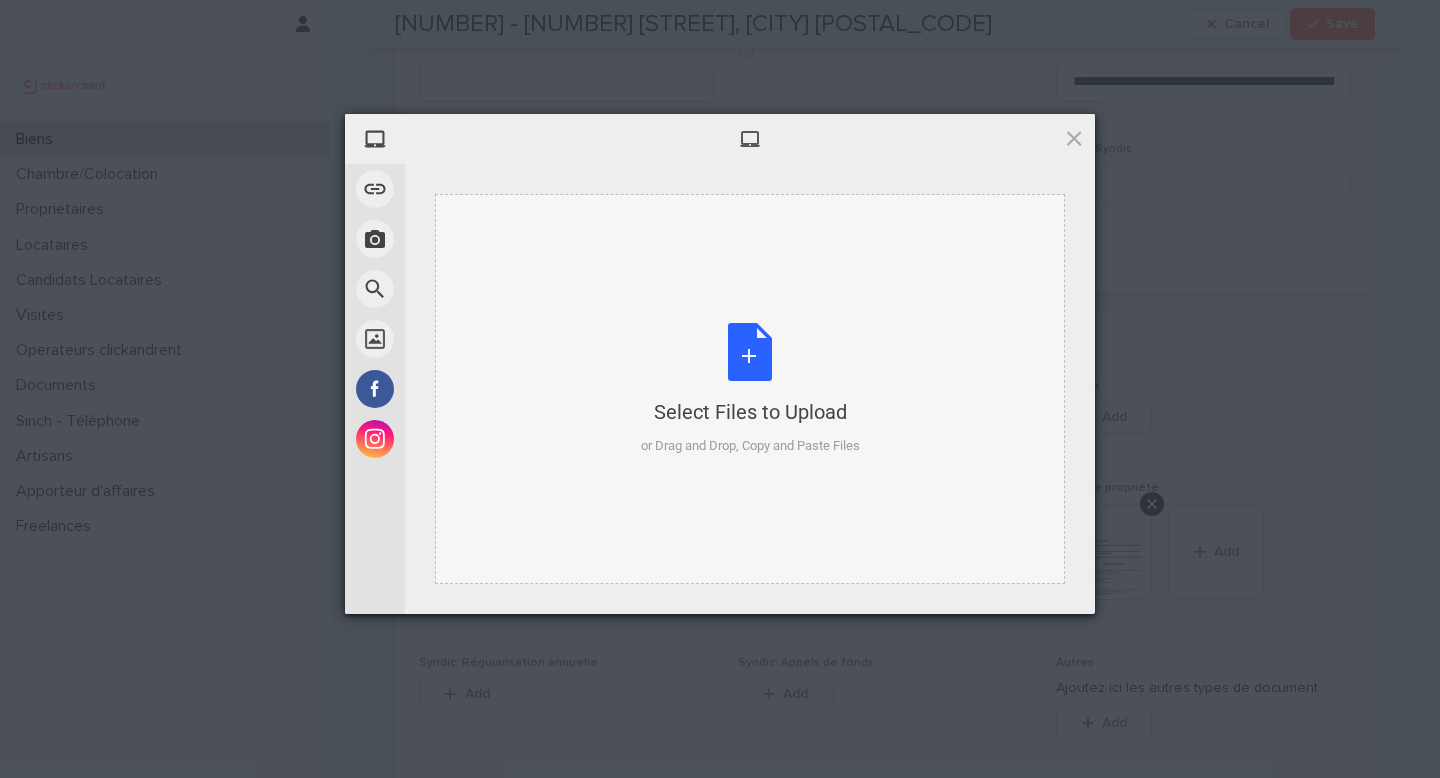 click on "Select Files to Upload
or Drag and Drop, Copy and Paste Files" at bounding box center (750, 389) 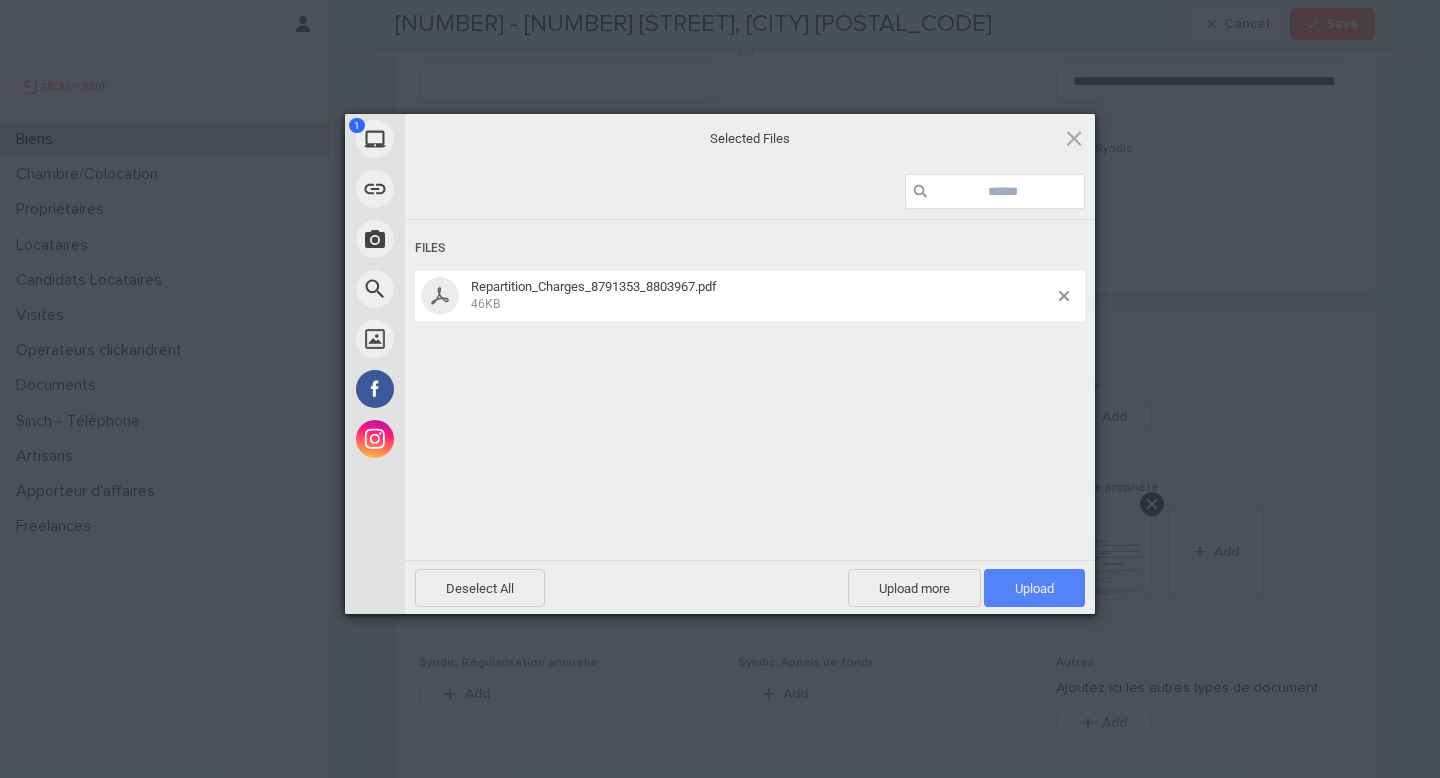 click on "Upload
1" at bounding box center (1034, 588) 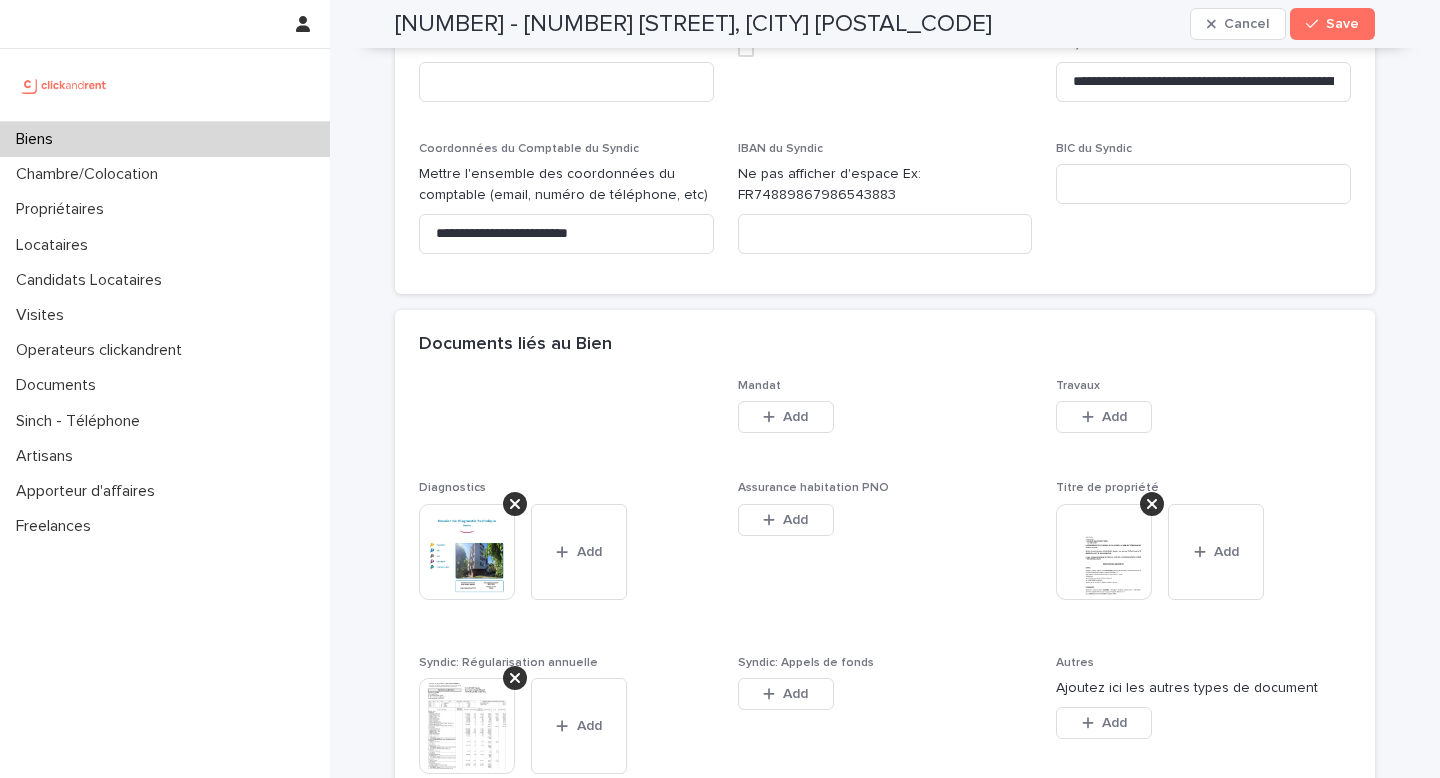 scroll, scrollTop: 10159, scrollLeft: 0, axis: vertical 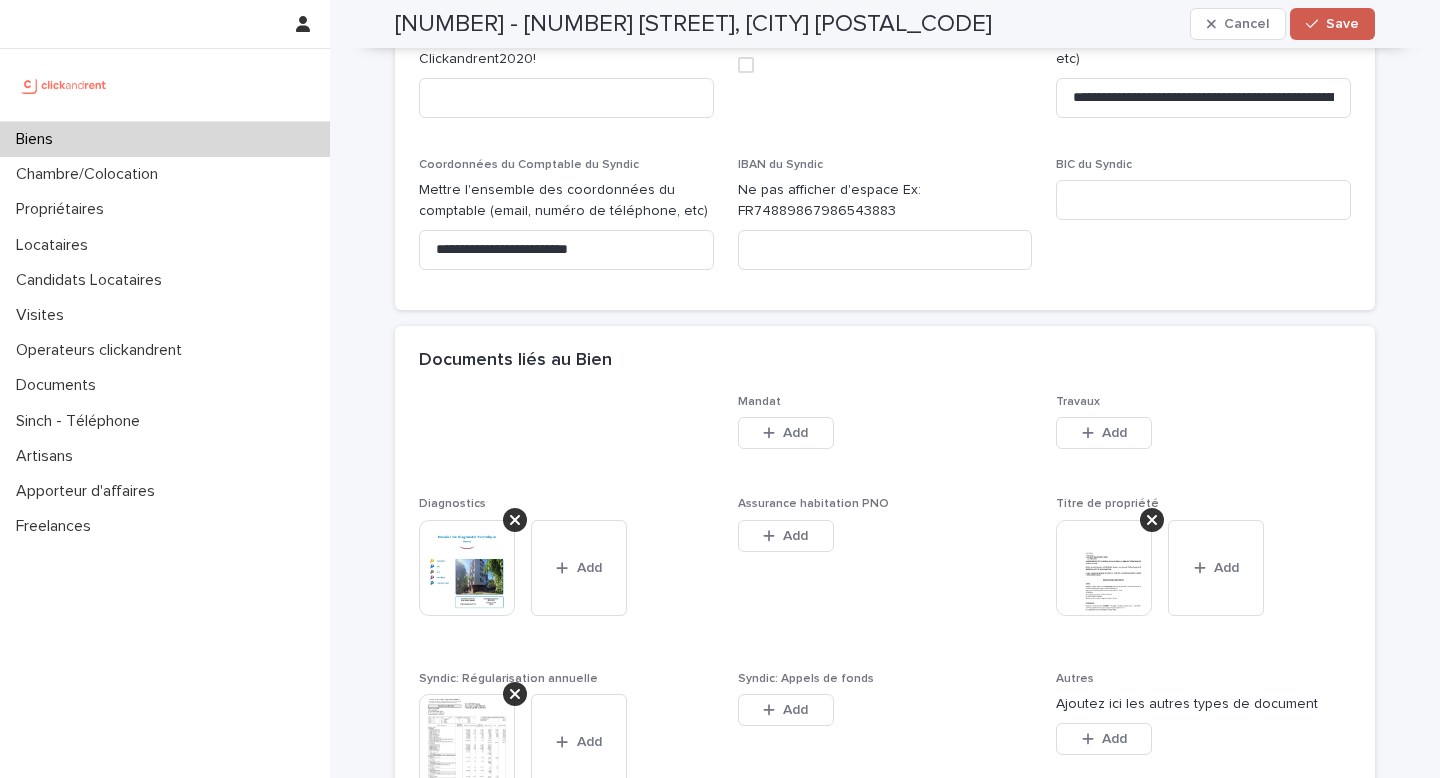click 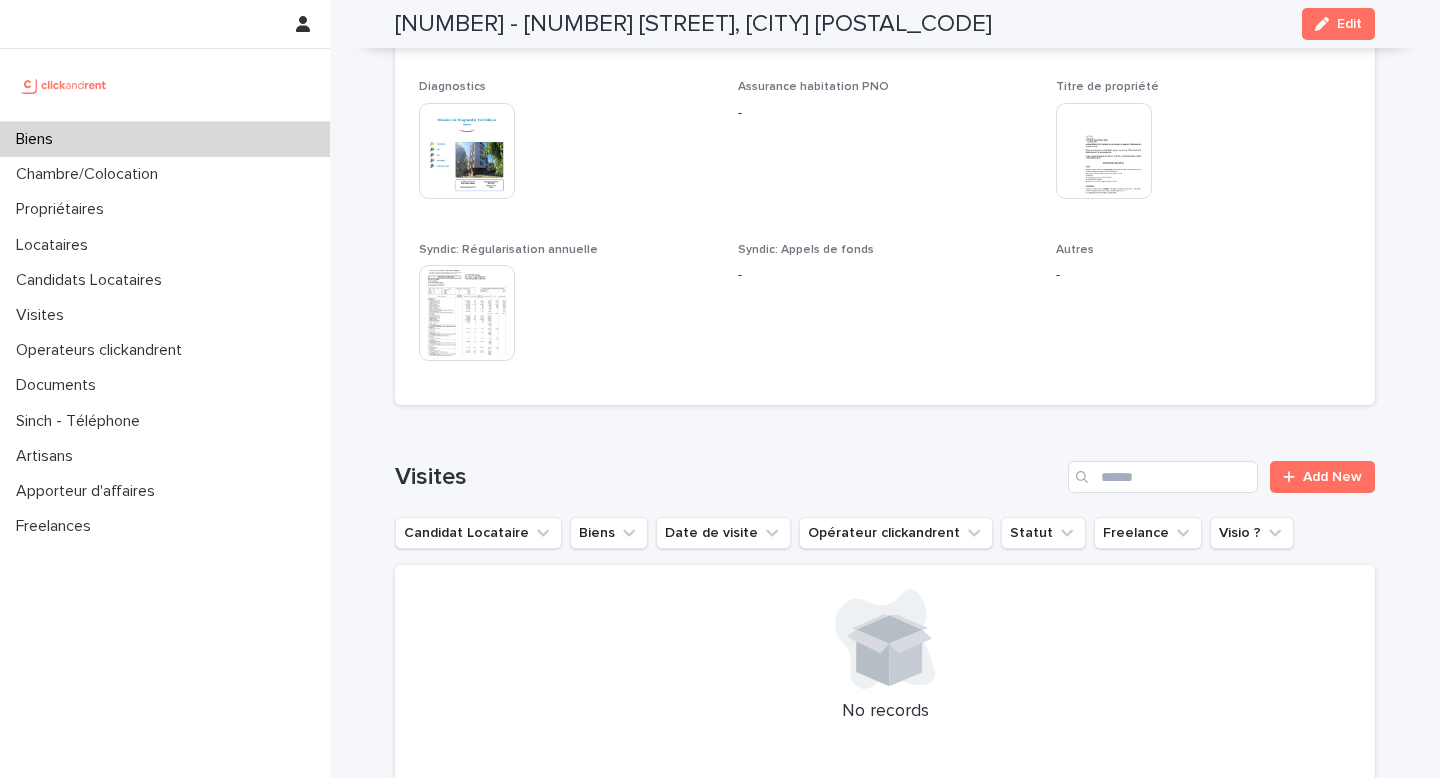 scroll, scrollTop: 5965, scrollLeft: 0, axis: vertical 